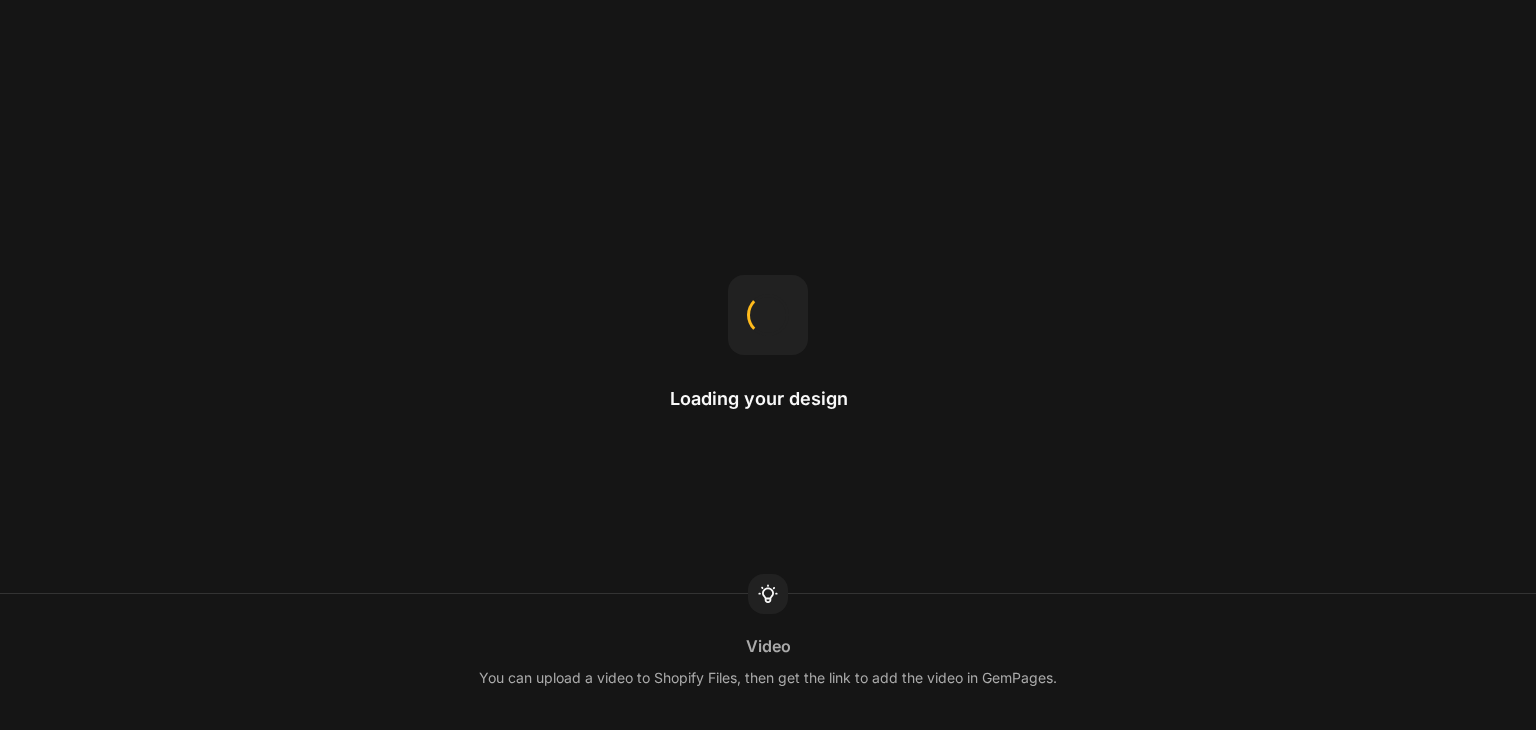 scroll, scrollTop: 0, scrollLeft: 0, axis: both 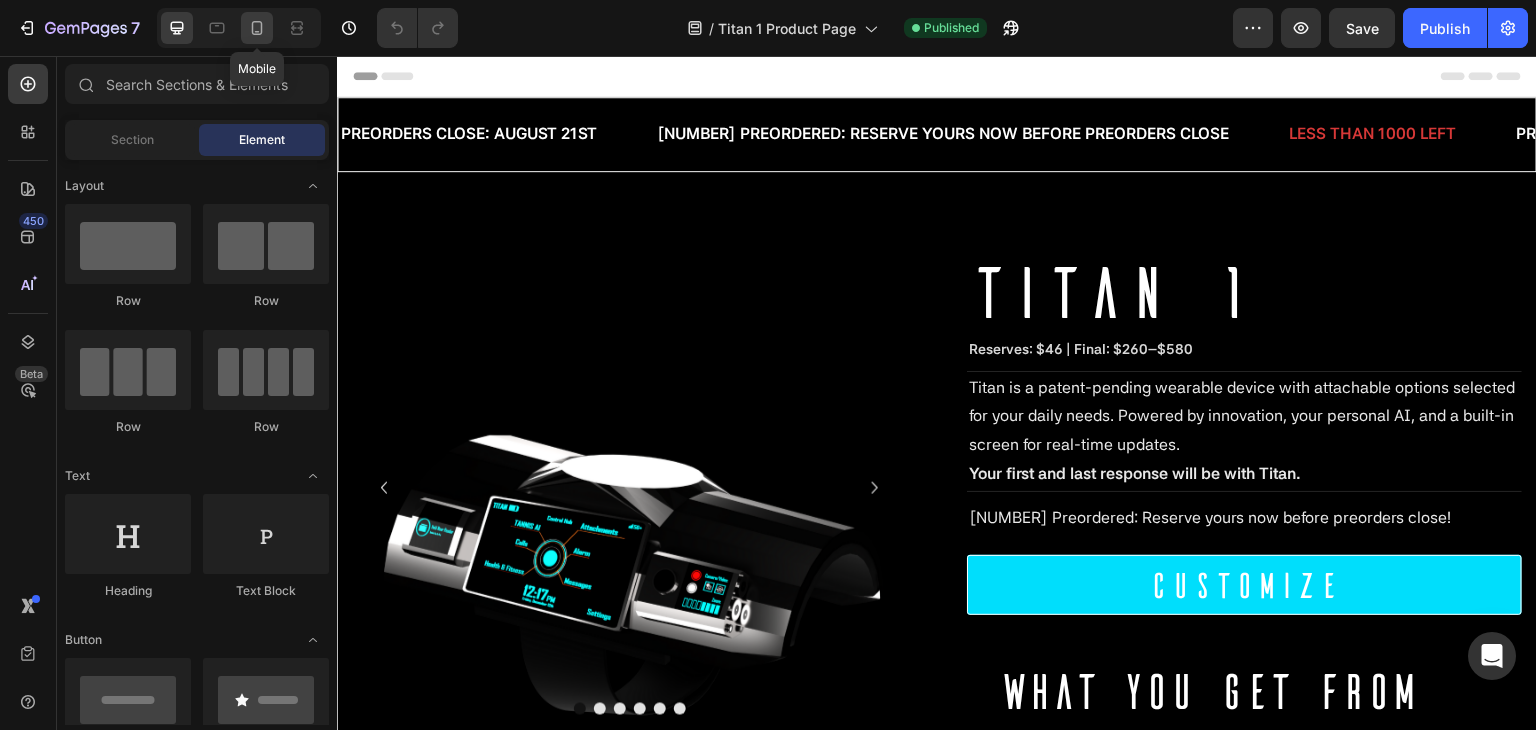 click 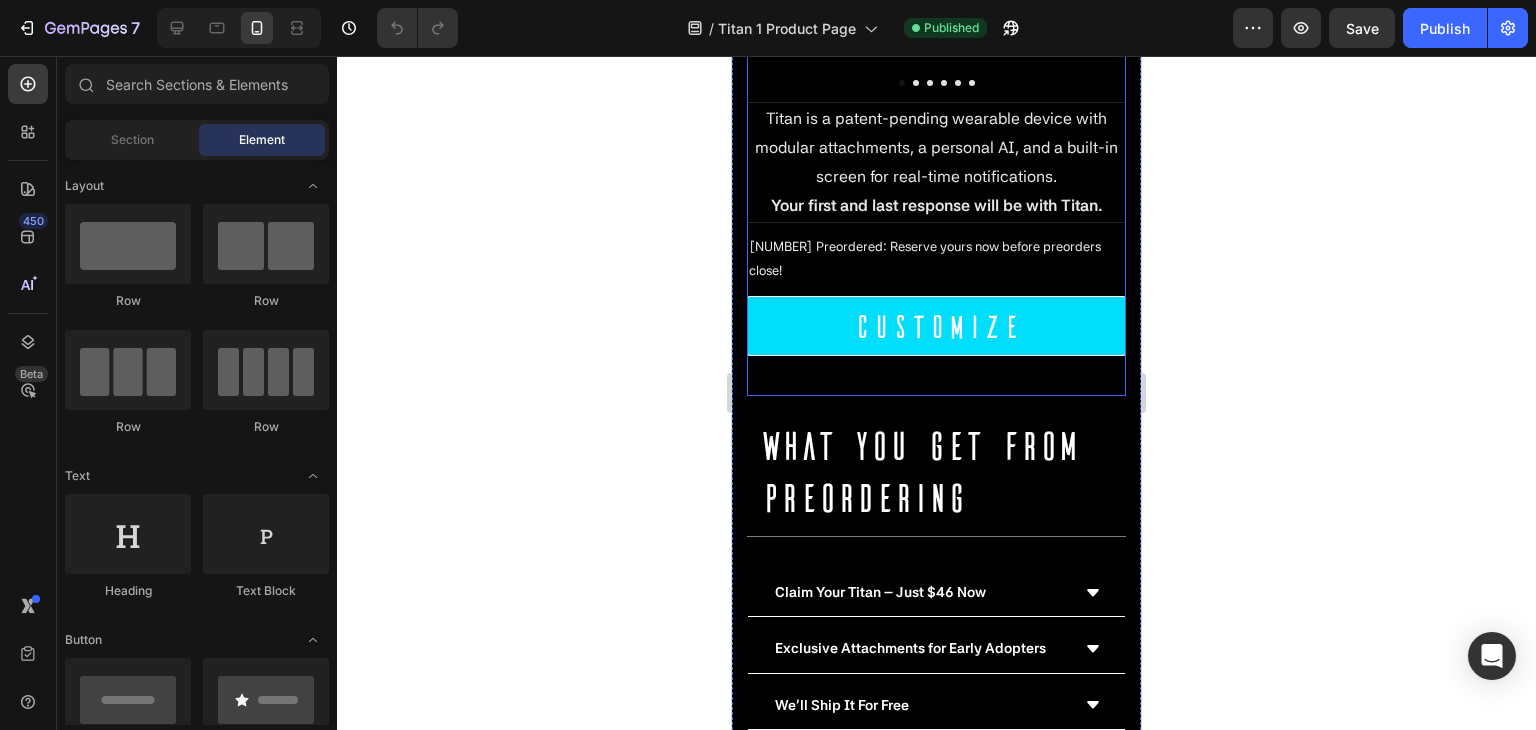 scroll, scrollTop: 700, scrollLeft: 0, axis: vertical 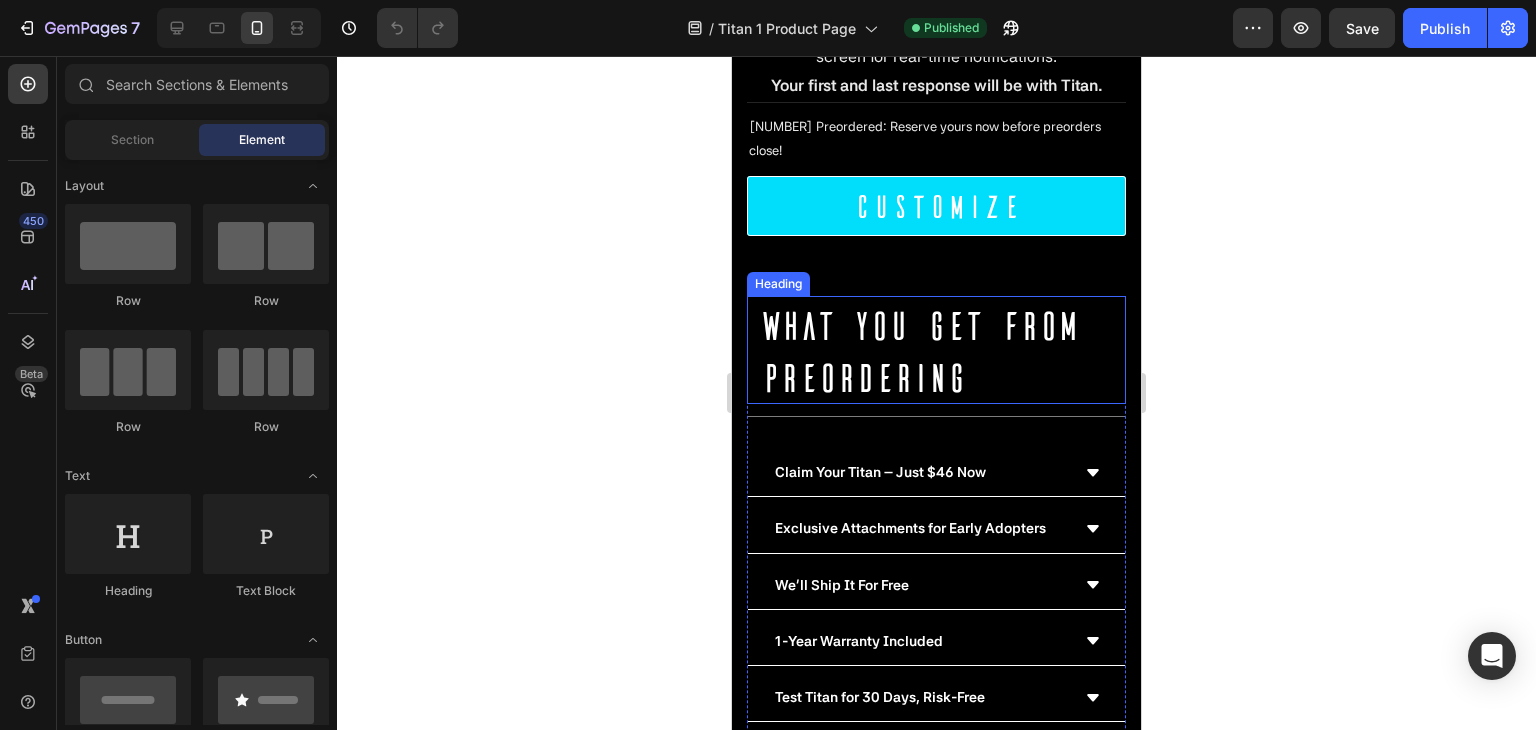 click on "WHAT you get from preordering" at bounding box center (941, 350) 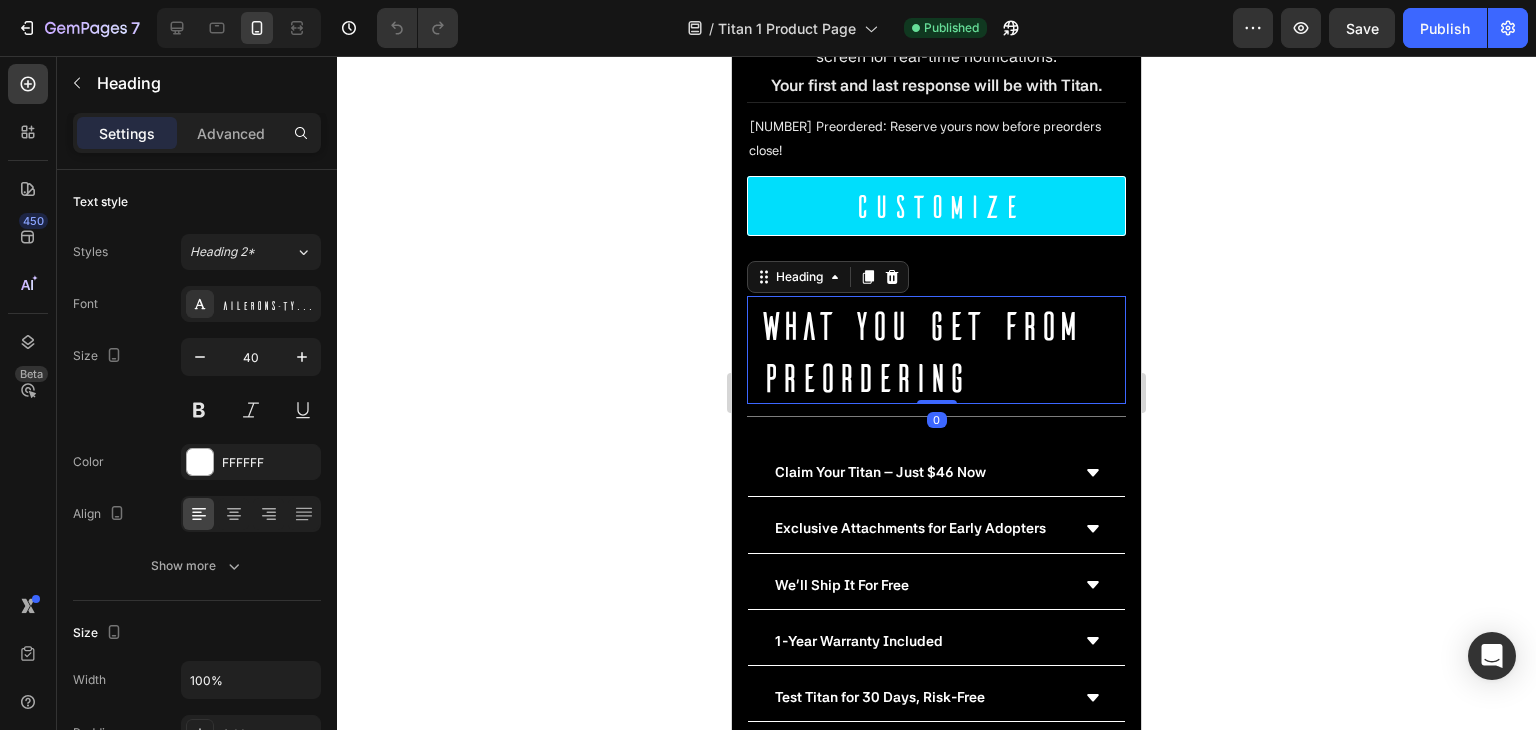 click on "WHAT you get from preordering" at bounding box center (941, 350) 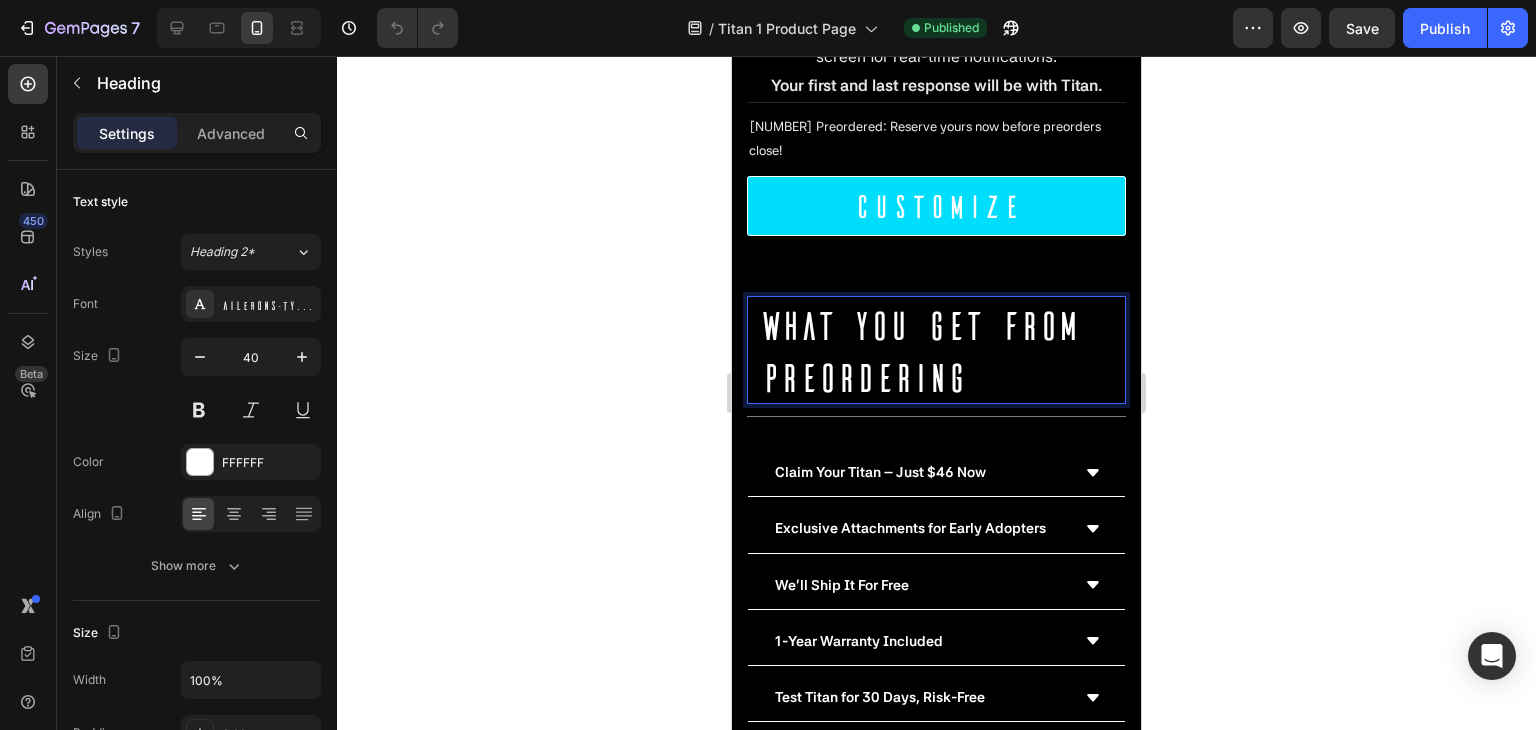 click on "WHAT you get from preordering" at bounding box center [941, 350] 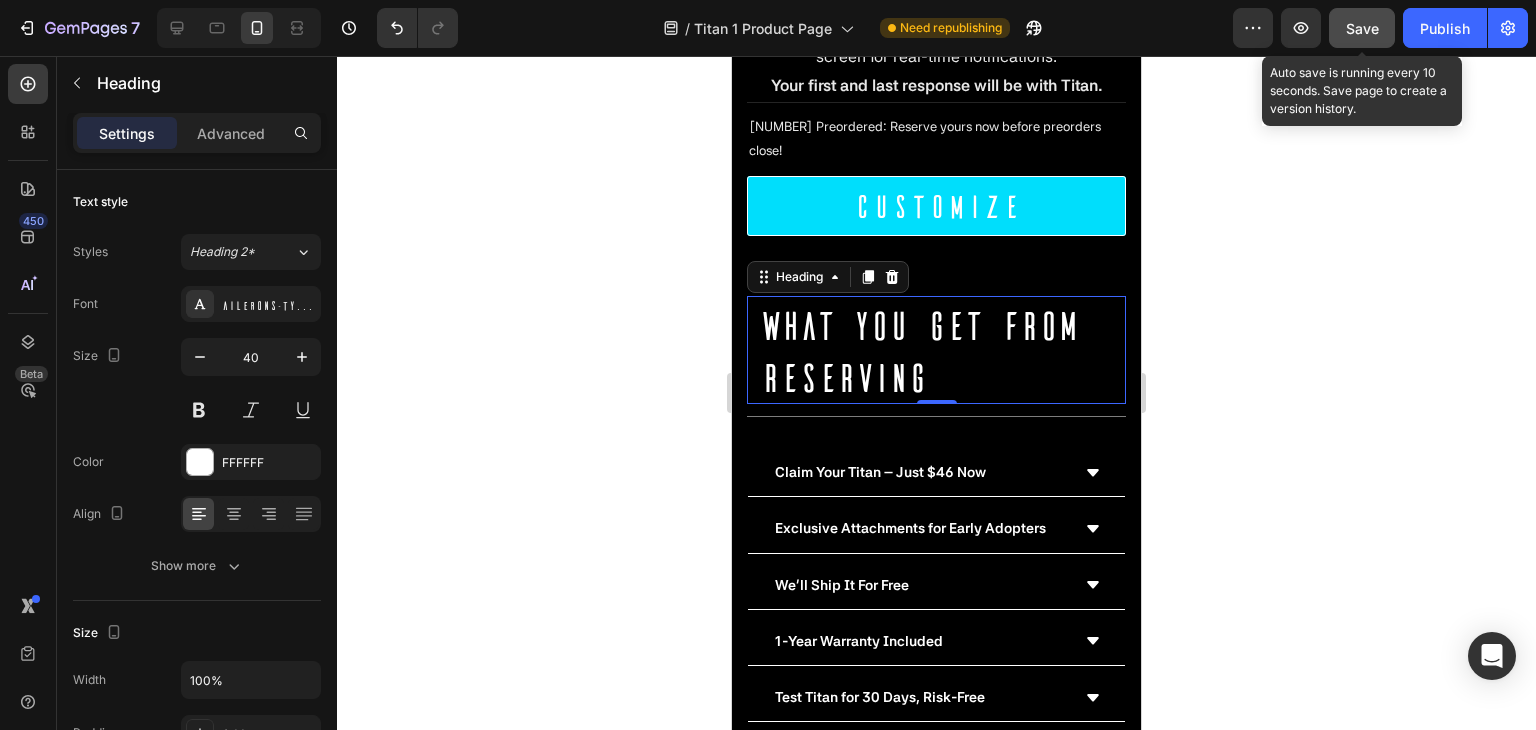 click on "Save" 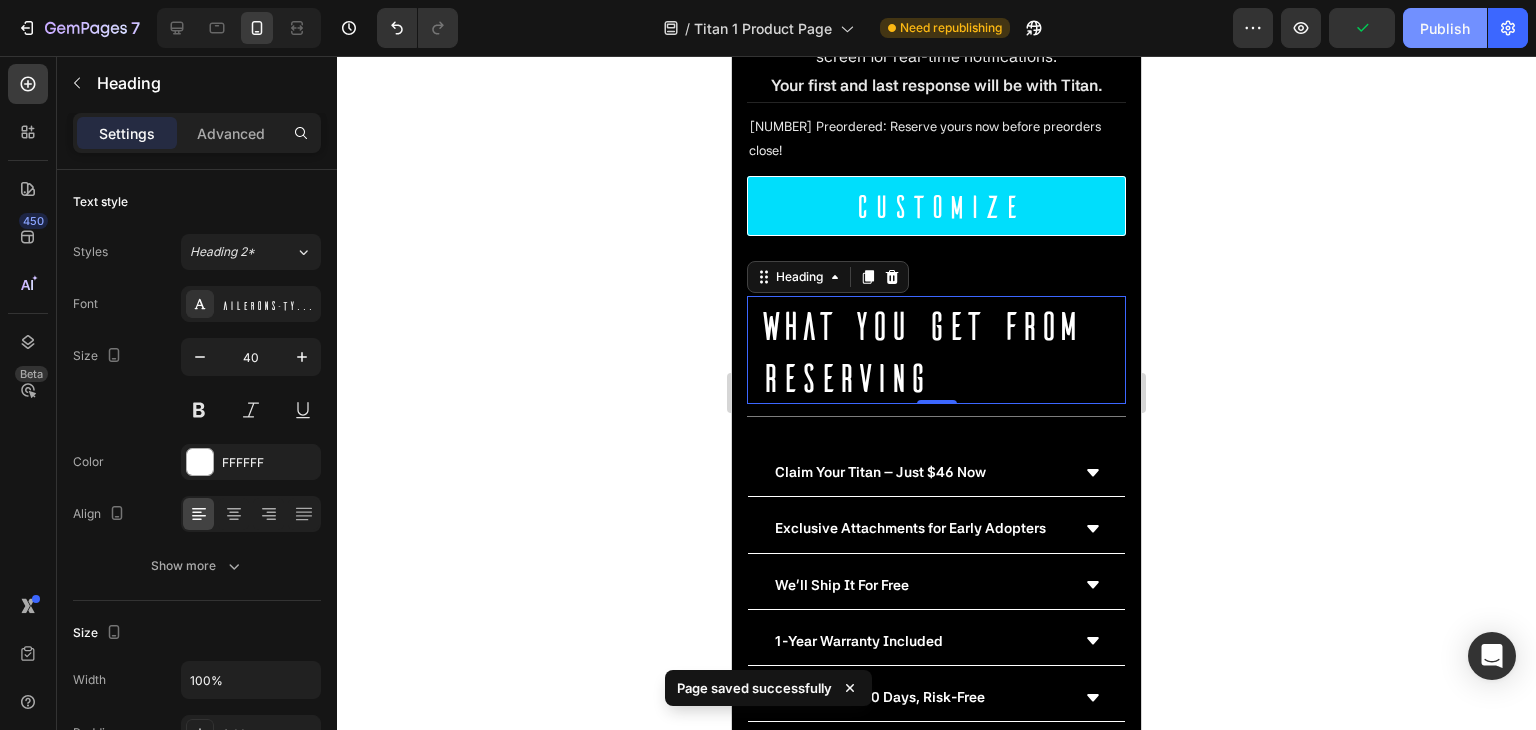 click on "Publish" at bounding box center [1445, 28] 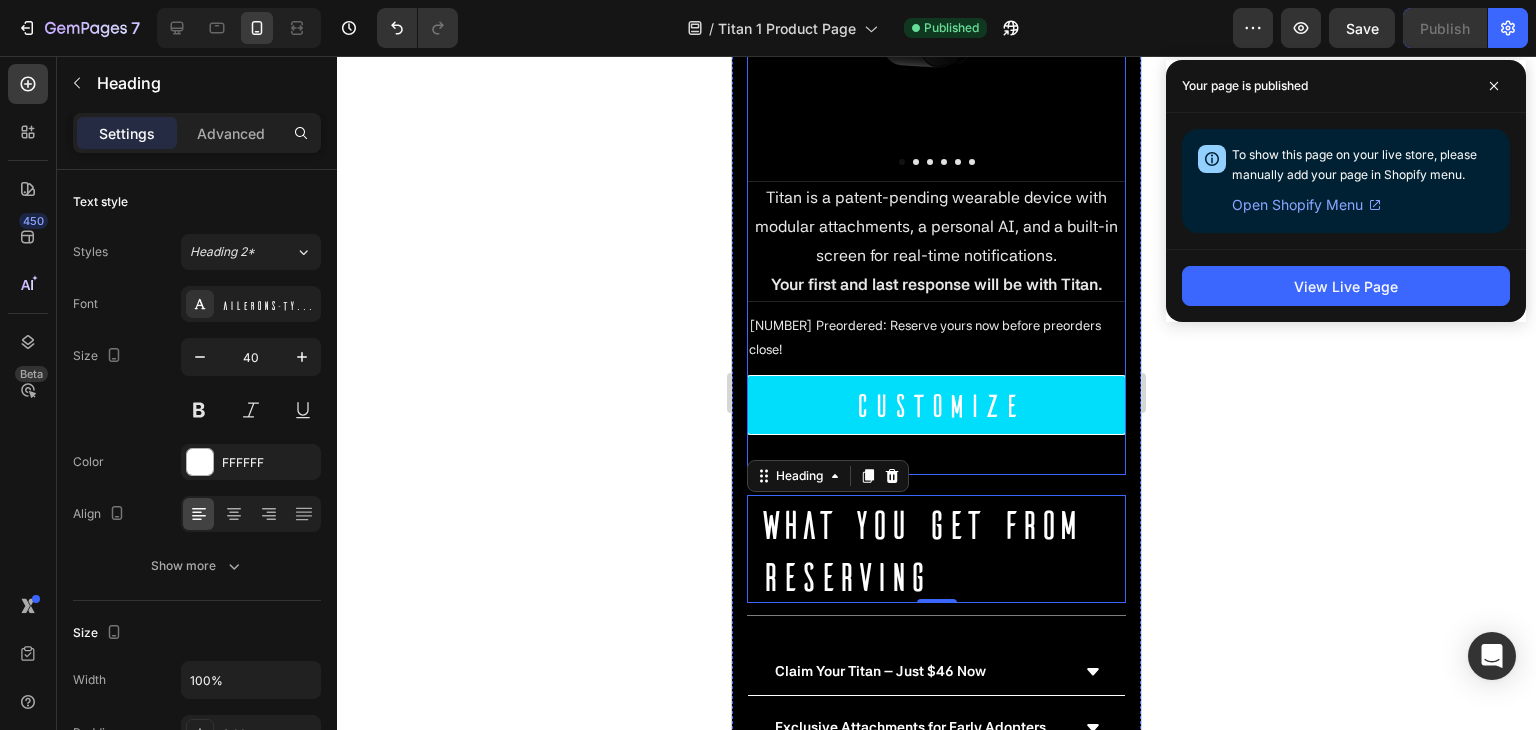 scroll, scrollTop: 500, scrollLeft: 0, axis: vertical 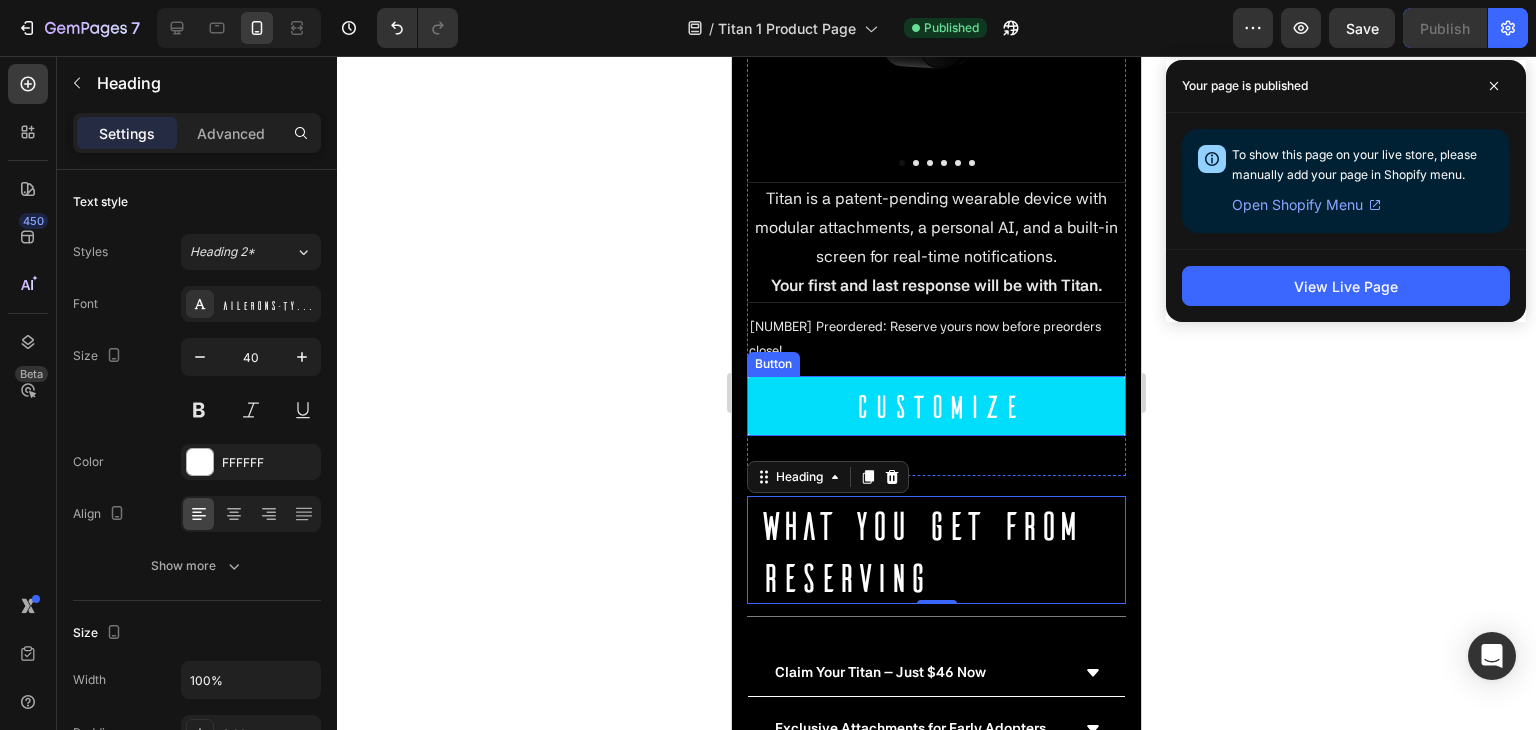 click on "Button" at bounding box center [773, 364] 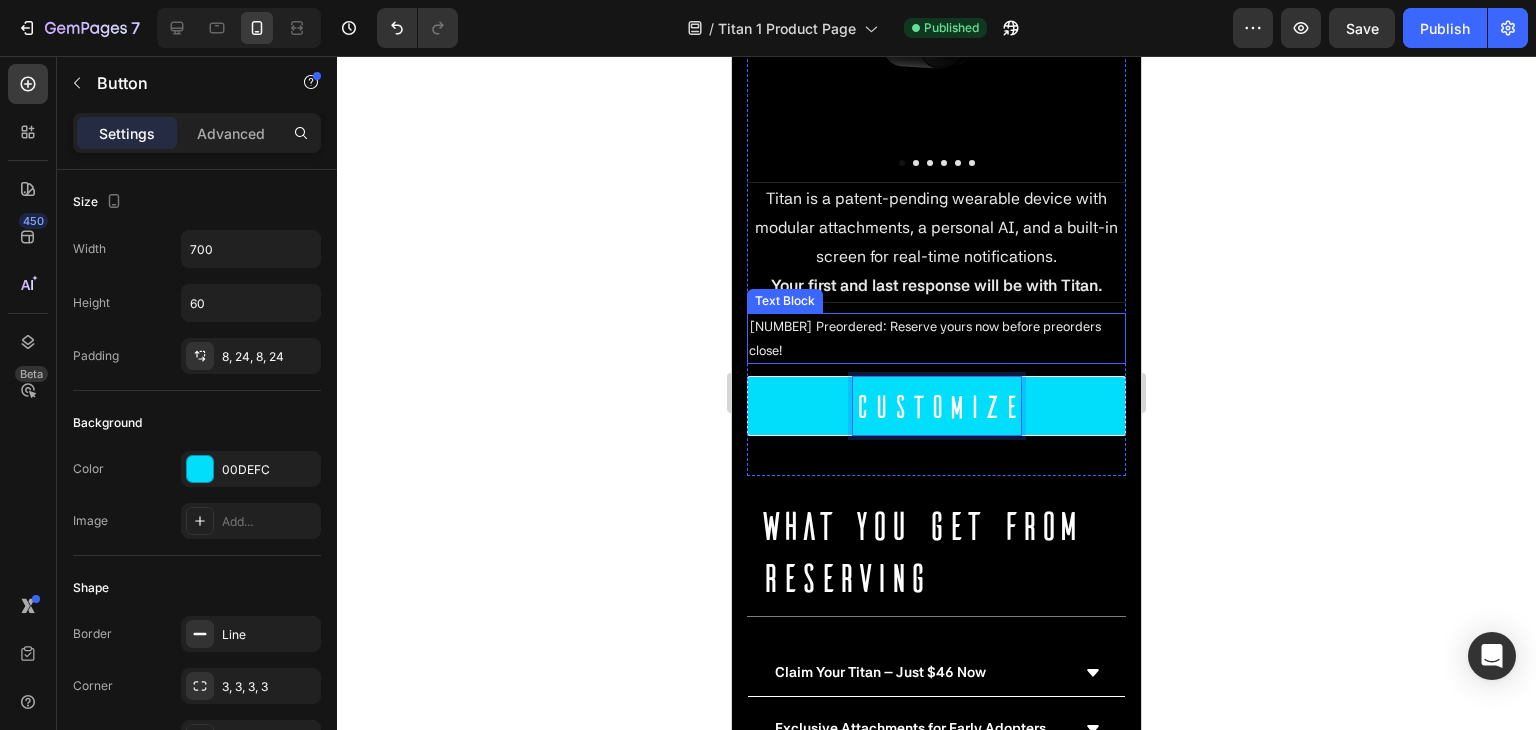 click on "556 Preordered: Reserve yours now before preorders close!" at bounding box center [936, 338] 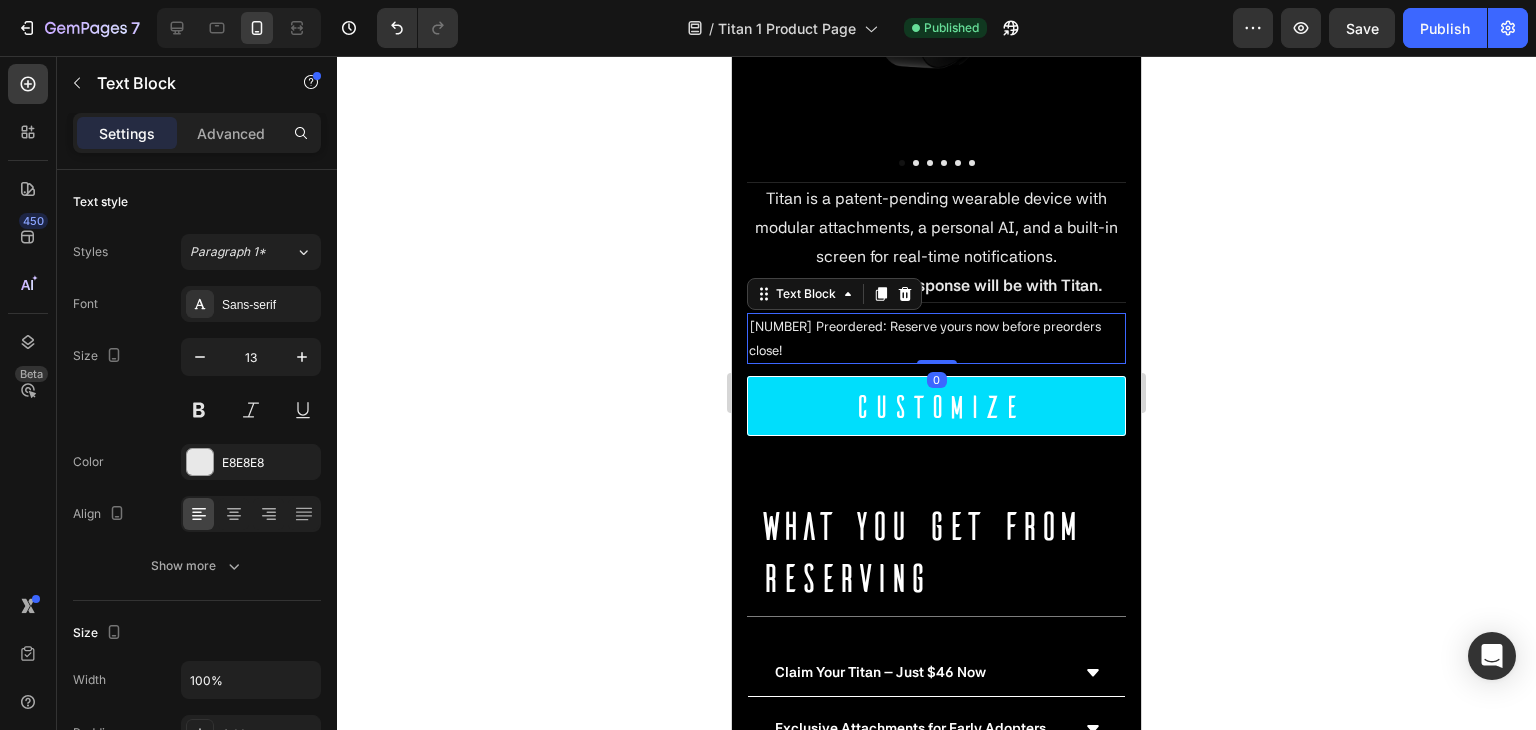 click on "556 Preordered: Reserve yours now before preorders close!" at bounding box center (936, 338) 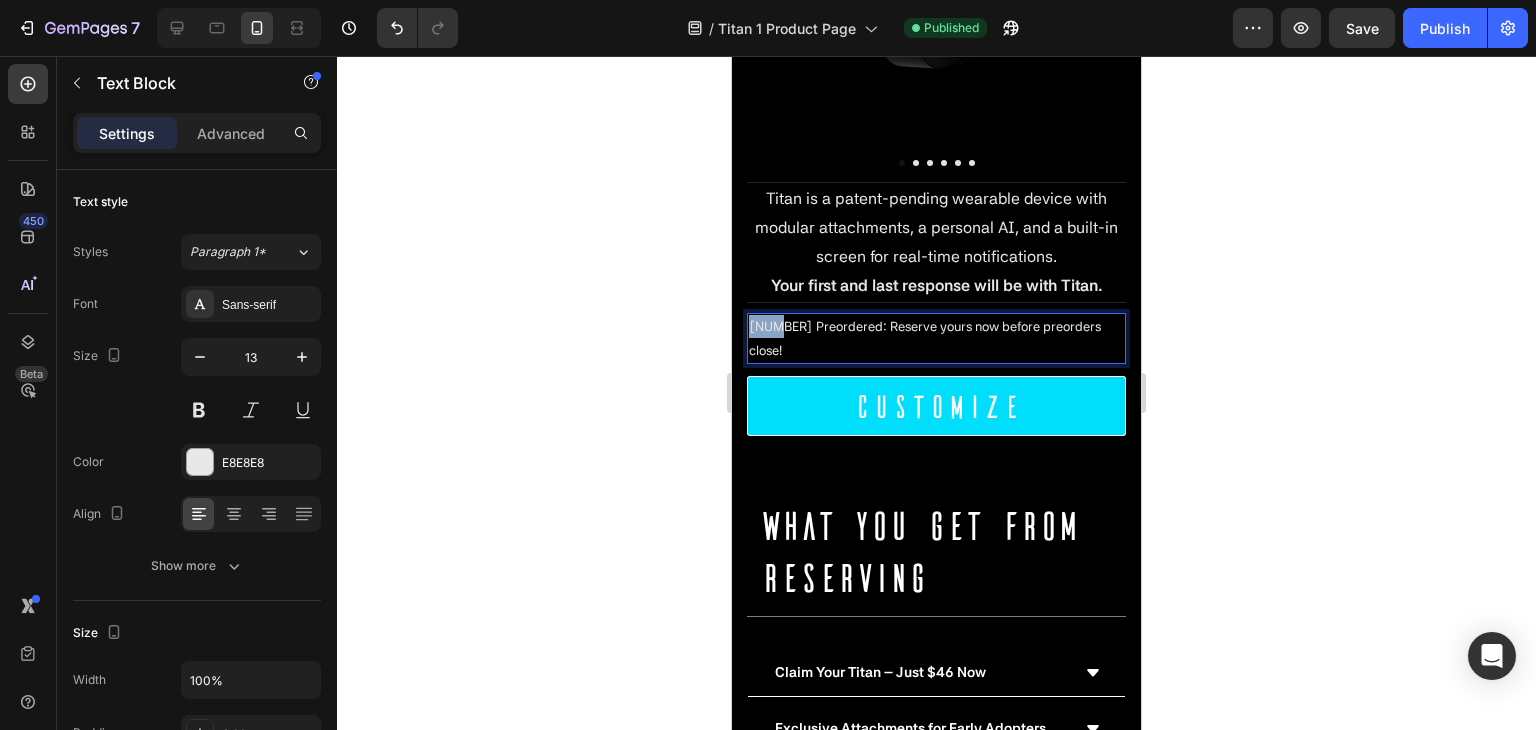click on "556 Preordered: Reserve yours now before preorders close!" at bounding box center (936, 338) 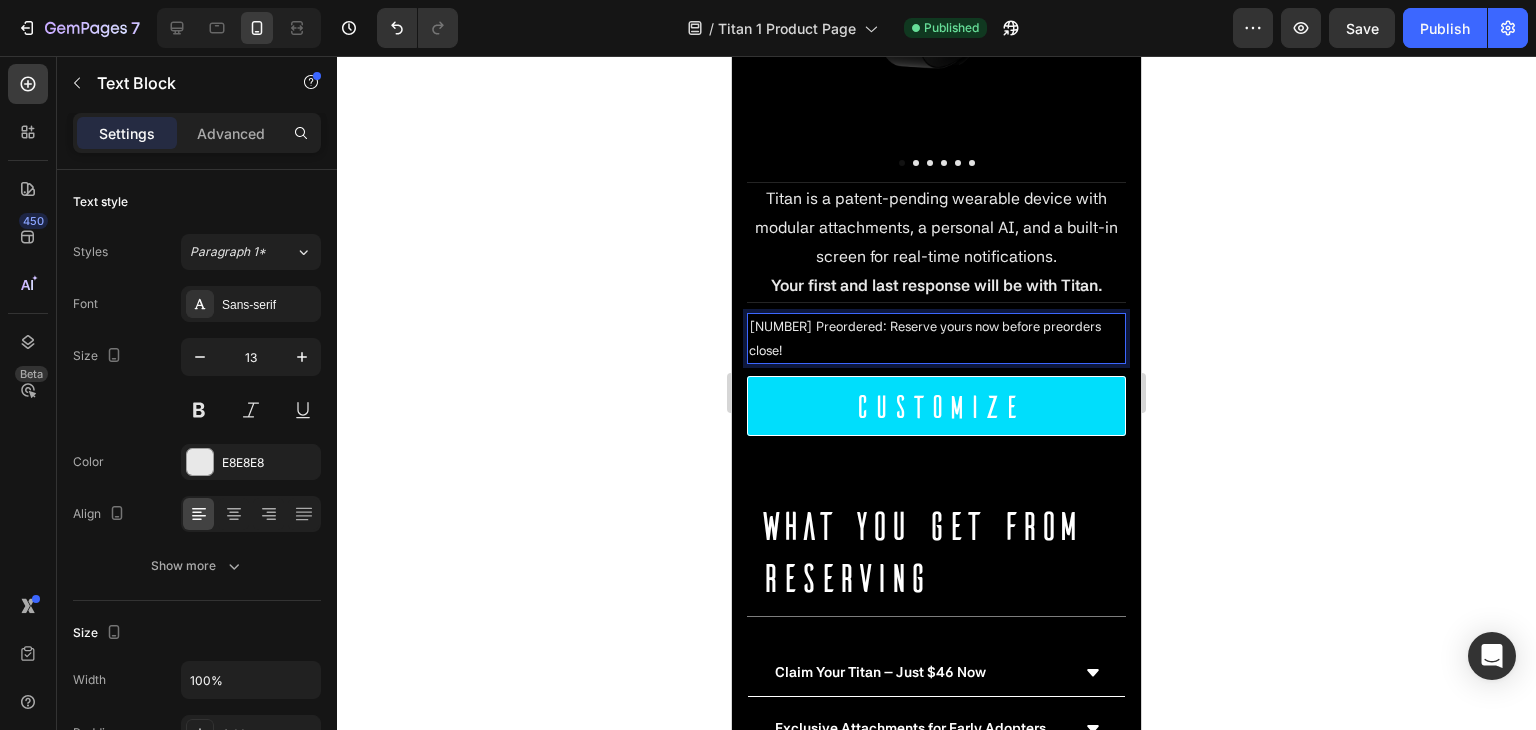 click on "556 Preordered: Reserve yours now before preorders close!" at bounding box center (936, 338) 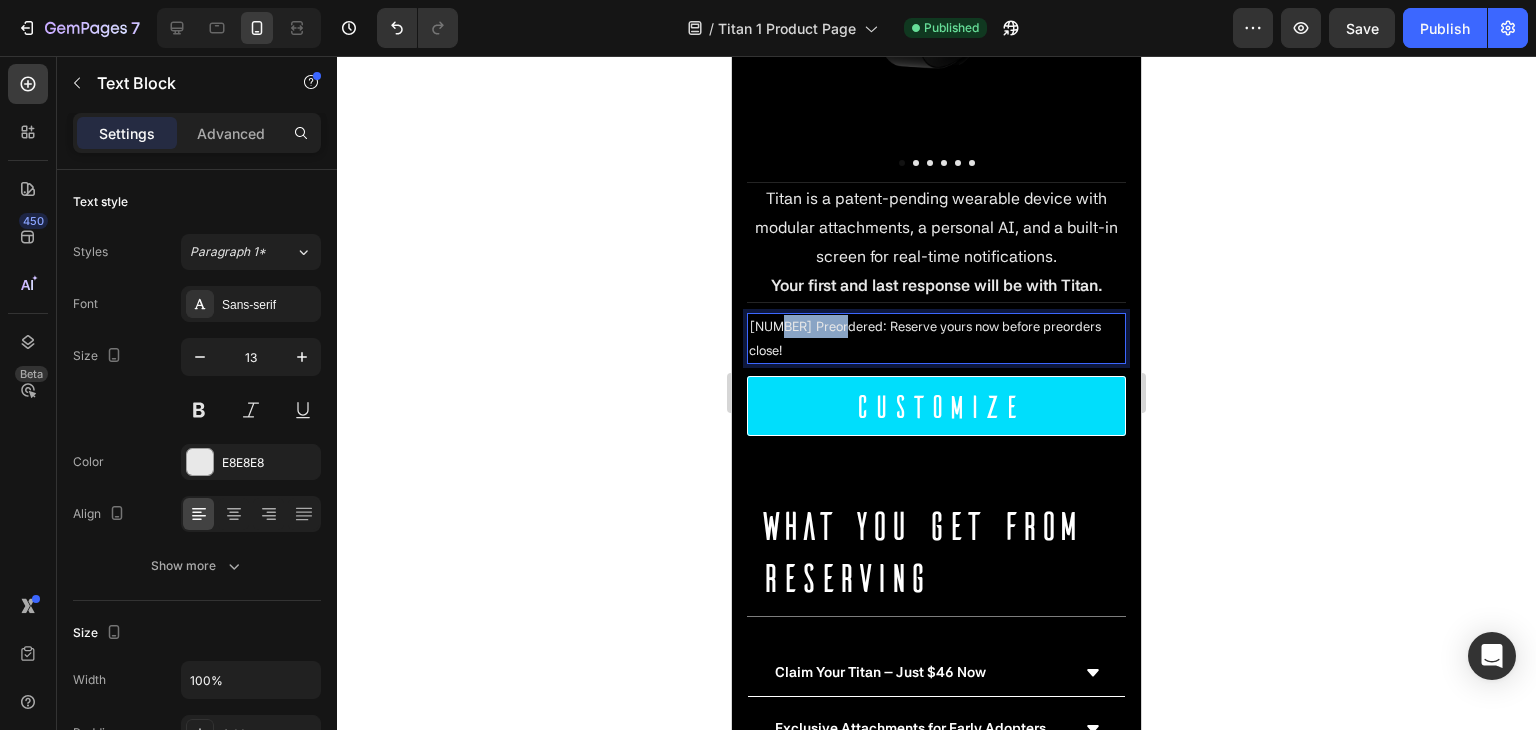 click on "556 Preordered: Reserve yours now before preorders close!" at bounding box center [936, 338] 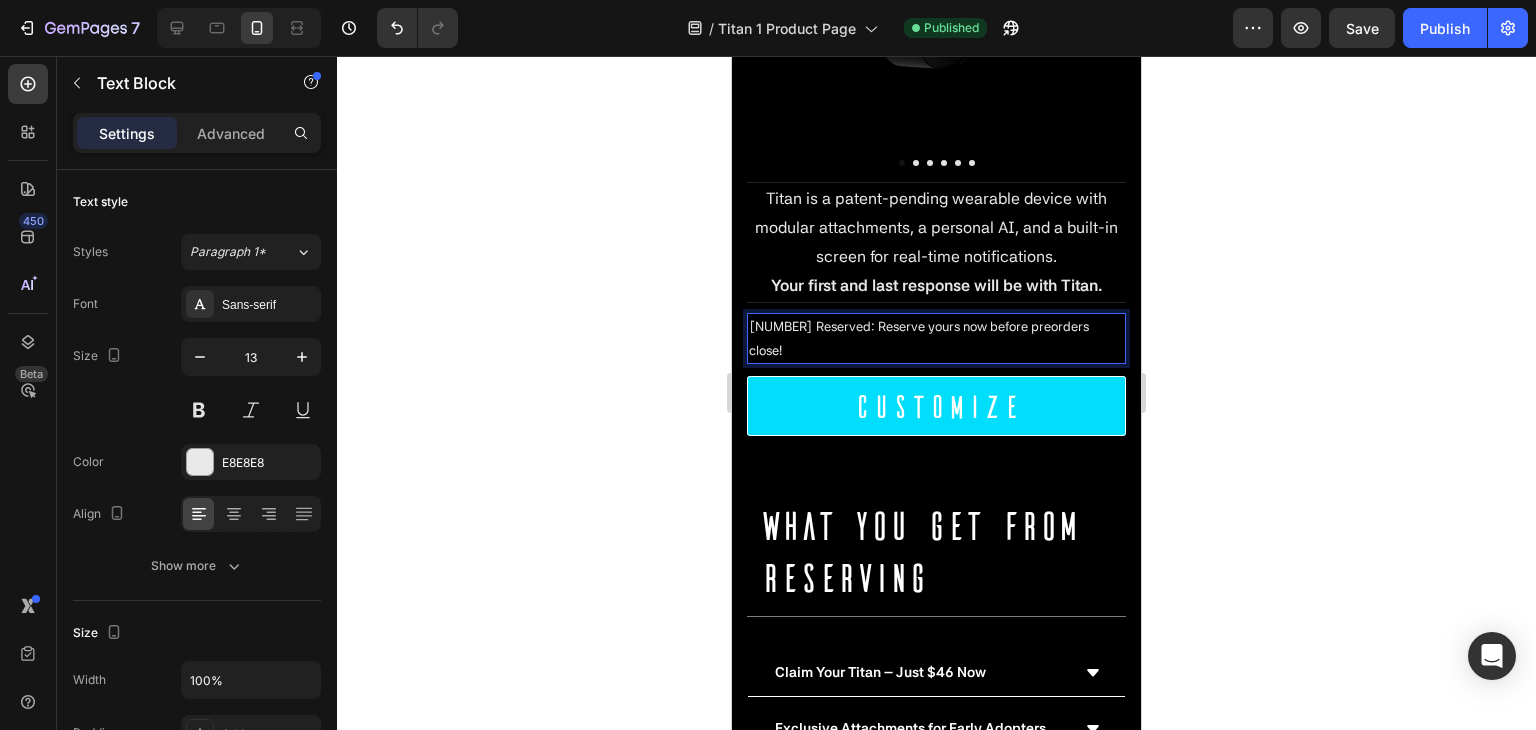 click on "556 Reserved: Reserve yours now before preorders close!" at bounding box center [936, 338] 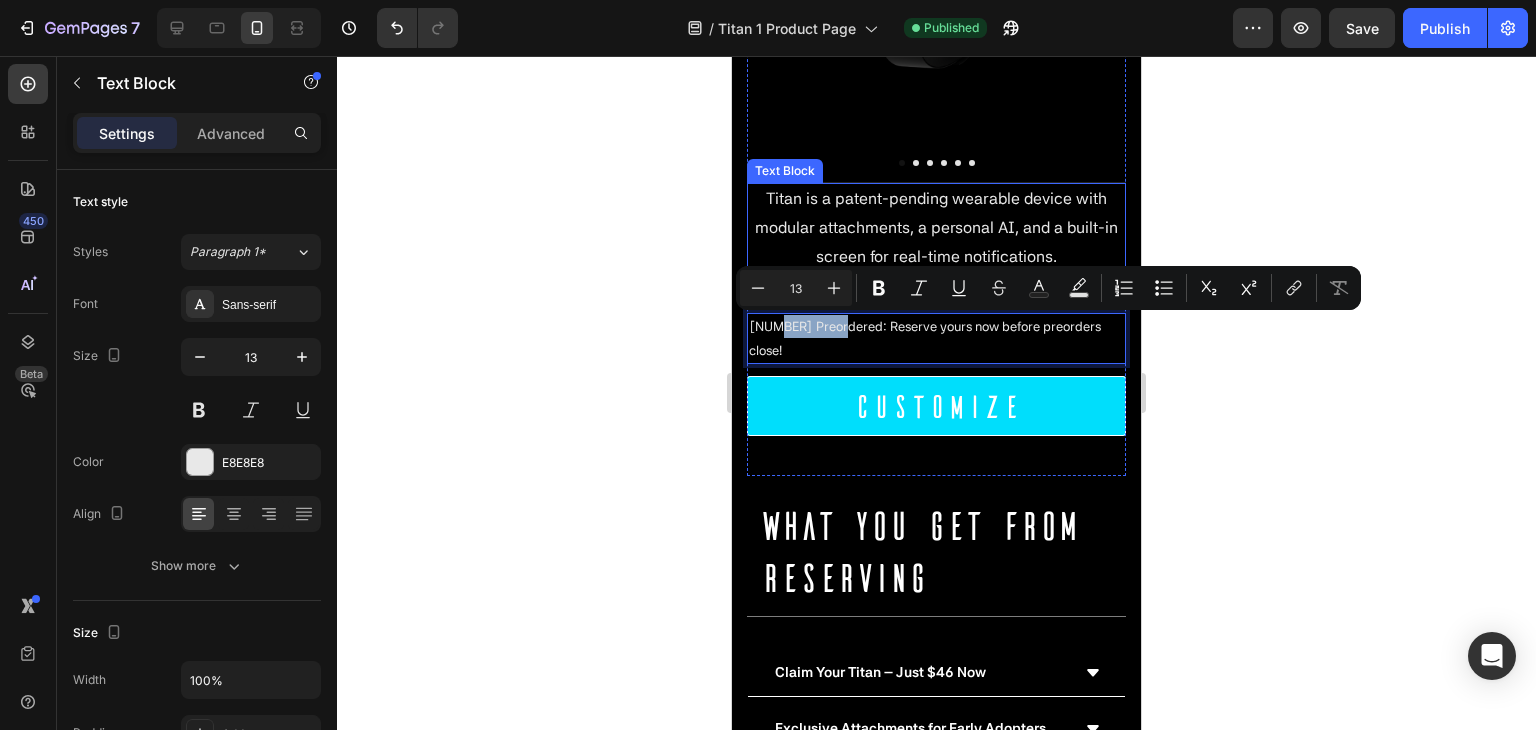 click on "Titan is a patent-pending wearable device with modular attachments, a personal AI, and a built-in screen for real-time notifications." at bounding box center (936, 228) 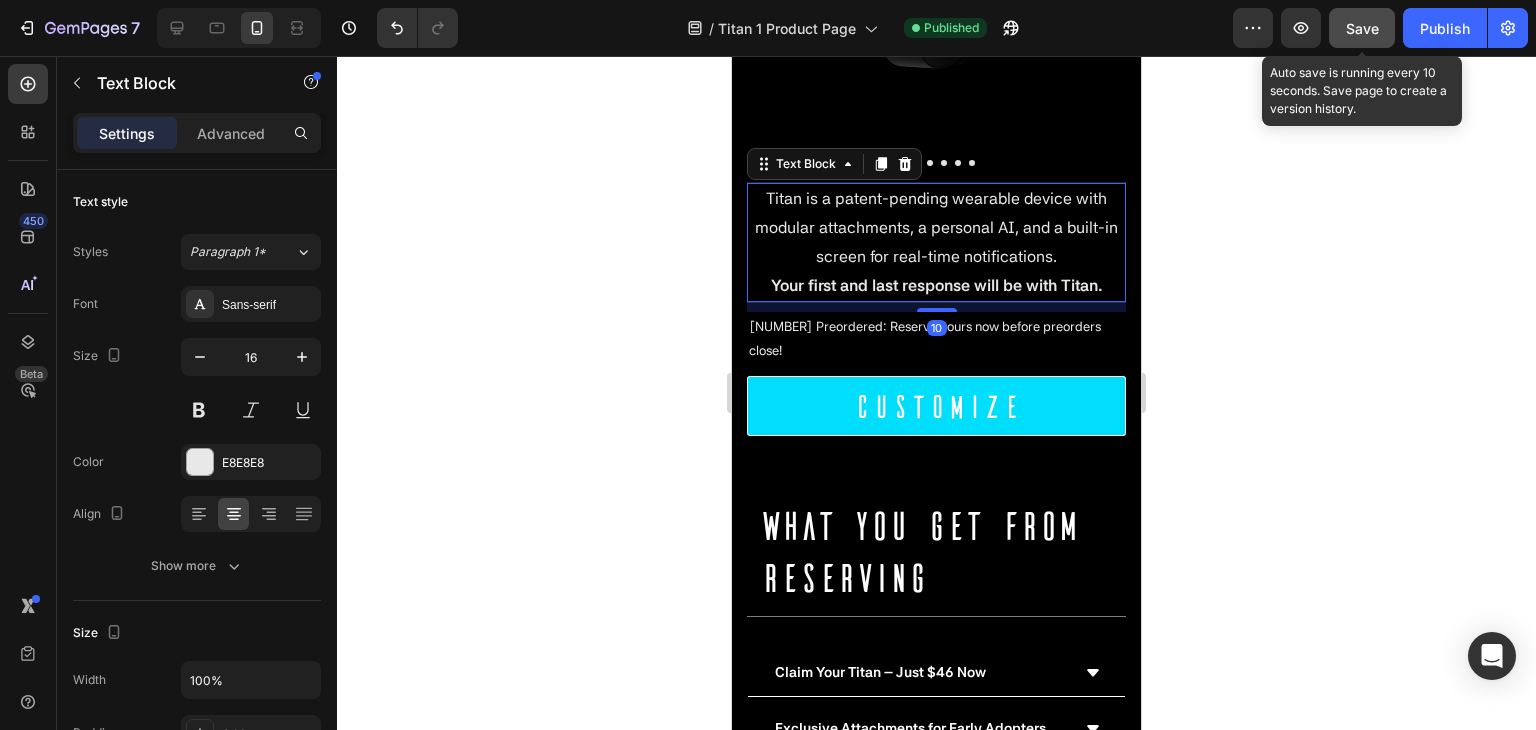 click on "Save" 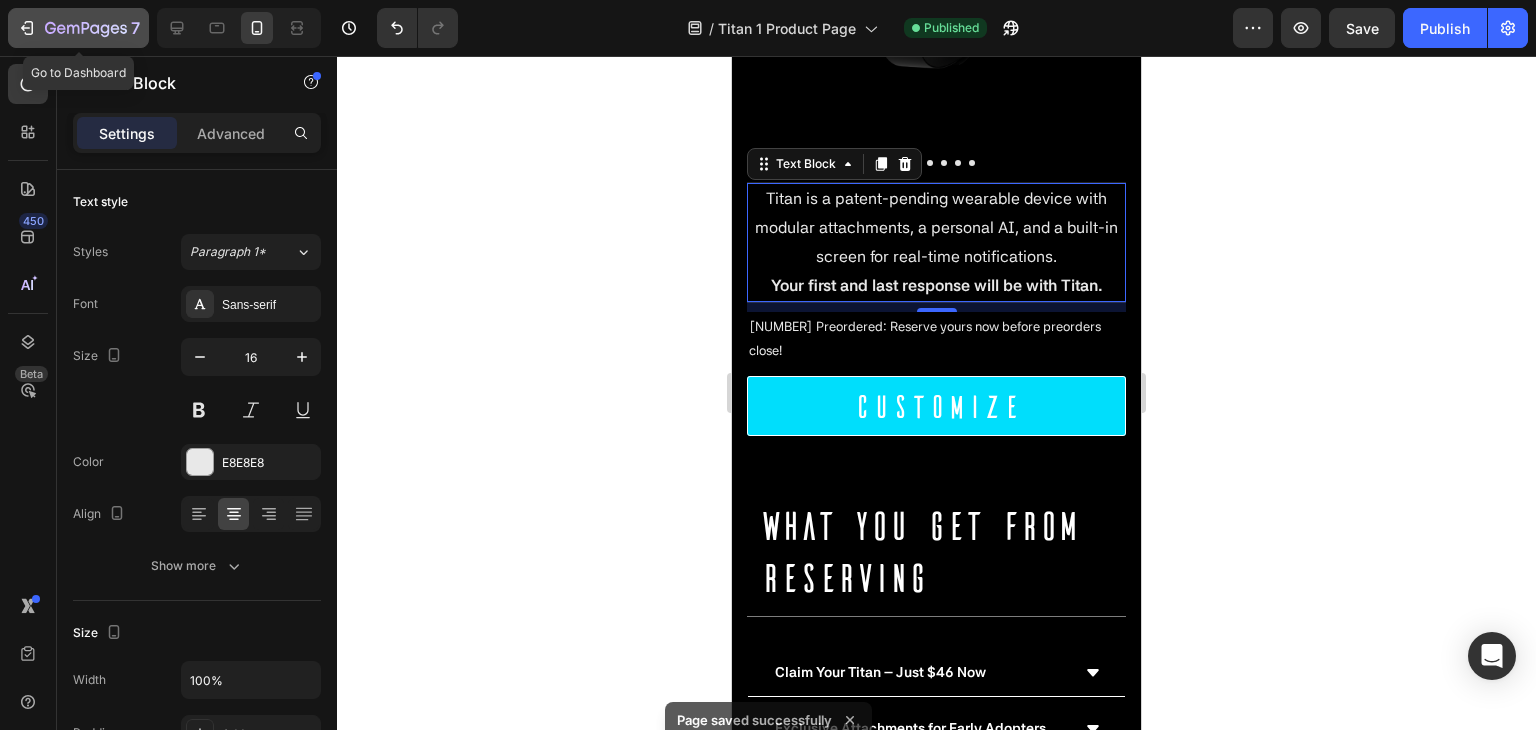click on "7" 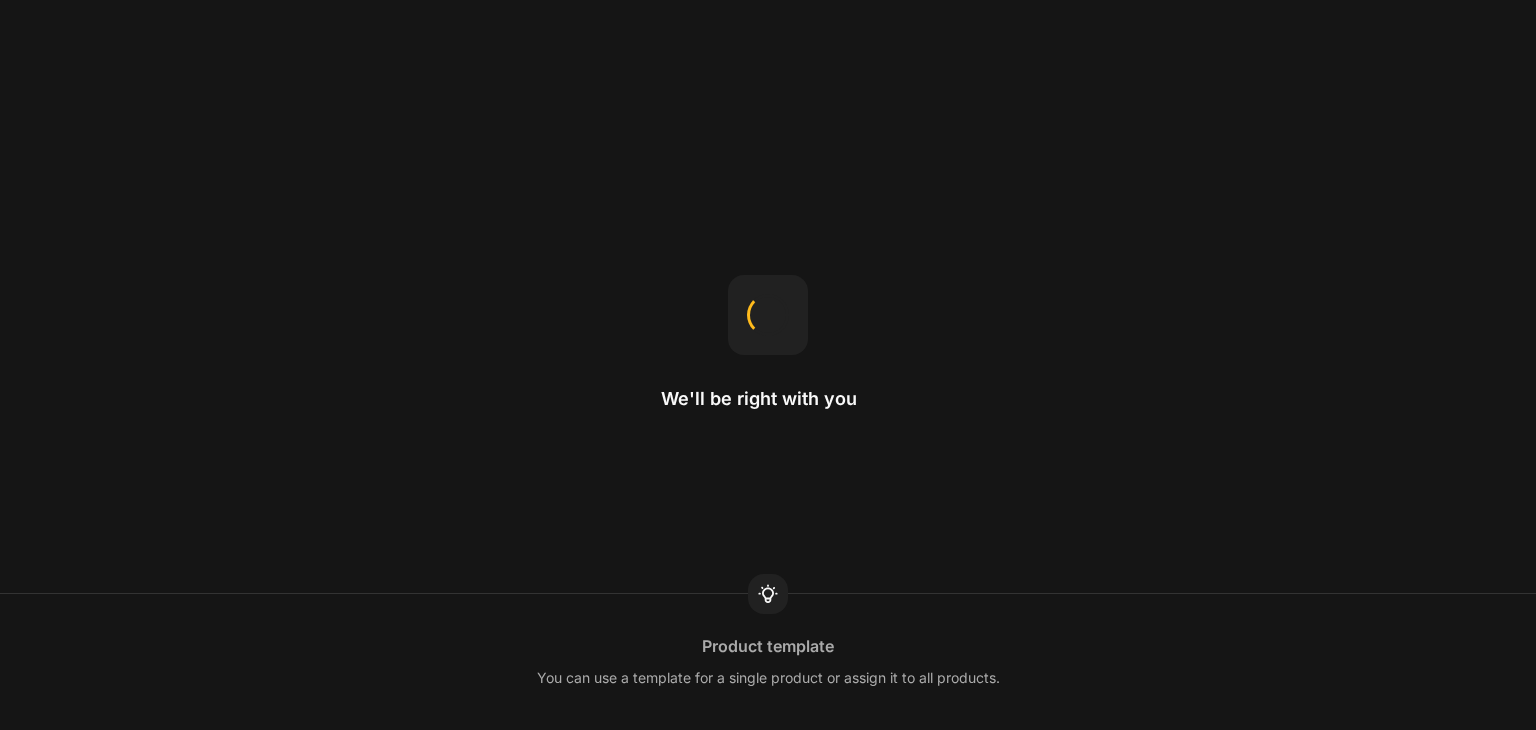 scroll, scrollTop: 0, scrollLeft: 0, axis: both 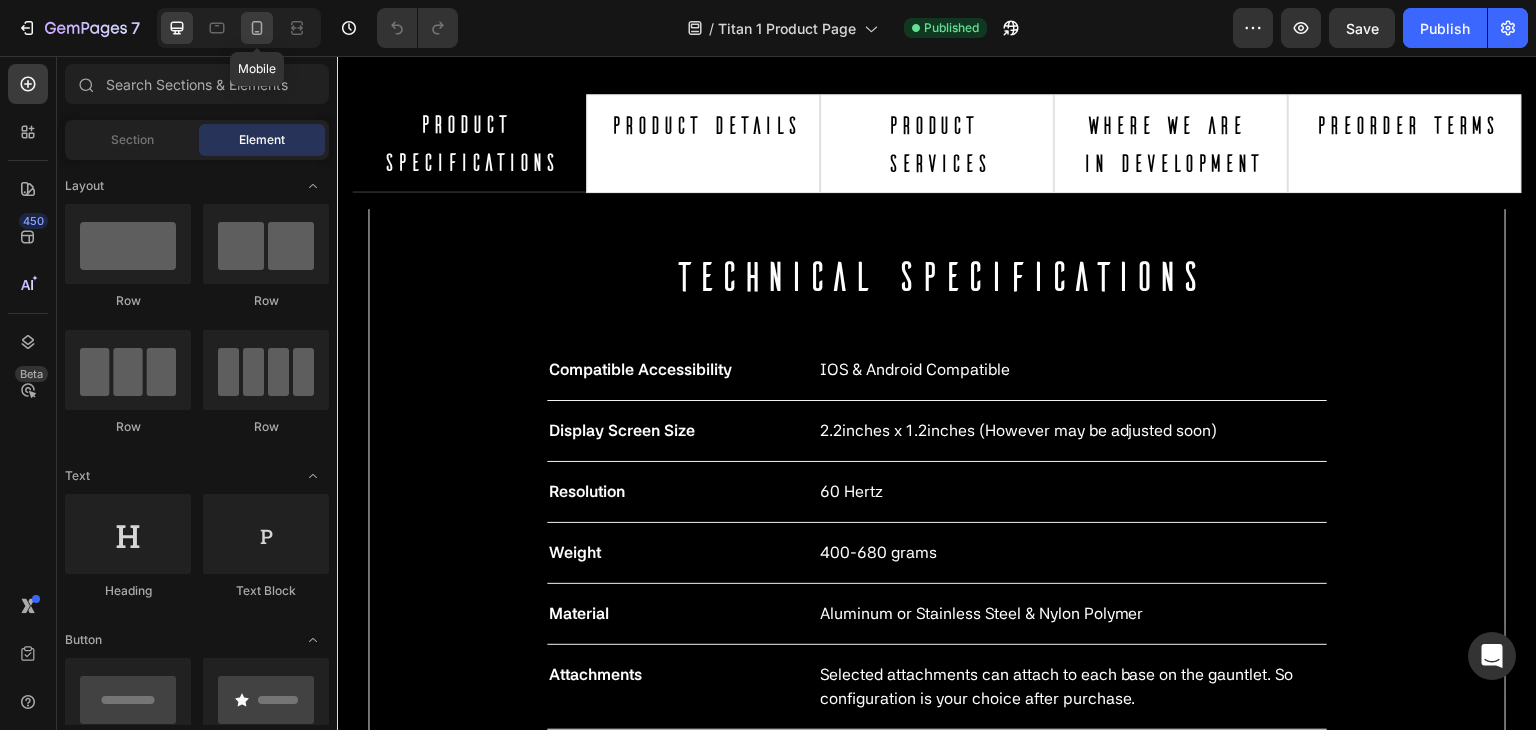 click 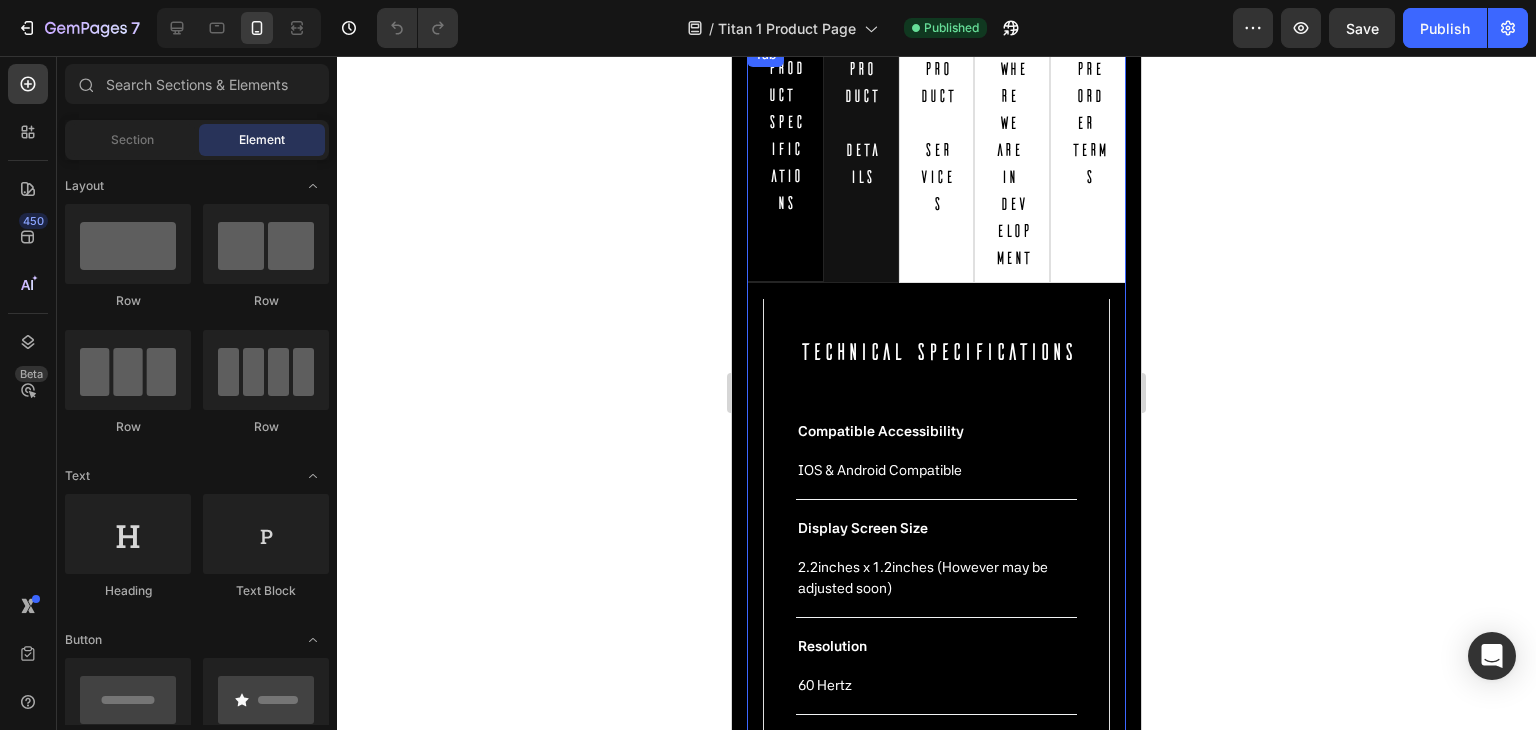 click on "Product Details" at bounding box center (861, 163) 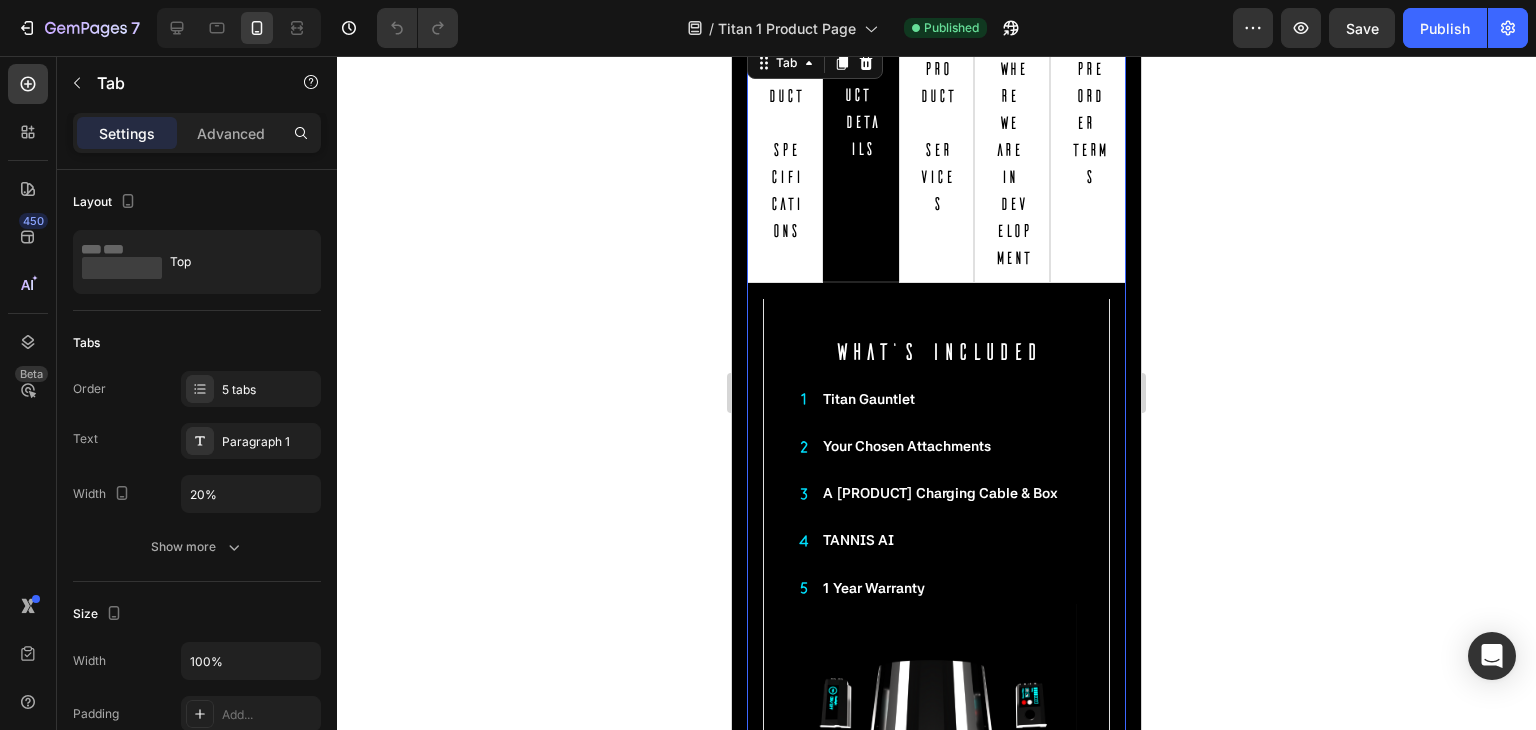 scroll, scrollTop: 4070, scrollLeft: 0, axis: vertical 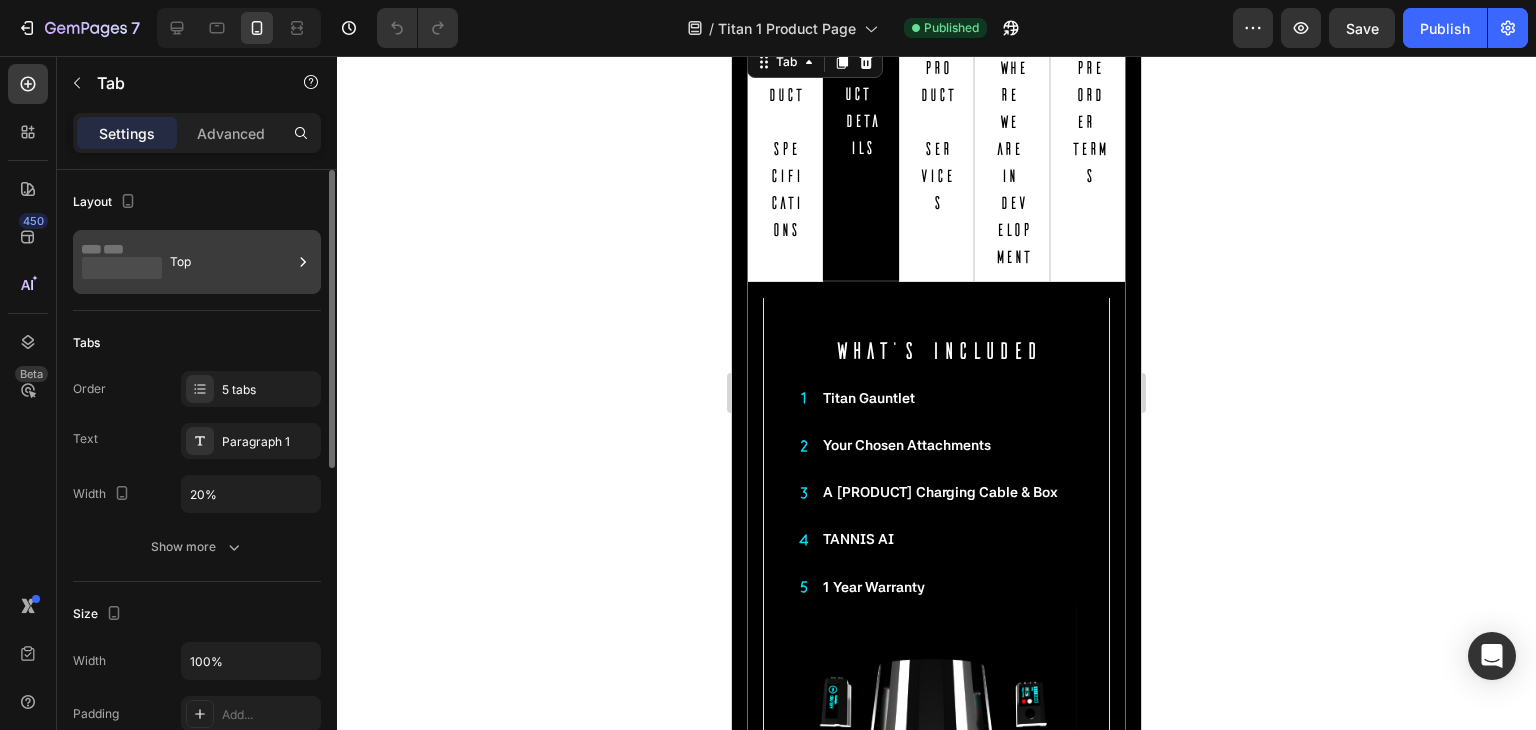 click 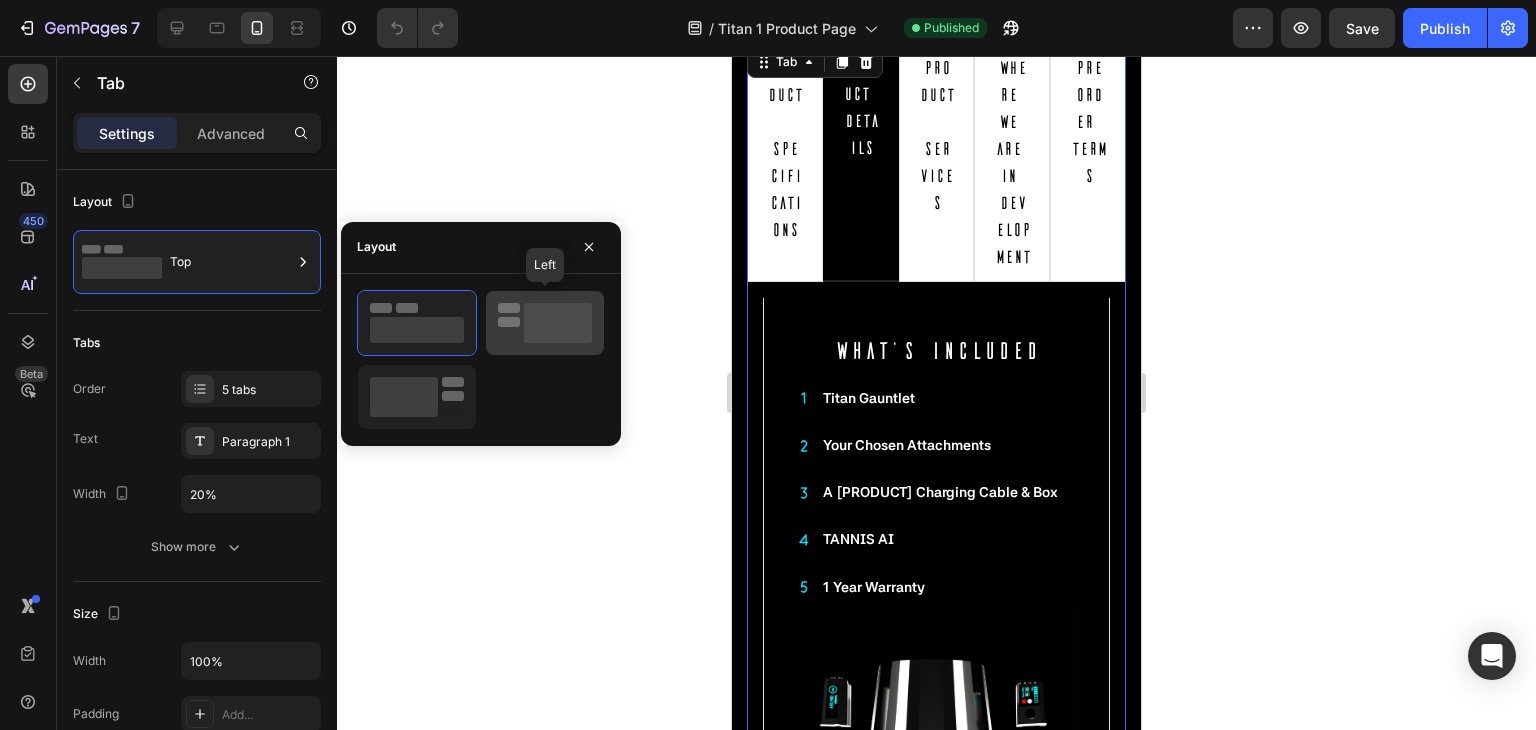 click 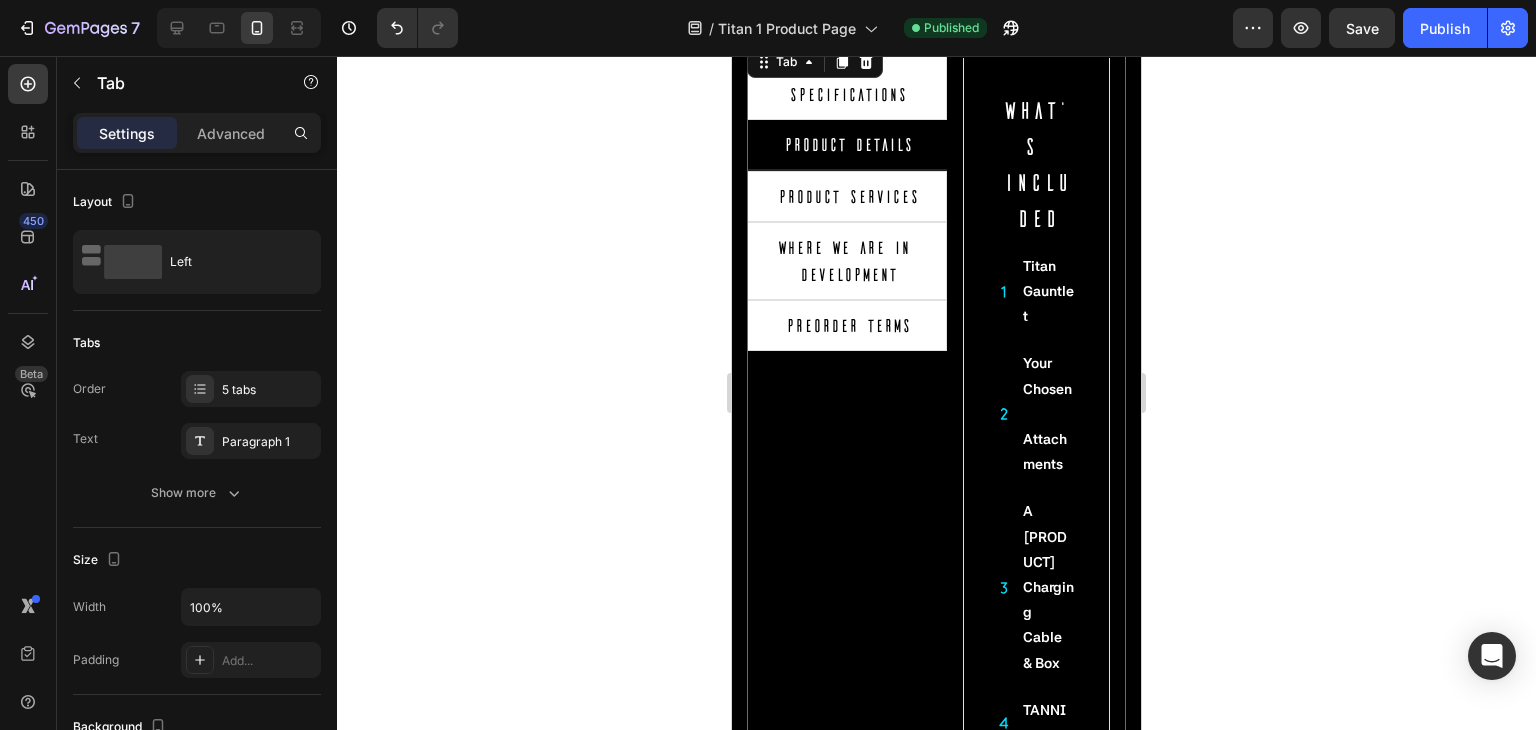 click 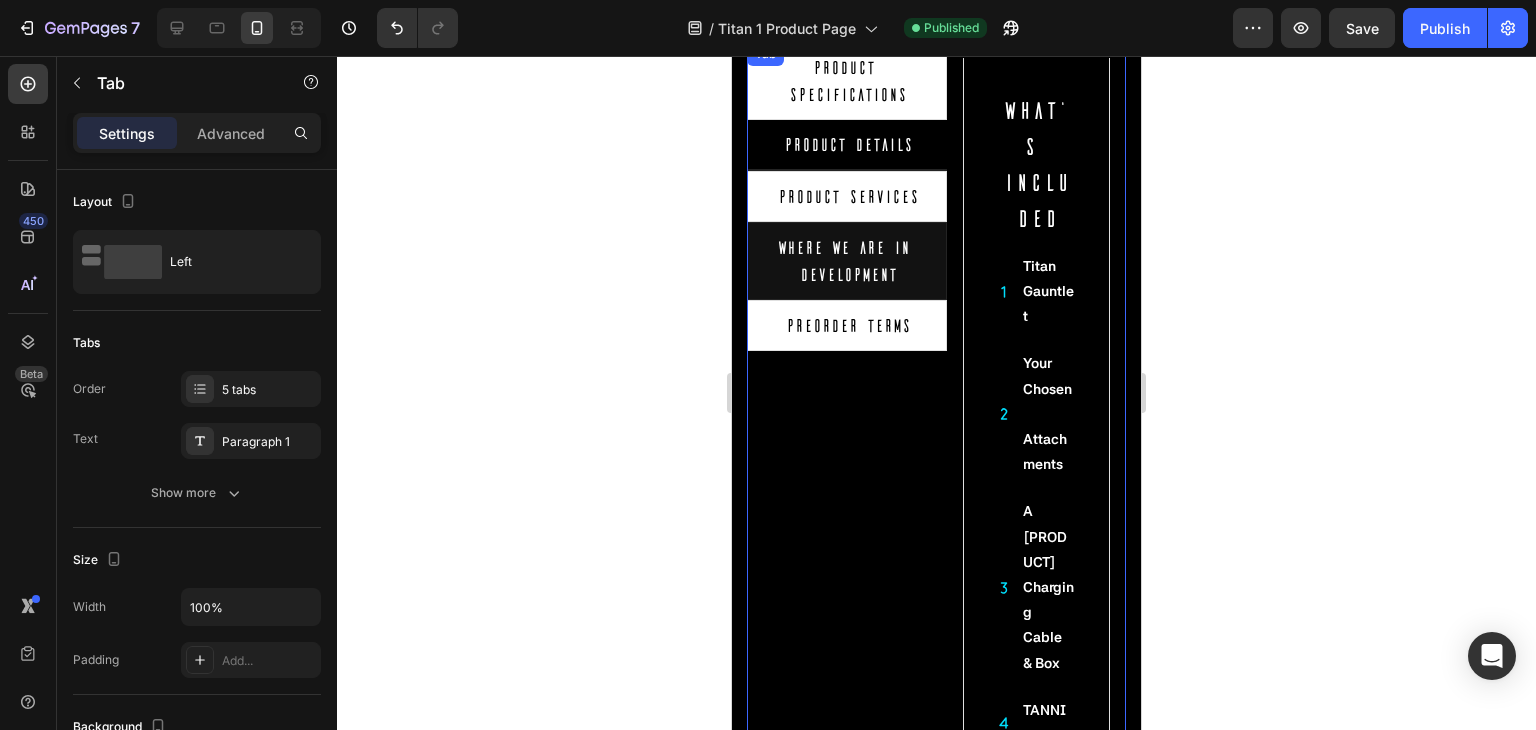 click on "Where We Are In Development" at bounding box center (847, 261) 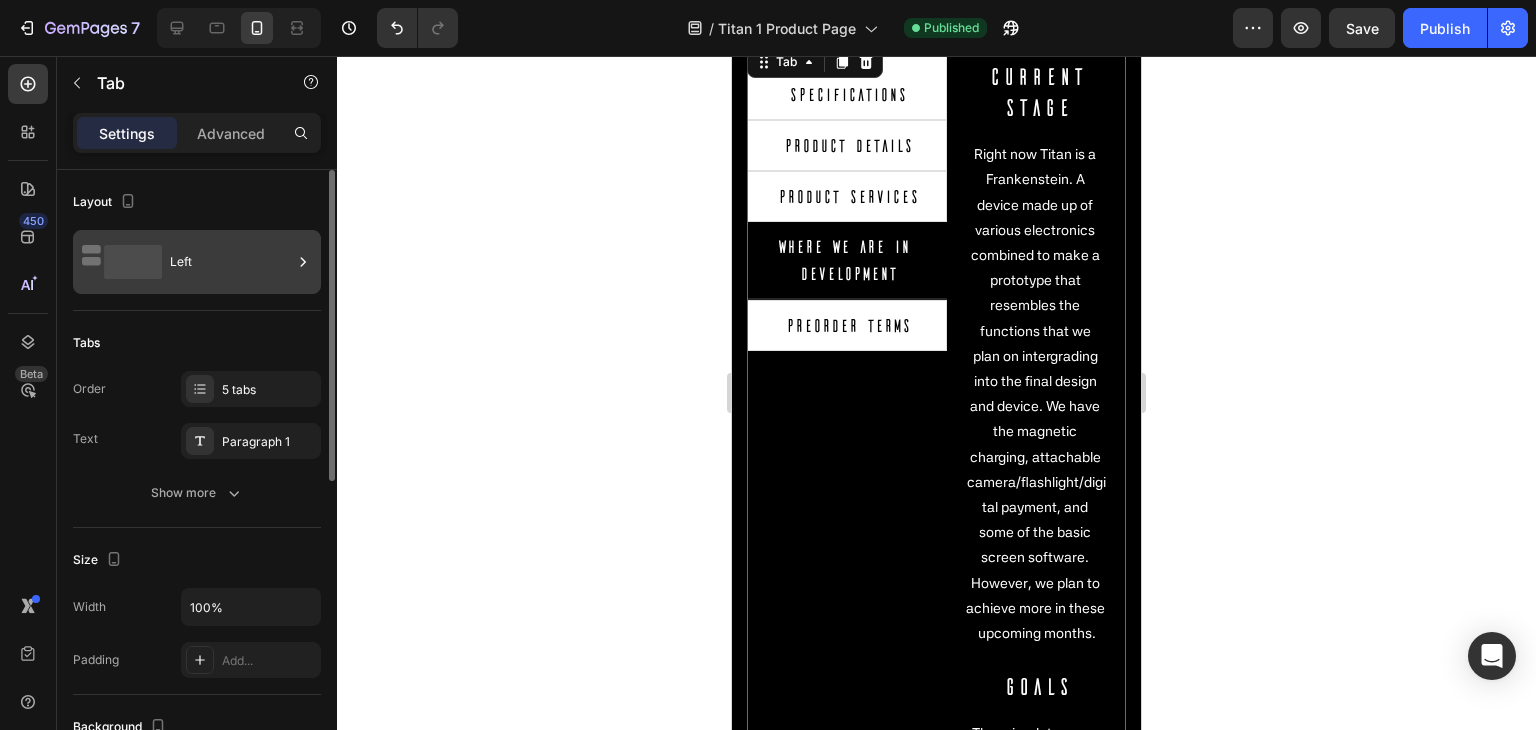 click on "Left" at bounding box center (231, 262) 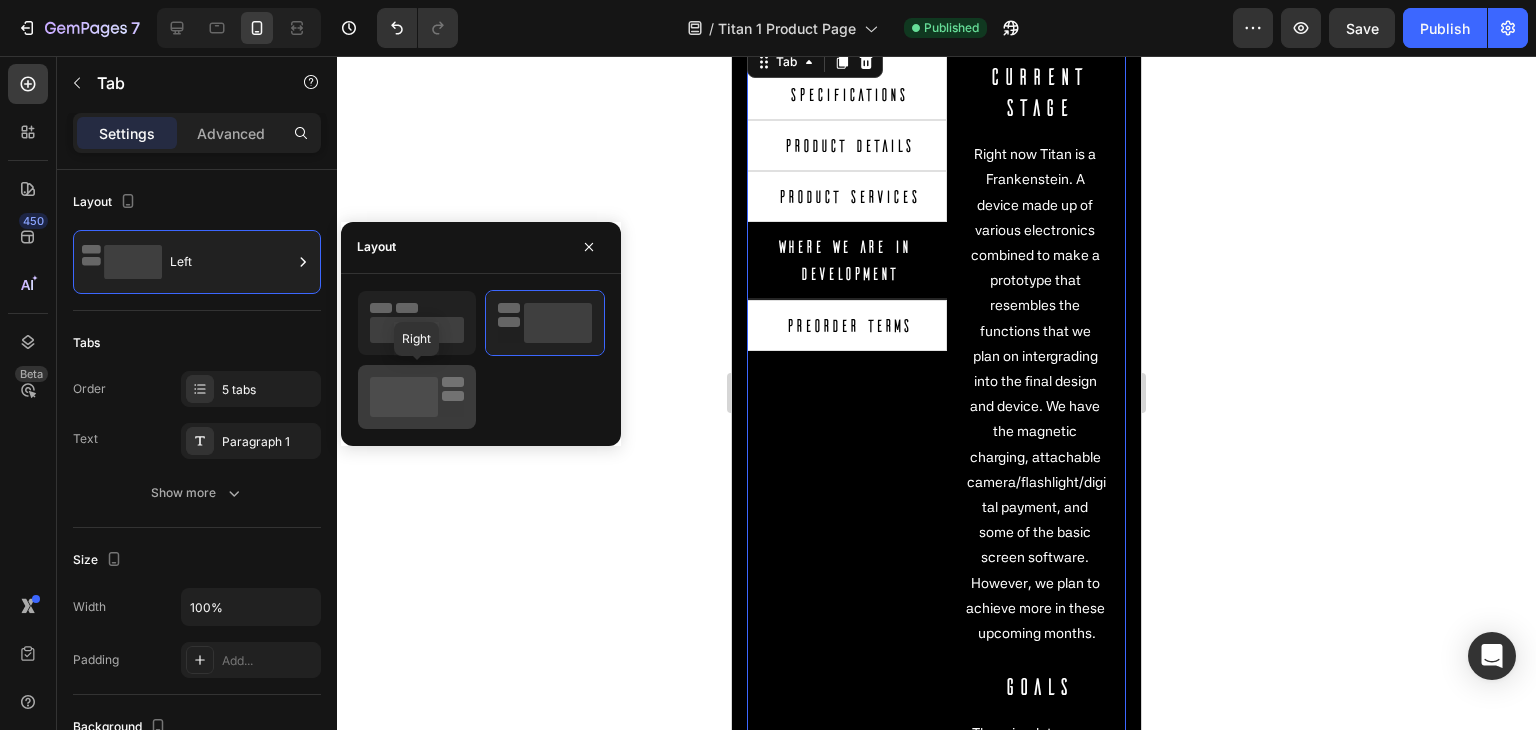 click 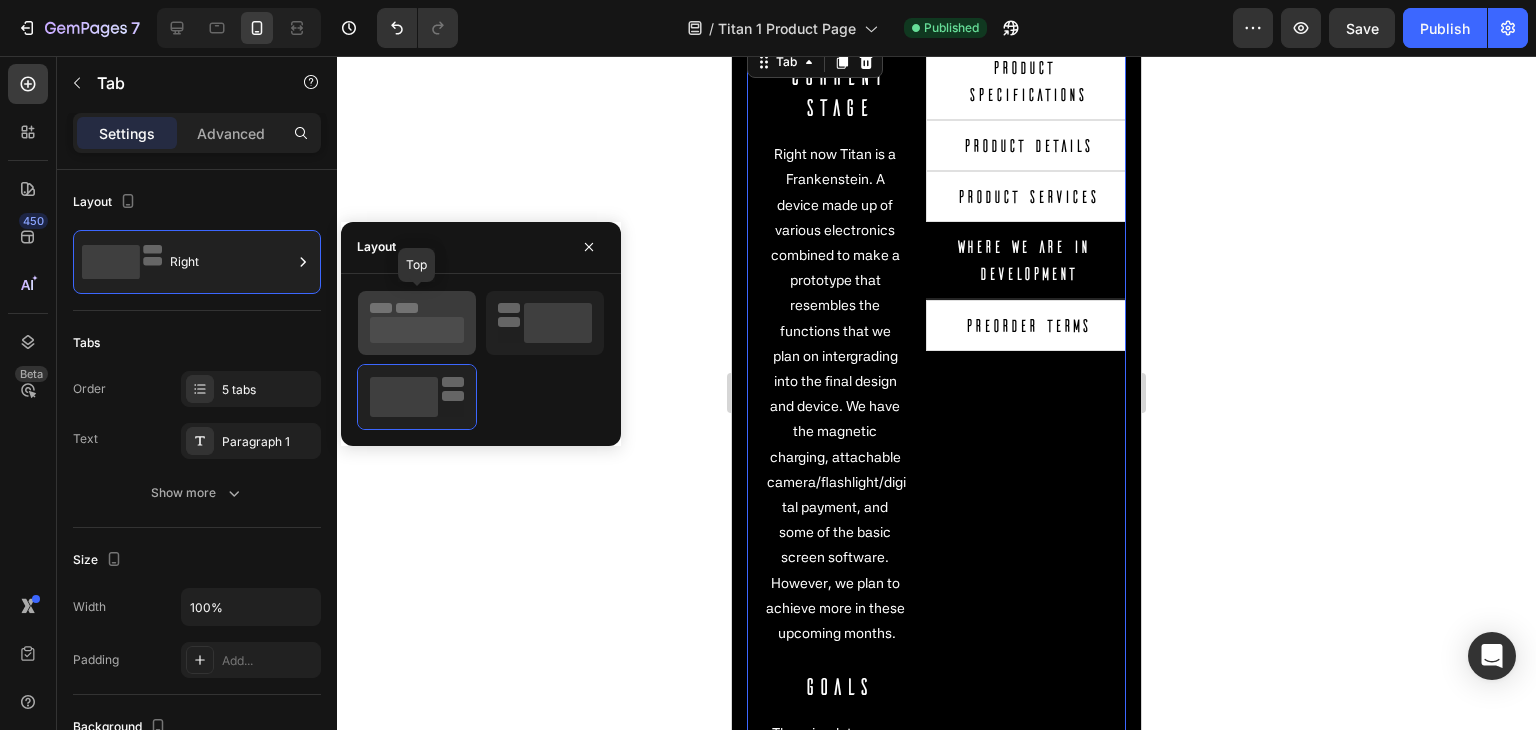 click 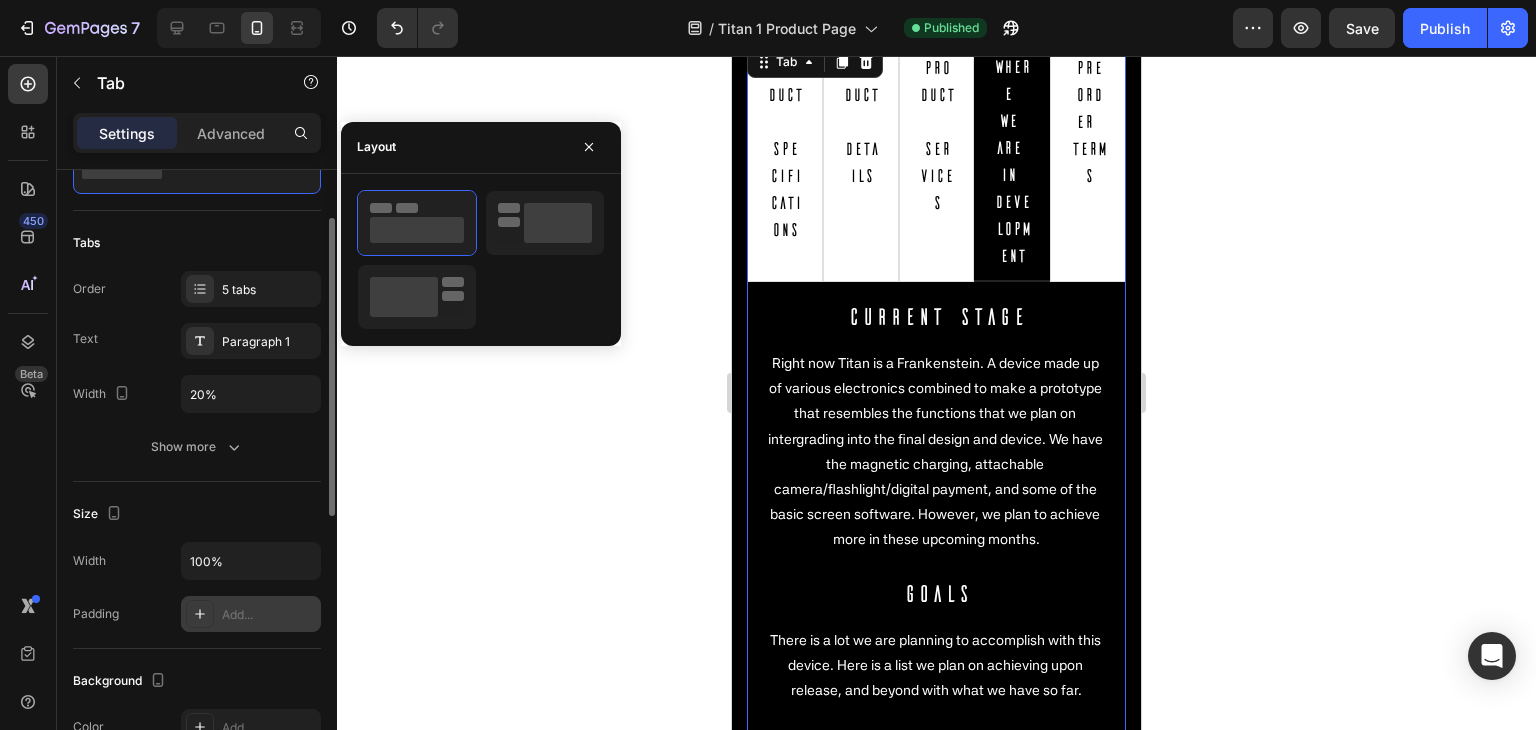 scroll, scrollTop: 200, scrollLeft: 0, axis: vertical 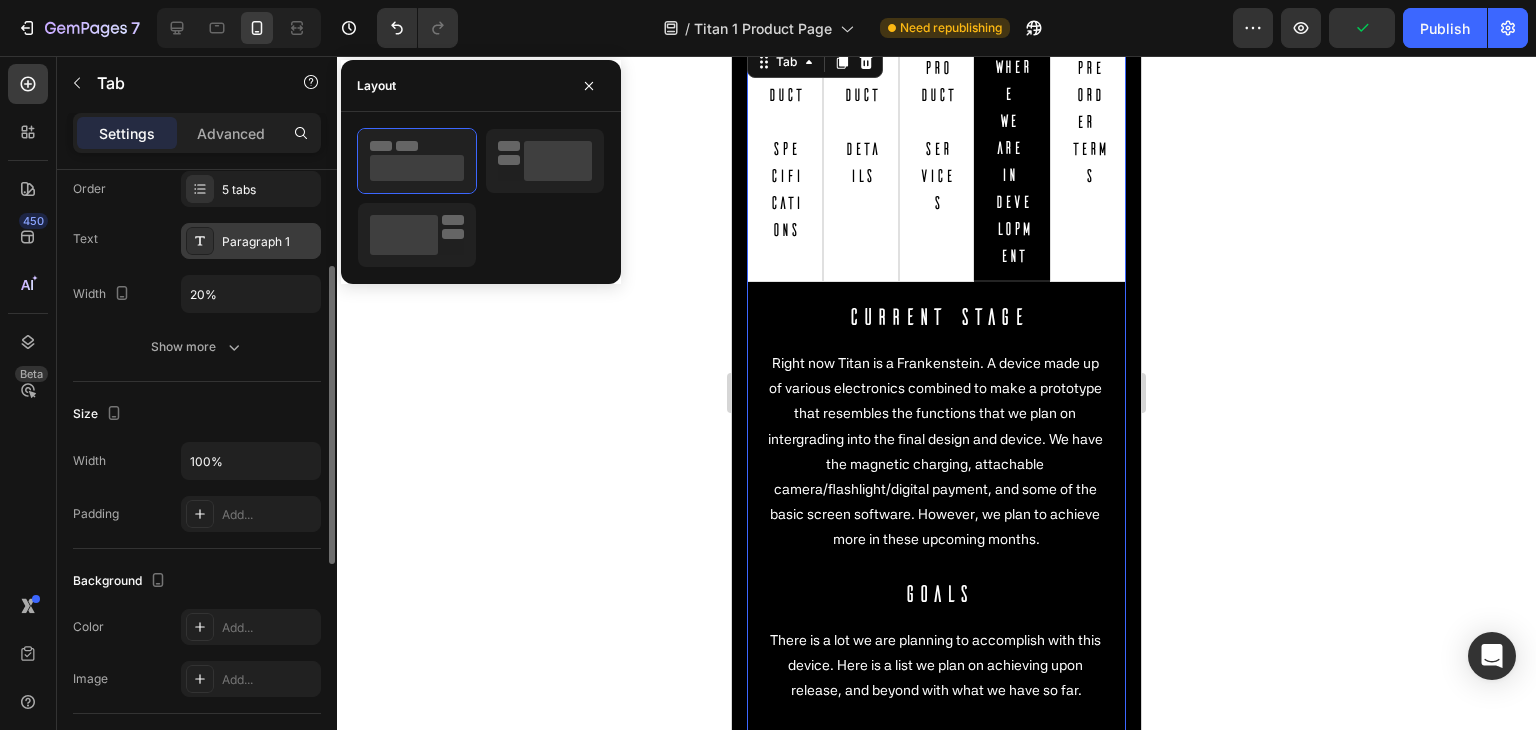 click on "Paragraph 1" at bounding box center [269, 242] 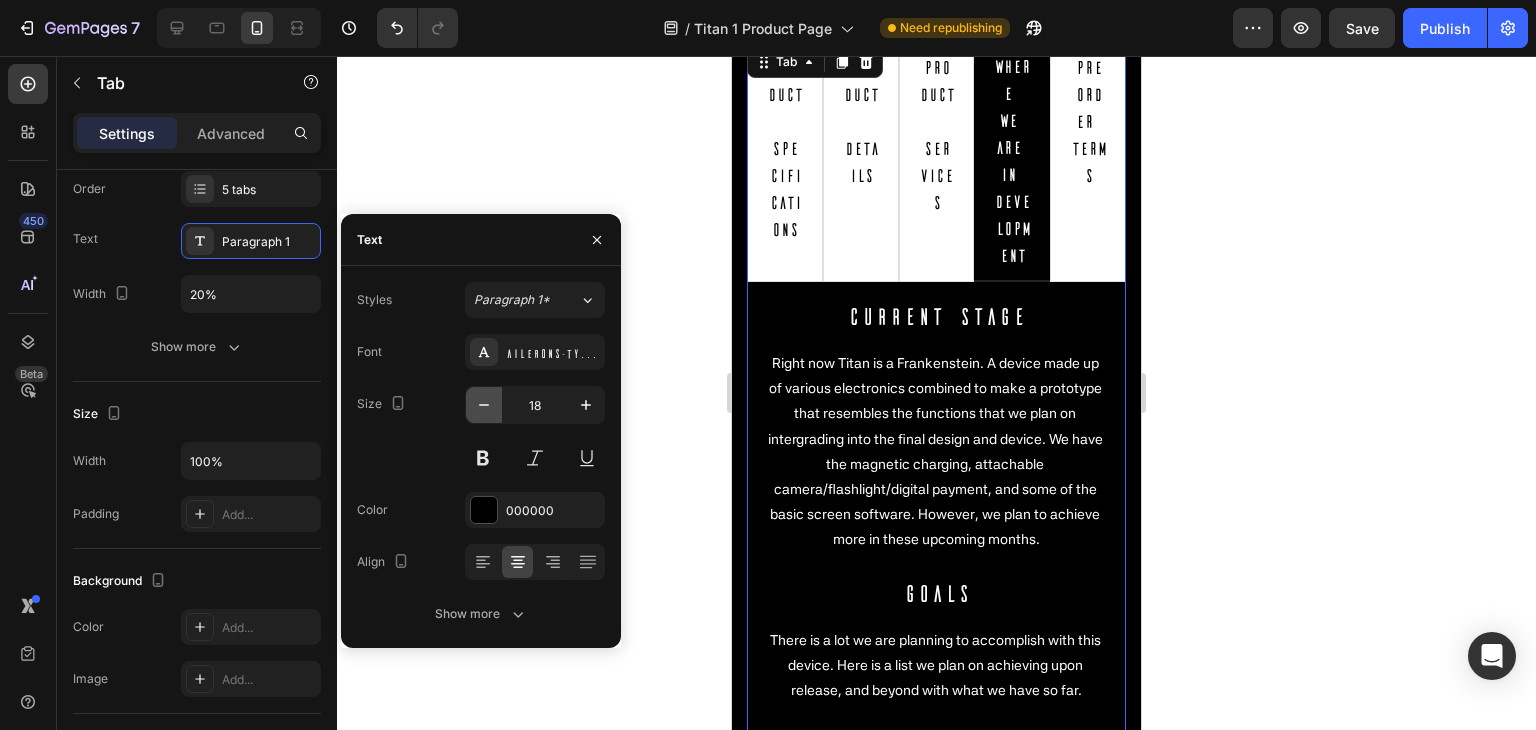 click 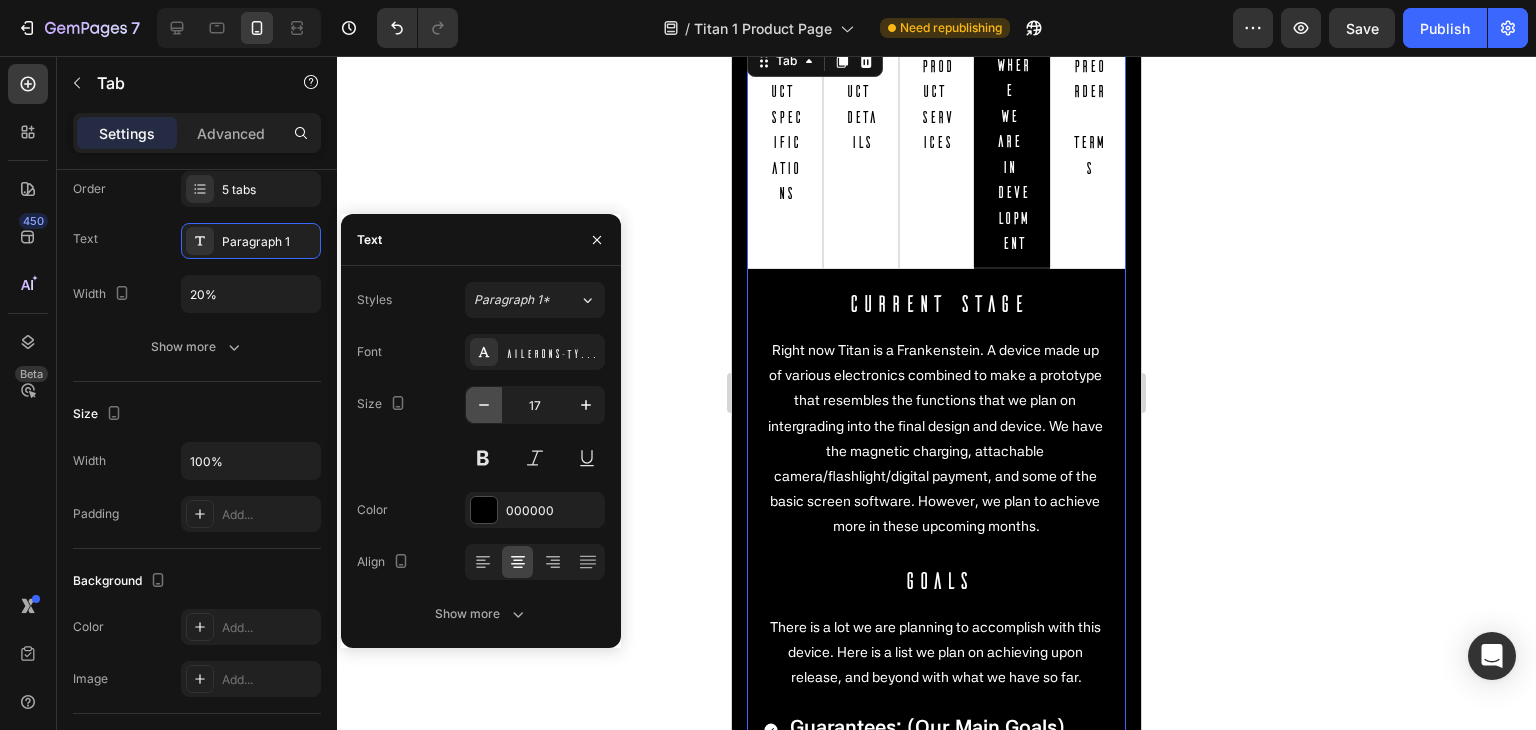 click 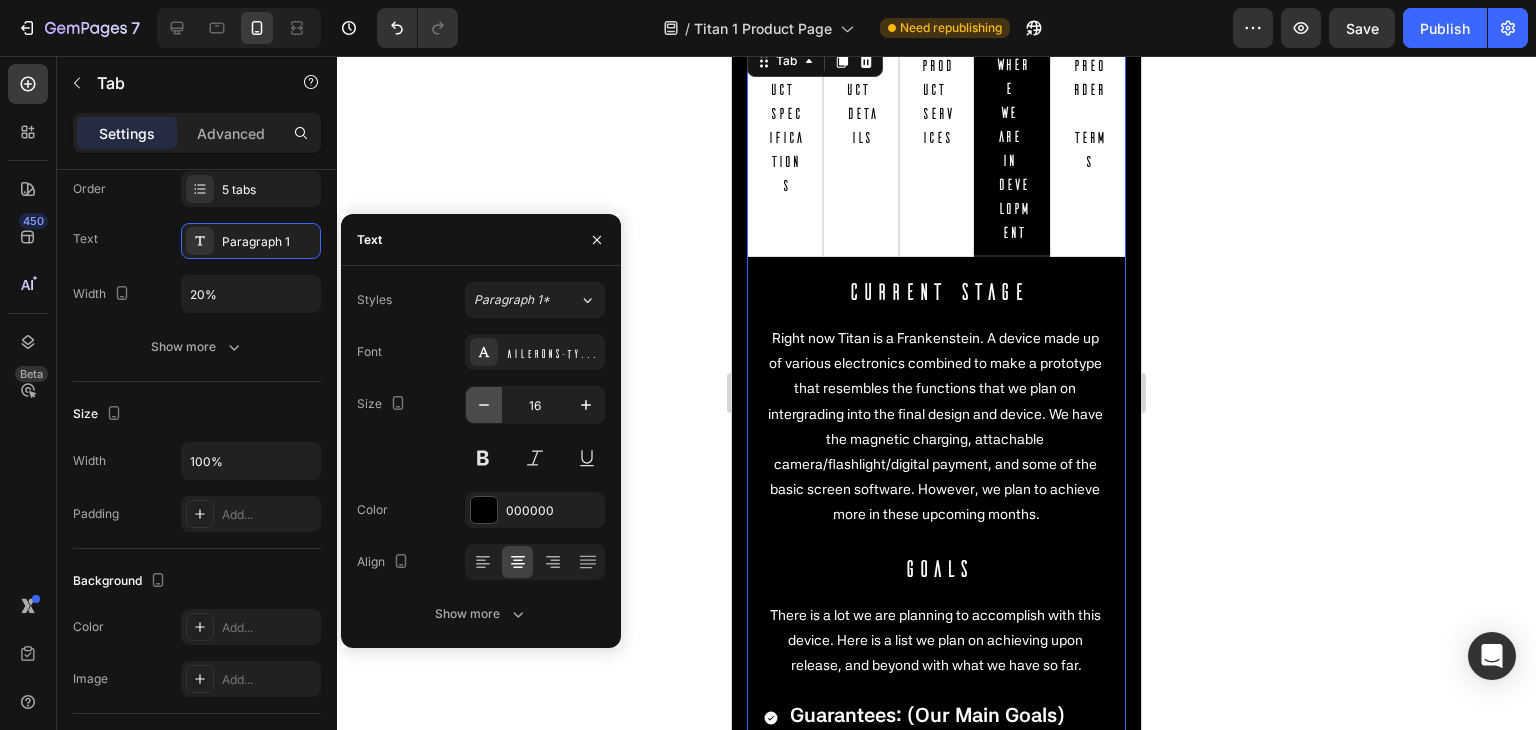 click 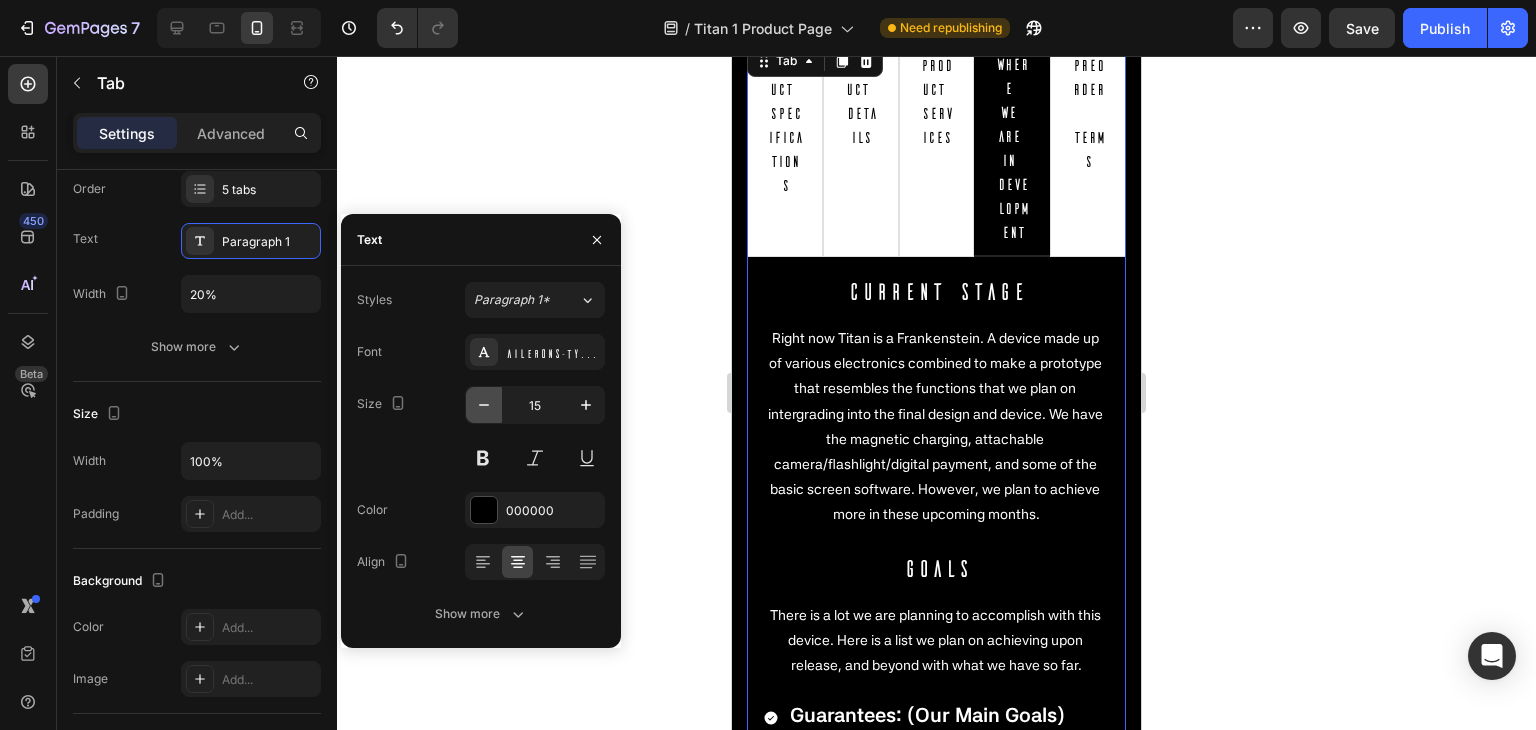 click 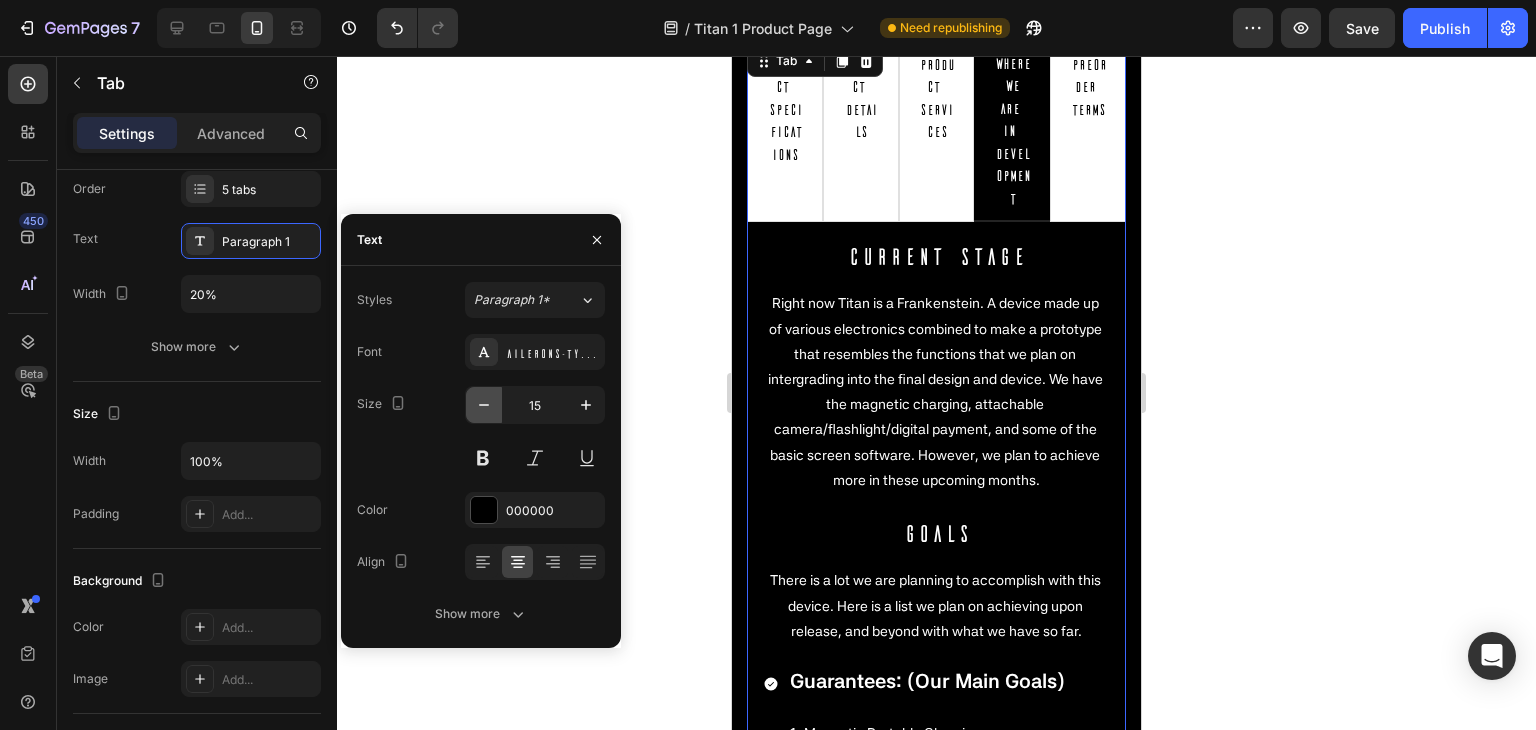 scroll, scrollTop: 4070, scrollLeft: 0, axis: vertical 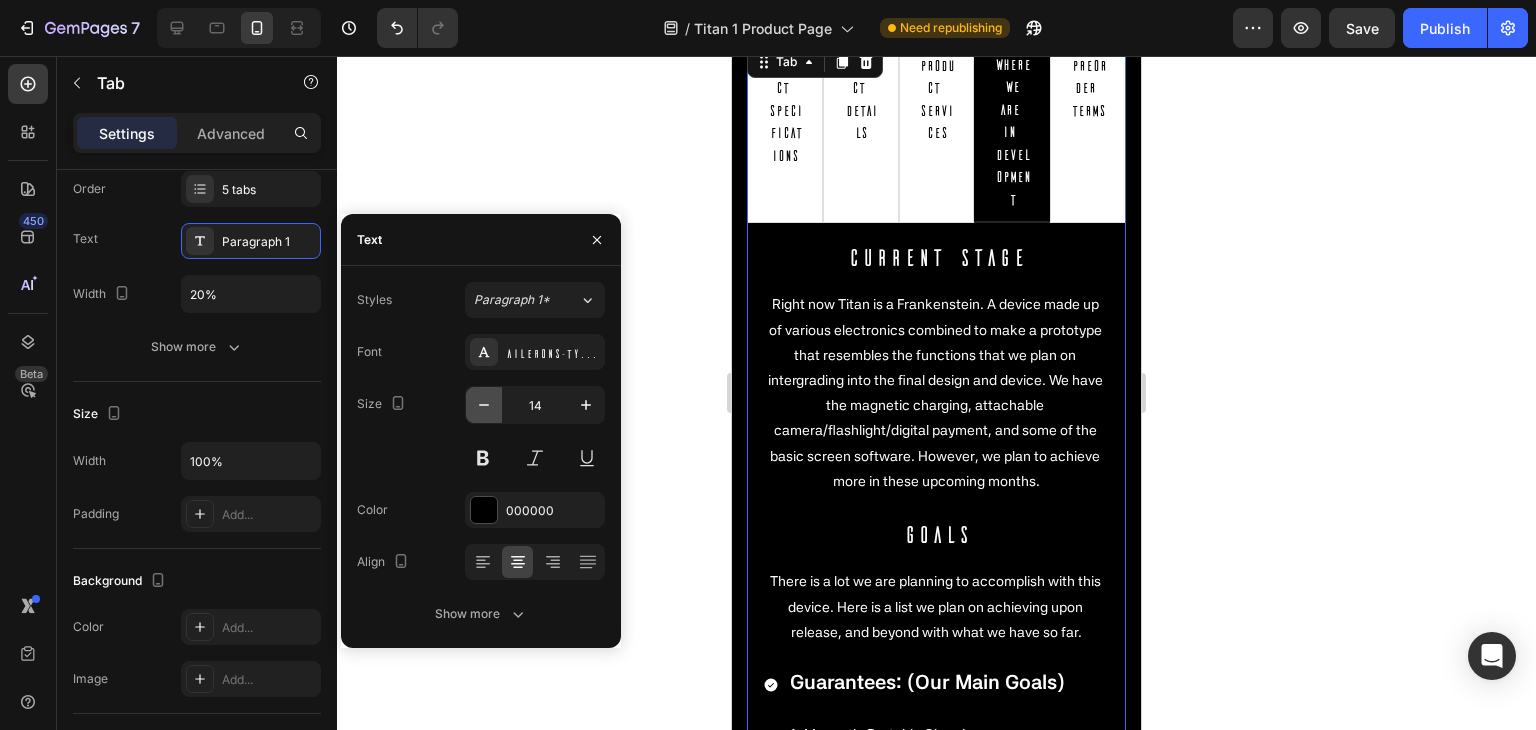 click 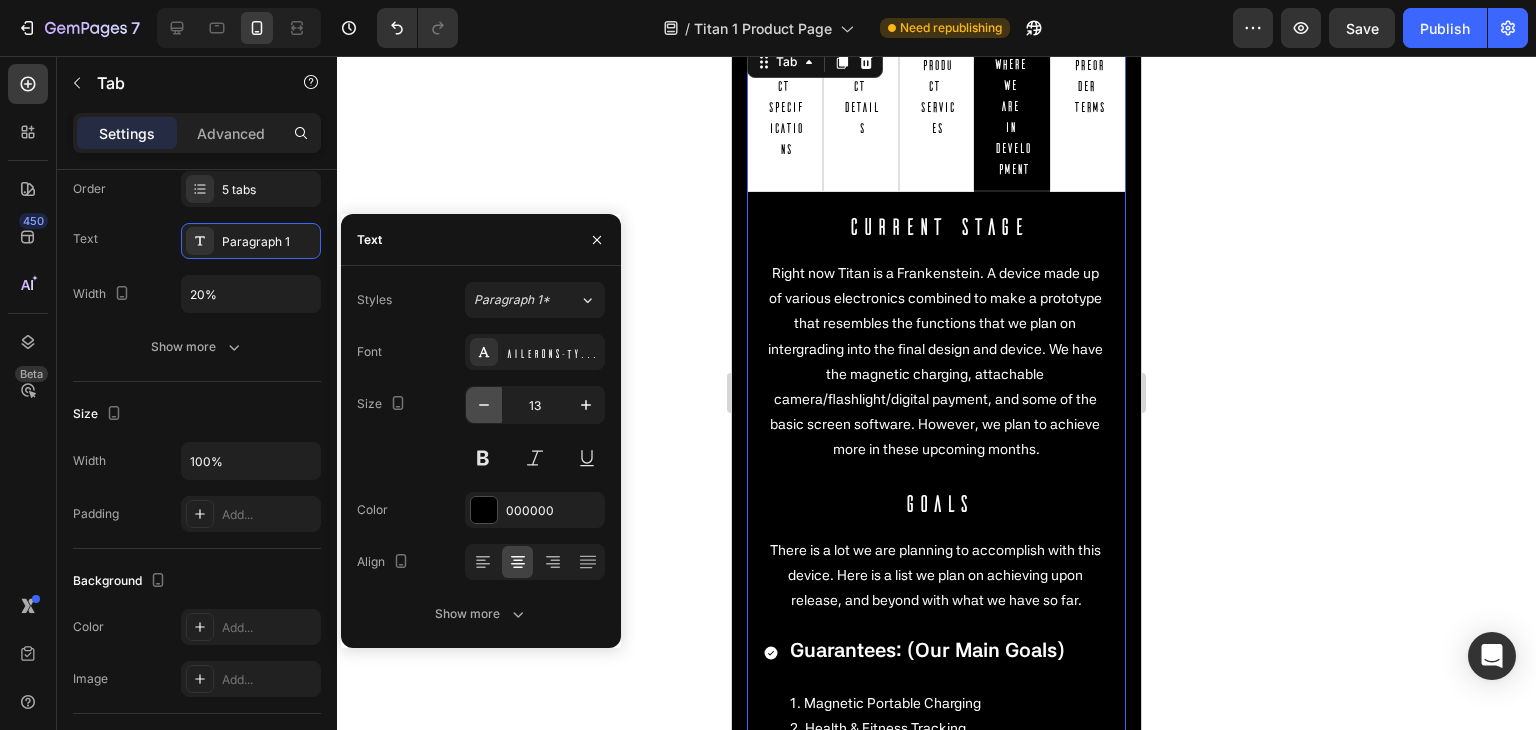 click 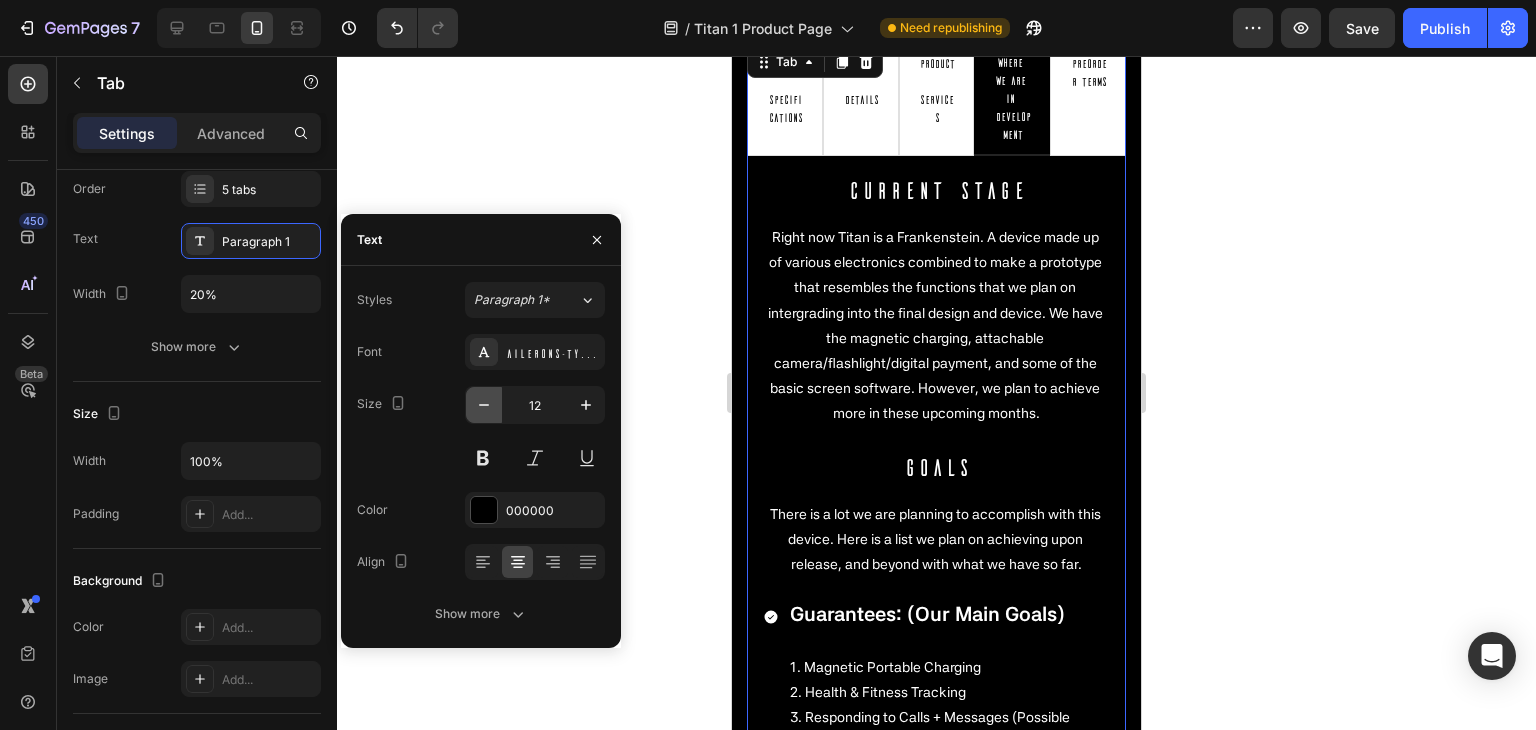 click 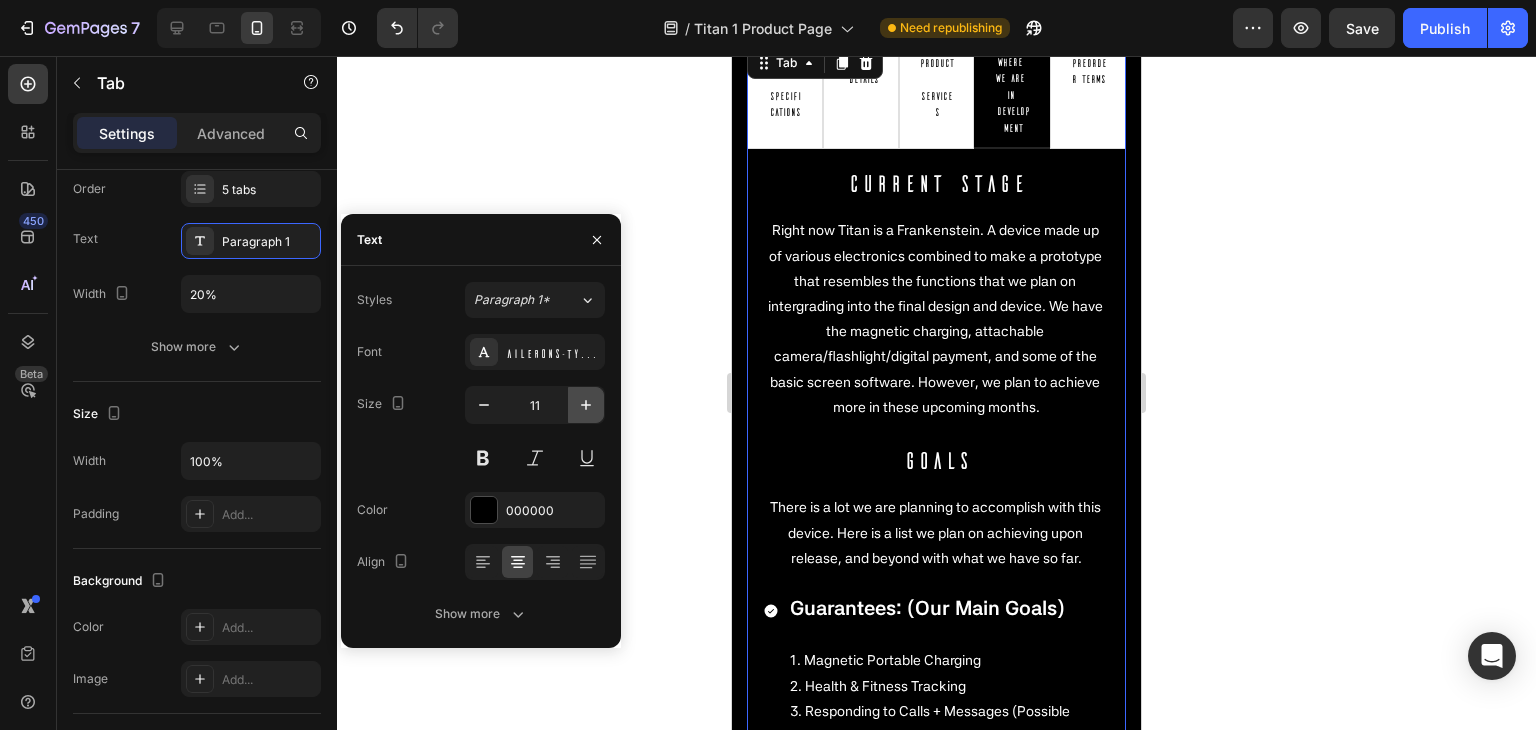 click 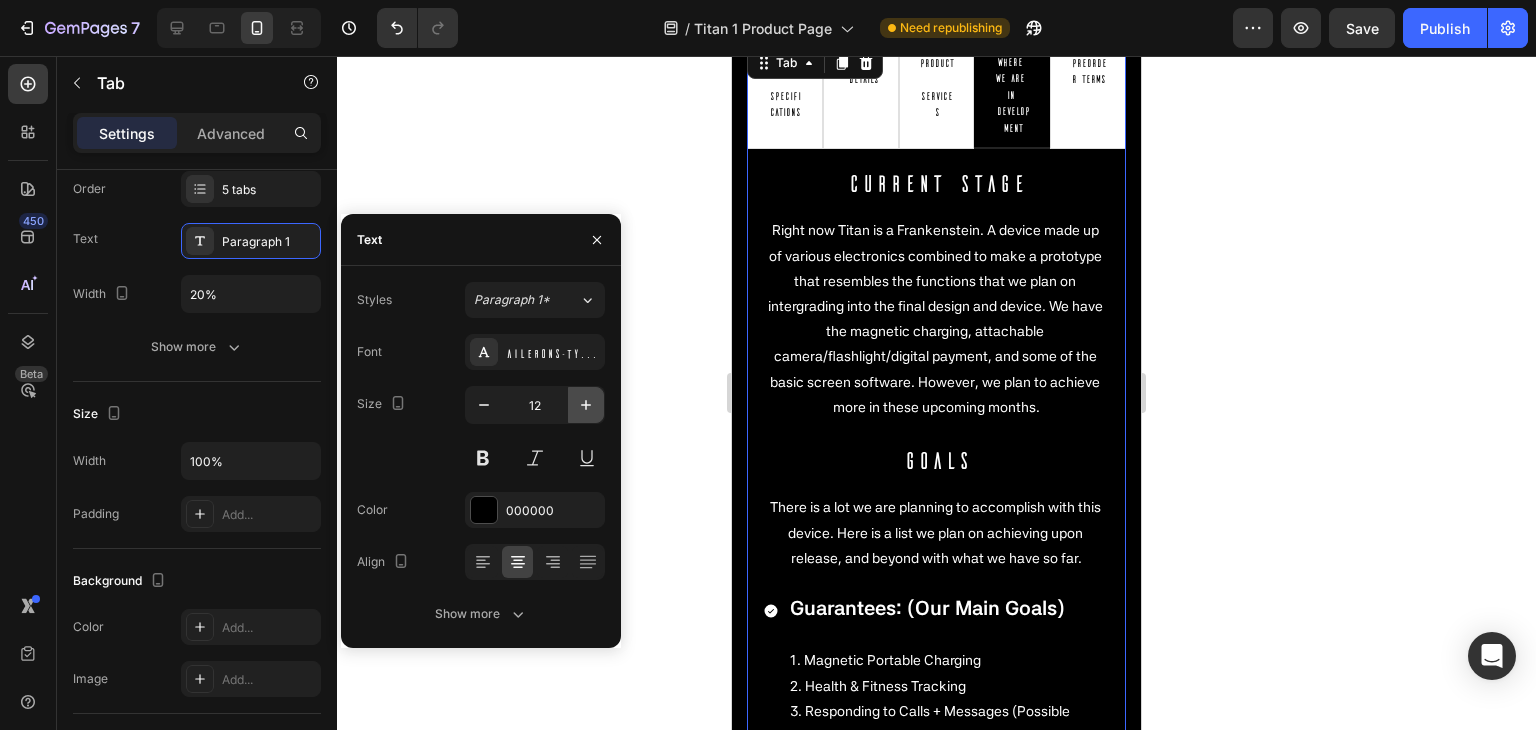 click 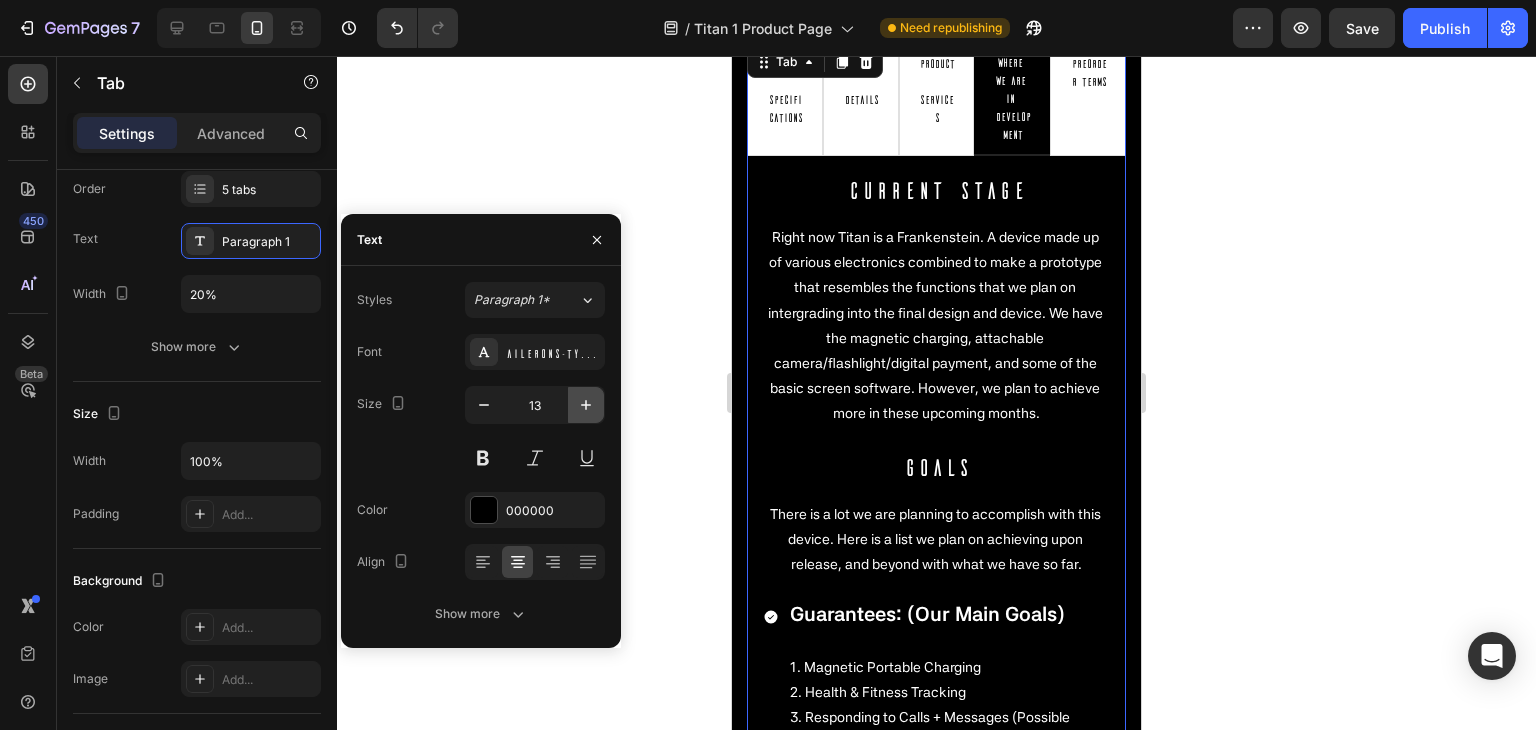 click 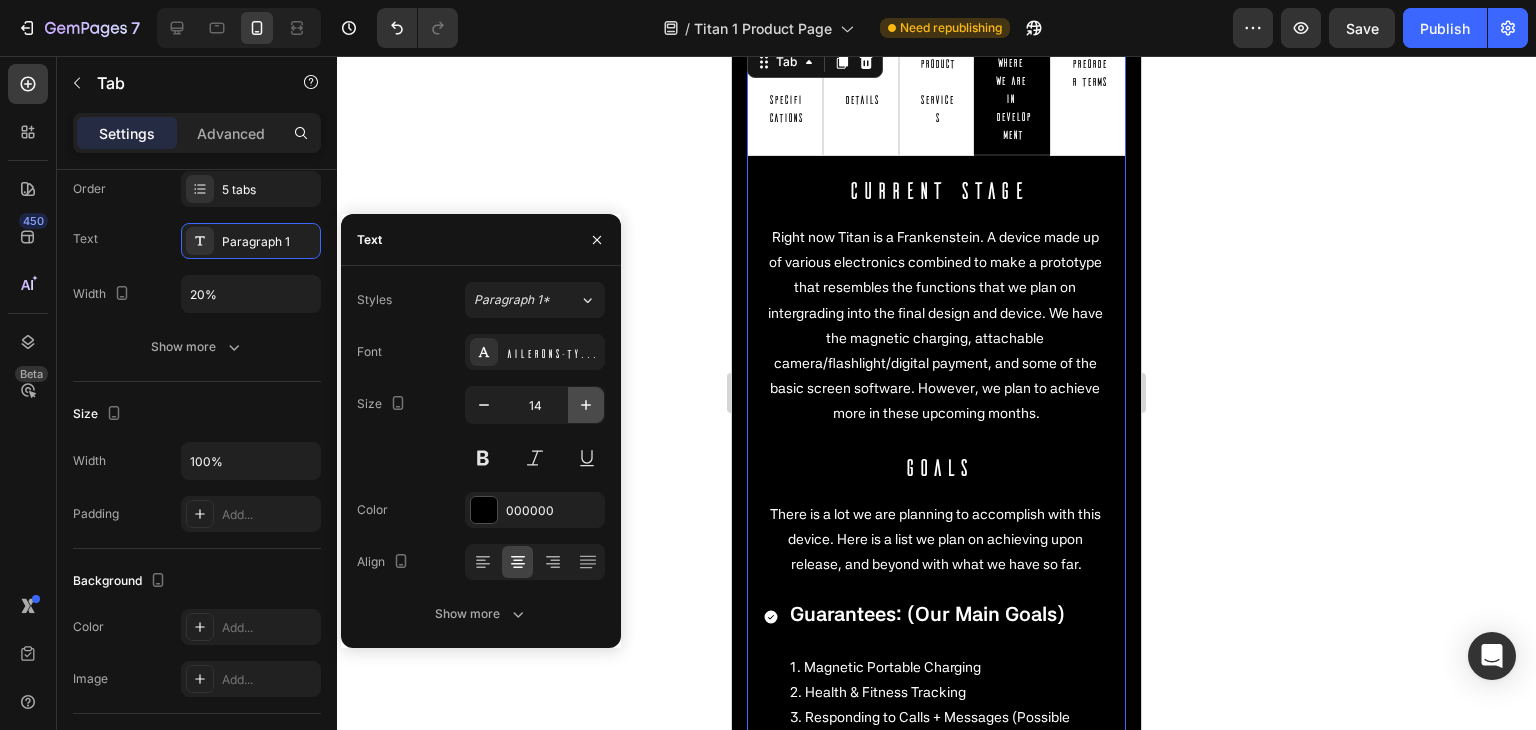 click 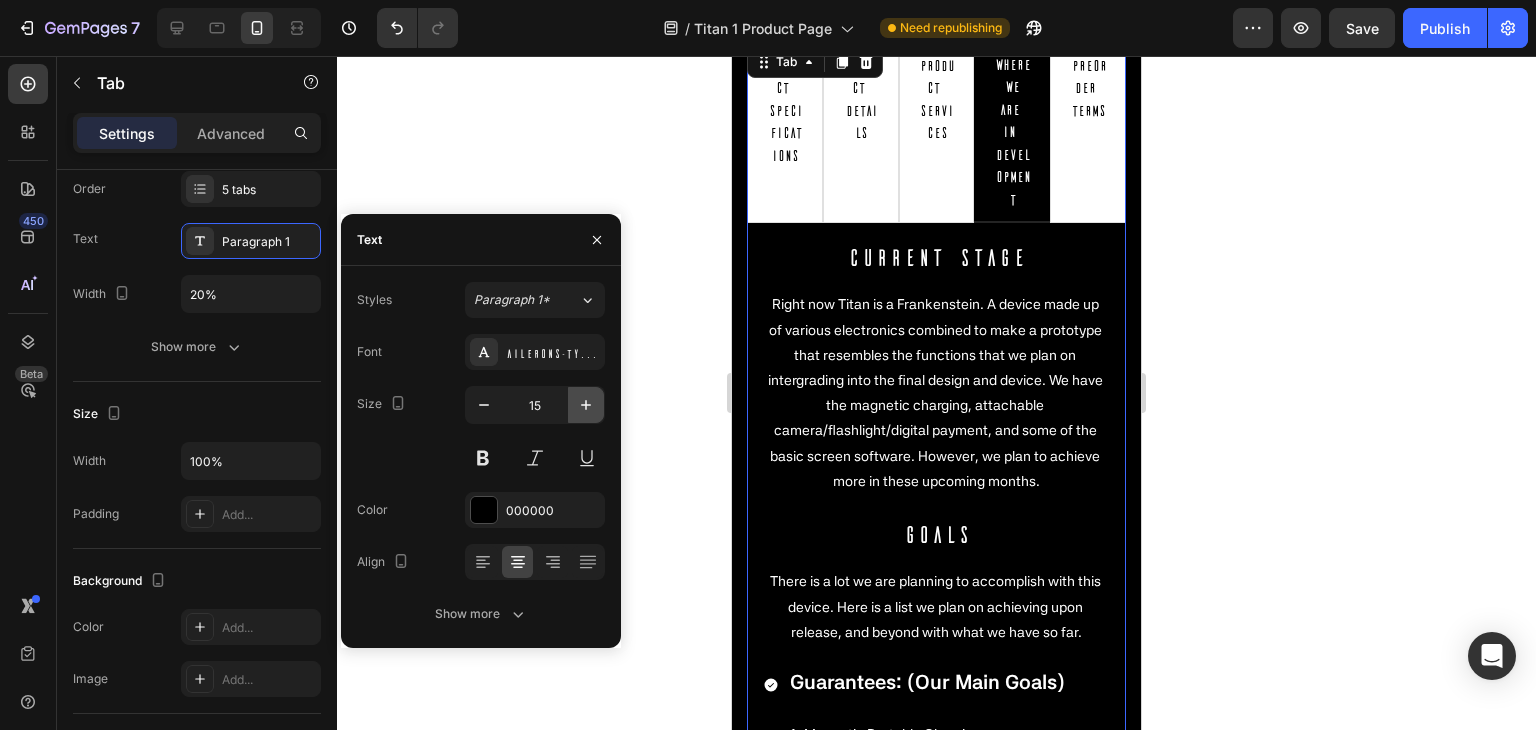 click 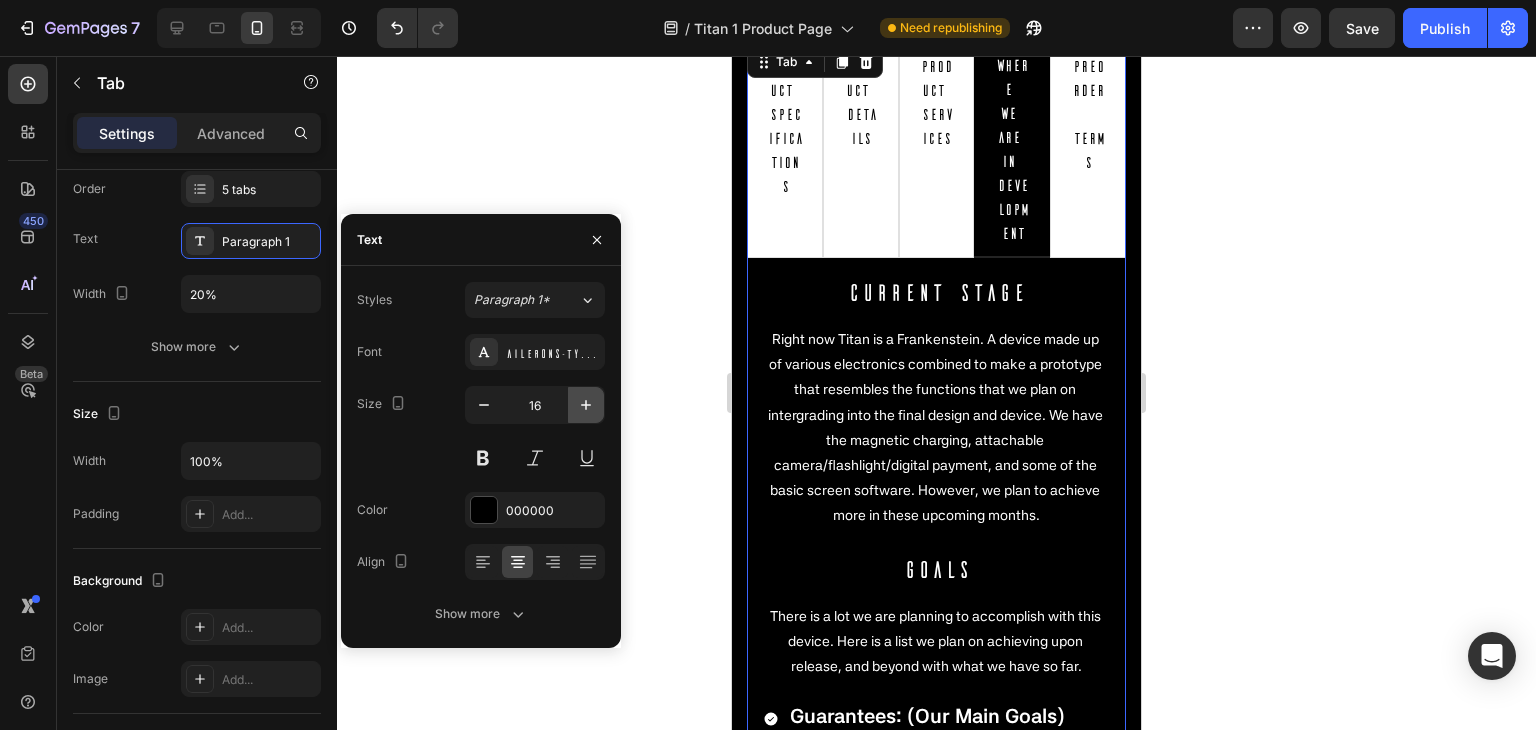 scroll, scrollTop: 4071, scrollLeft: 0, axis: vertical 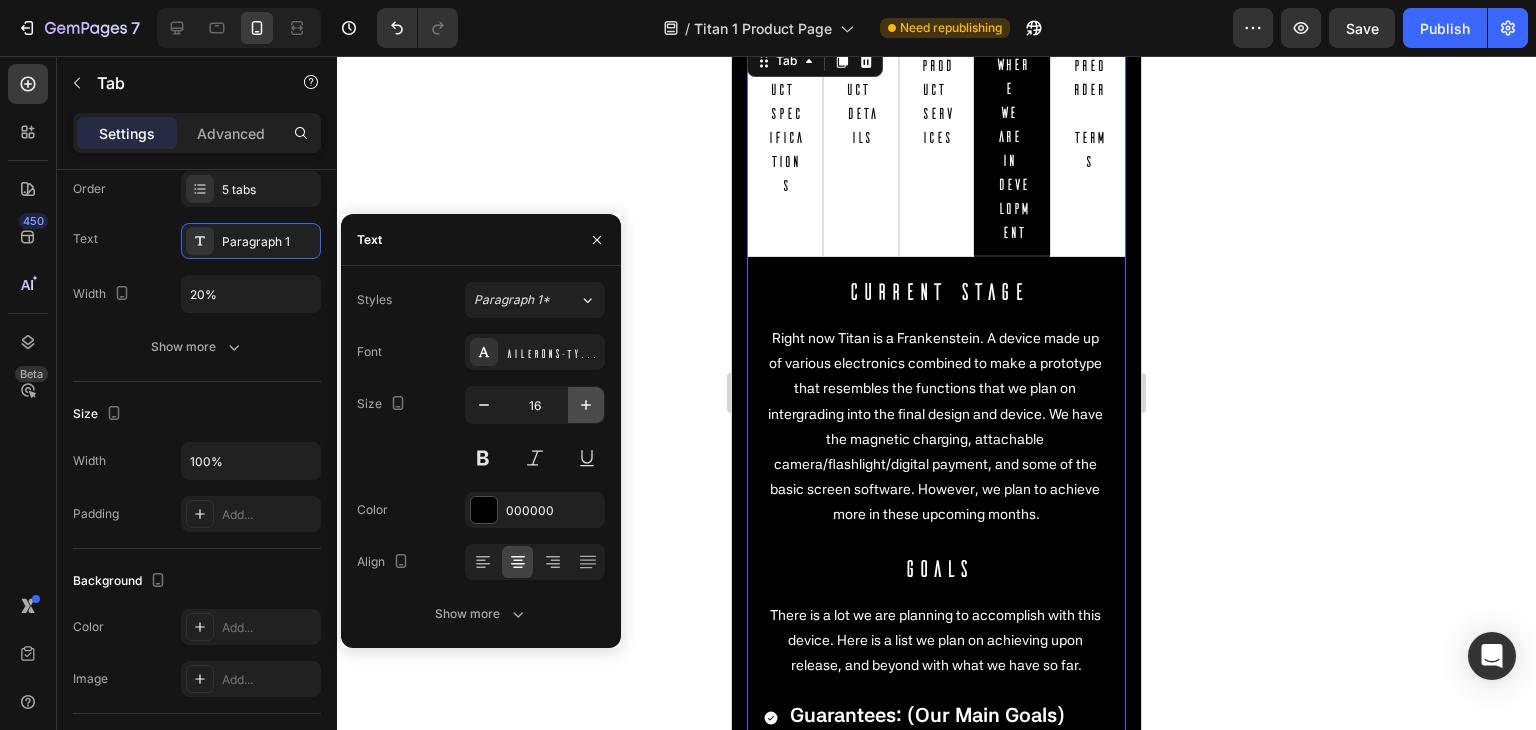 click 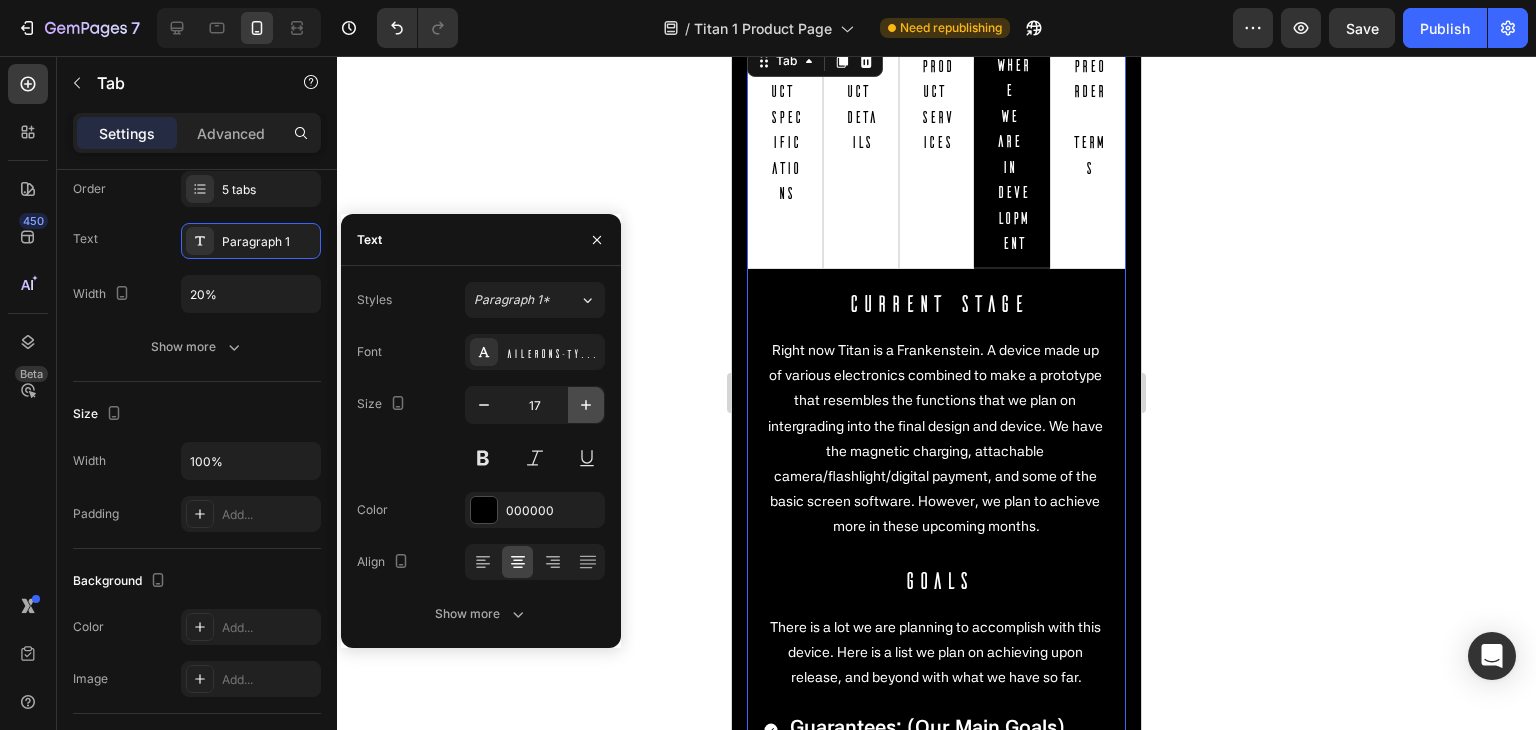 click 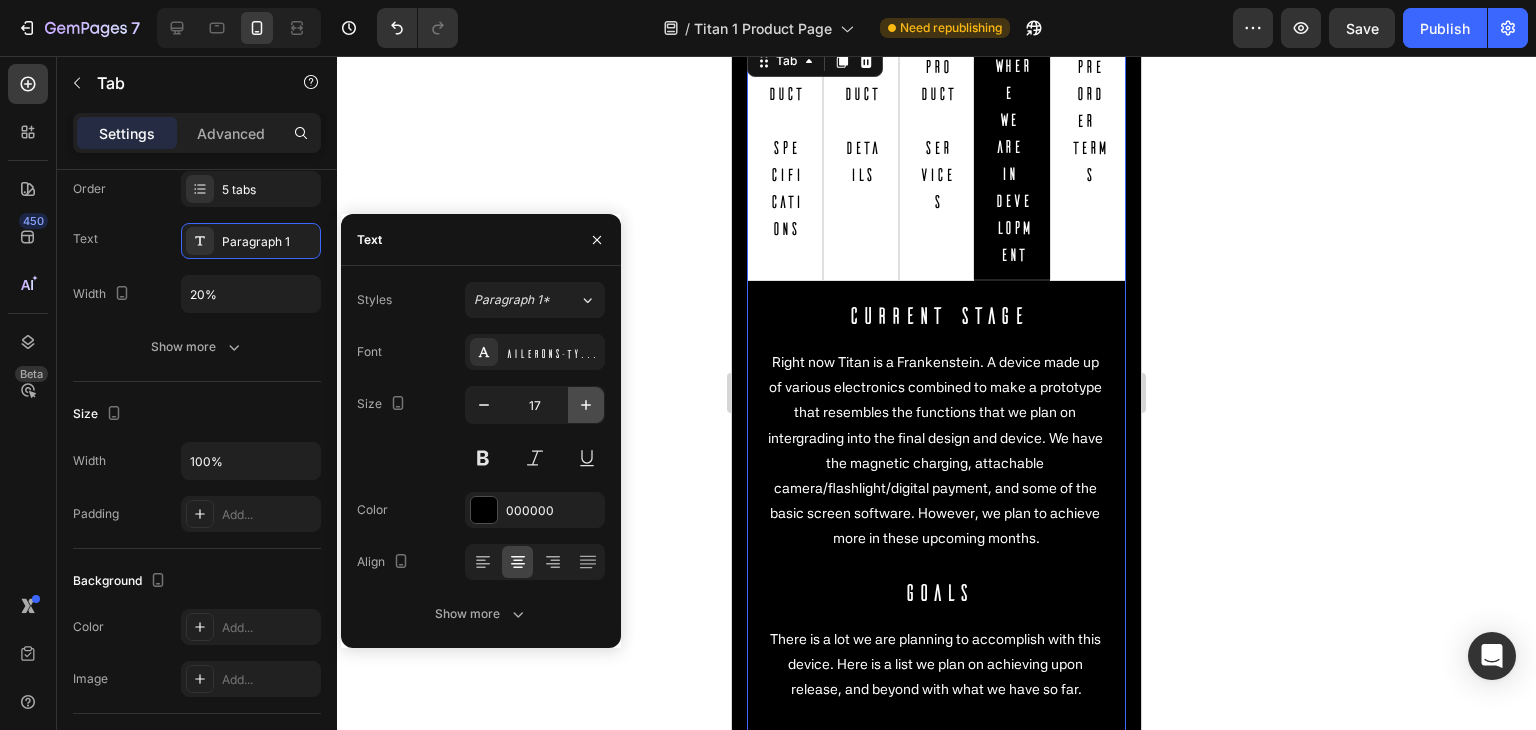 type on "18" 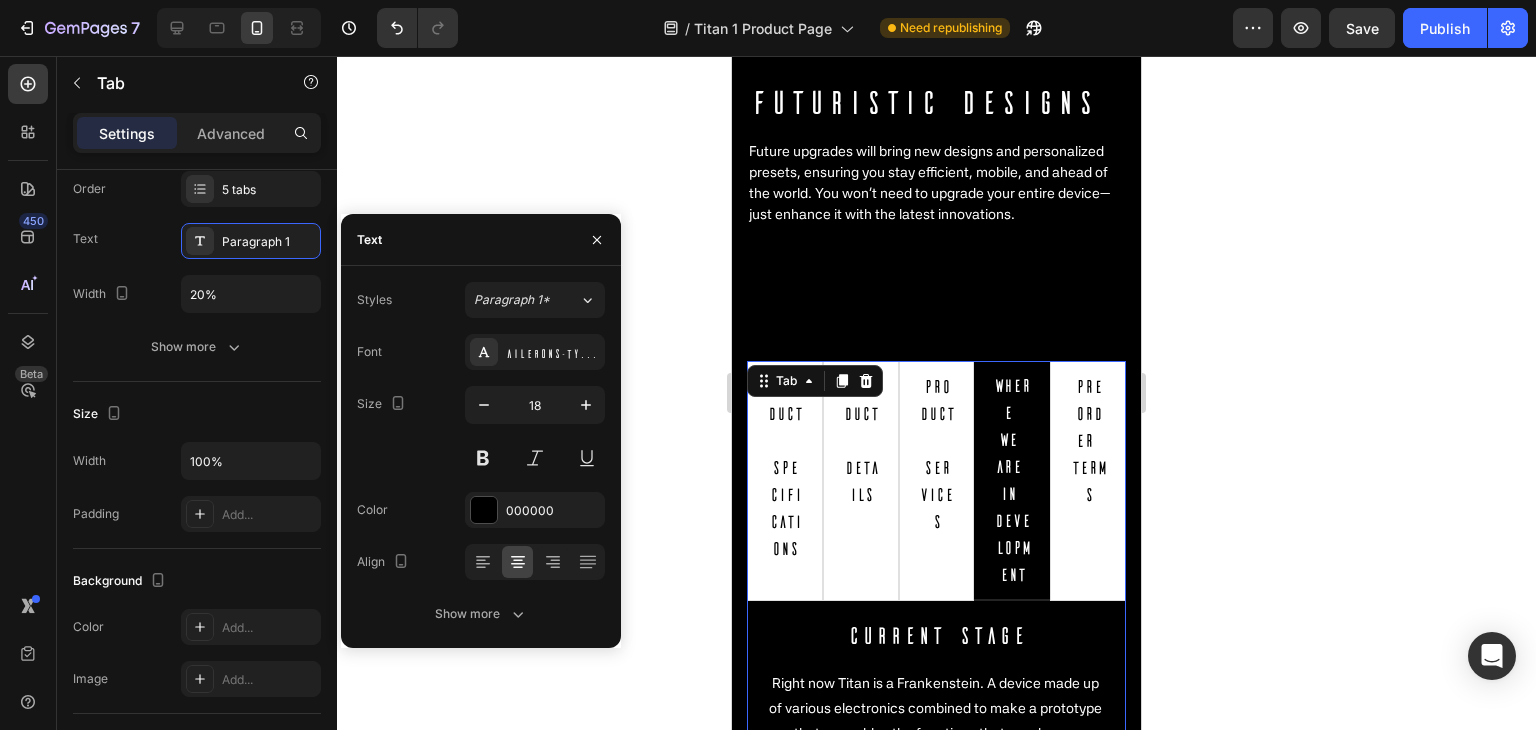 scroll, scrollTop: 4343, scrollLeft: 0, axis: vertical 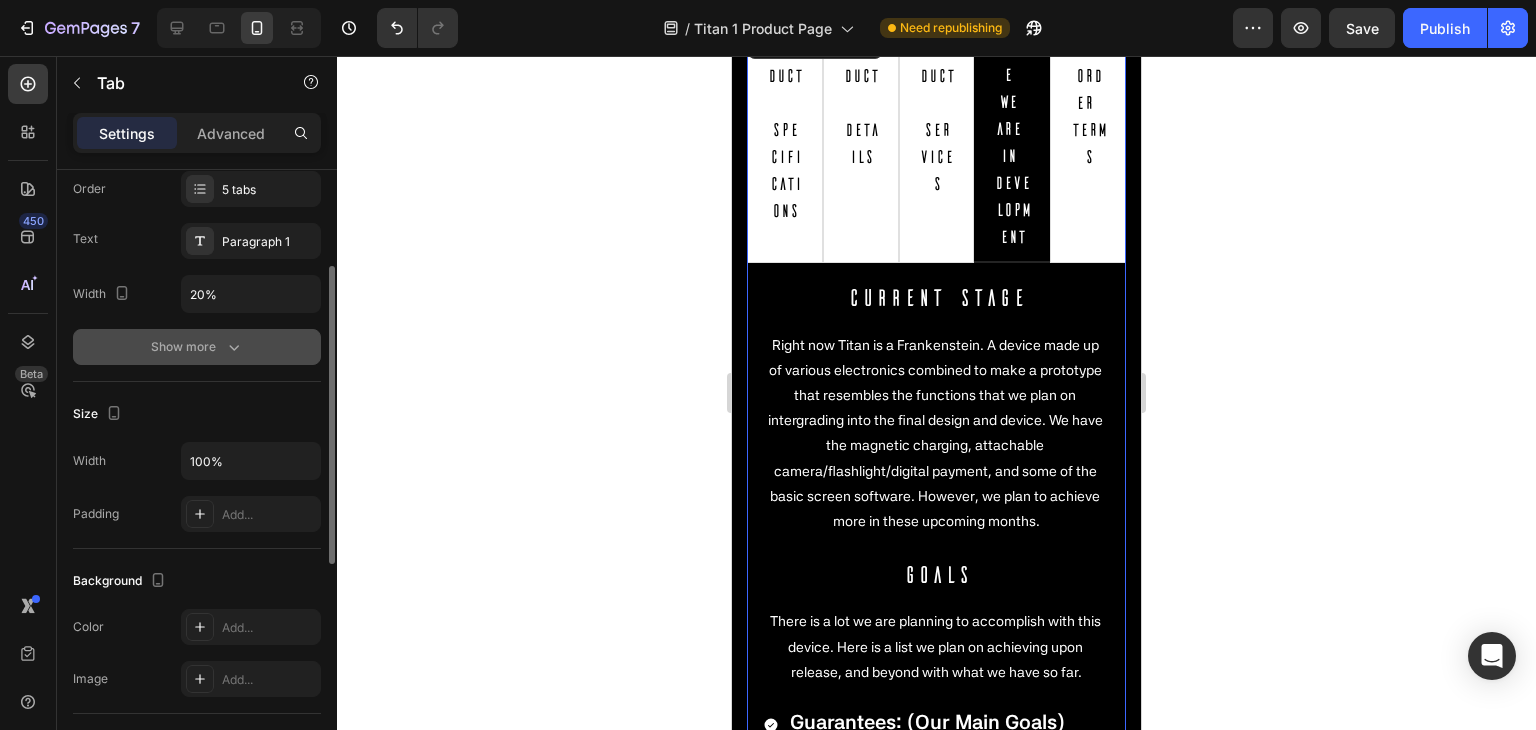 click on "Show more" at bounding box center (197, 347) 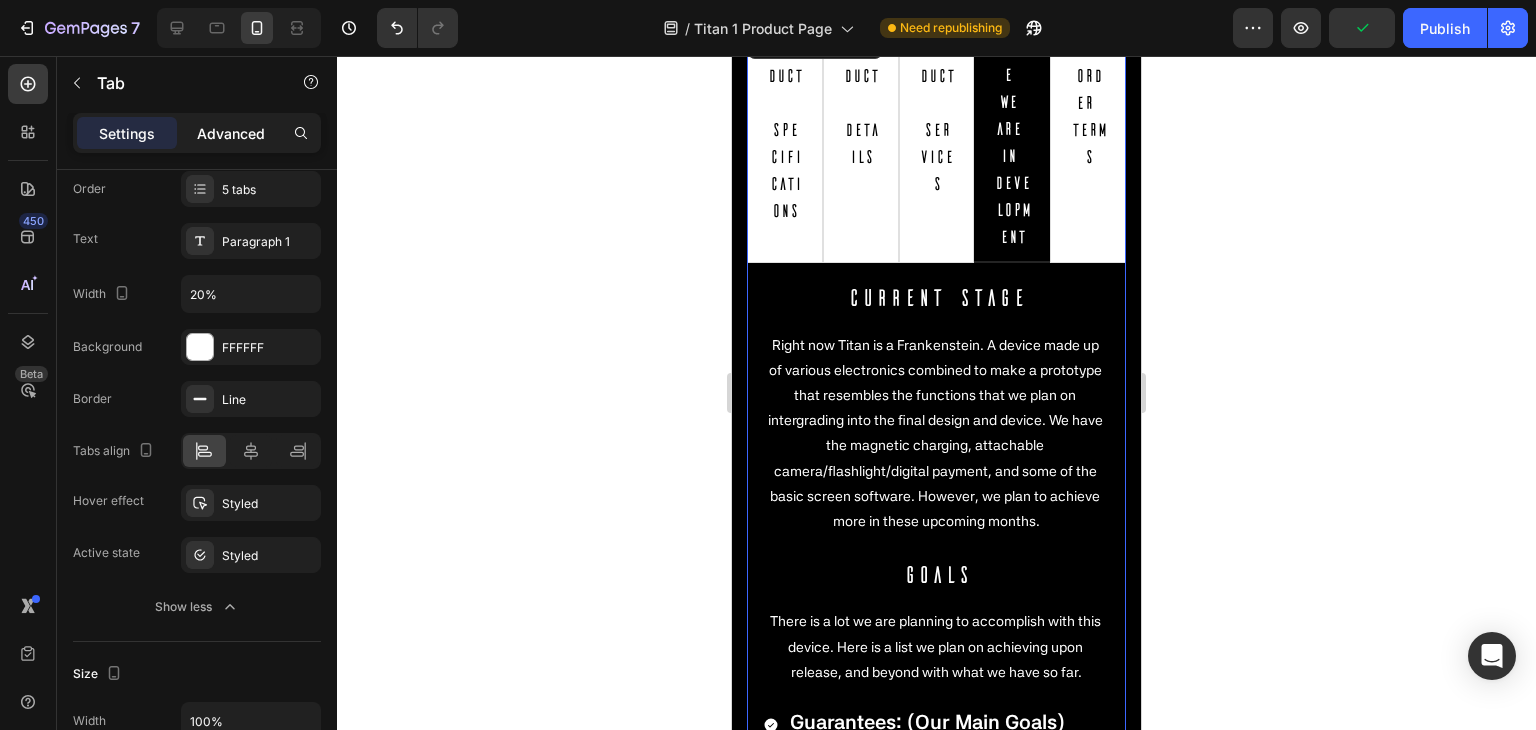 click on "Advanced" 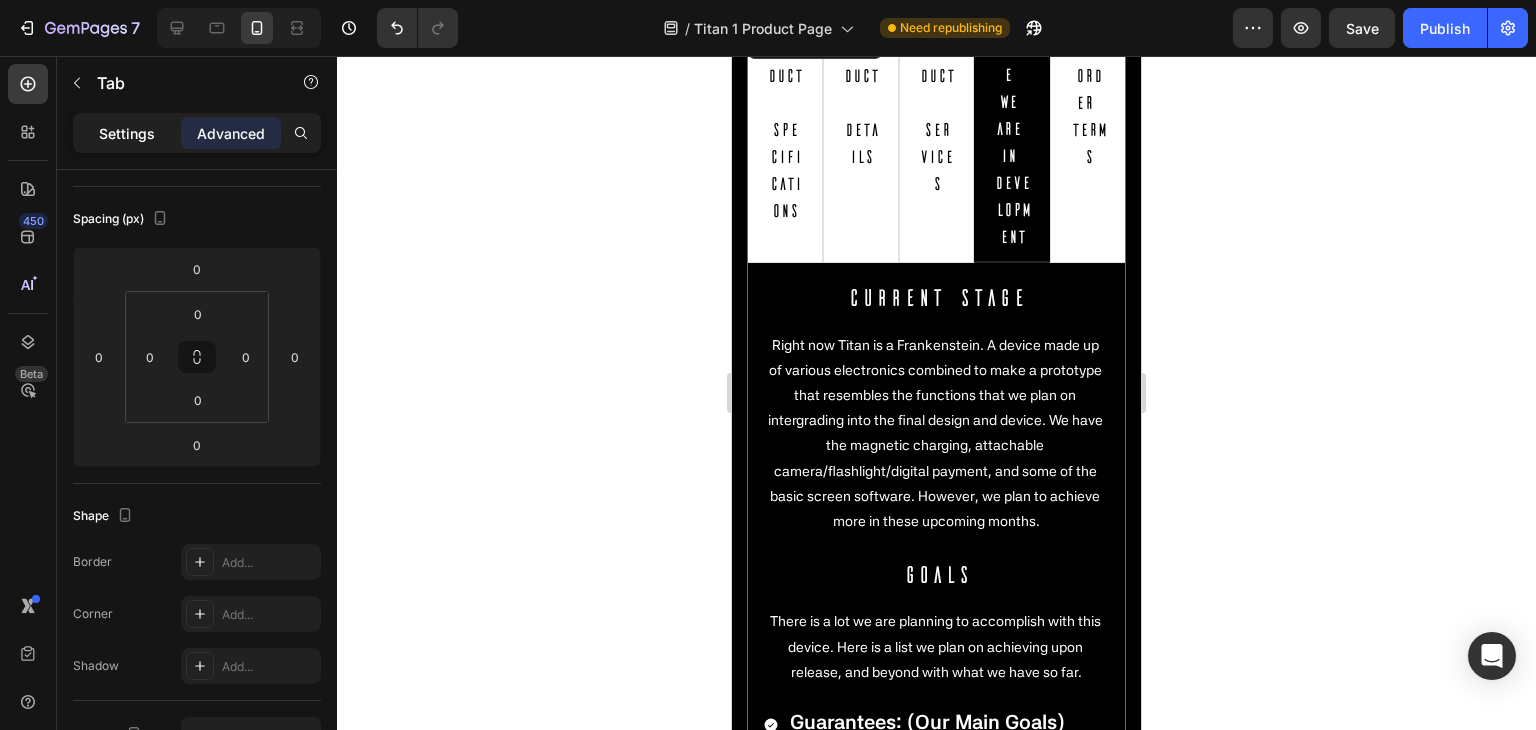 click on "Settings" 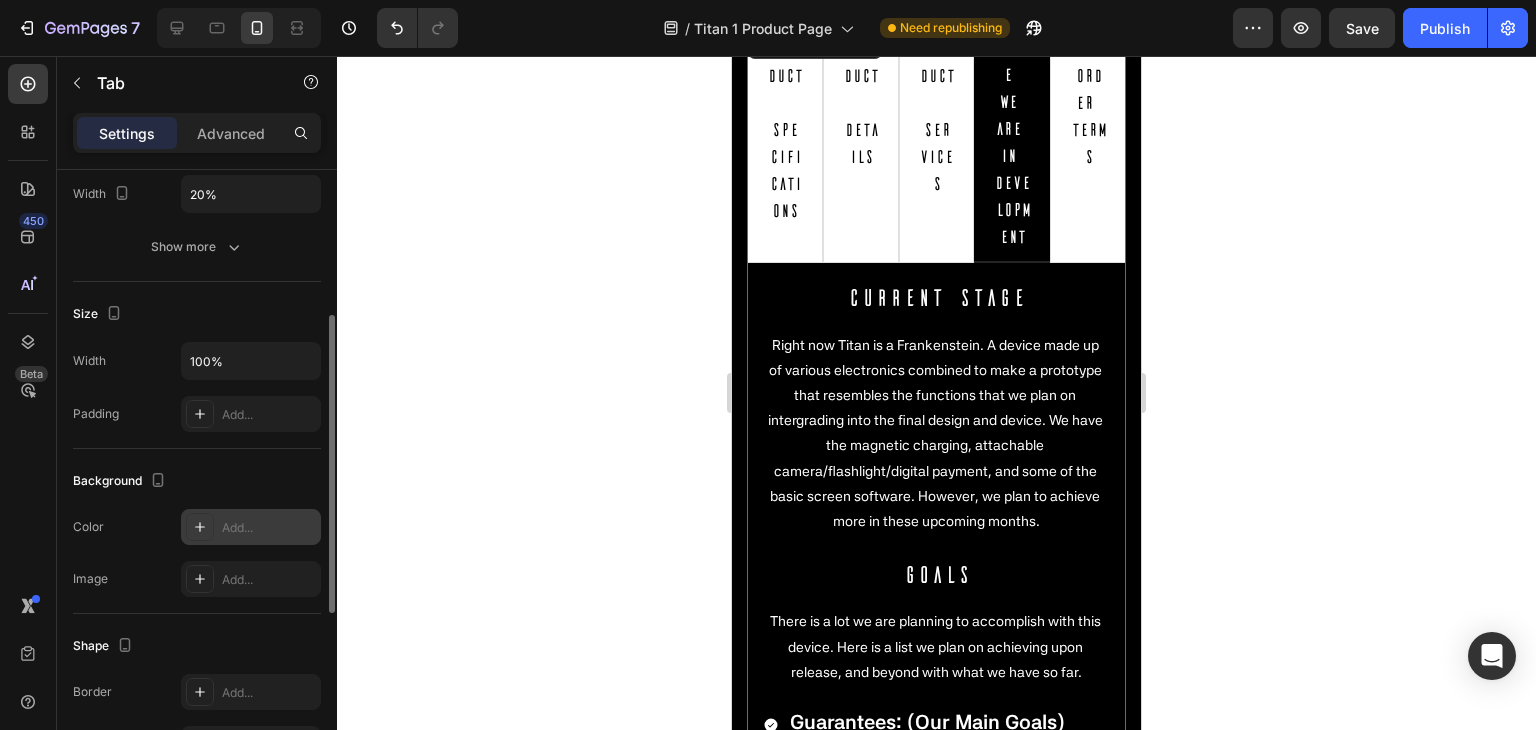 scroll, scrollTop: 400, scrollLeft: 0, axis: vertical 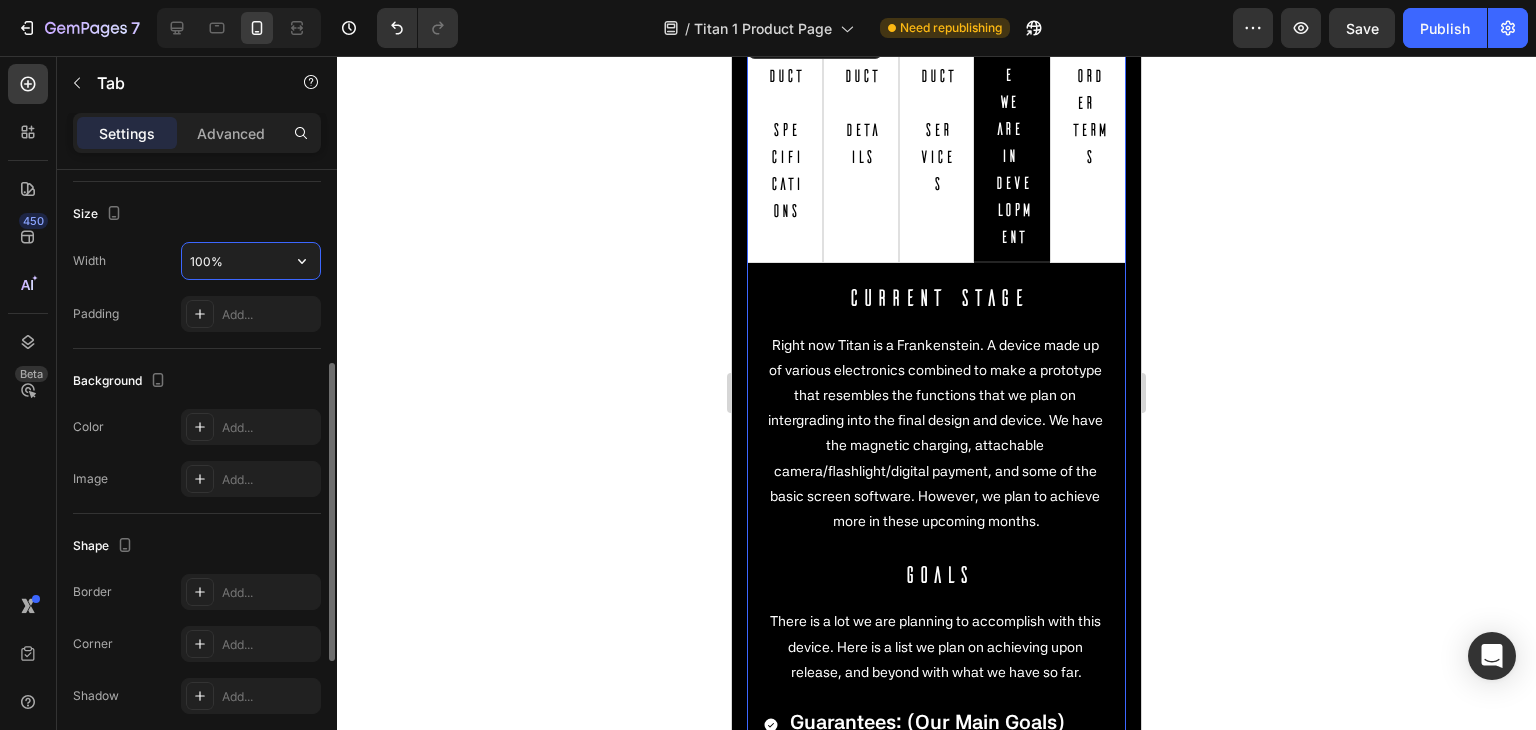 click on "100%" at bounding box center (251, 261) 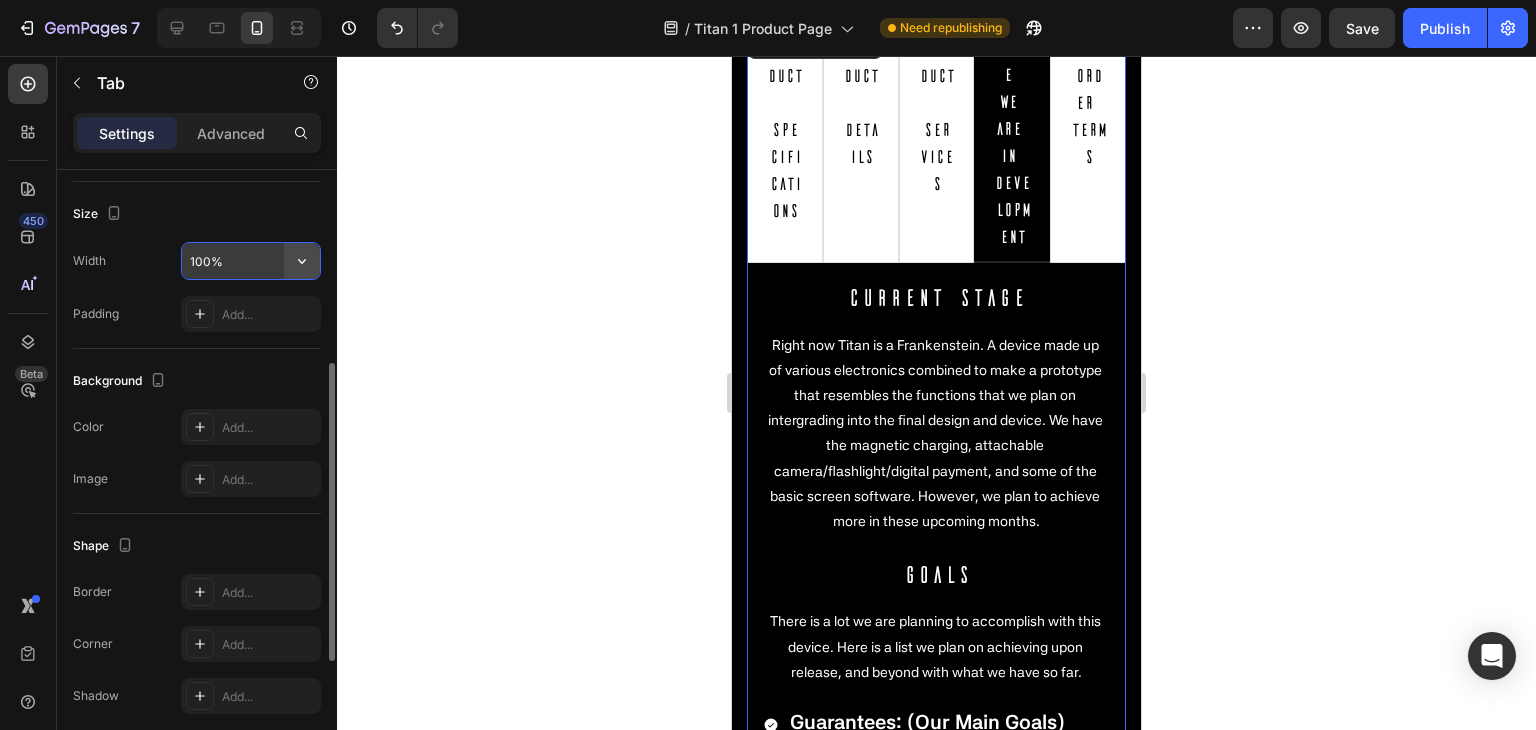 click 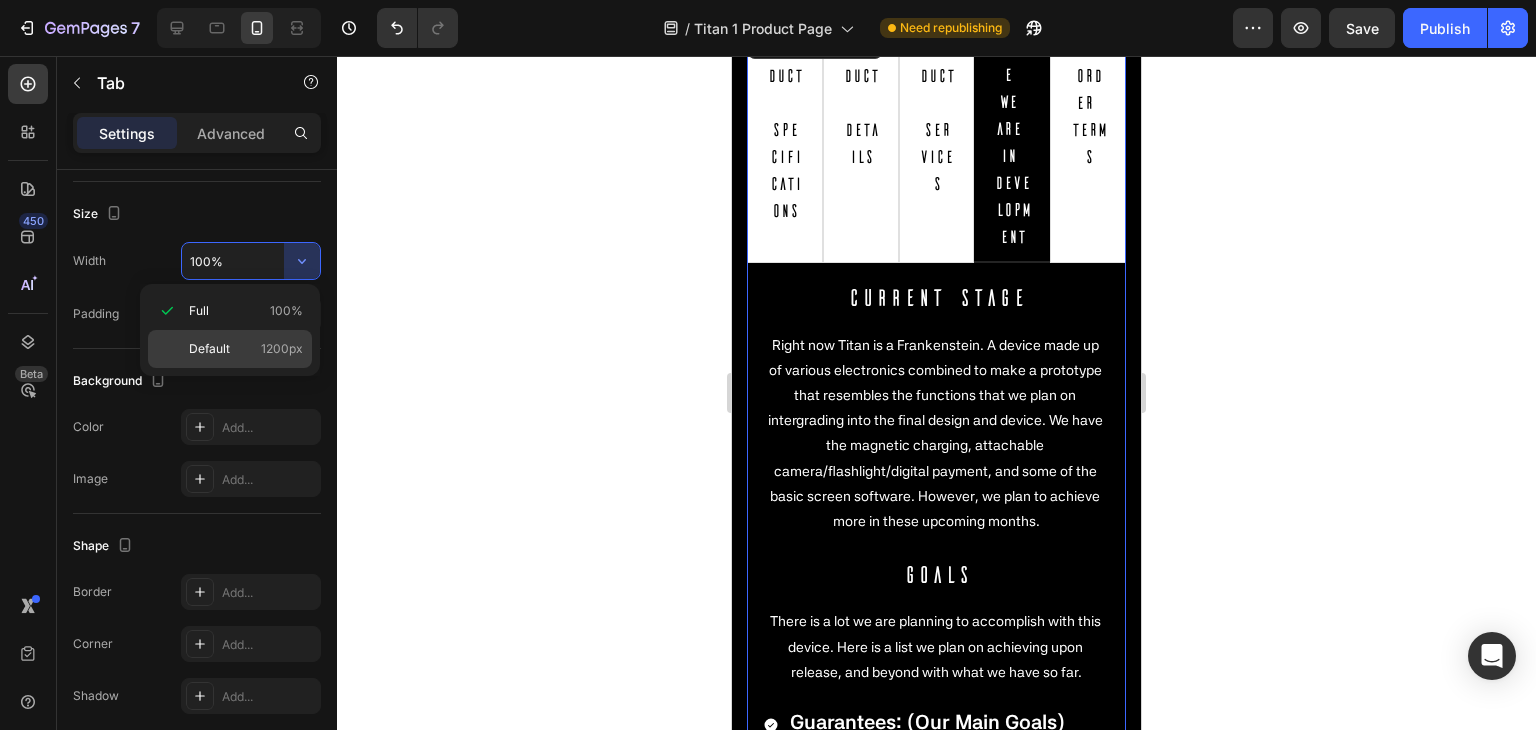 click on "Default 1200px" 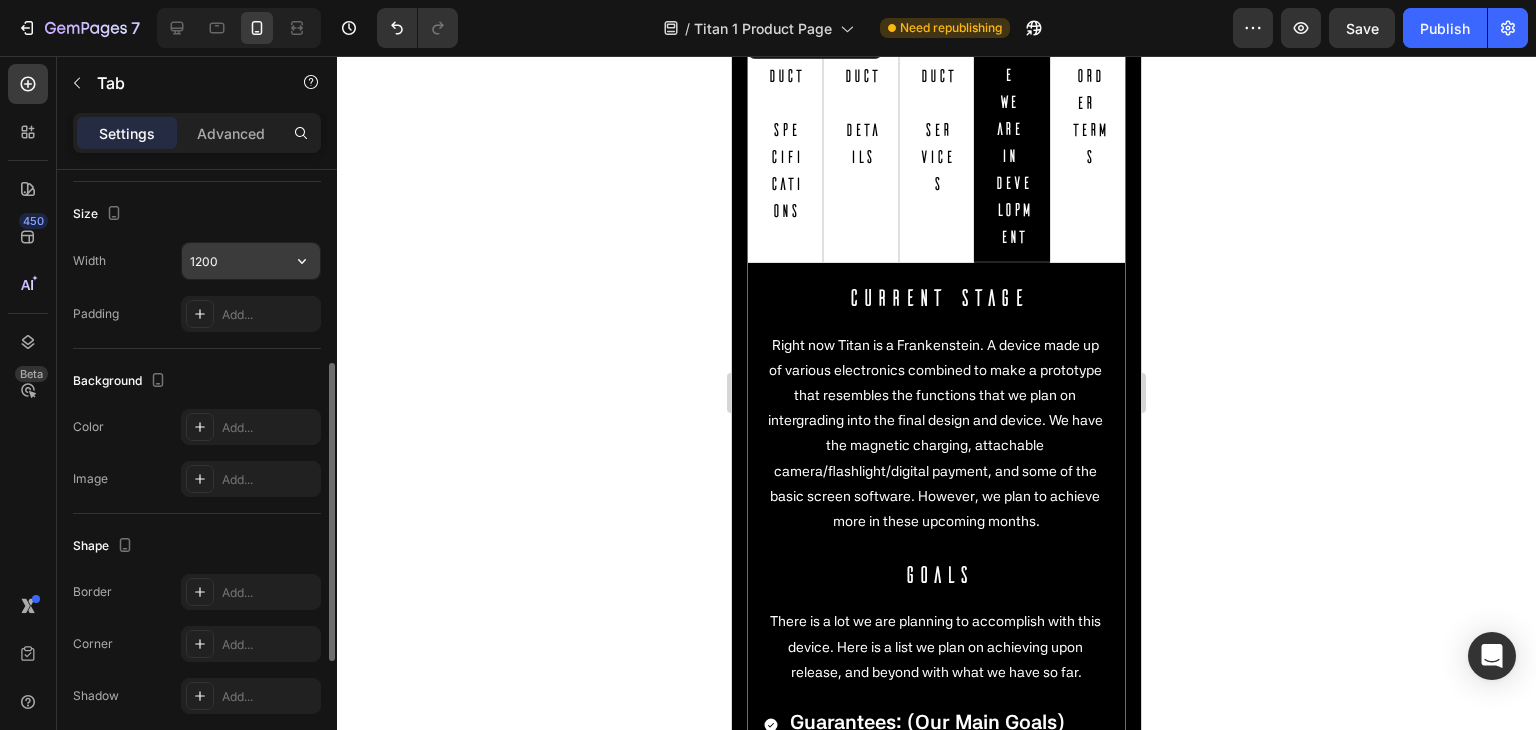 type on "100%" 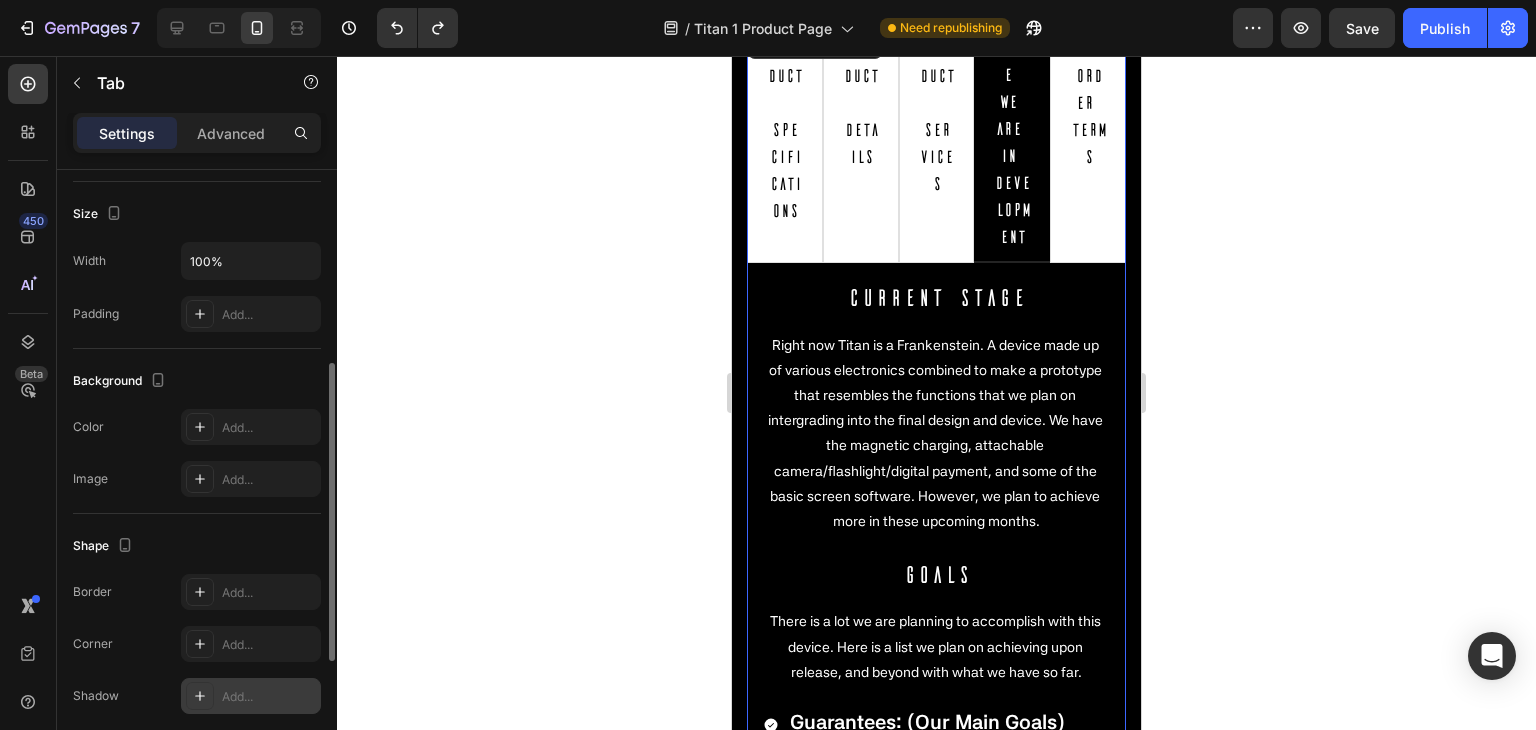 scroll, scrollTop: 600, scrollLeft: 0, axis: vertical 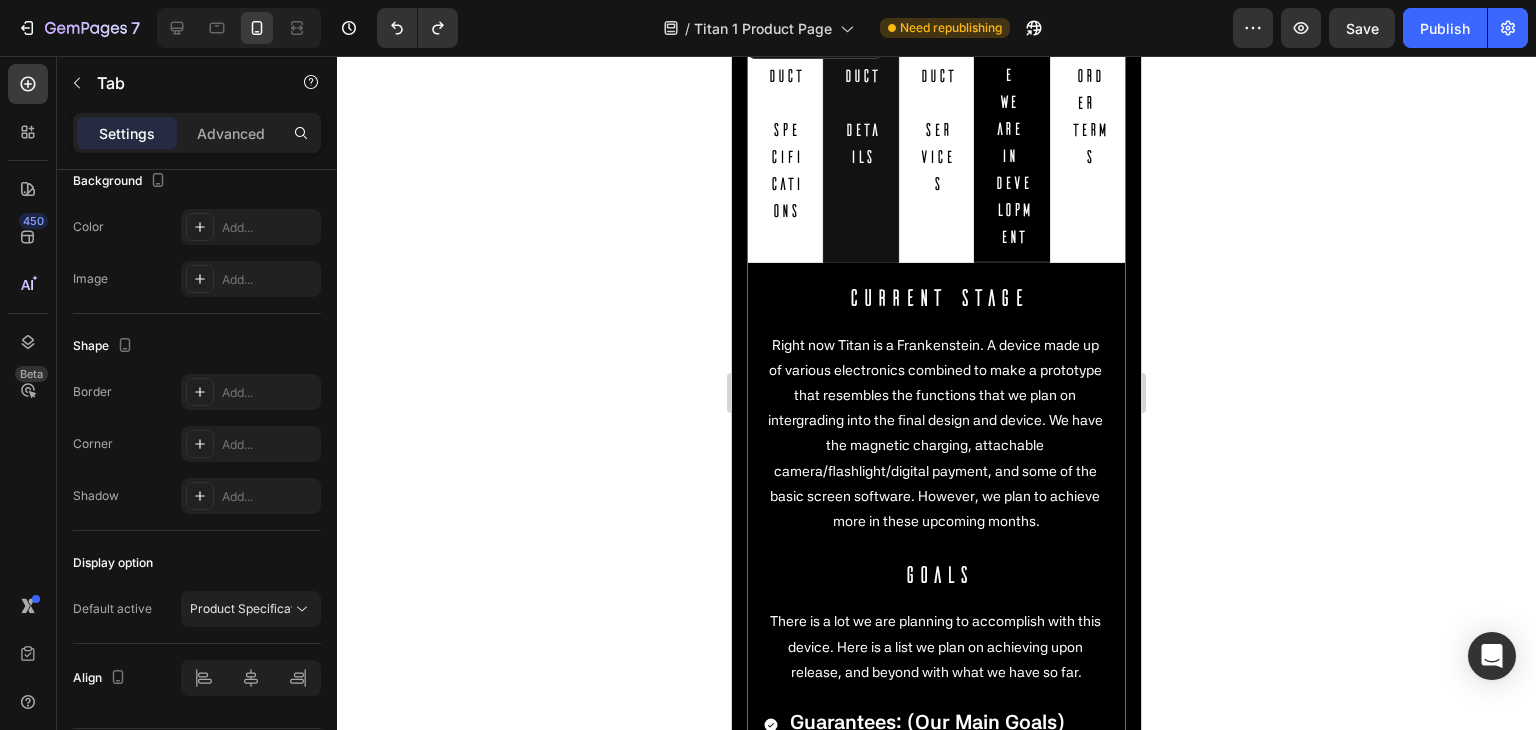click on "Product Details" at bounding box center [861, 143] 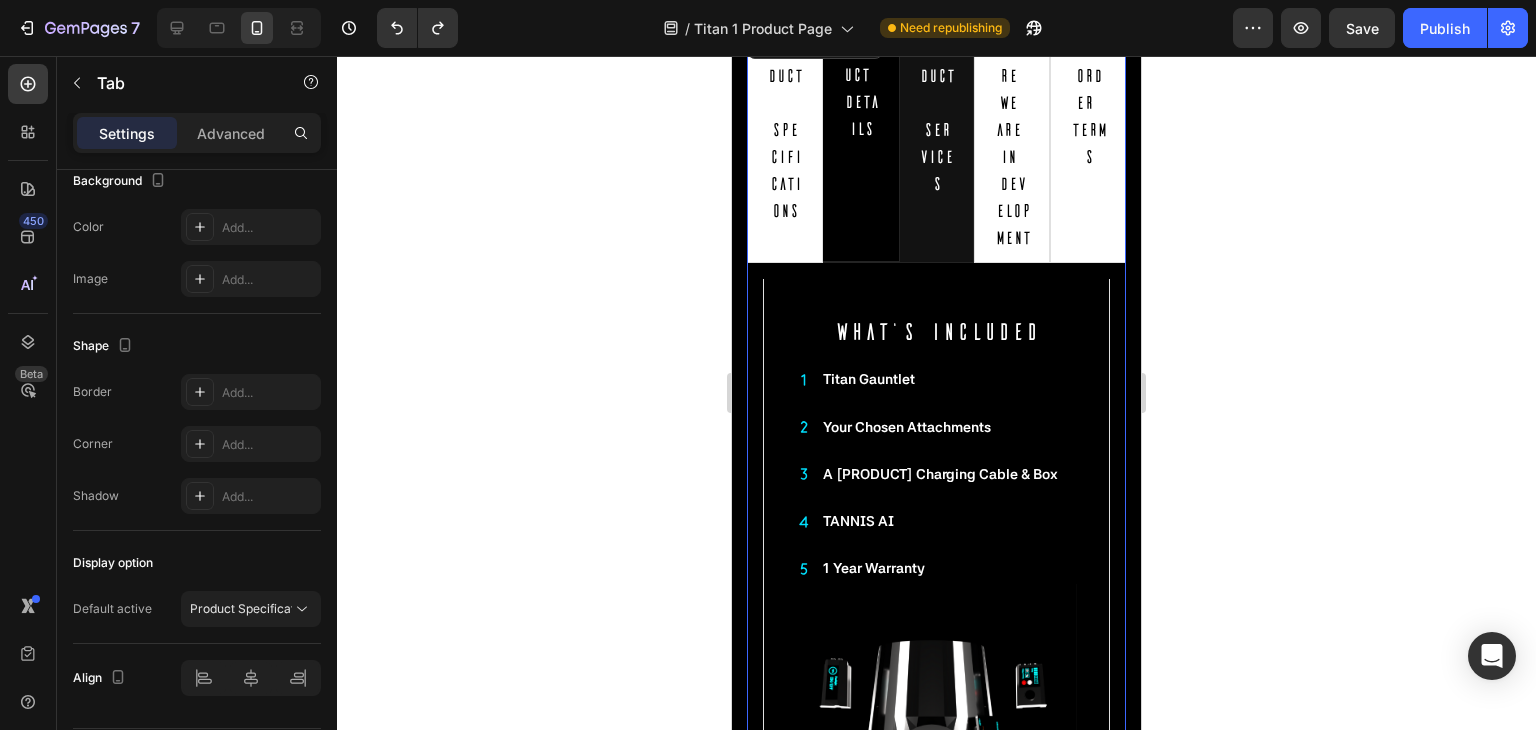 click on "Product Services" at bounding box center (937, 116) 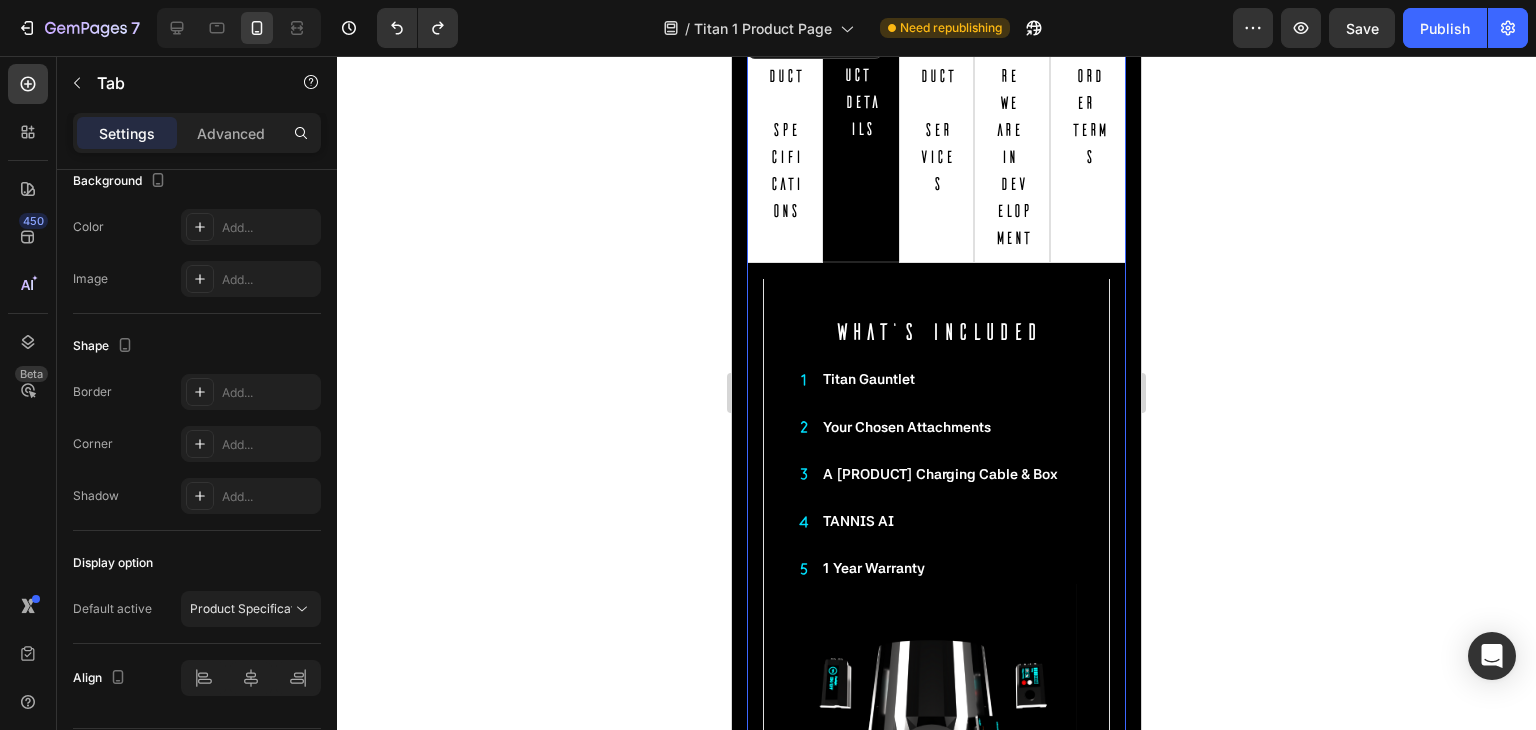 scroll, scrollTop: 4342, scrollLeft: 0, axis: vertical 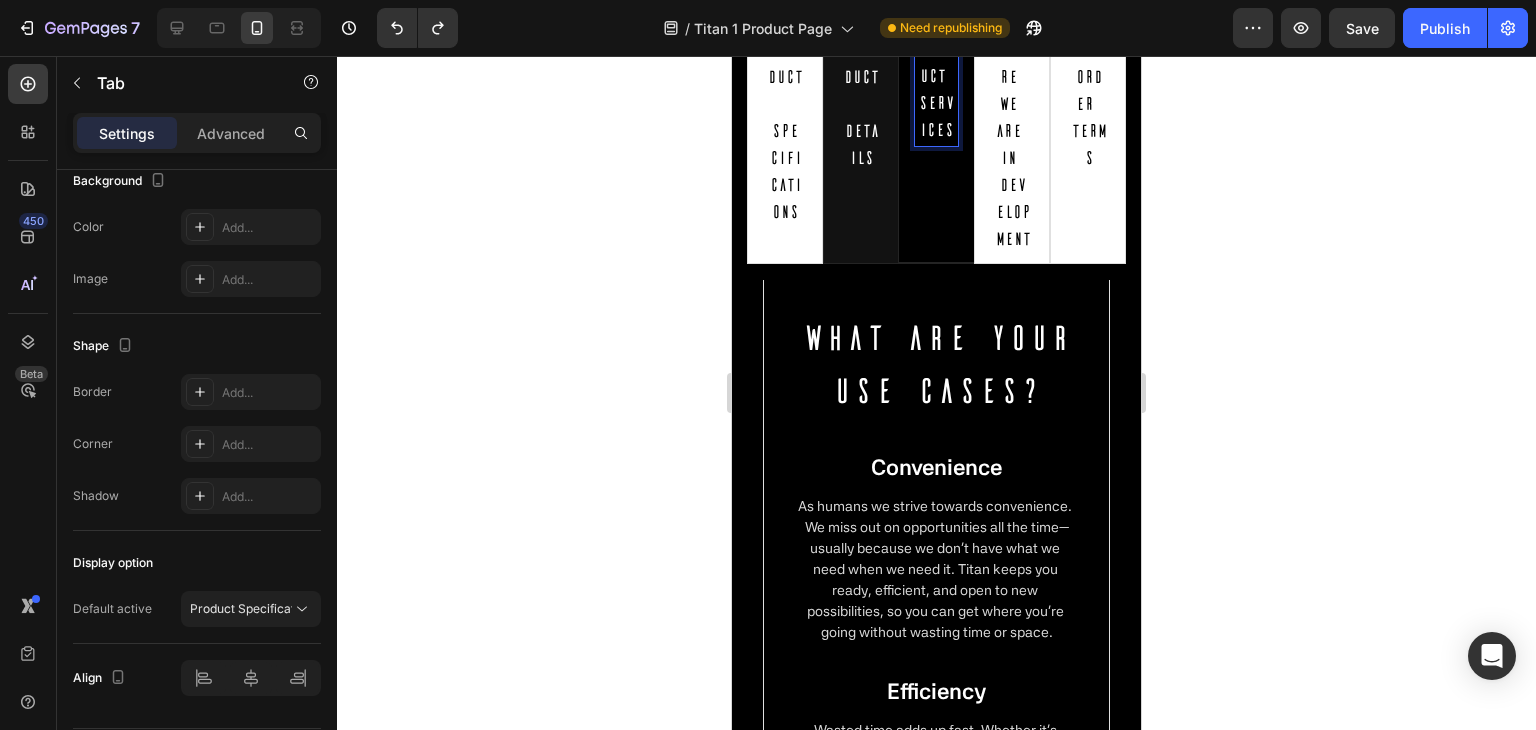 click on "Product Details" at bounding box center [861, 144] 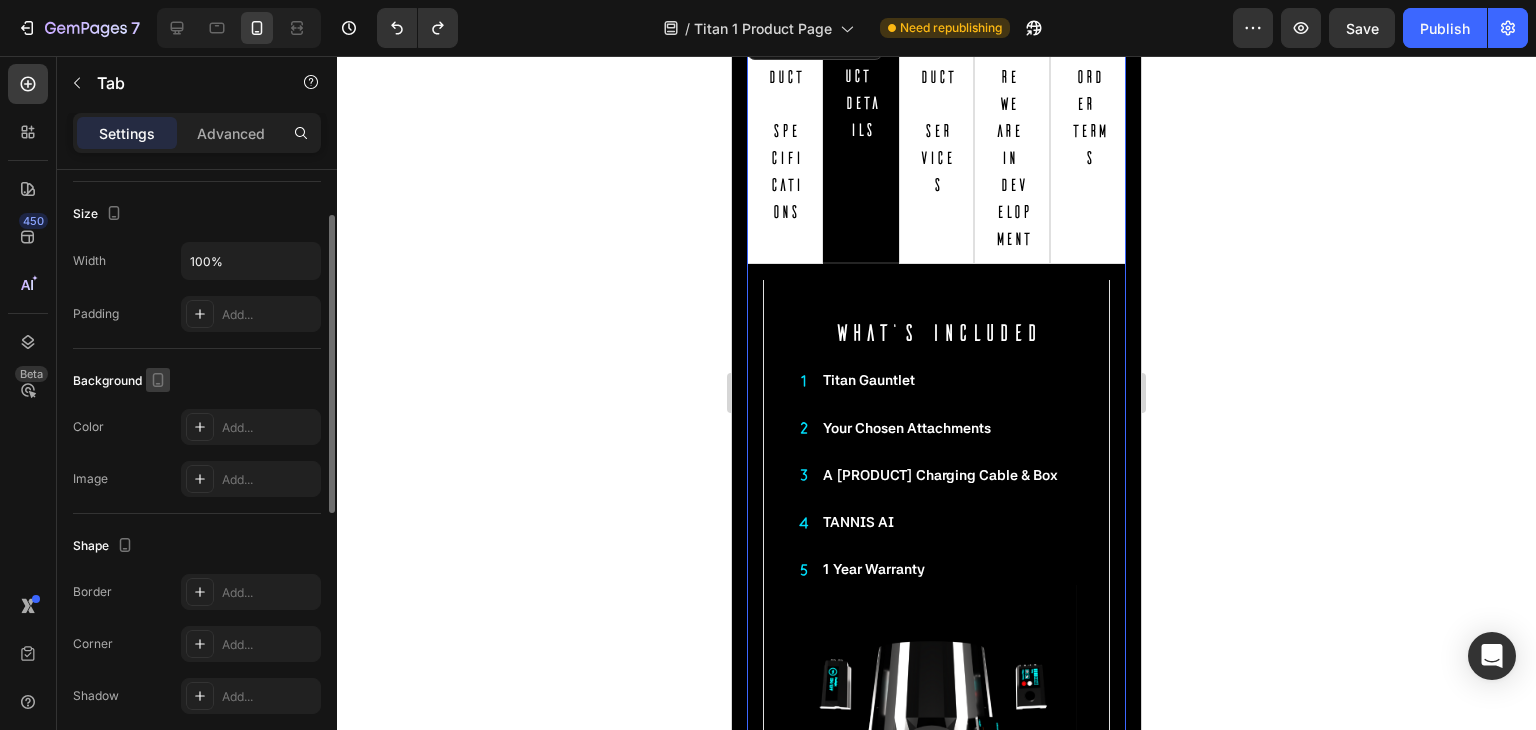 scroll, scrollTop: 100, scrollLeft: 0, axis: vertical 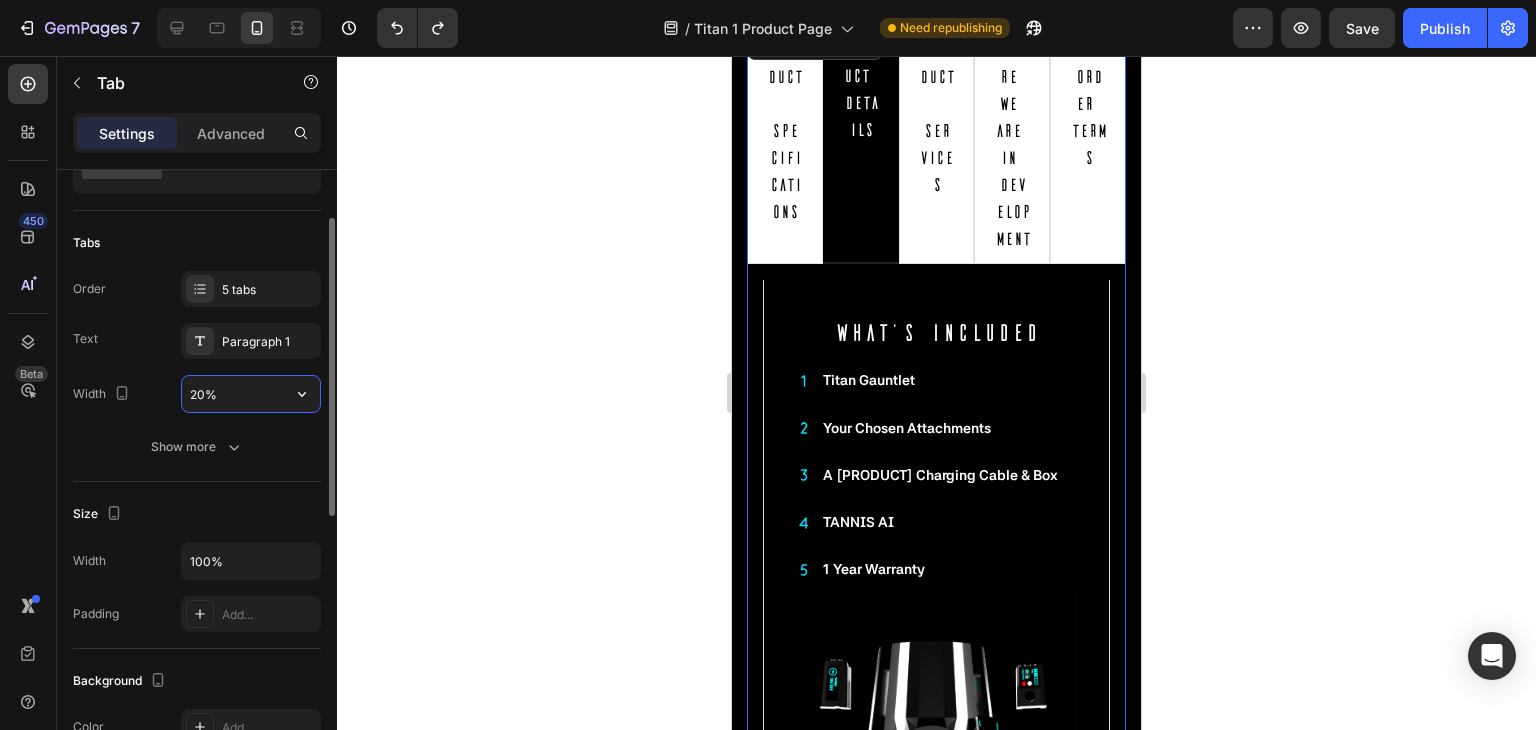 click on "20%" at bounding box center [251, 394] 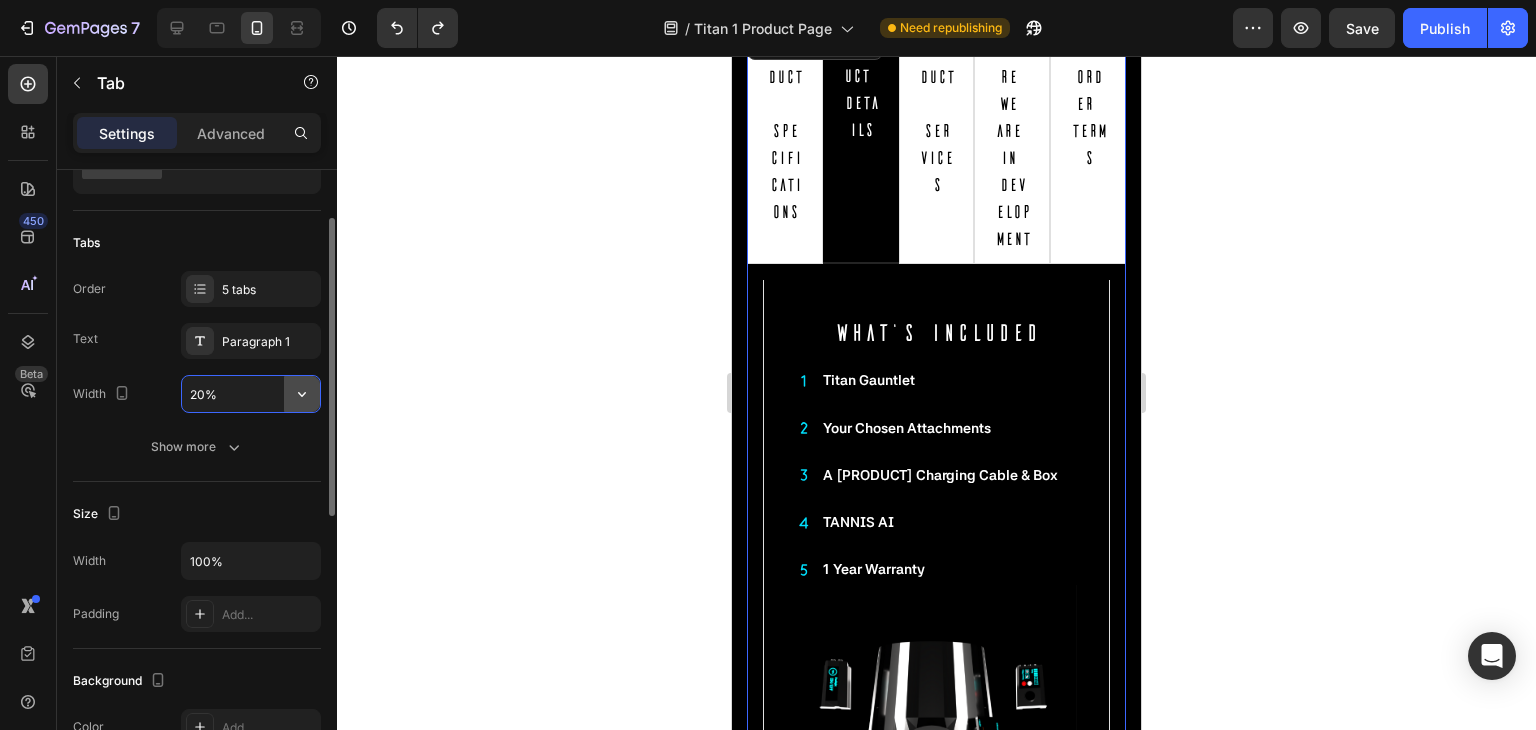 click 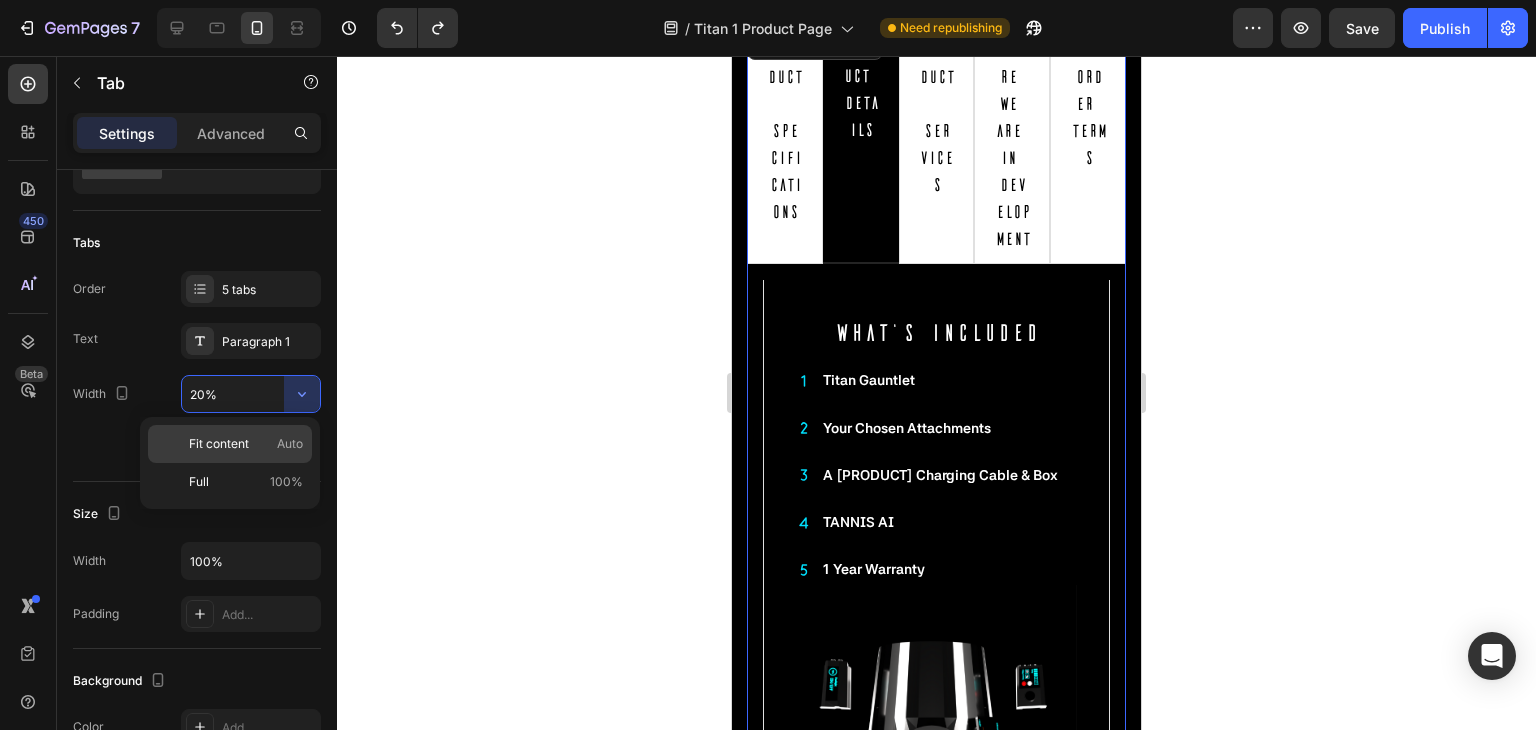 click on "Fit content Auto" 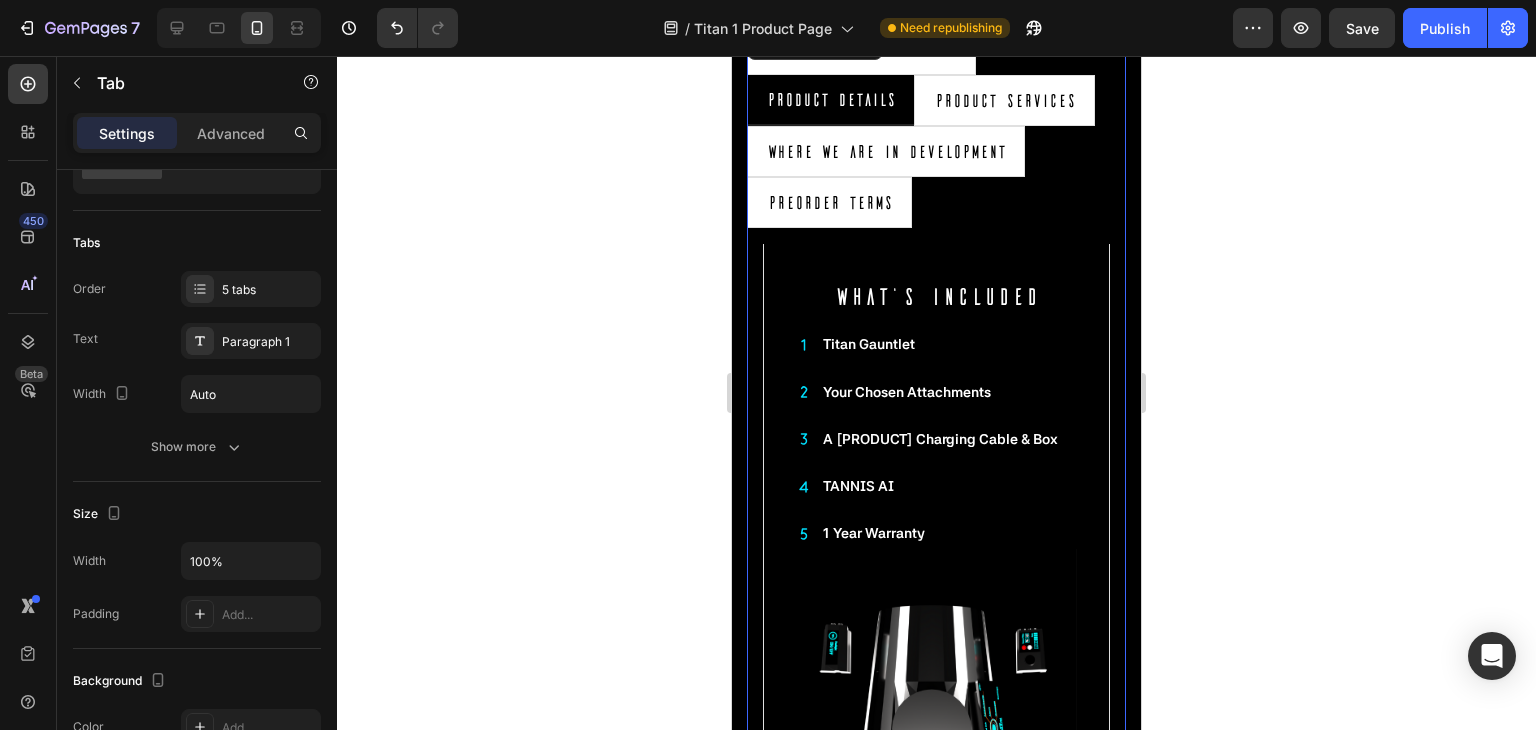click 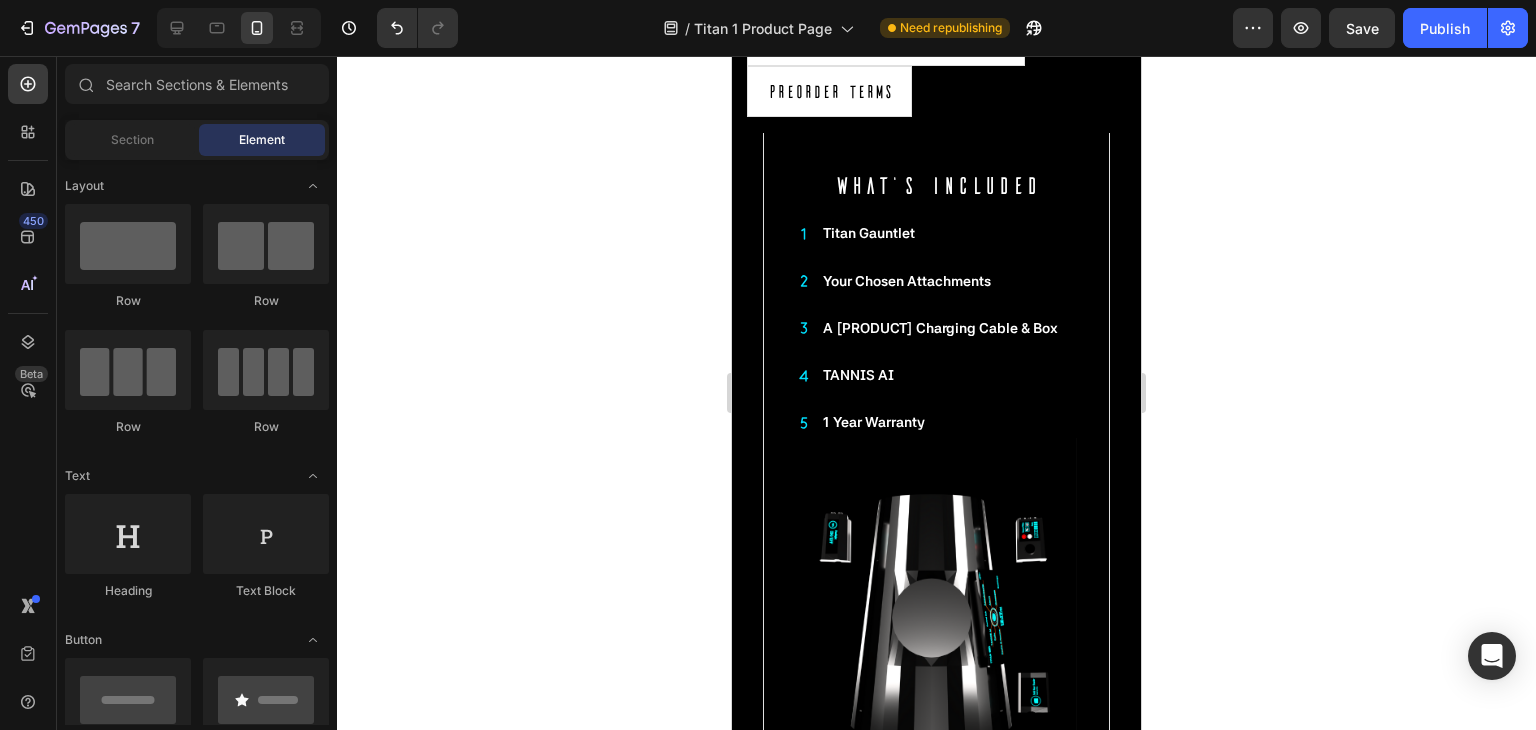 scroll, scrollTop: 4642, scrollLeft: 0, axis: vertical 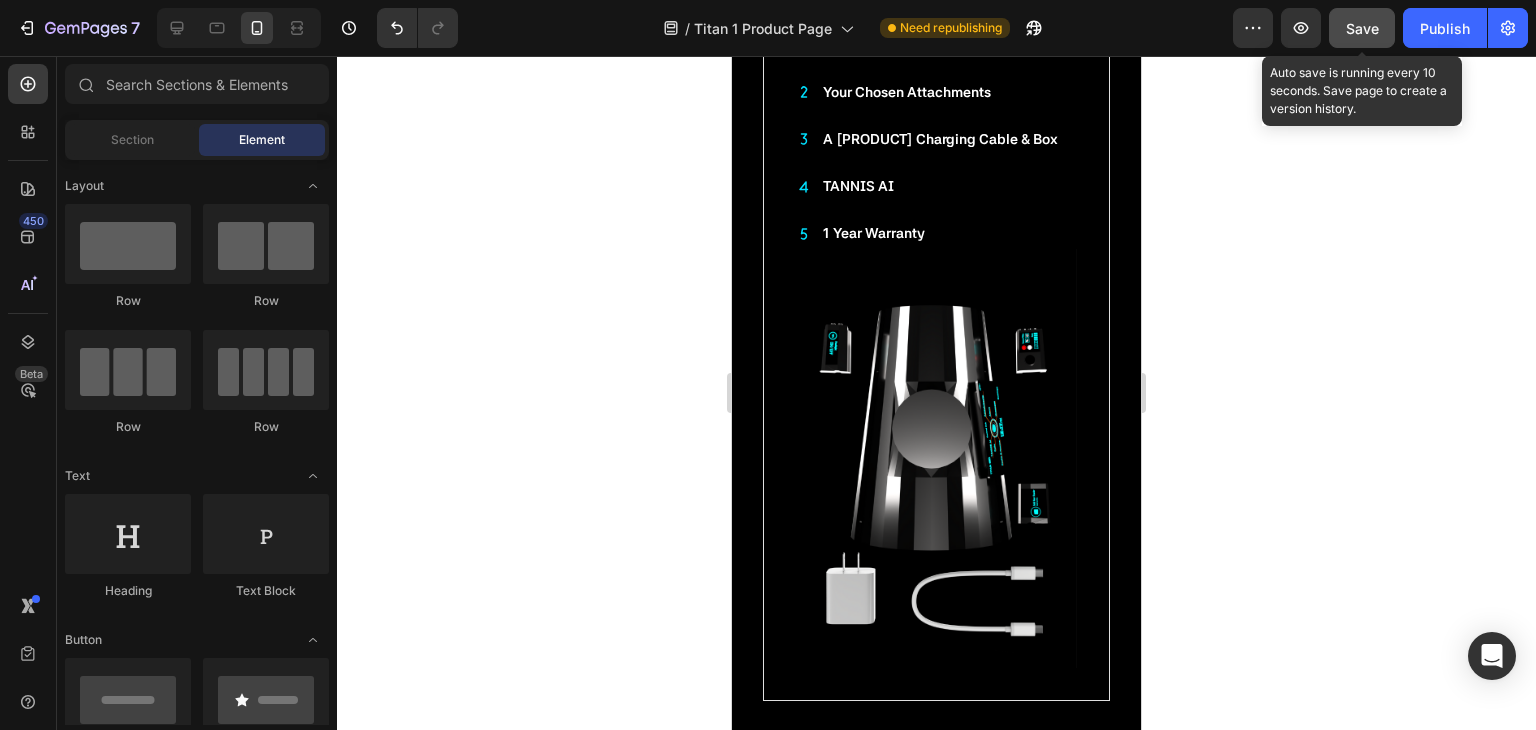 drag, startPoint x: 1369, startPoint y: 38, endPoint x: 173, endPoint y: 231, distance: 1211.4723 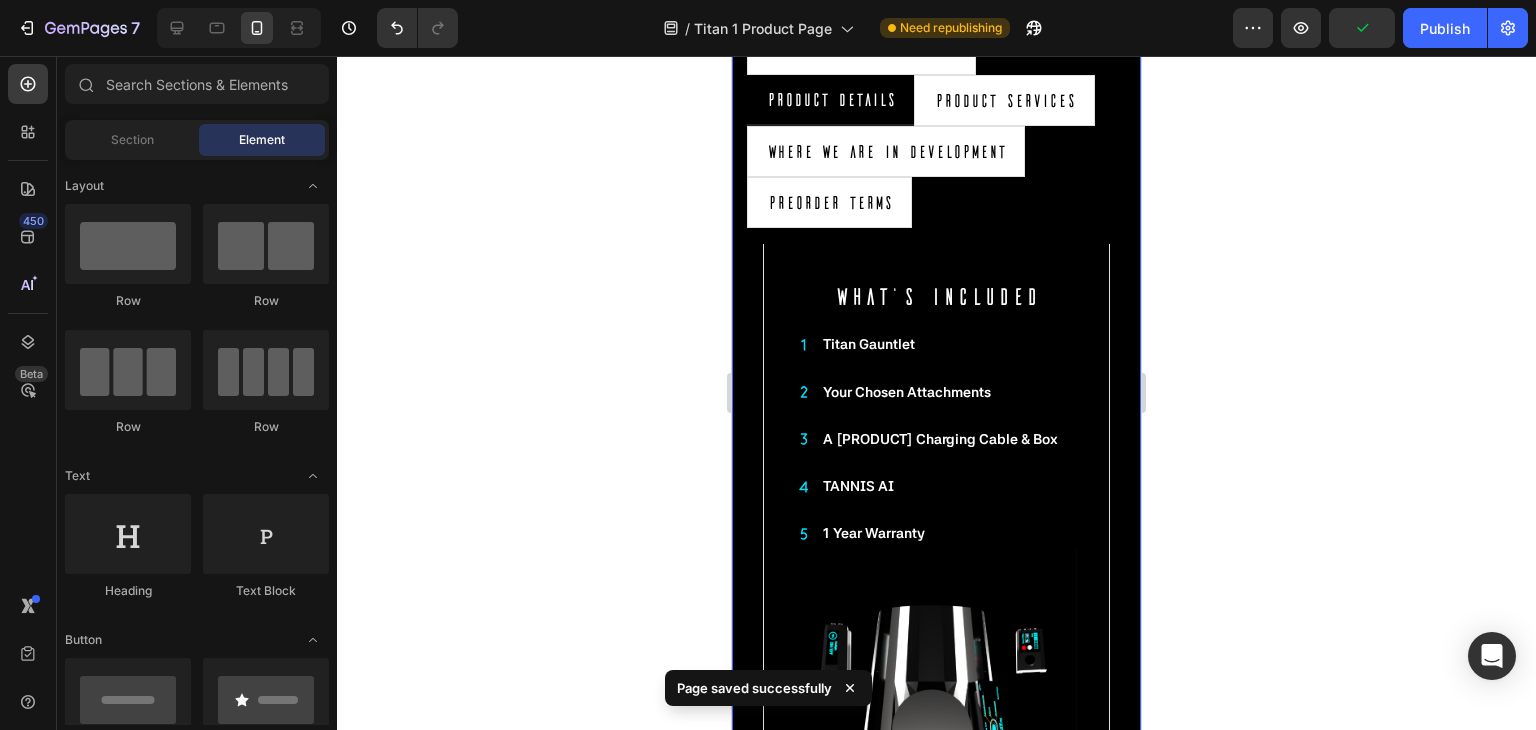 scroll, scrollTop: 4242, scrollLeft: 0, axis: vertical 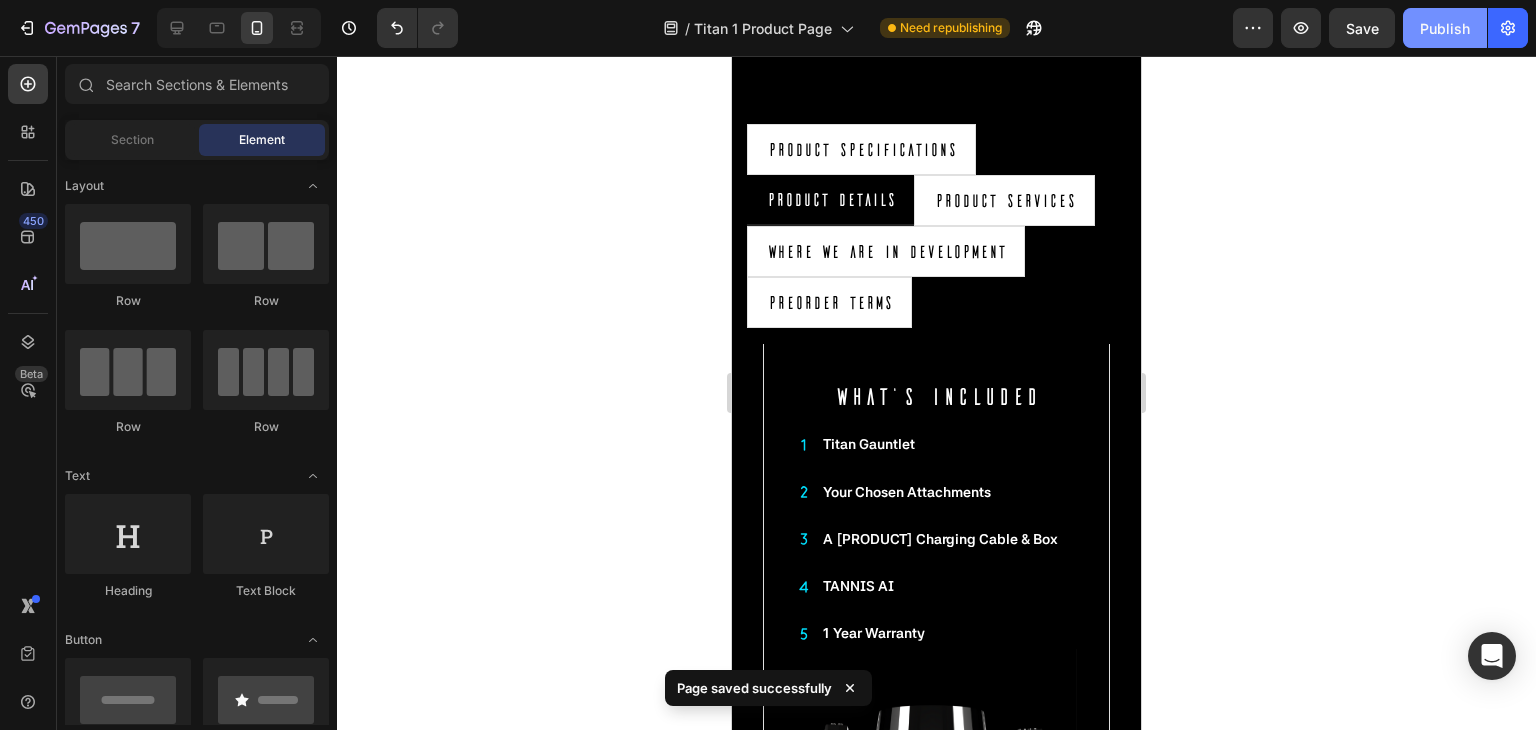 click on "Publish" at bounding box center (1445, 28) 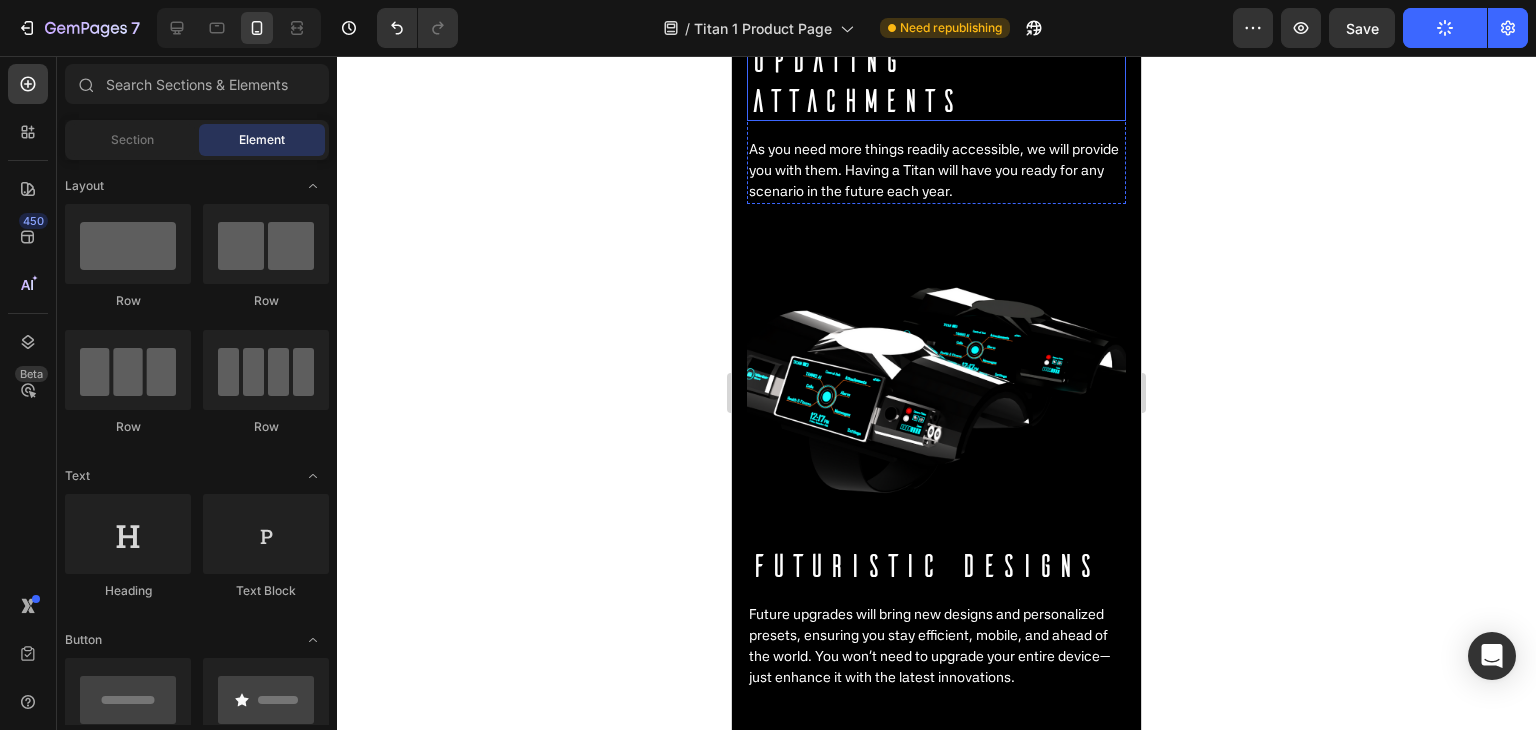 scroll, scrollTop: 2742, scrollLeft: 0, axis: vertical 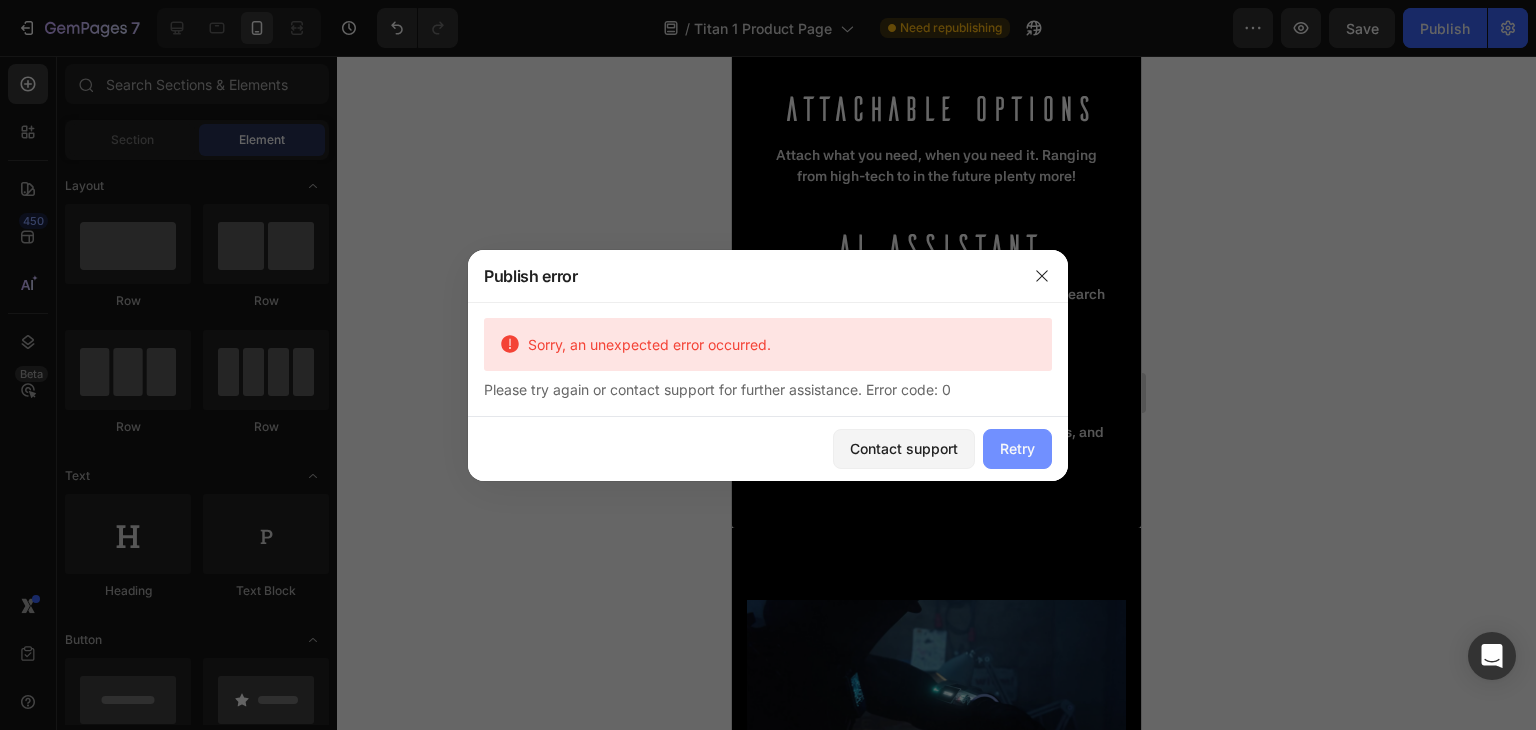 click on "Retry" at bounding box center [1017, 448] 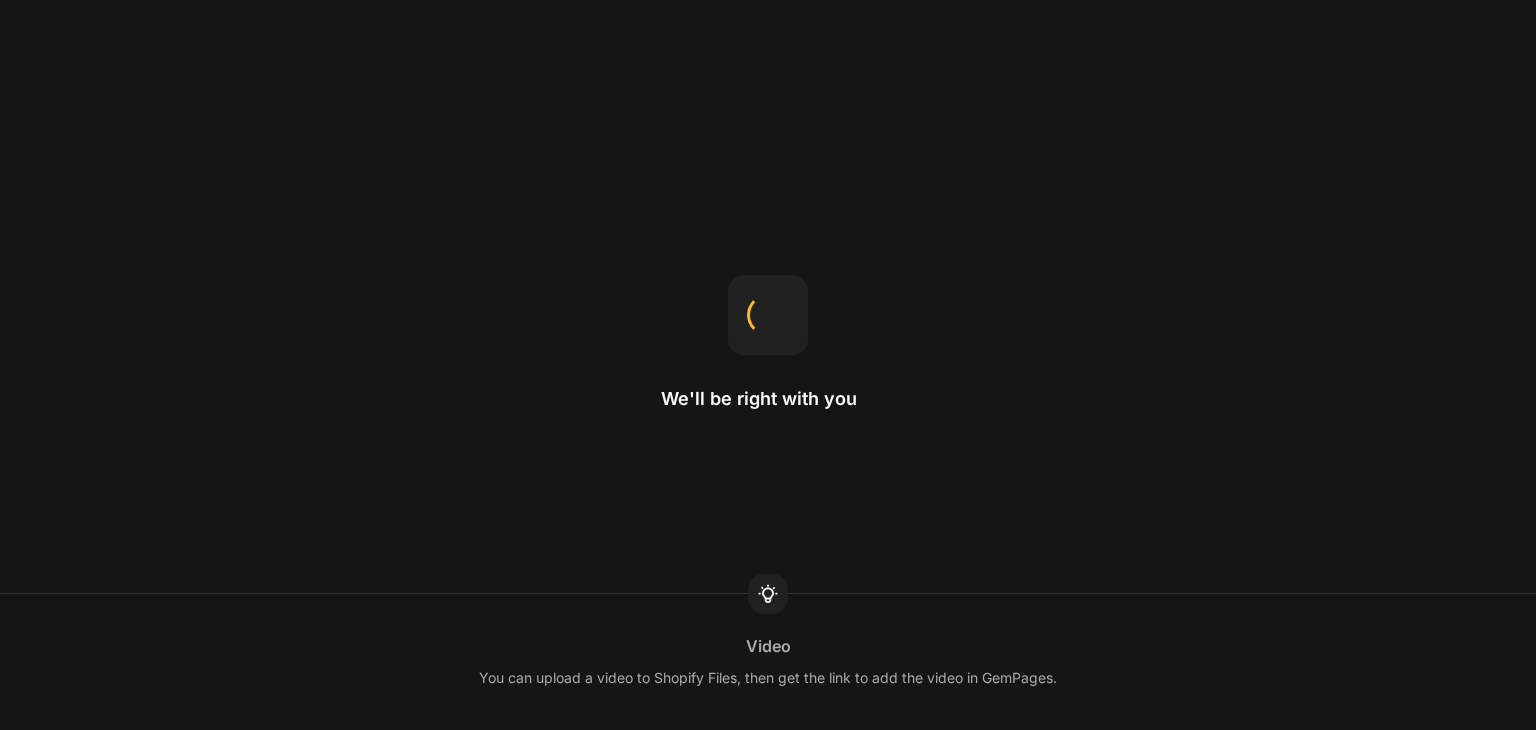 scroll, scrollTop: 0, scrollLeft: 0, axis: both 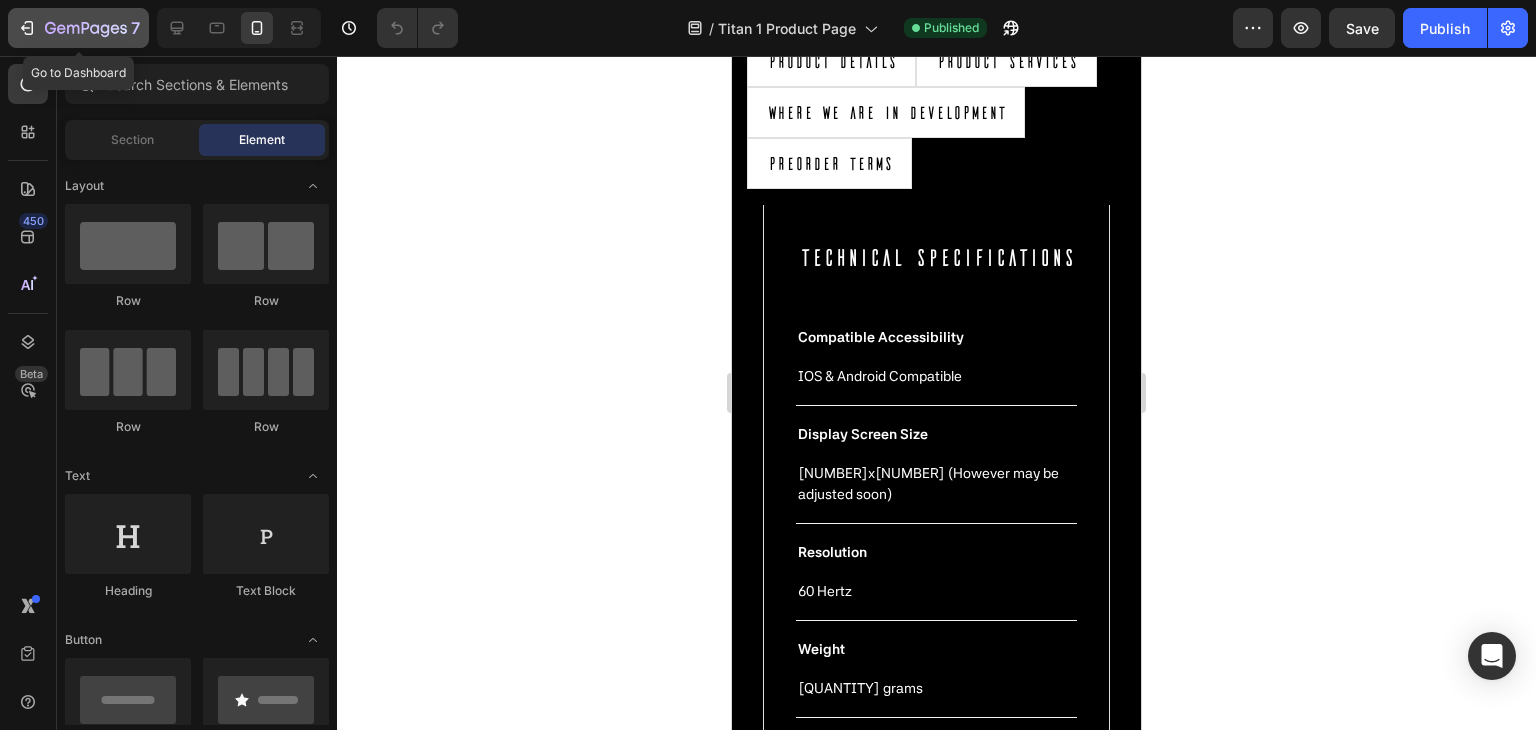 click 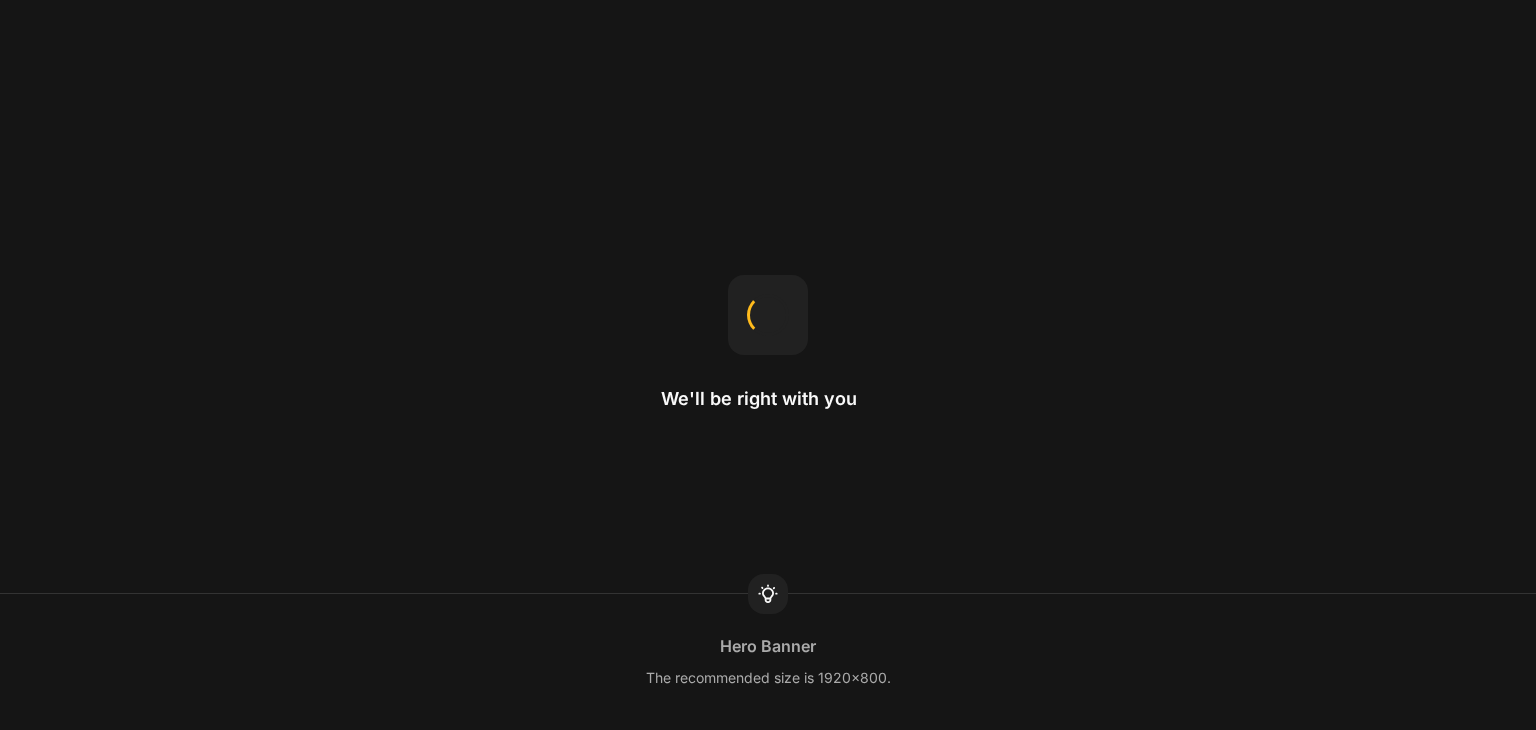 scroll, scrollTop: 0, scrollLeft: 0, axis: both 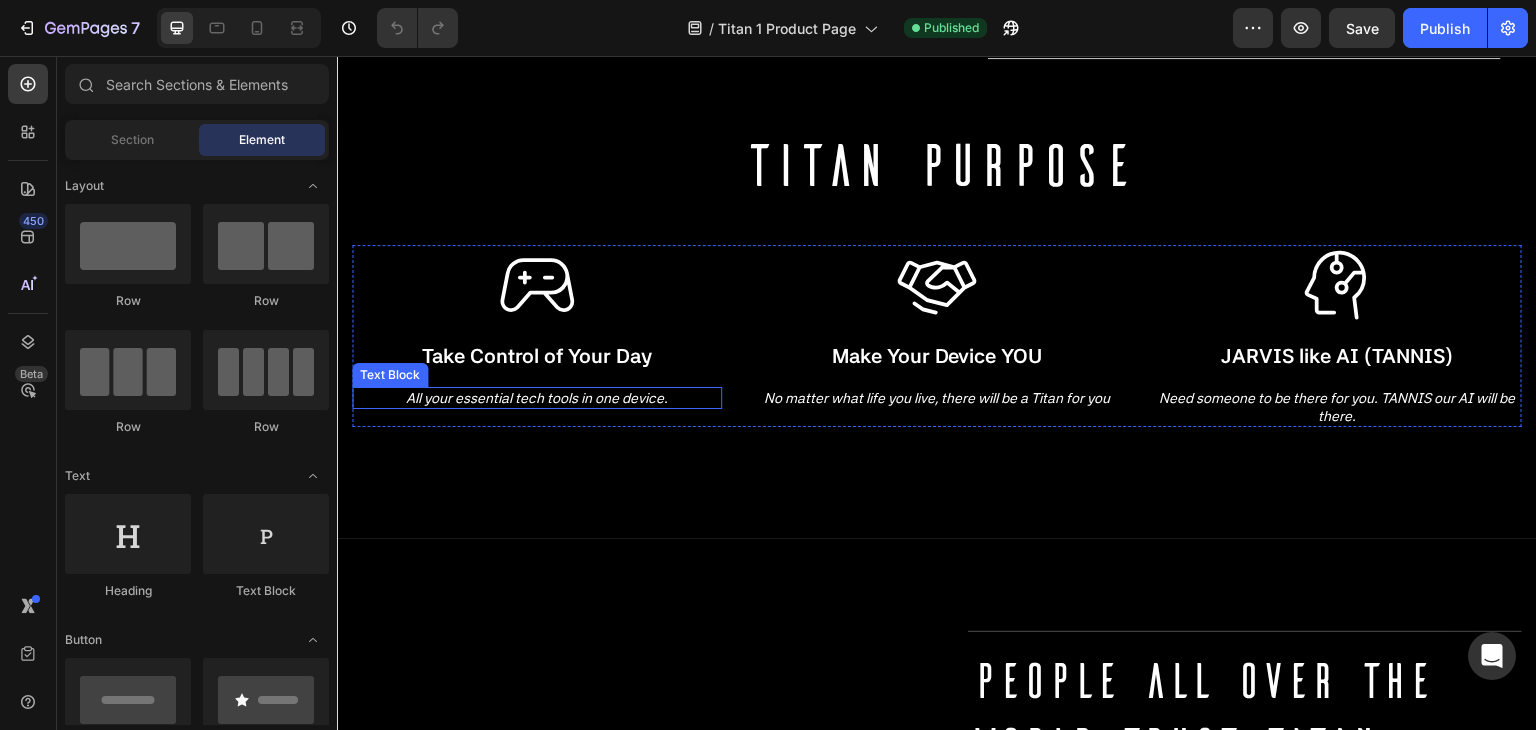 click on "All your essential tech tools in one device." at bounding box center [537, 398] 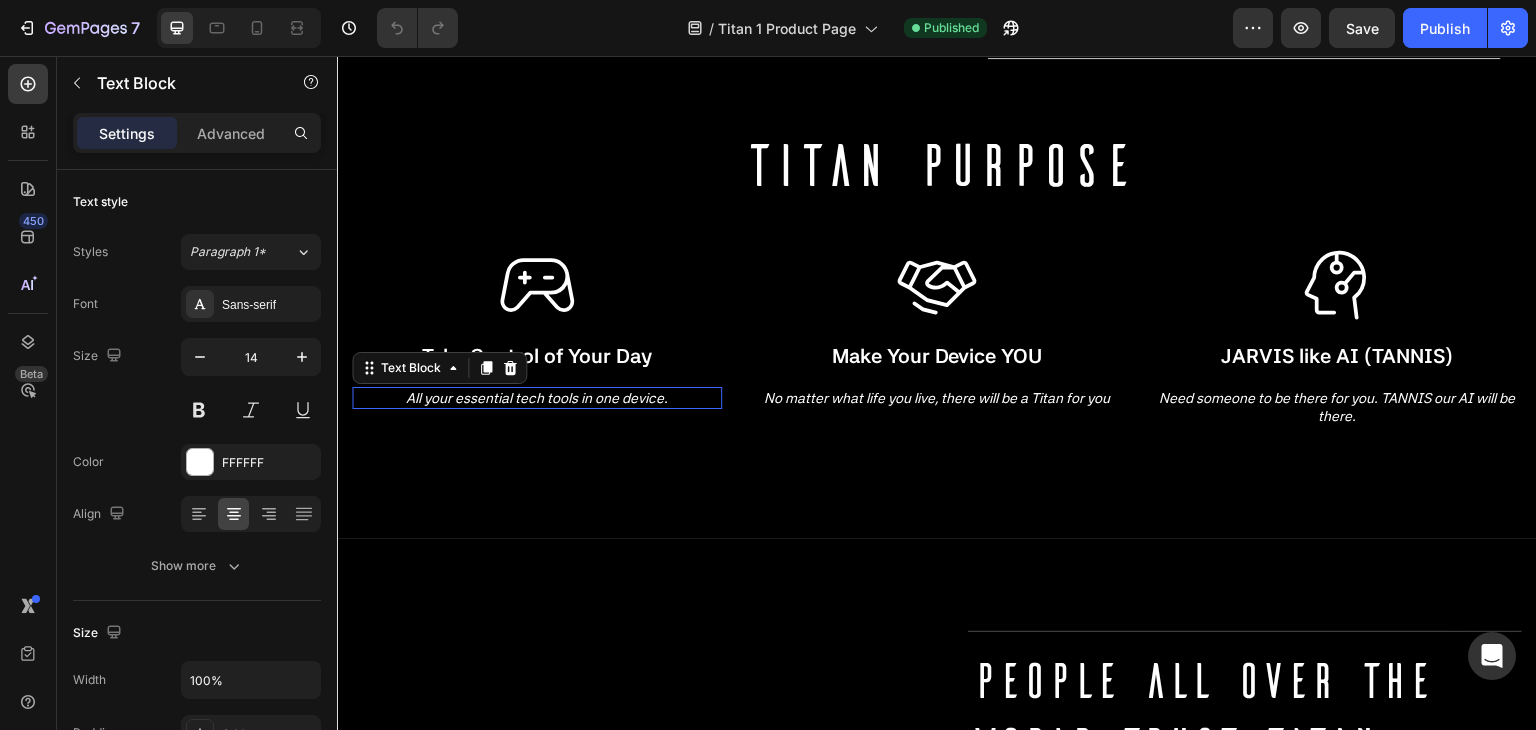click on "All your essential tech tools in one device." at bounding box center (537, 398) 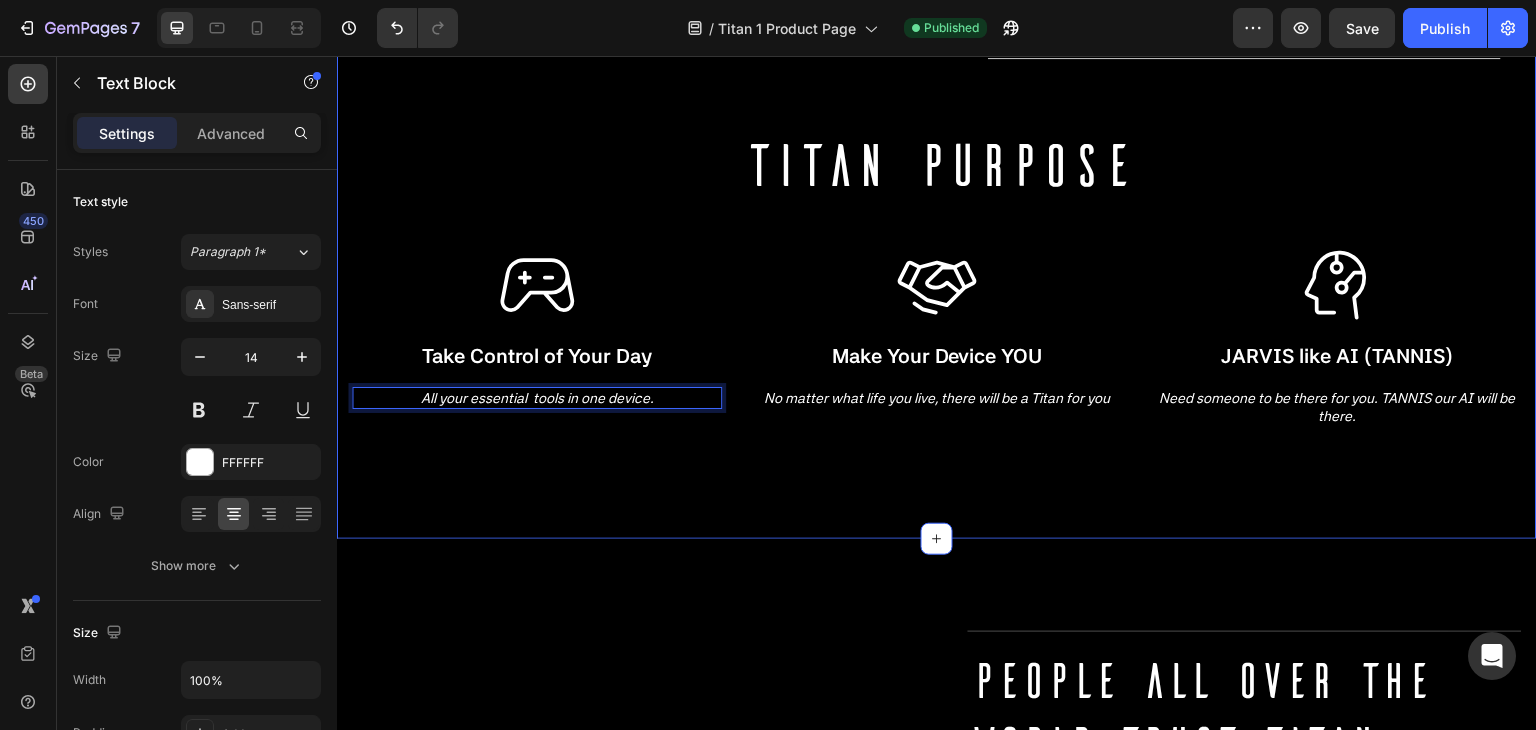 click on "Titan 1 (P) Title Preorder: $46 | Final: $260–$580 Text Block
Image Image Image Image Image Image
Carousel Titan 1 (P) Title Reserves: $46 | Final: $260–$580 Text Block Titan is a patent-pending wearable device with attachable options selected for your daily needs. Powered by innovation, your personal AI, and a built-in screen for real-time updates. Your first and last response will be with Titan. Text Block Titan is a patent-pending wearable device with modular attachments, a personal AI, and a built-in screen for real-time notifications. Your first and last response will be with Titan. Text Block 556 Preordered: Reserve yours now before preorders close! Text Block 556 Preordered: Reserve yours now before preorders close! Text Block Customize Button WHAT you get from RESERVING Heading
Claim Your Titan – Just $46 Down" at bounding box center (937, -195) 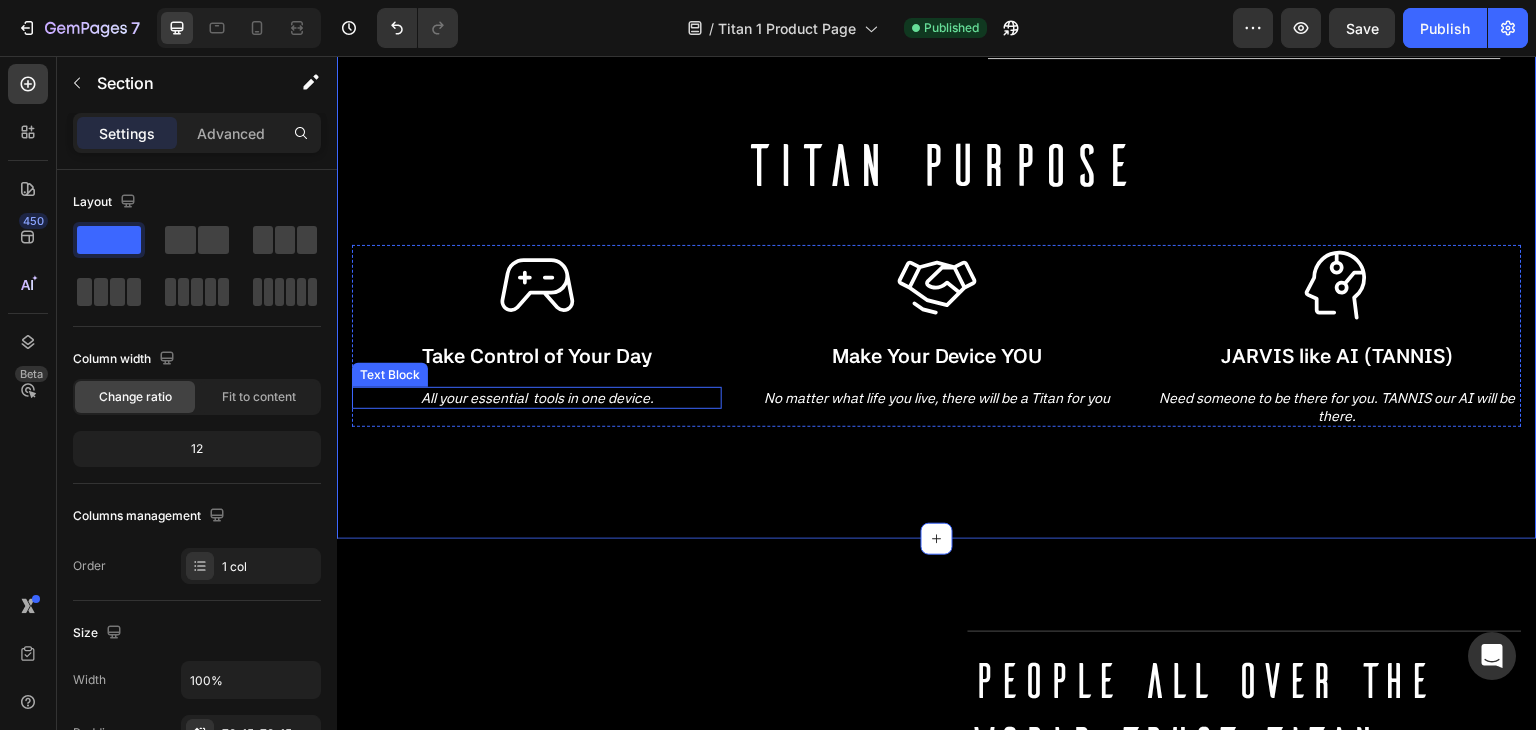 click on "All your essential  tools in one device." at bounding box center [537, 398] 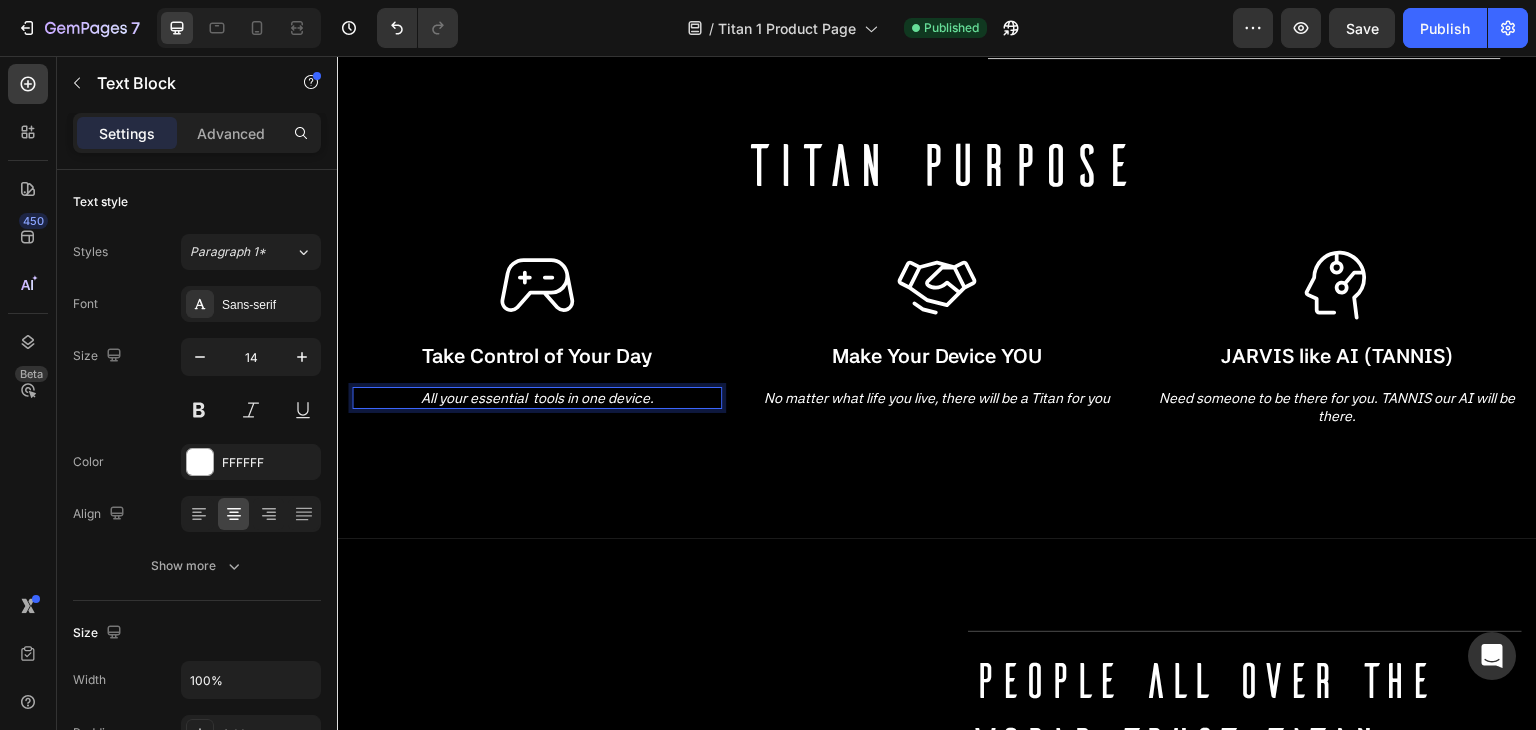 click on "All your essential  tools in one device." at bounding box center [537, 398] 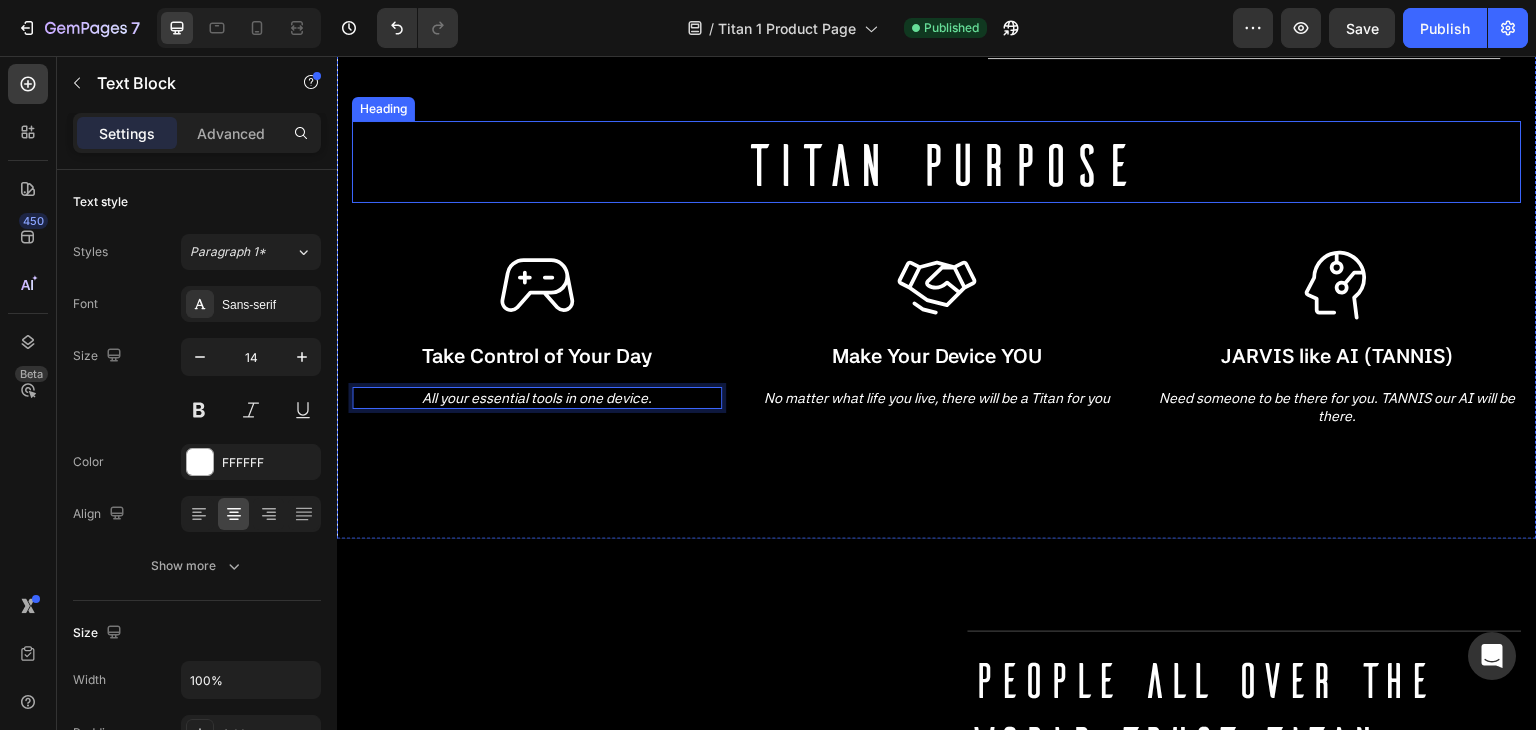 click on "titan purpose" at bounding box center (937, 162) 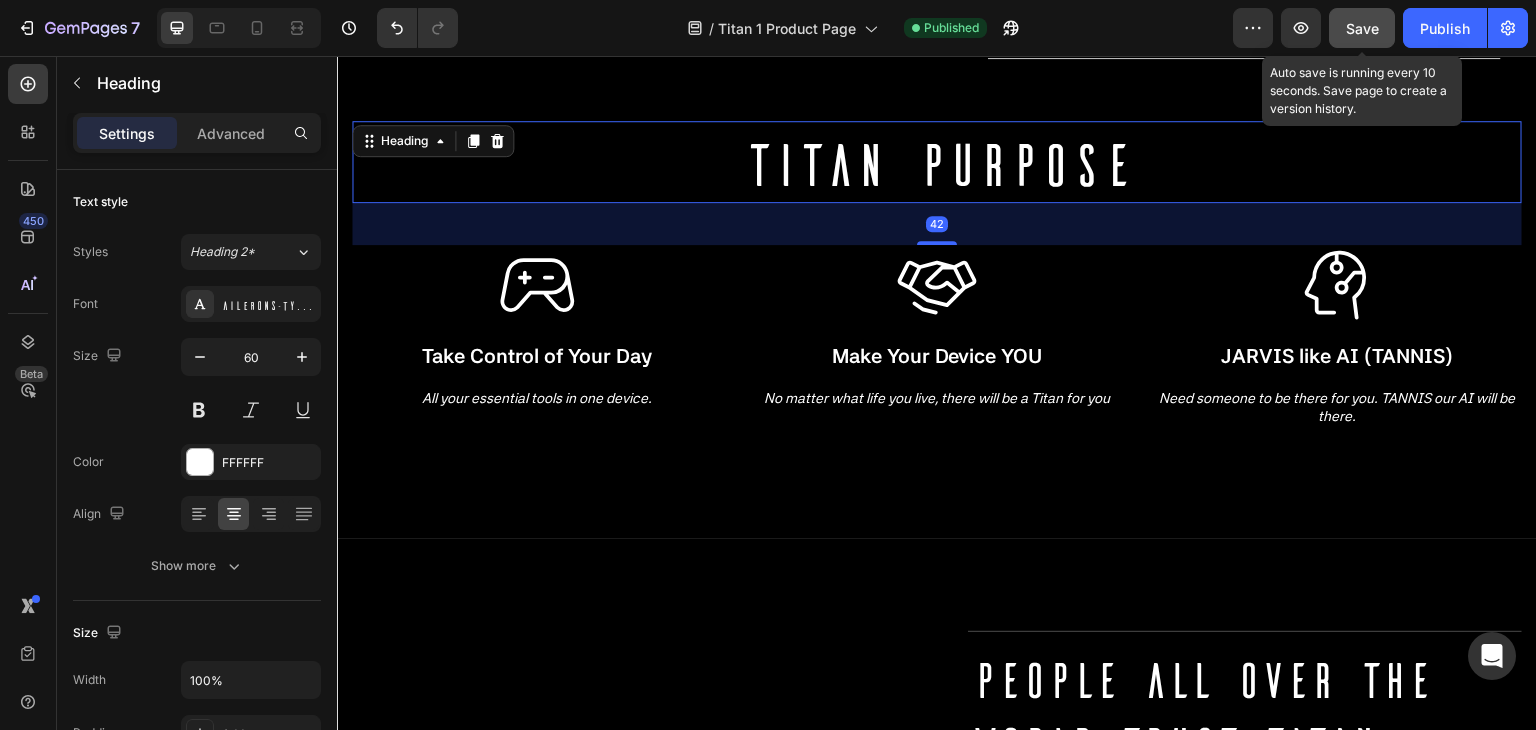 click on "Save" 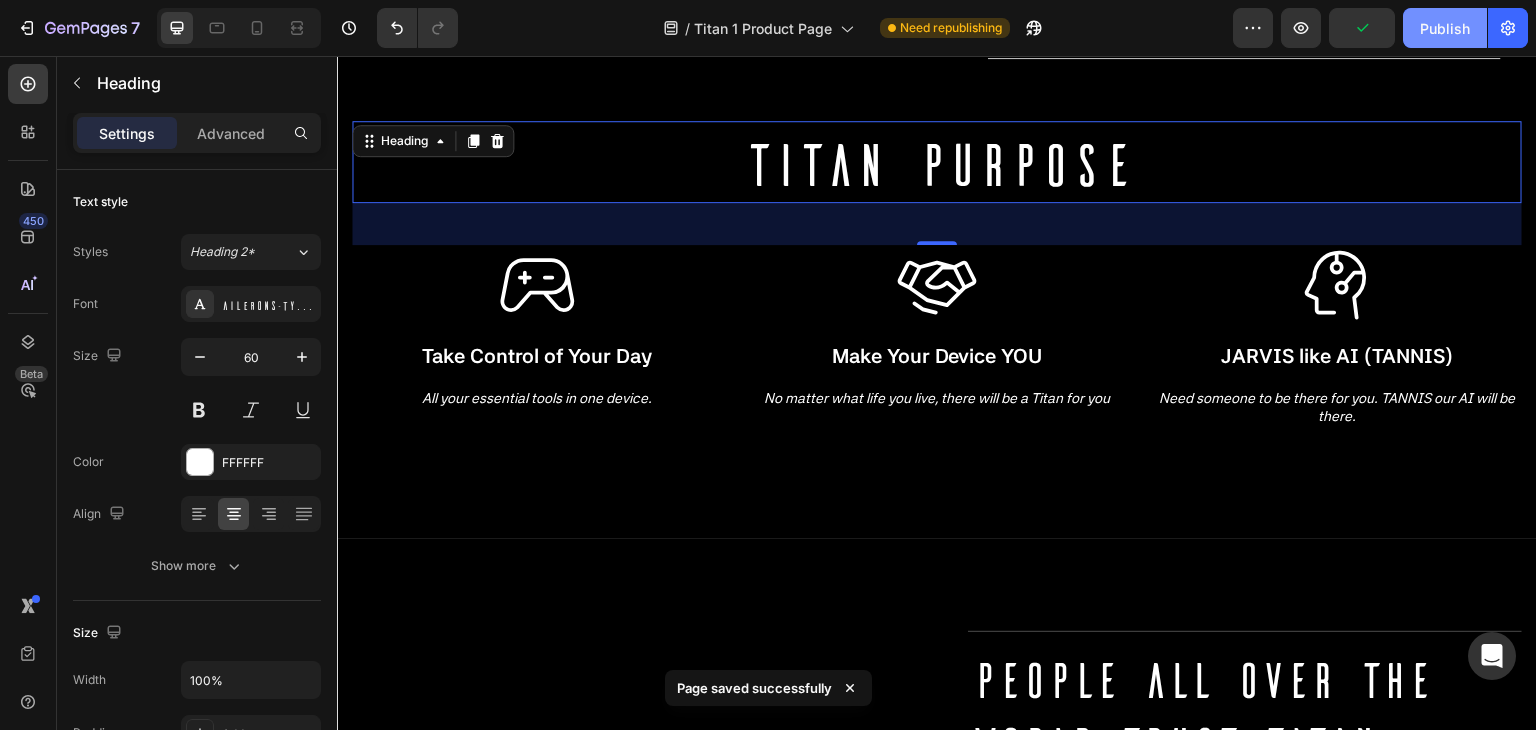 click on "Publish" at bounding box center (1445, 28) 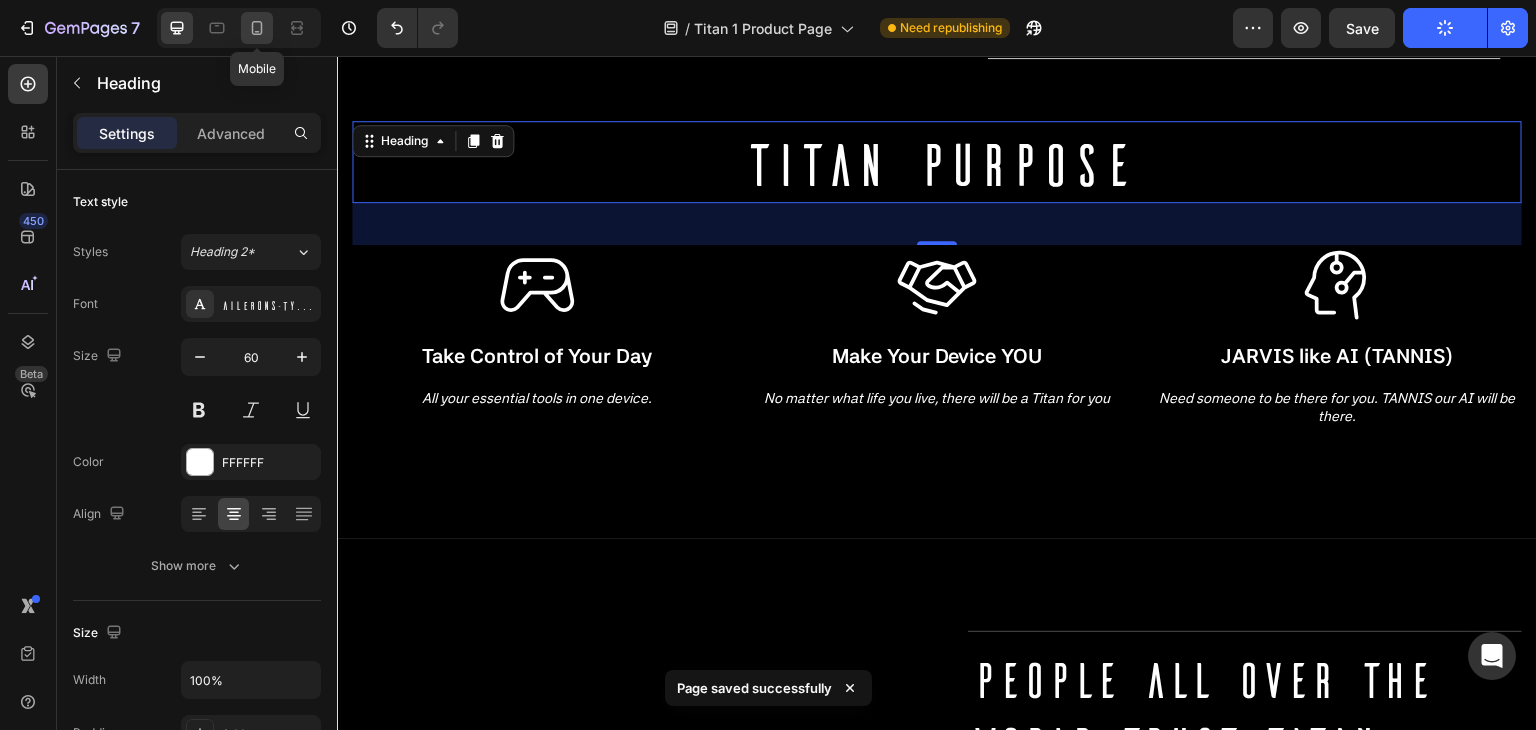 click 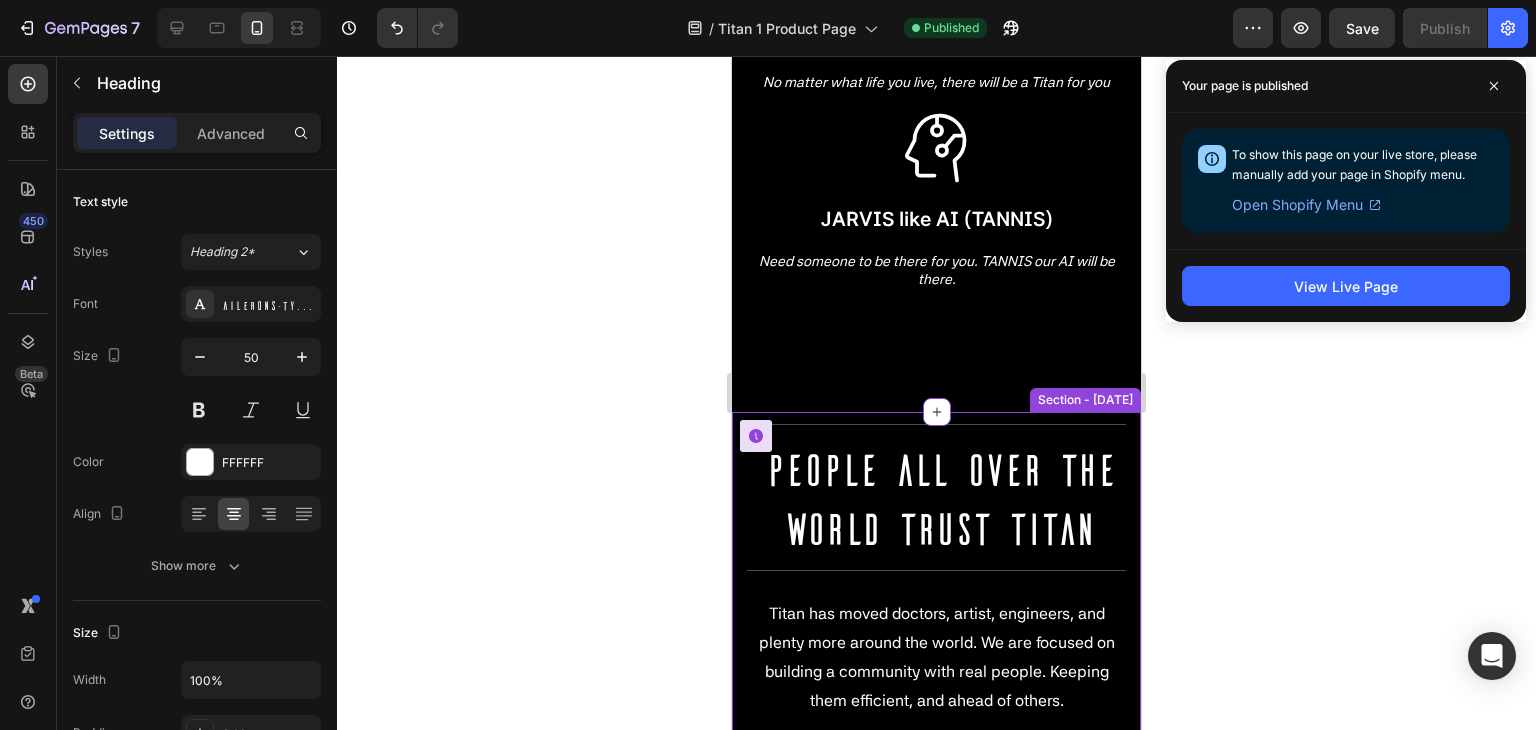 scroll, scrollTop: 2058, scrollLeft: 0, axis: vertical 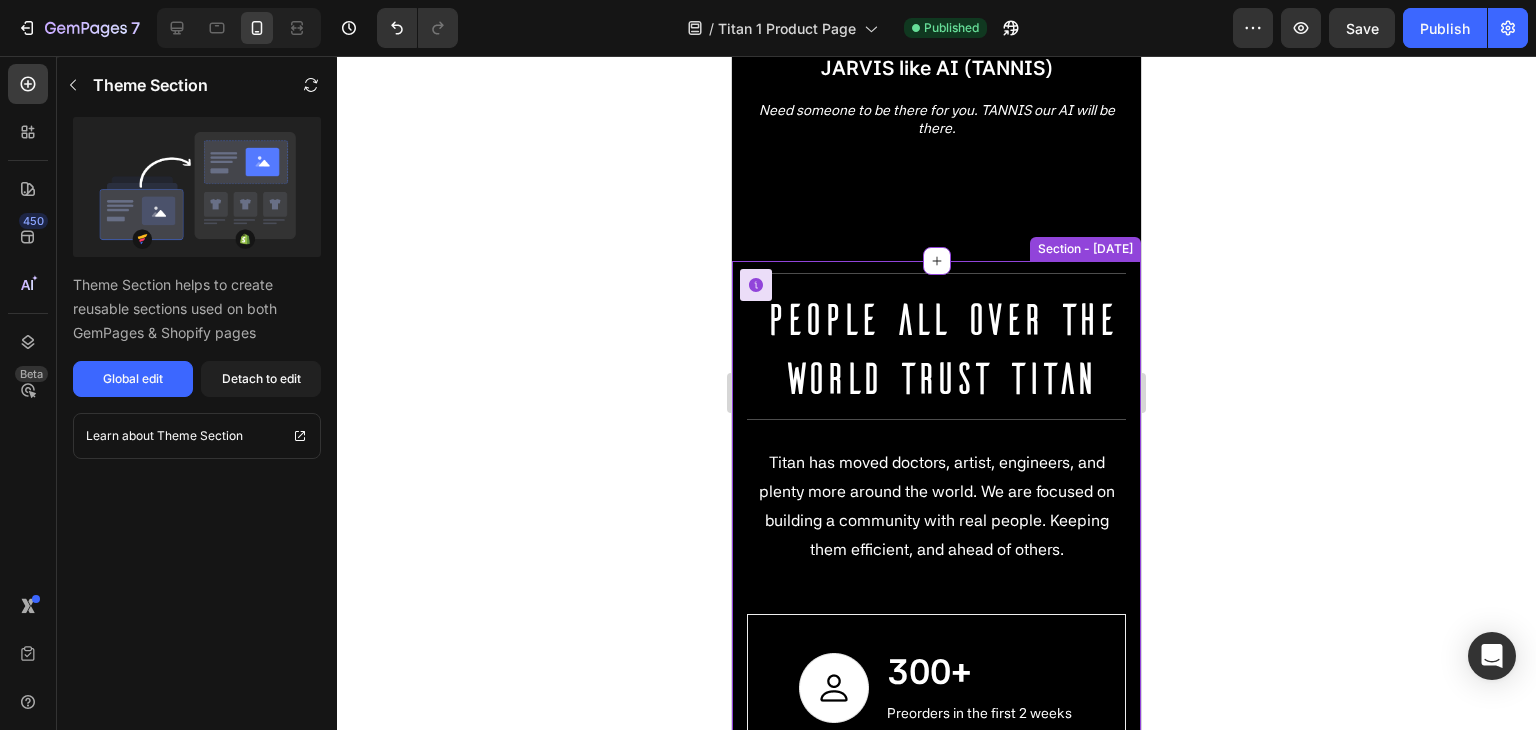 click on "People all over the world trust TITAN" at bounding box center [936, 346] 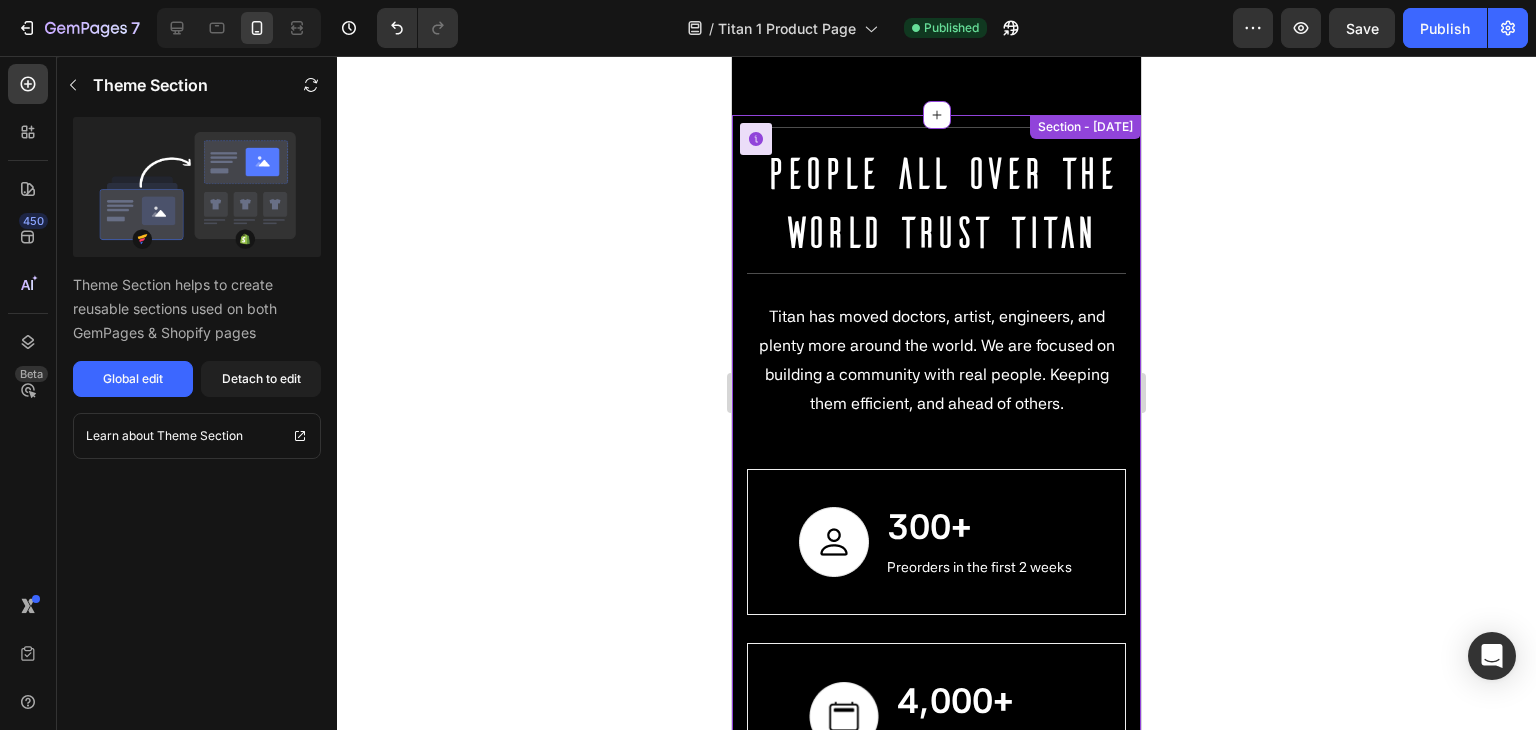 scroll, scrollTop: 2502, scrollLeft: 0, axis: vertical 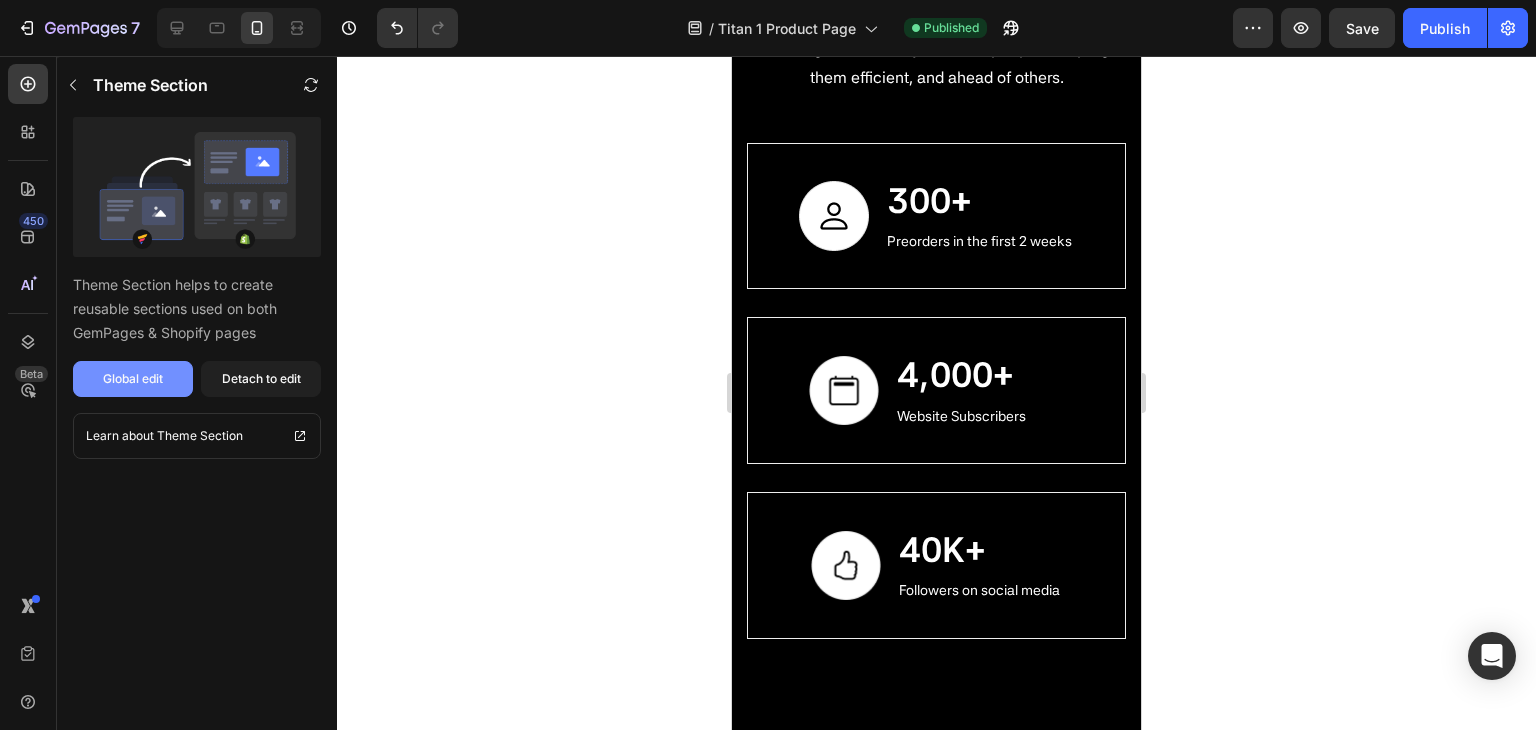 click on "Global edit" at bounding box center [133, 379] 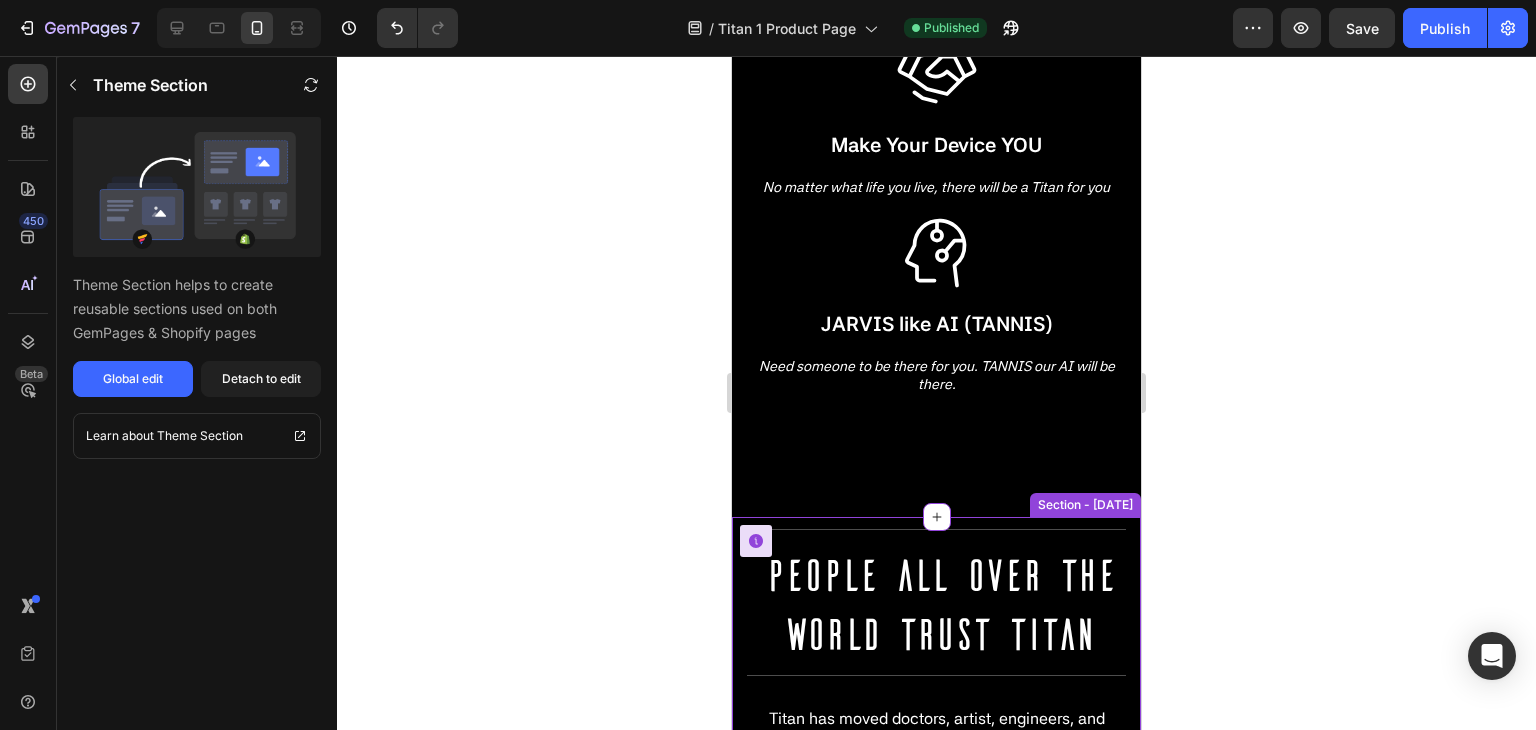 scroll, scrollTop: 2002, scrollLeft: 0, axis: vertical 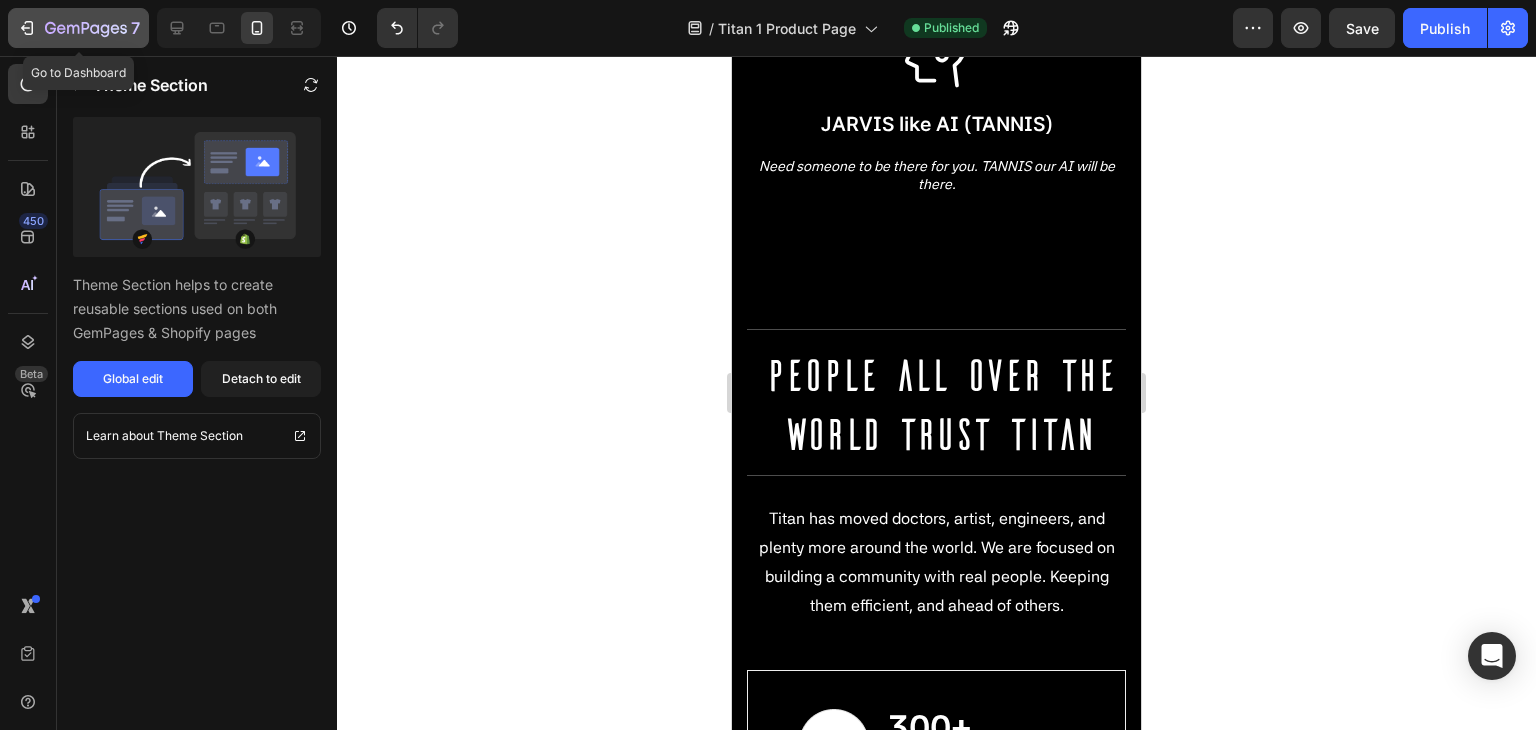 click on "7" 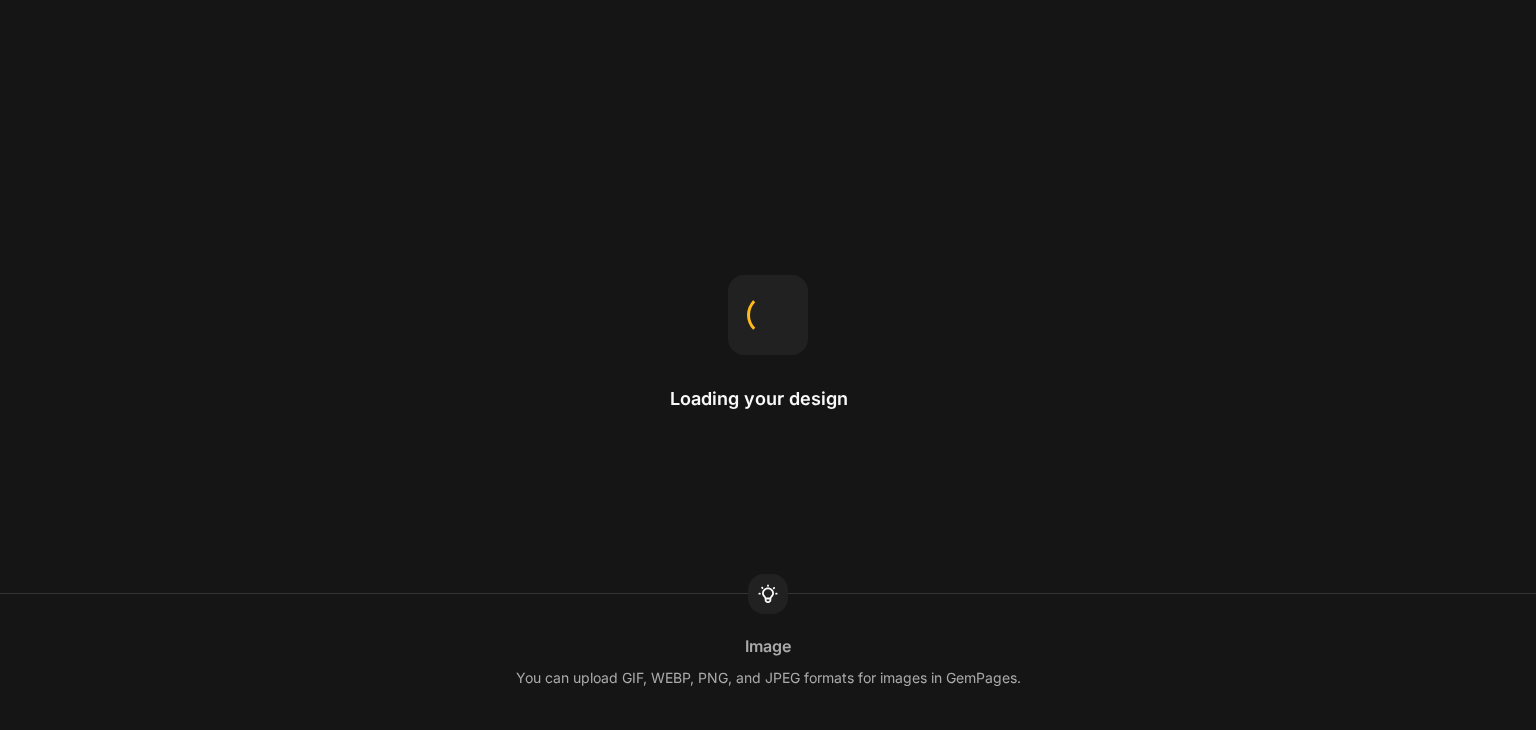 scroll, scrollTop: 0, scrollLeft: 0, axis: both 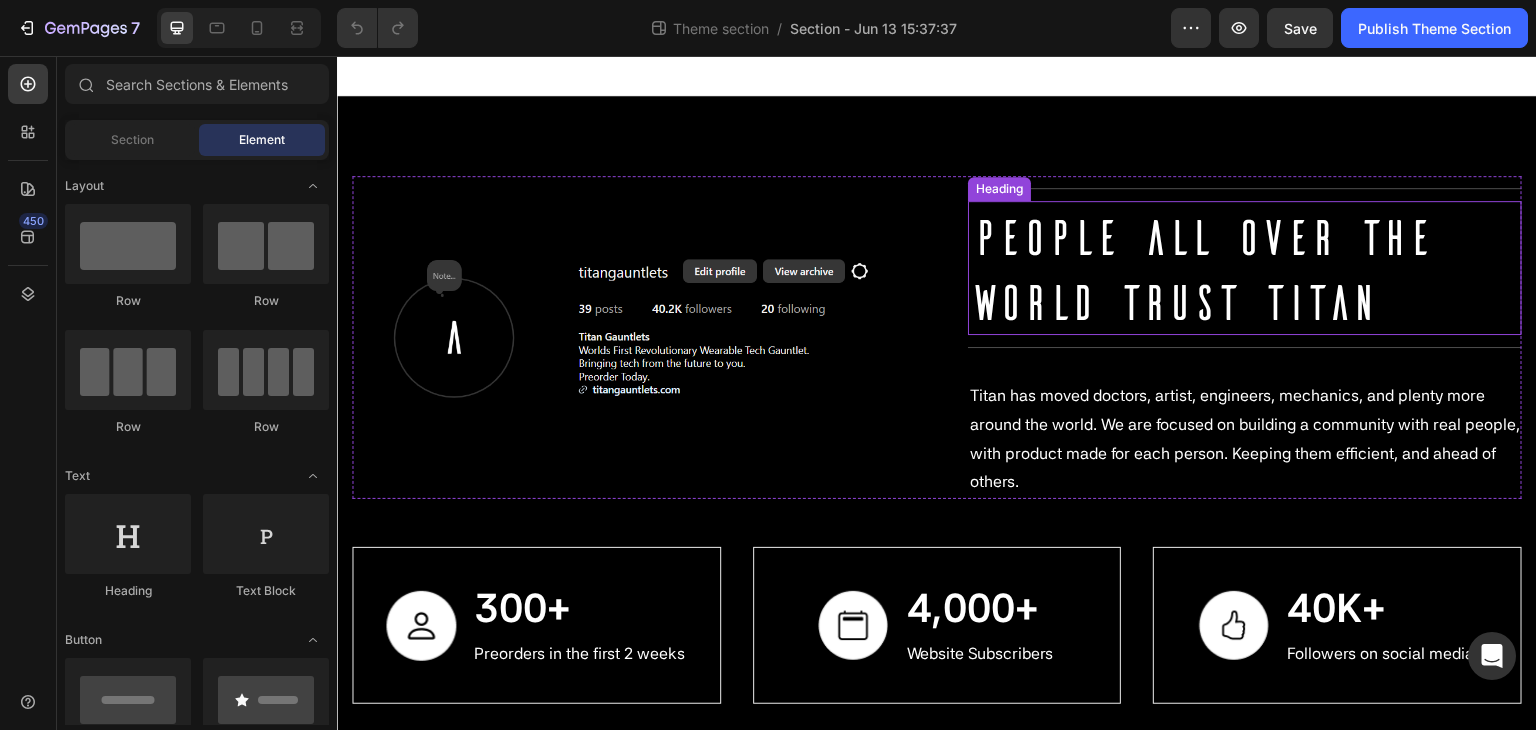 click on "People all over the world trust TITAN" at bounding box center [1245, 268] 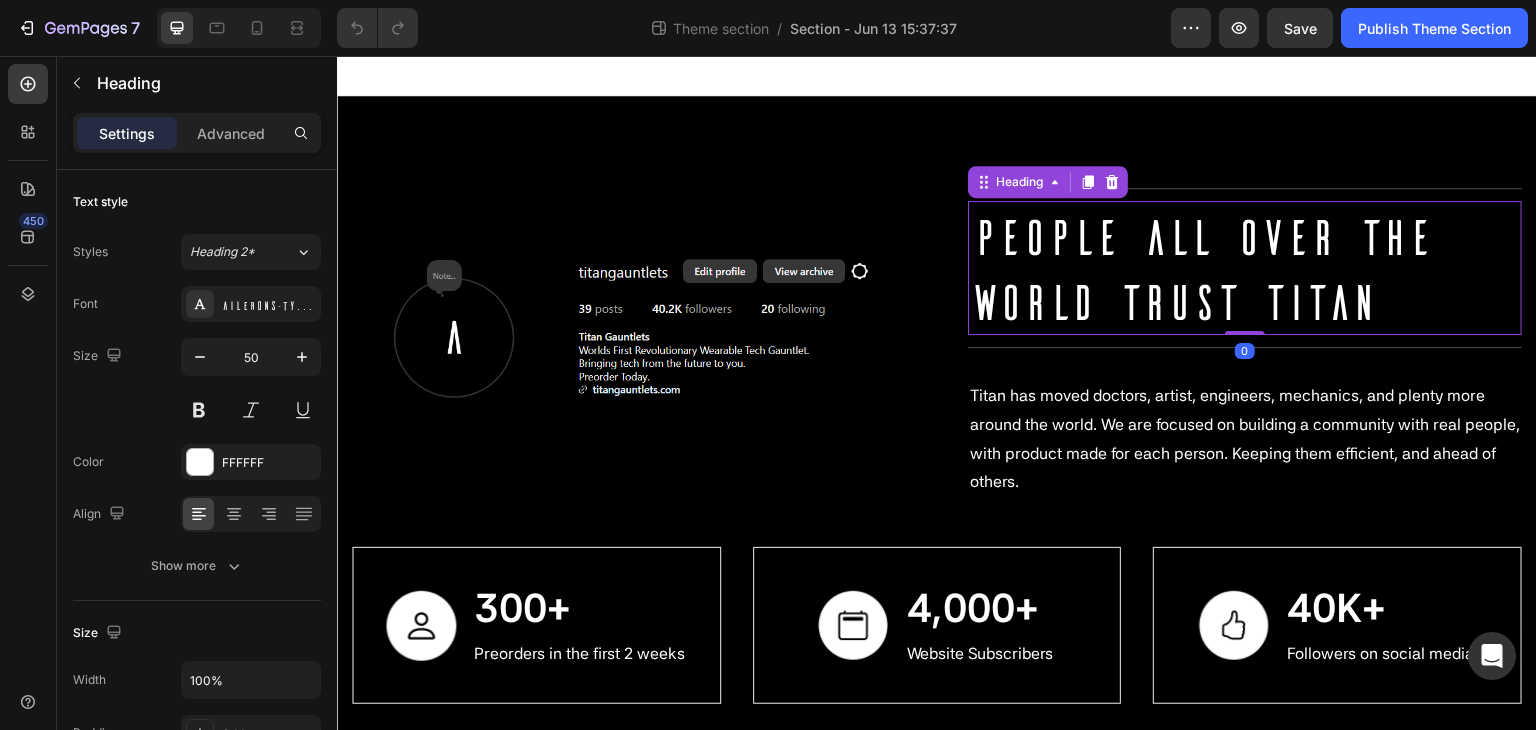 click on "People all over the world trust TITAN" at bounding box center [1245, 268] 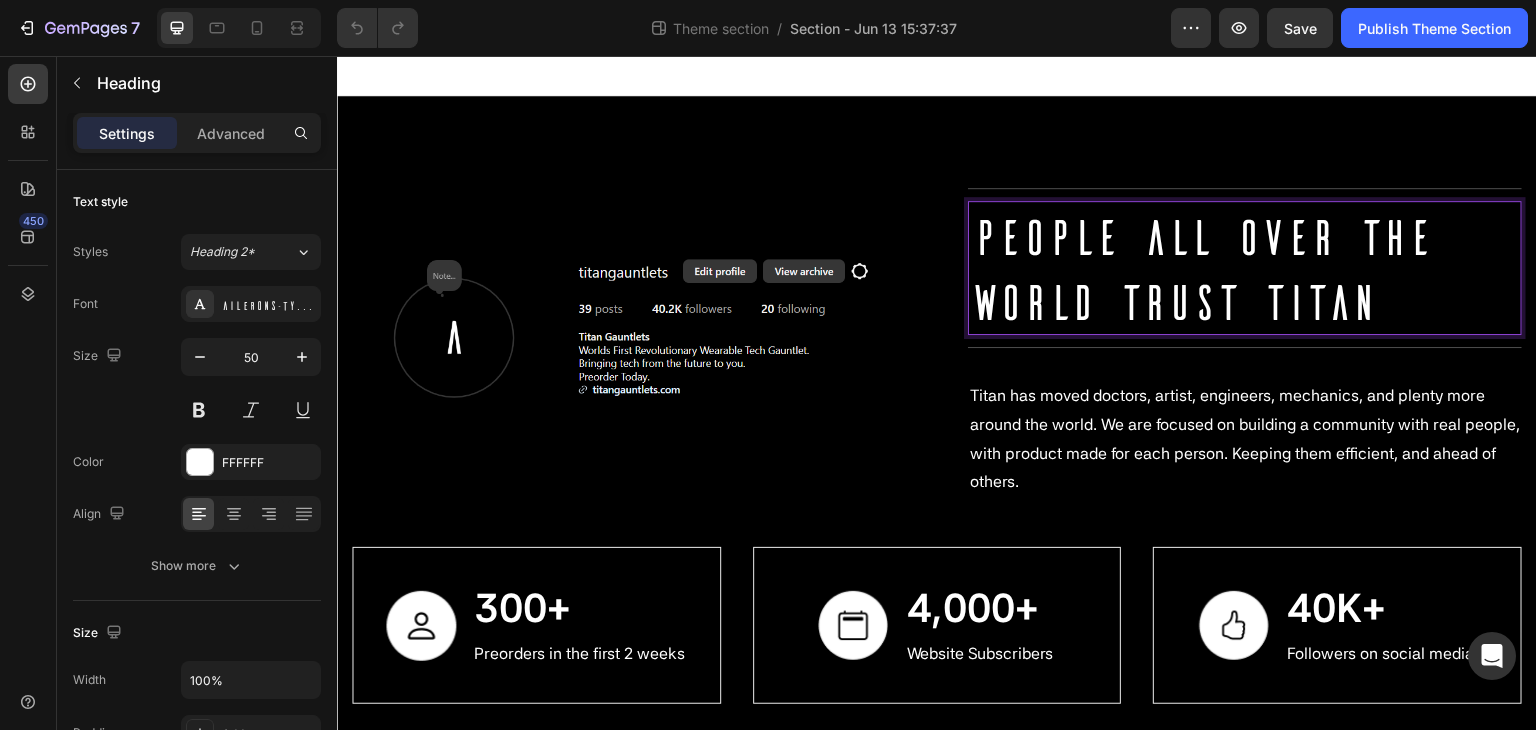click on "People all over the world trust TITAN" at bounding box center (1245, 268) 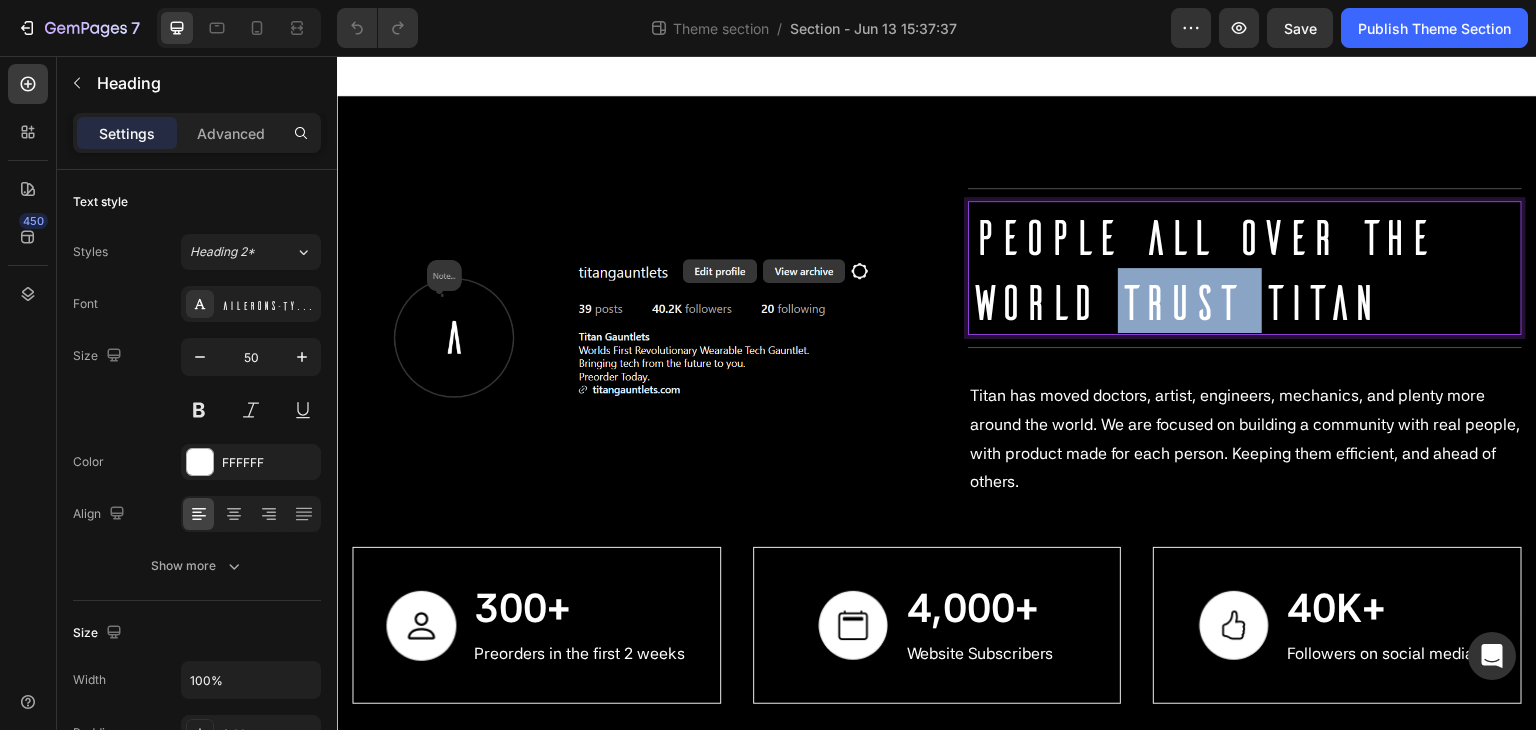 click on "People all over the world trust TITAN" at bounding box center [1245, 268] 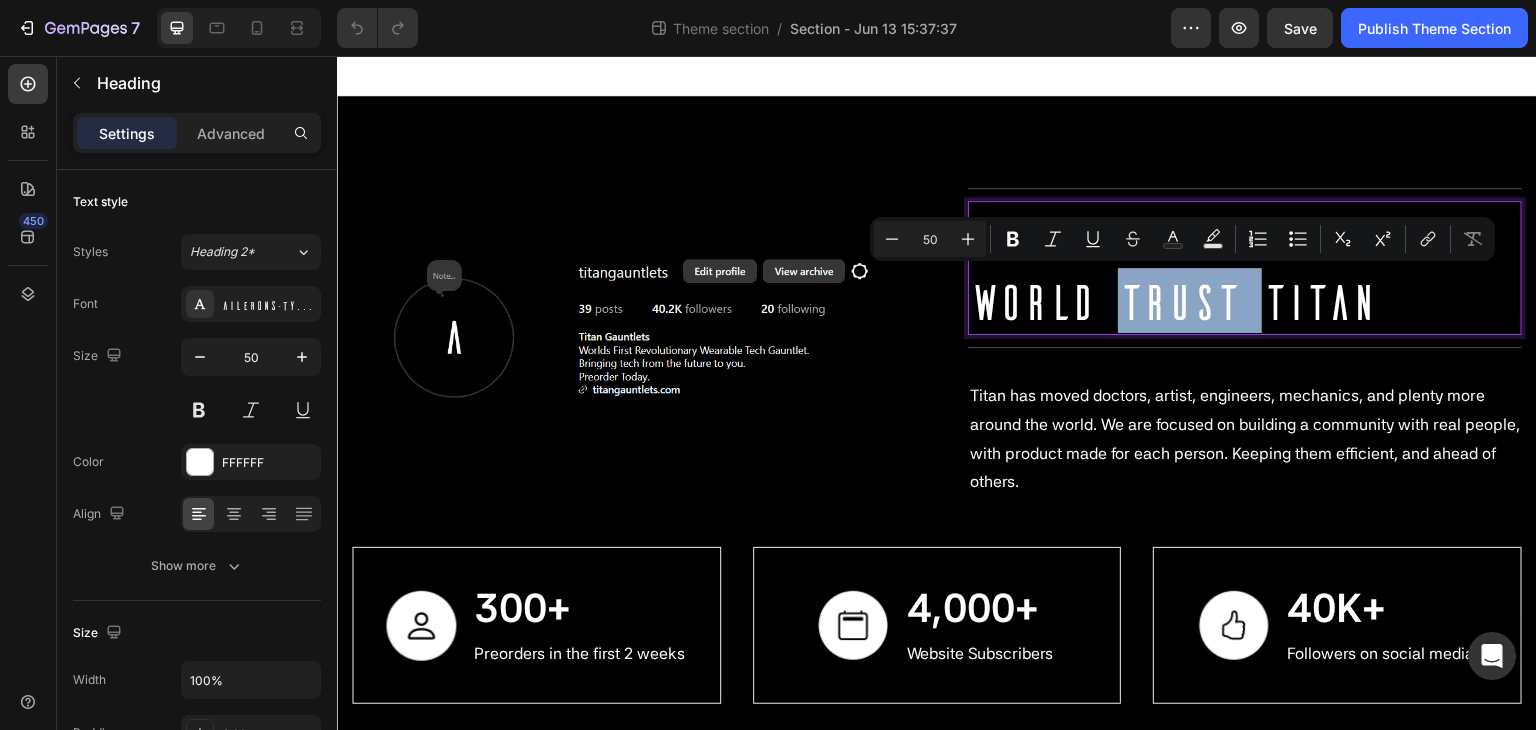 click on "People all over the world trust TITAN" at bounding box center [1245, 268] 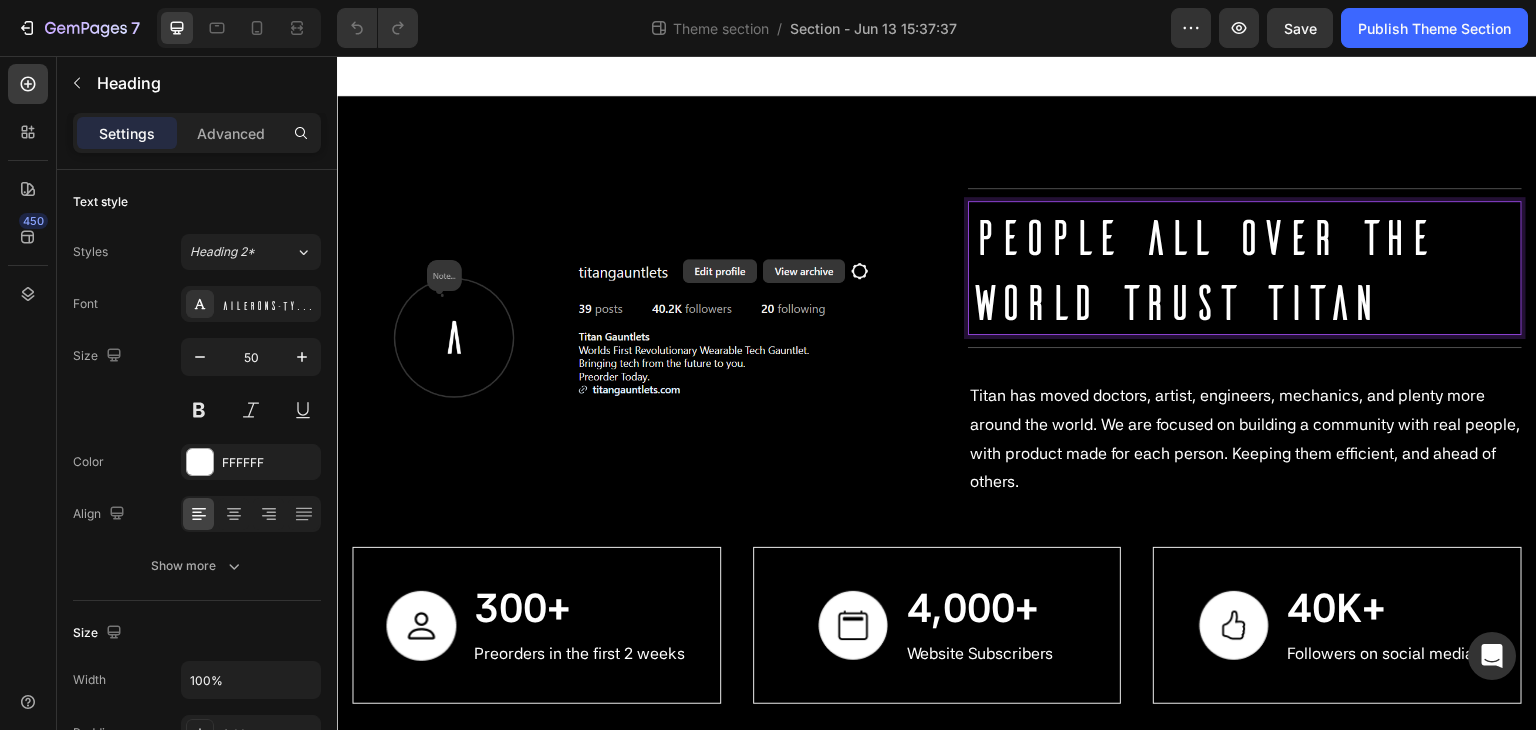 click on "People all over the world trust TITAN" at bounding box center [1245, 268] 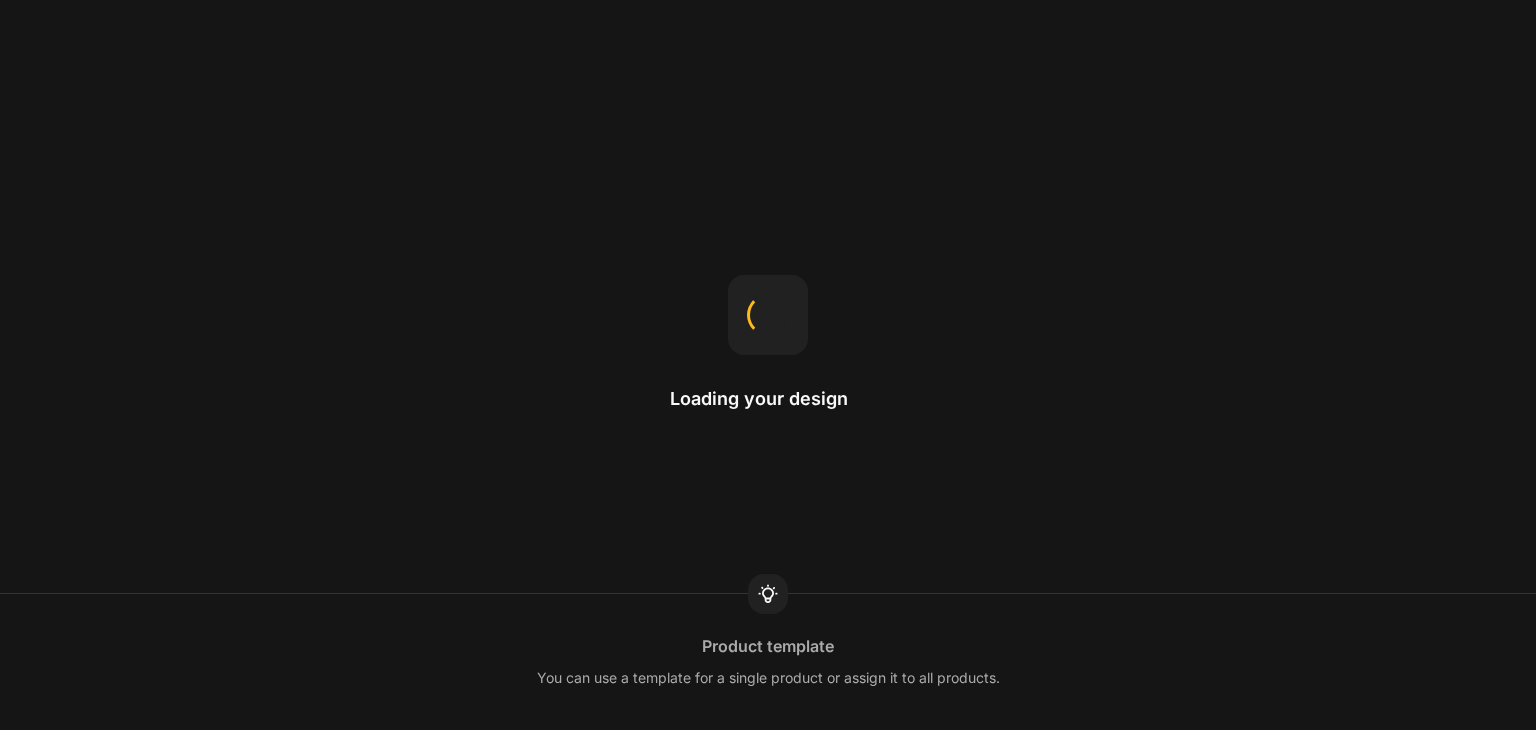 scroll, scrollTop: 0, scrollLeft: 0, axis: both 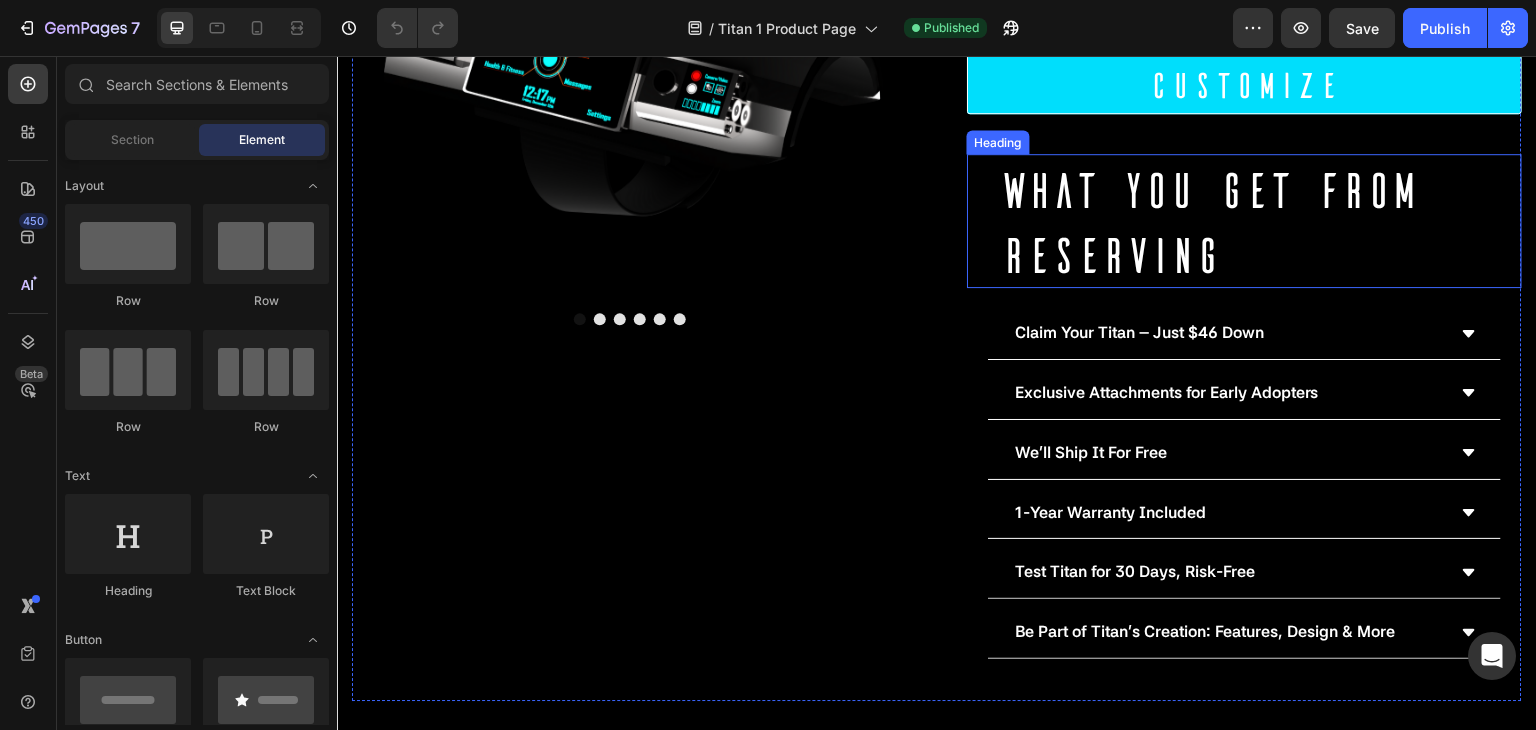 click on "WHAT you get from RESERVING" at bounding box center [1259, 221] 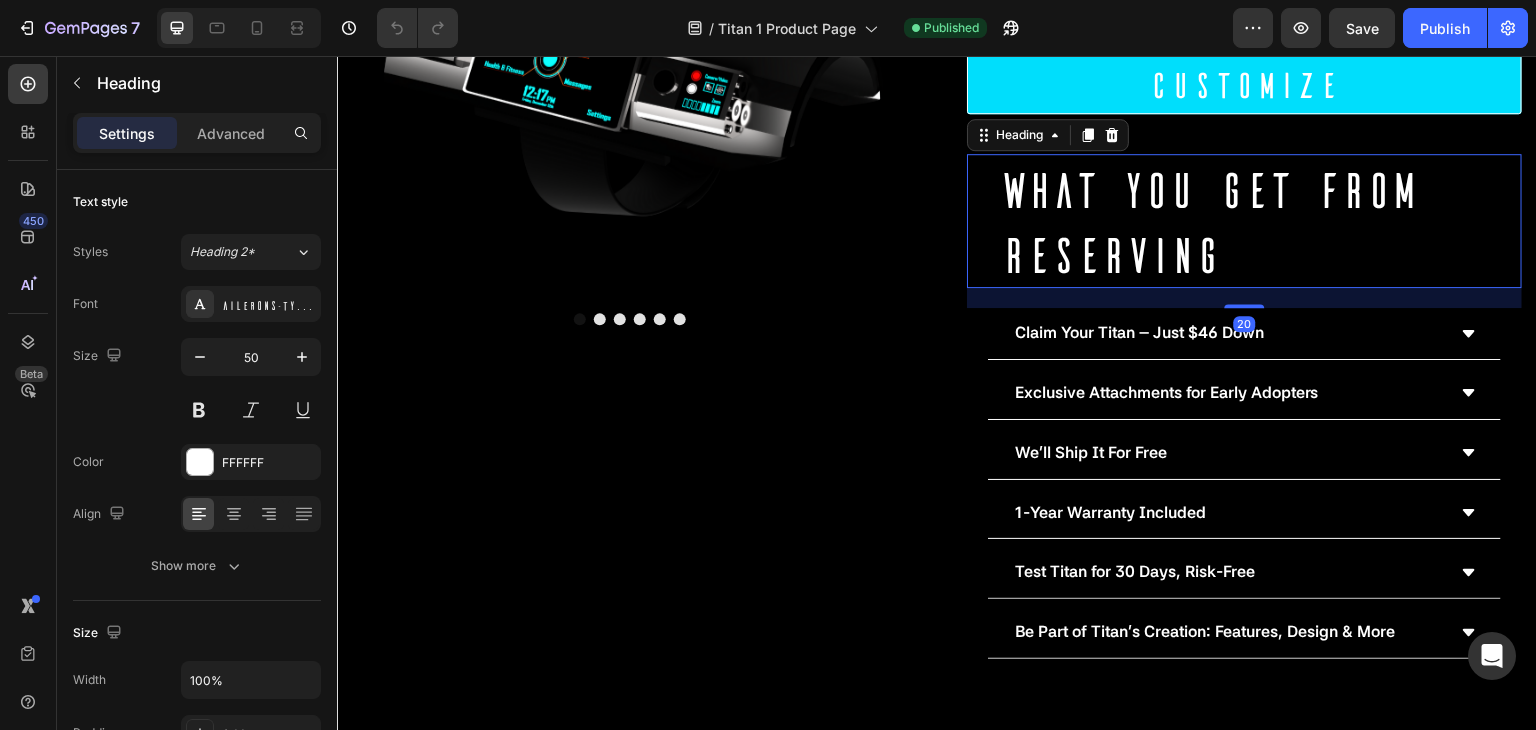 click on "WHAT you get from RESERVING" at bounding box center [1259, 221] 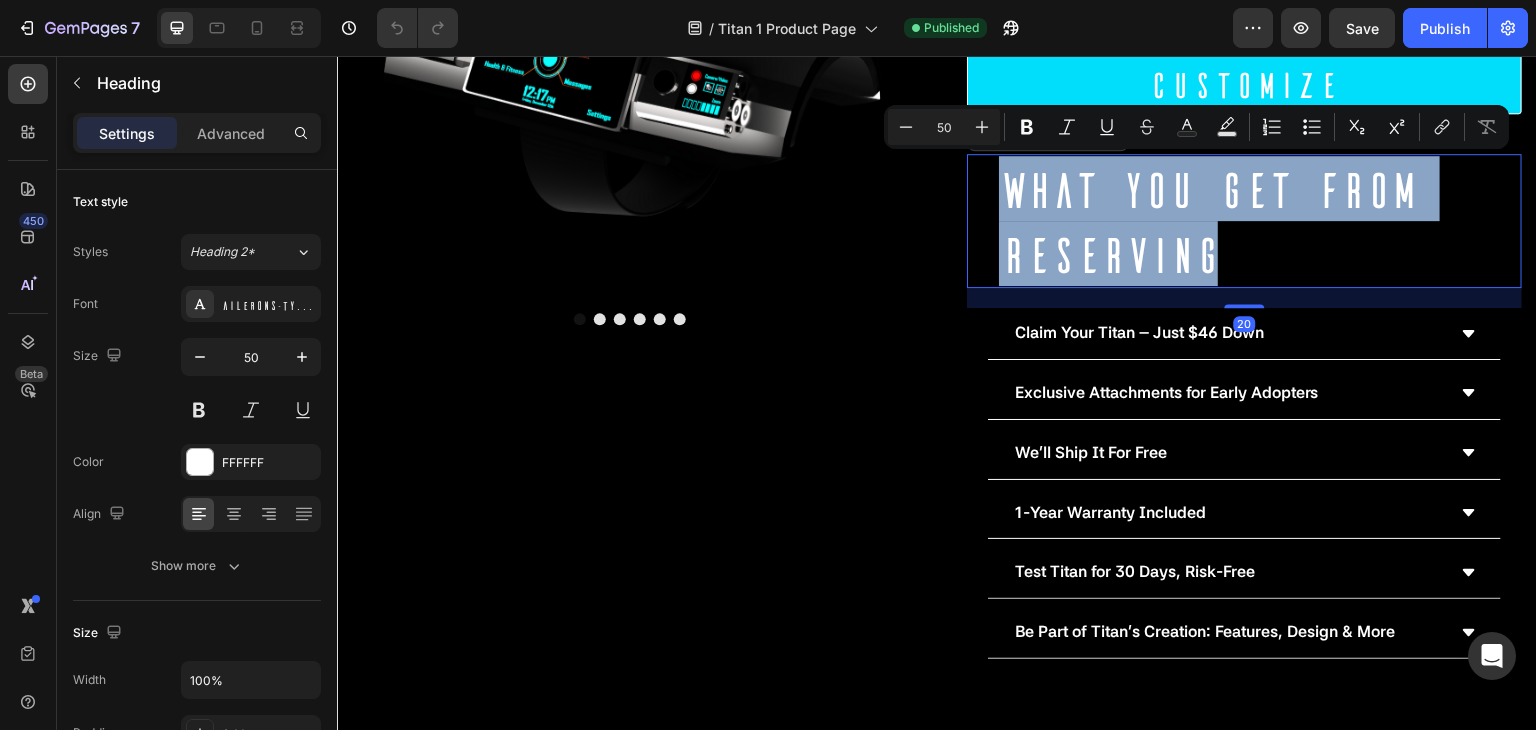 click on "WHAT you get from RESERVING" at bounding box center (1259, 221) 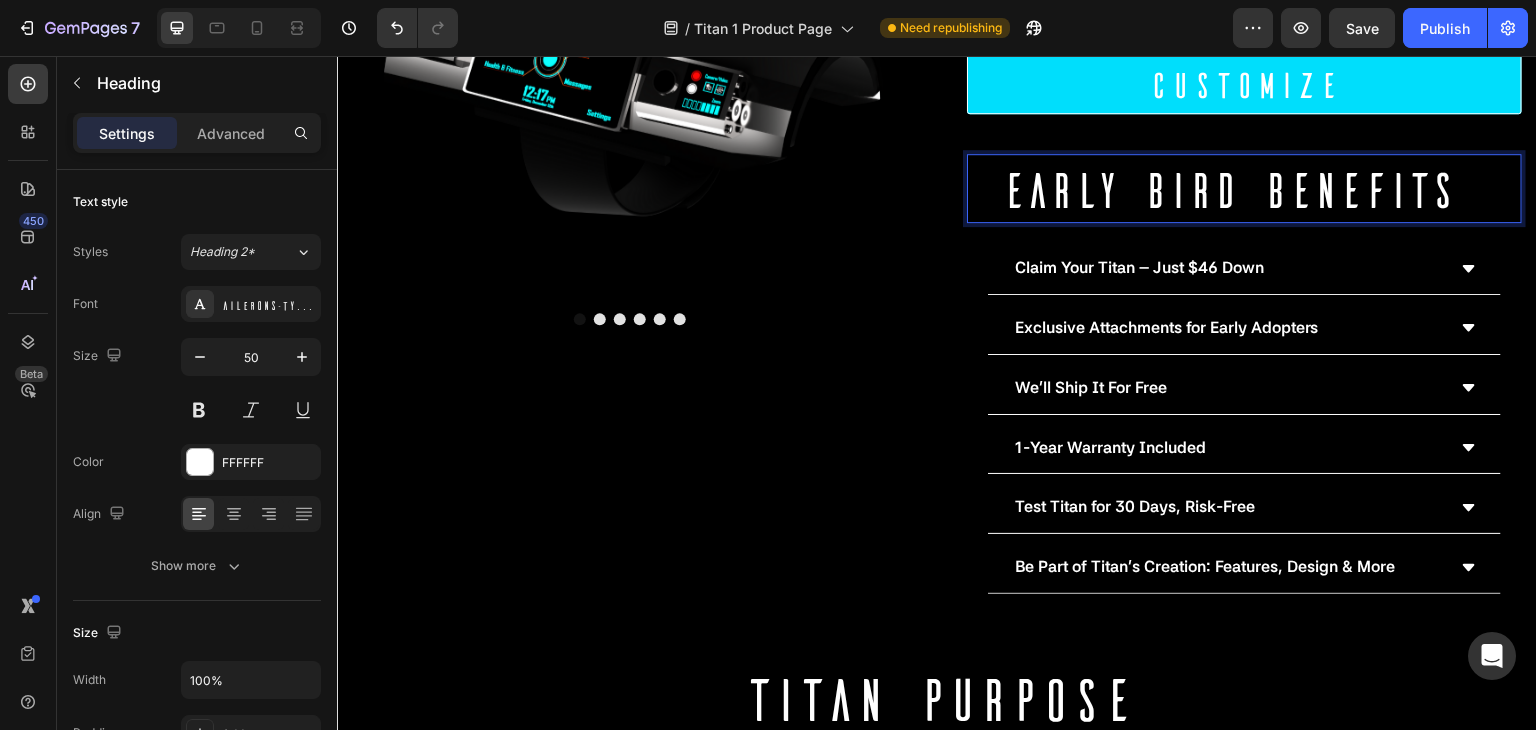 click on "Early Bird benefits Heading   20" at bounding box center (1244, 188) 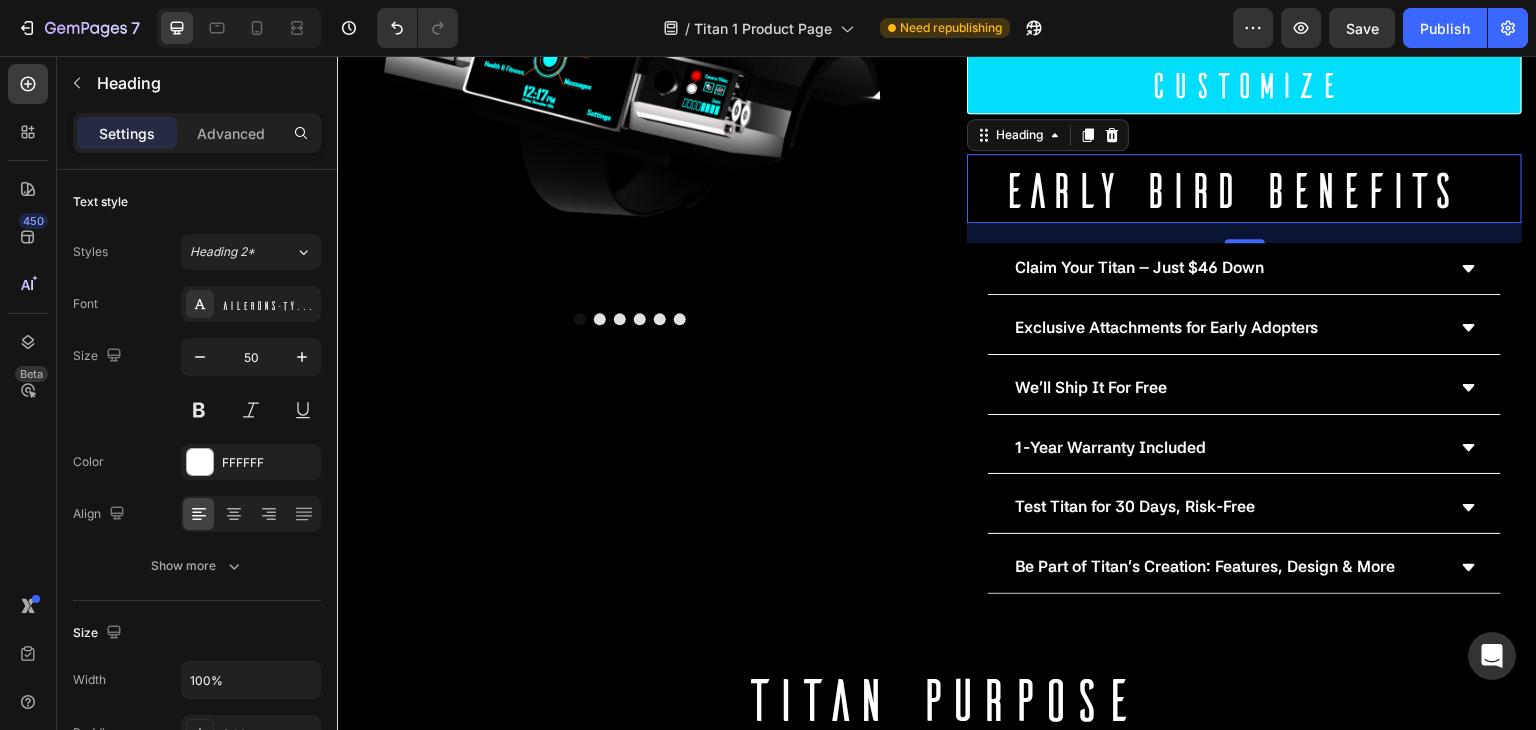 click on "Early Bird benefits" at bounding box center (1259, 188) 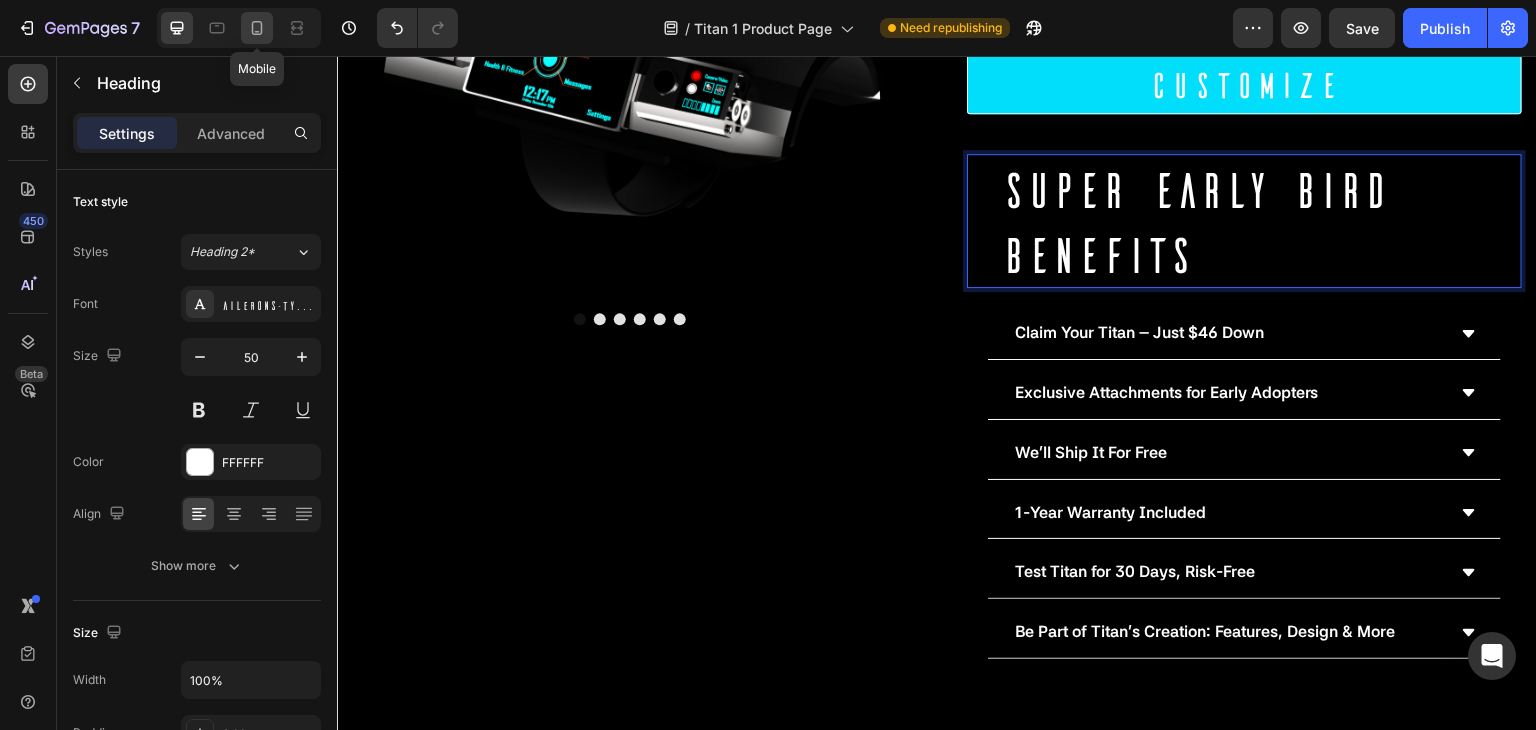 click 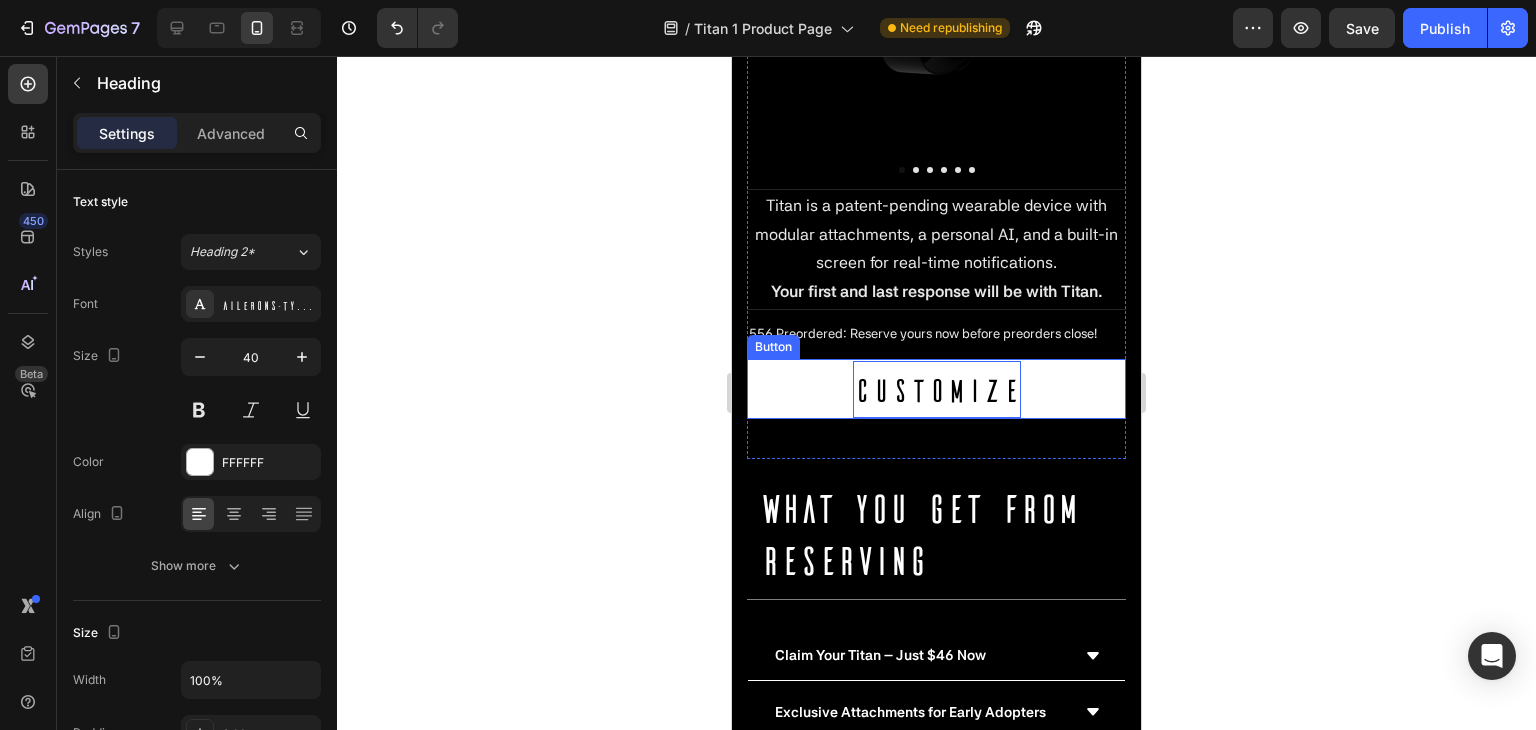 scroll, scrollTop: 569, scrollLeft: 0, axis: vertical 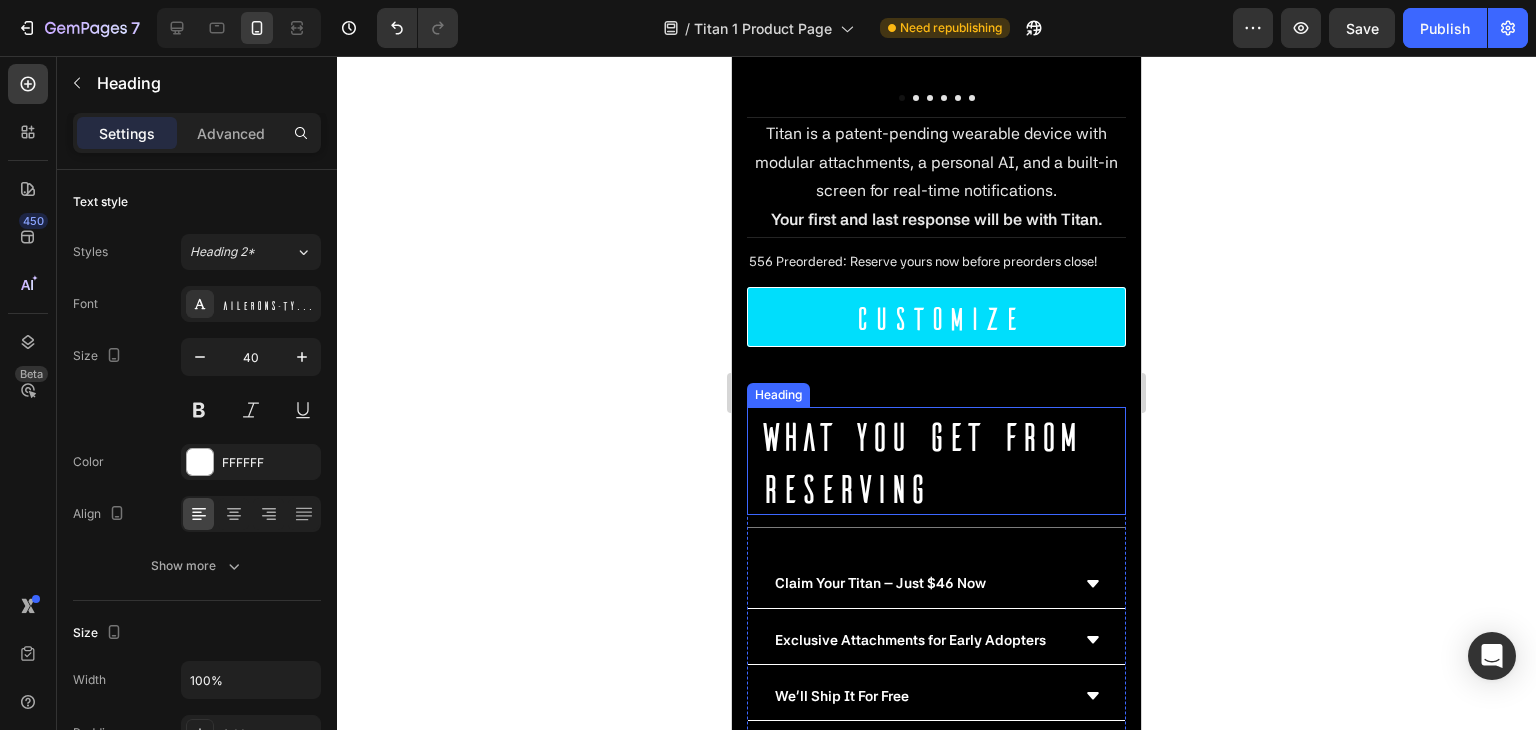 click on "WHAT you get from RESERVING" at bounding box center (941, 461) 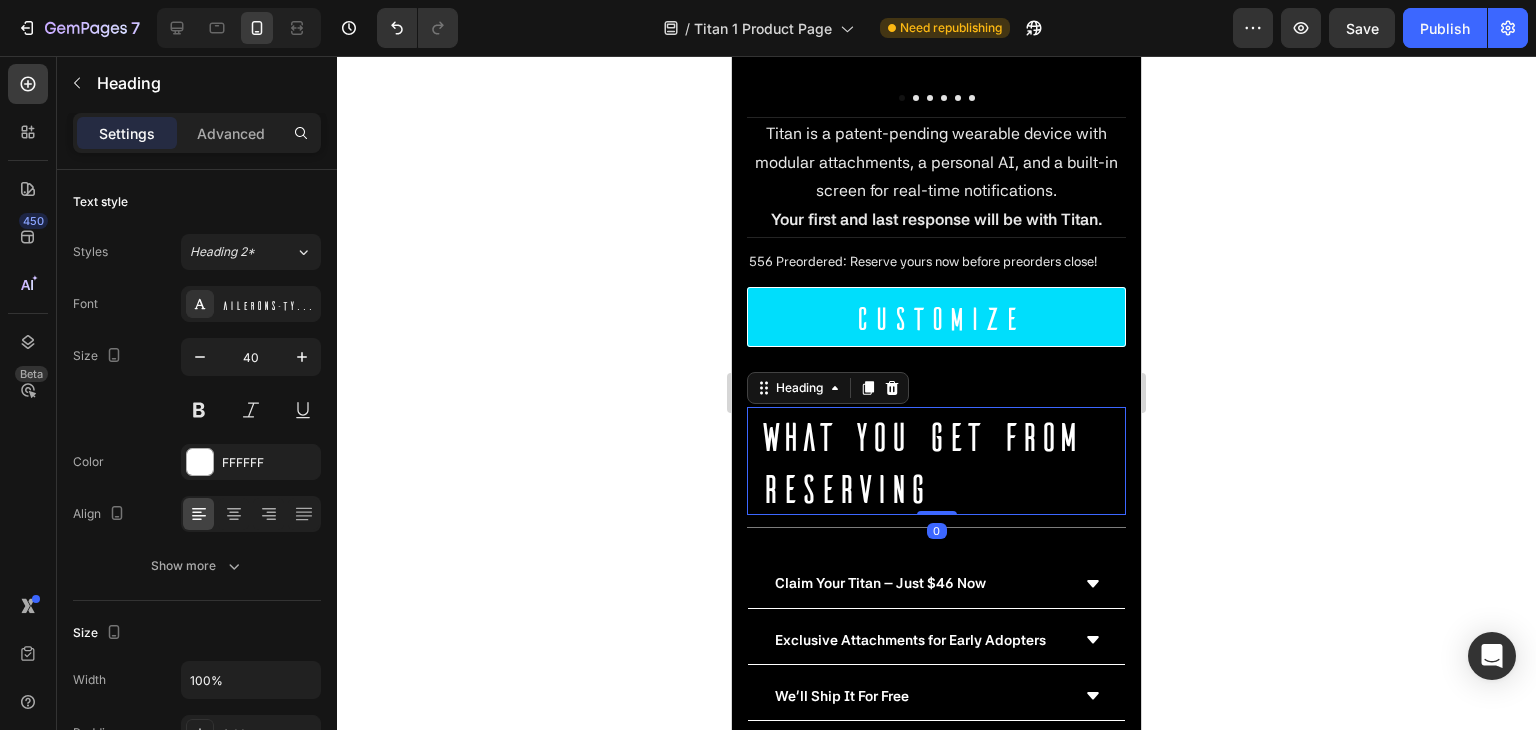 click on "WHAT you get from RESERVING" at bounding box center (941, 461) 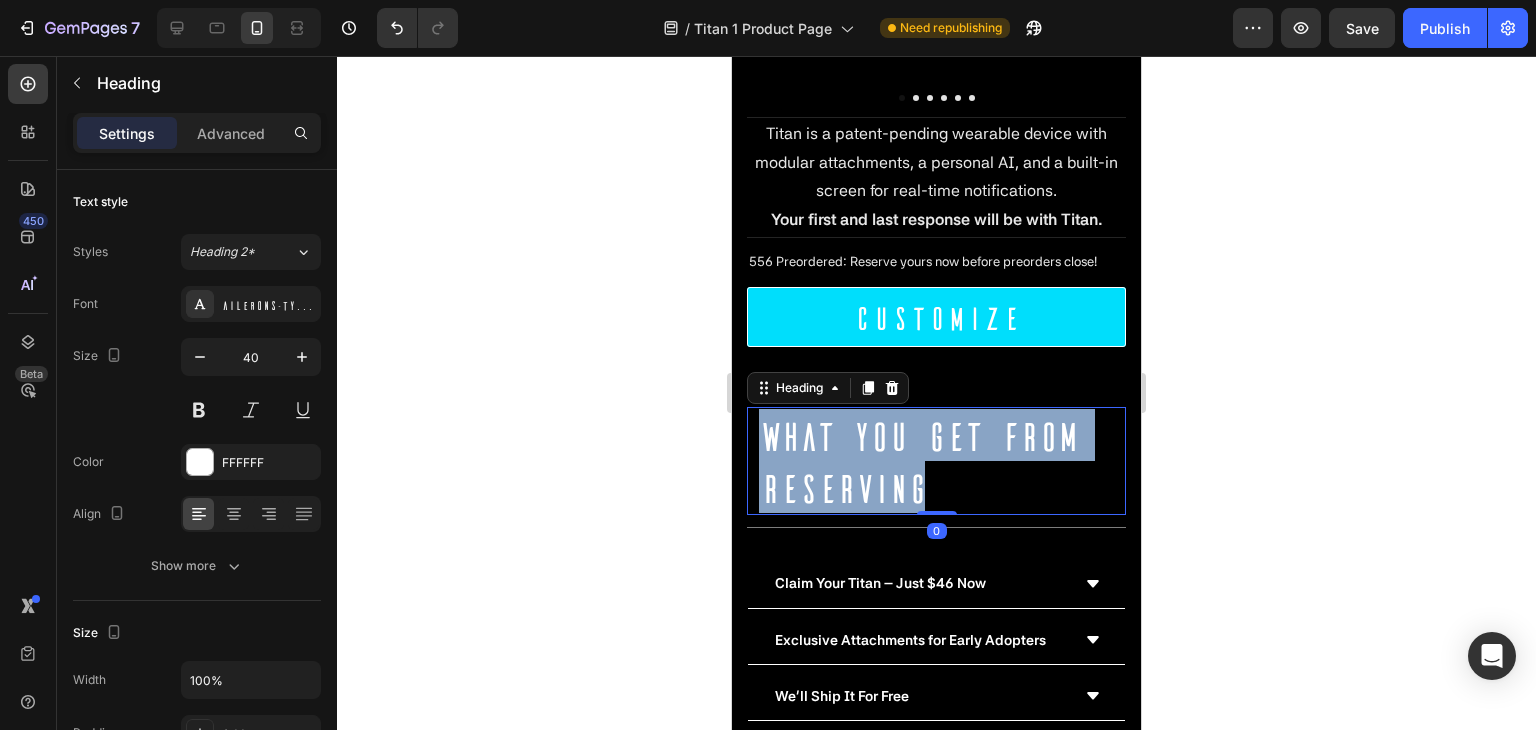 click on "WHAT you get from RESERVING" at bounding box center (941, 461) 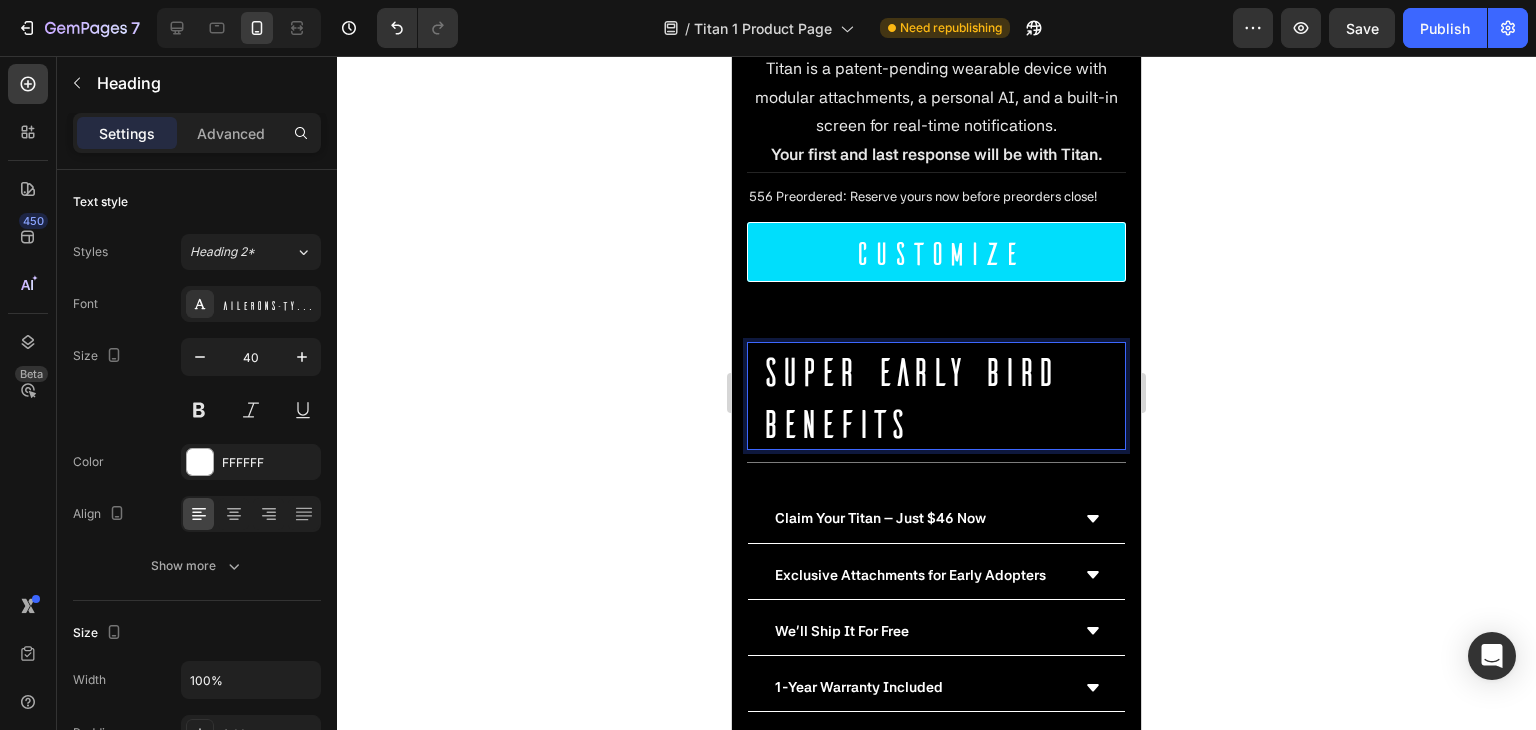 scroll, scrollTop: 669, scrollLeft: 0, axis: vertical 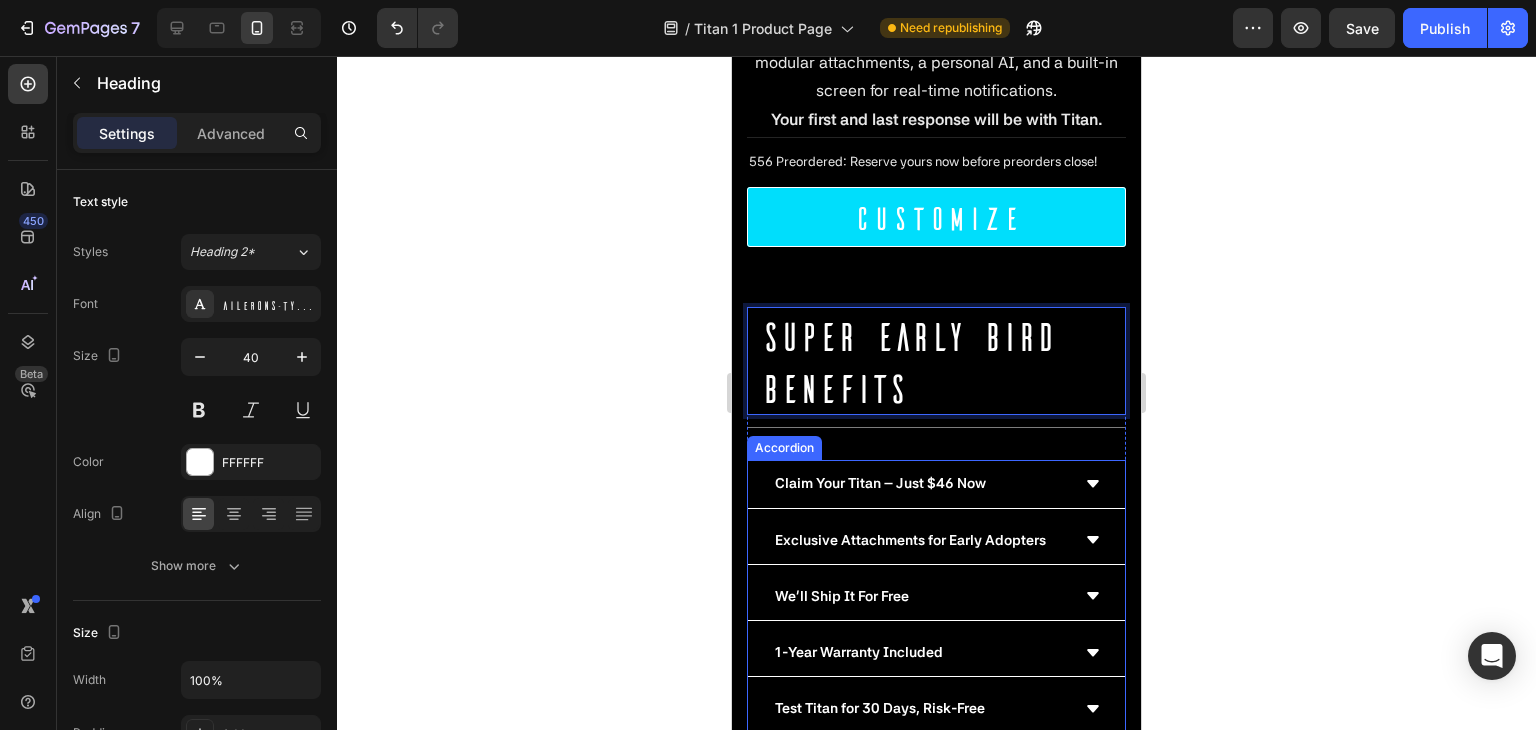 click on "Claim Your Titan – Just $46 Now" at bounding box center [880, 483] 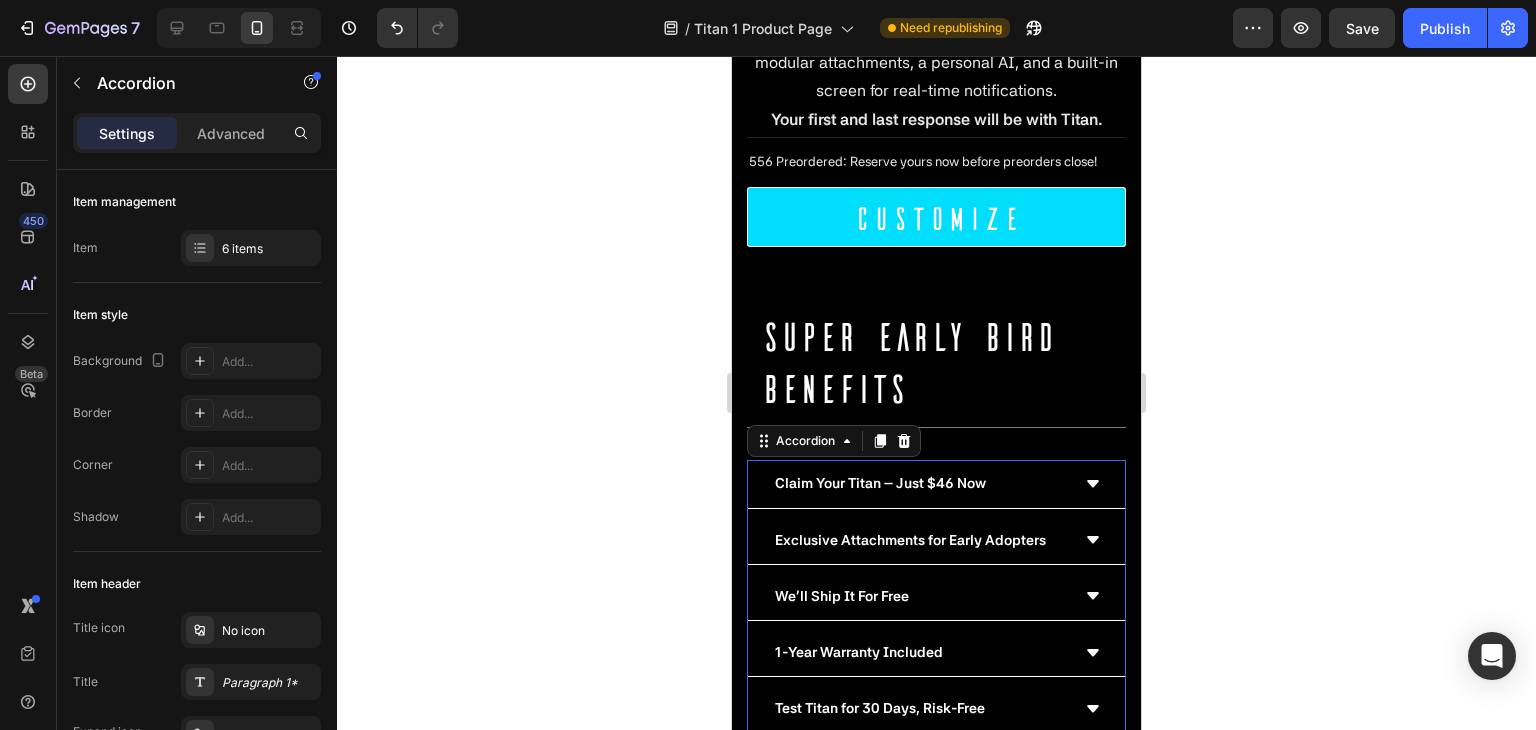 click on "Claim Your Titan – Just $46 Now" at bounding box center [880, 483] 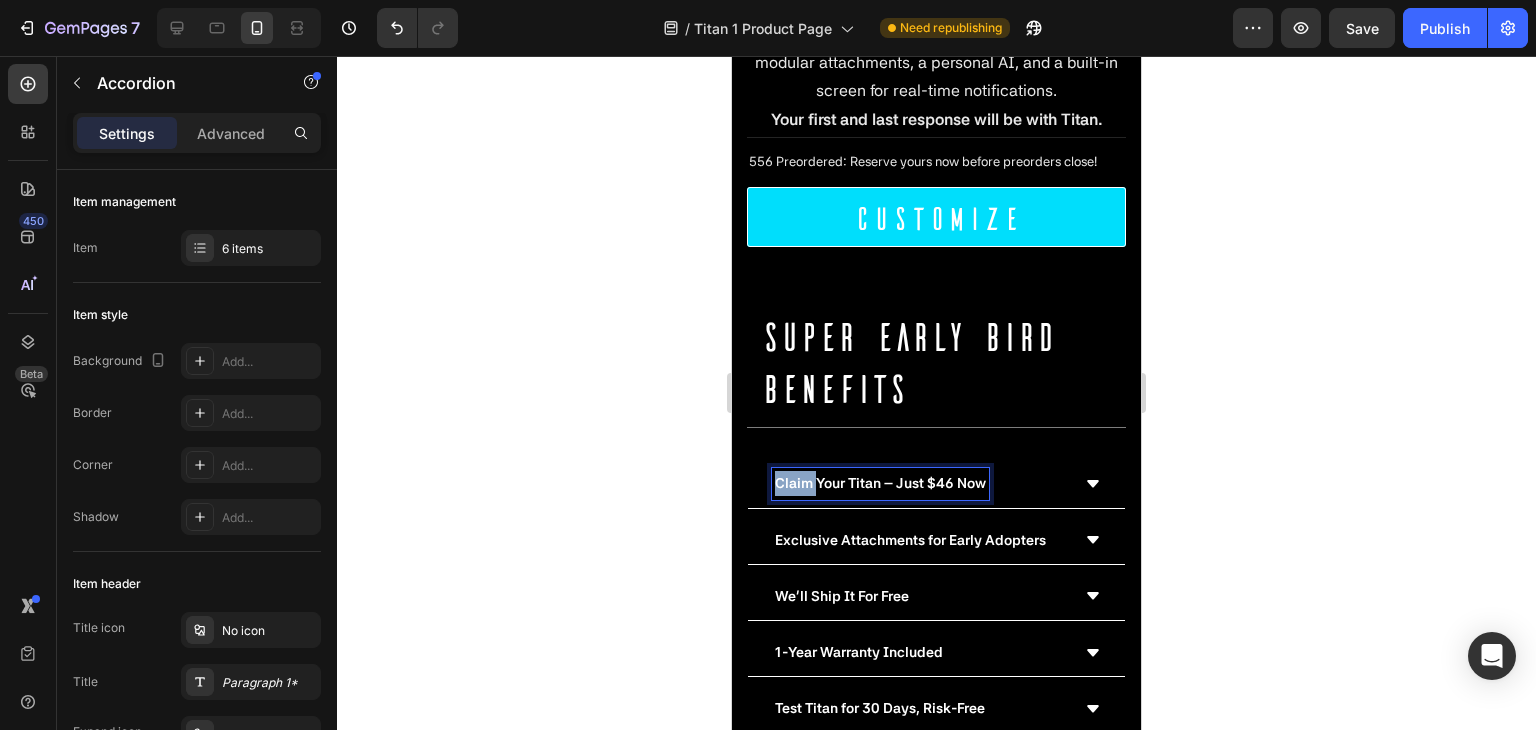 click on "Claim Your Titan – Just $46 Now" at bounding box center (880, 483) 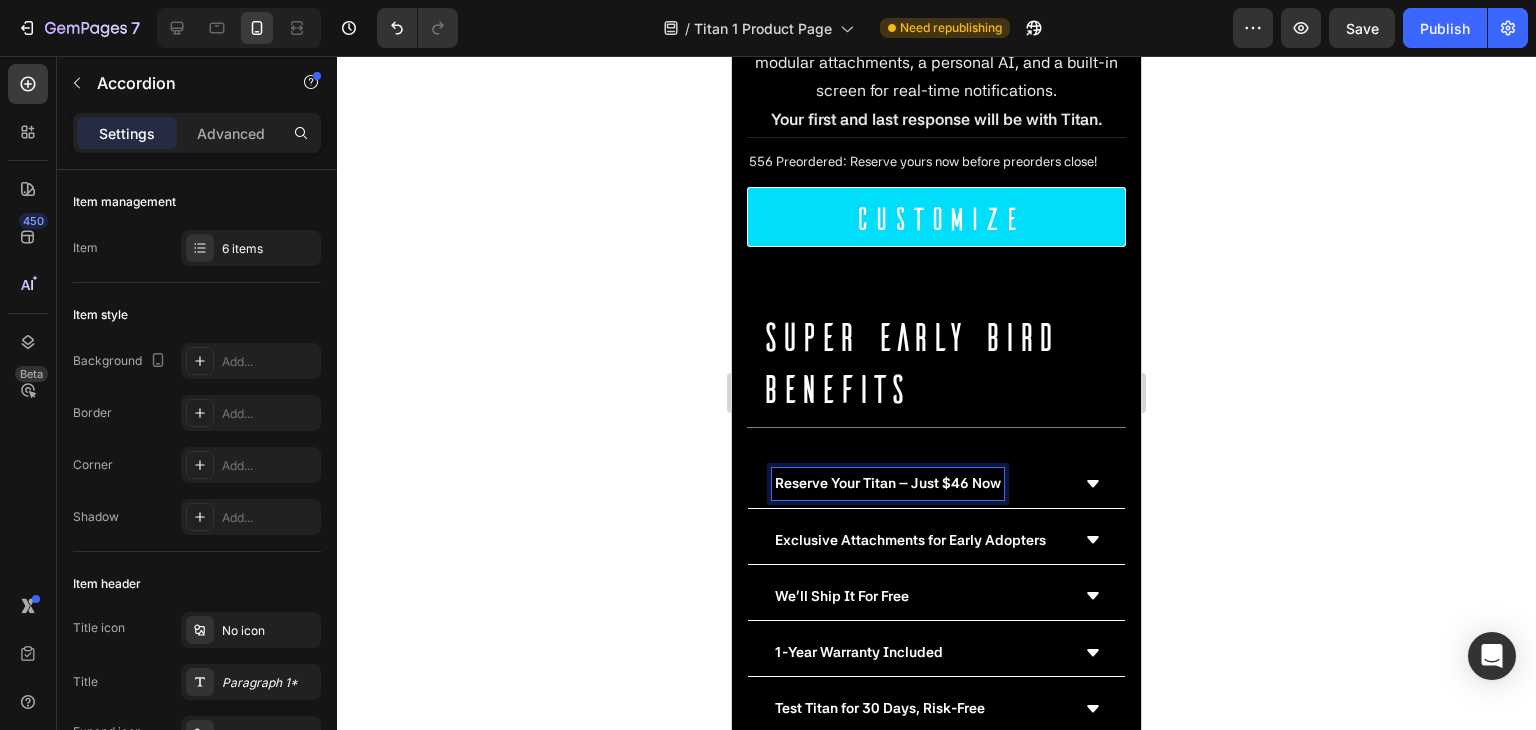 click on "Reserve Your Titan – Just $46 Now" at bounding box center (920, 483) 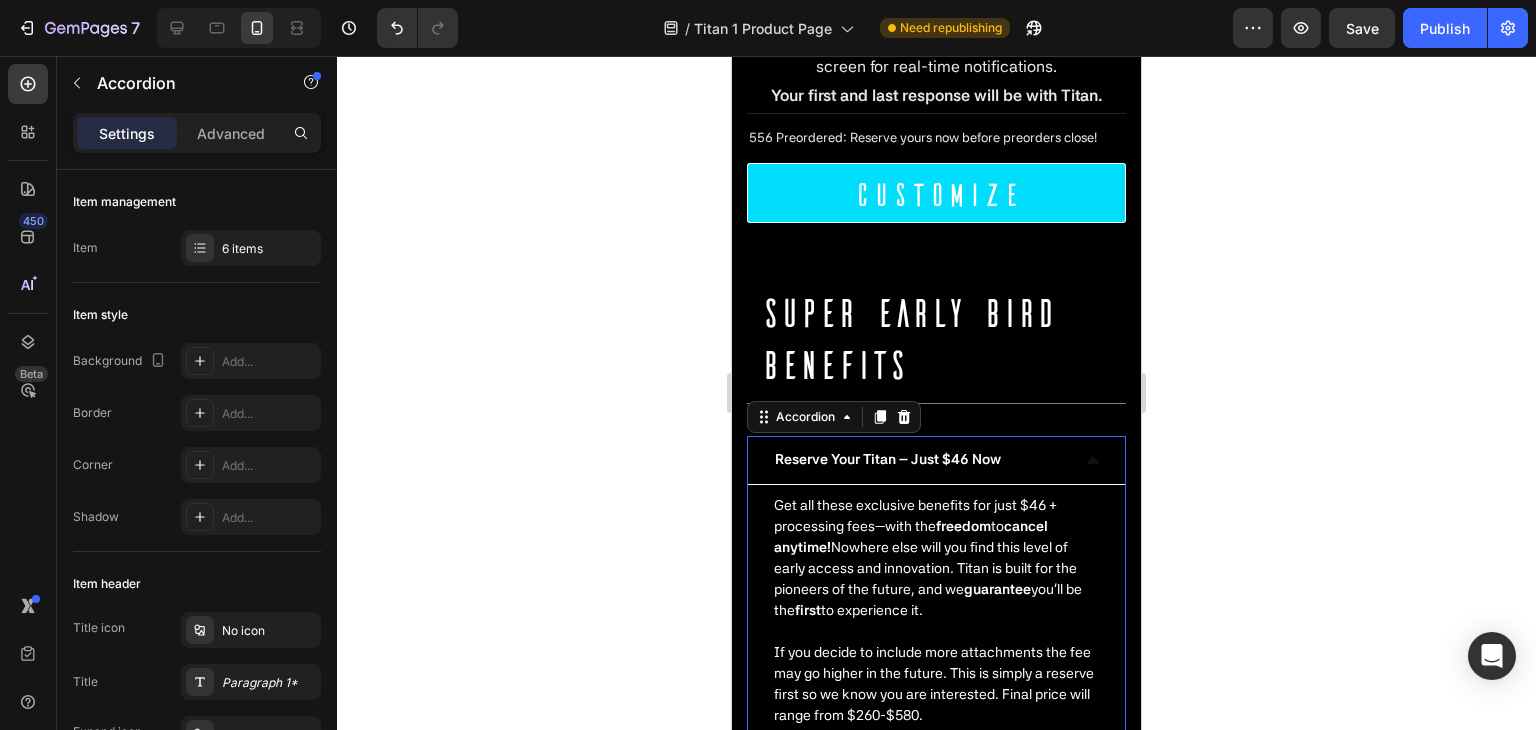 scroll, scrollTop: 769, scrollLeft: 0, axis: vertical 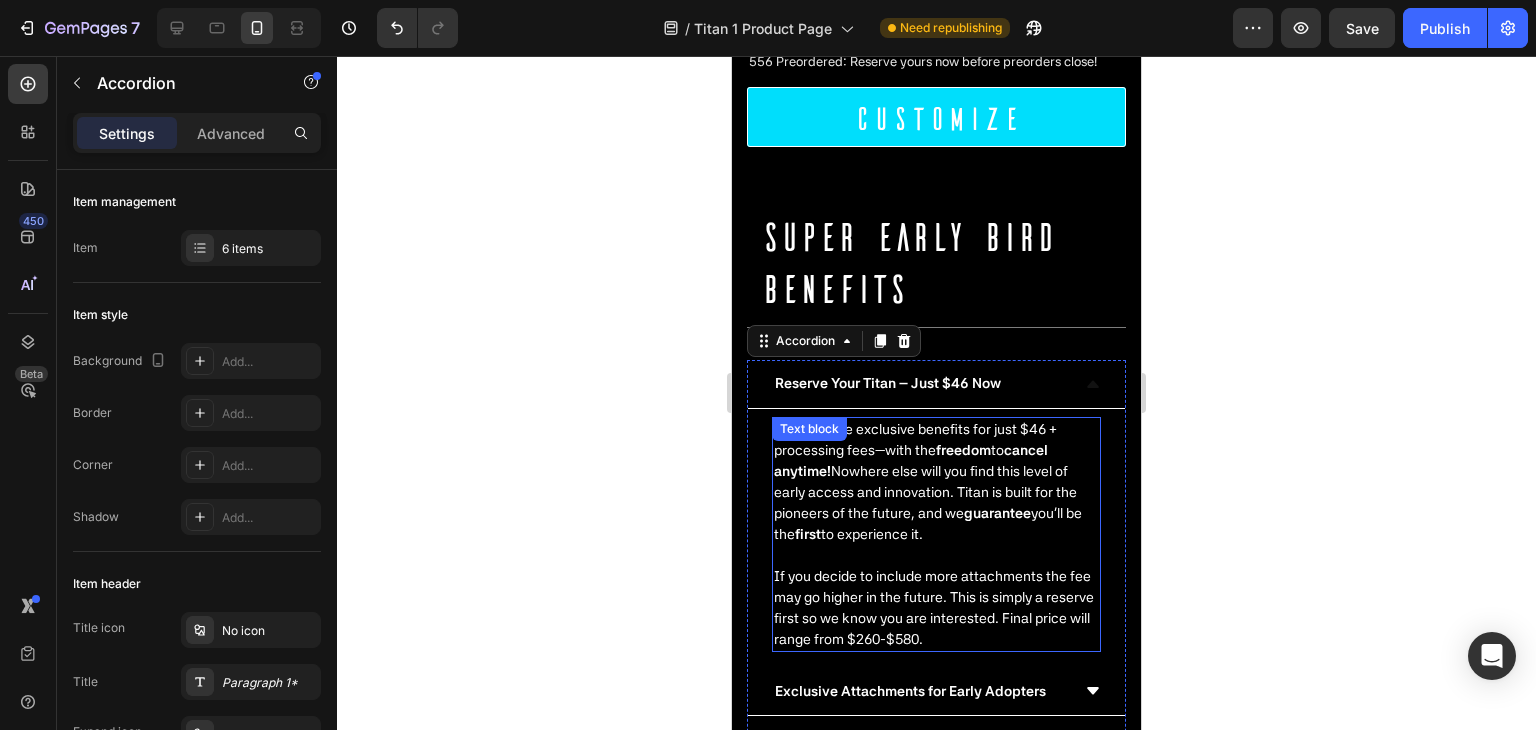 click on "Get all these exclusive benefits for just $46 + processing fees—with the  freedom  to  cancel anytime!  Nowhere else will you find this level of early access and innovation. Titan is built for the pioneers of the future, and we  guarantee  you’ll be the  first  to experience it." at bounding box center [936, 482] 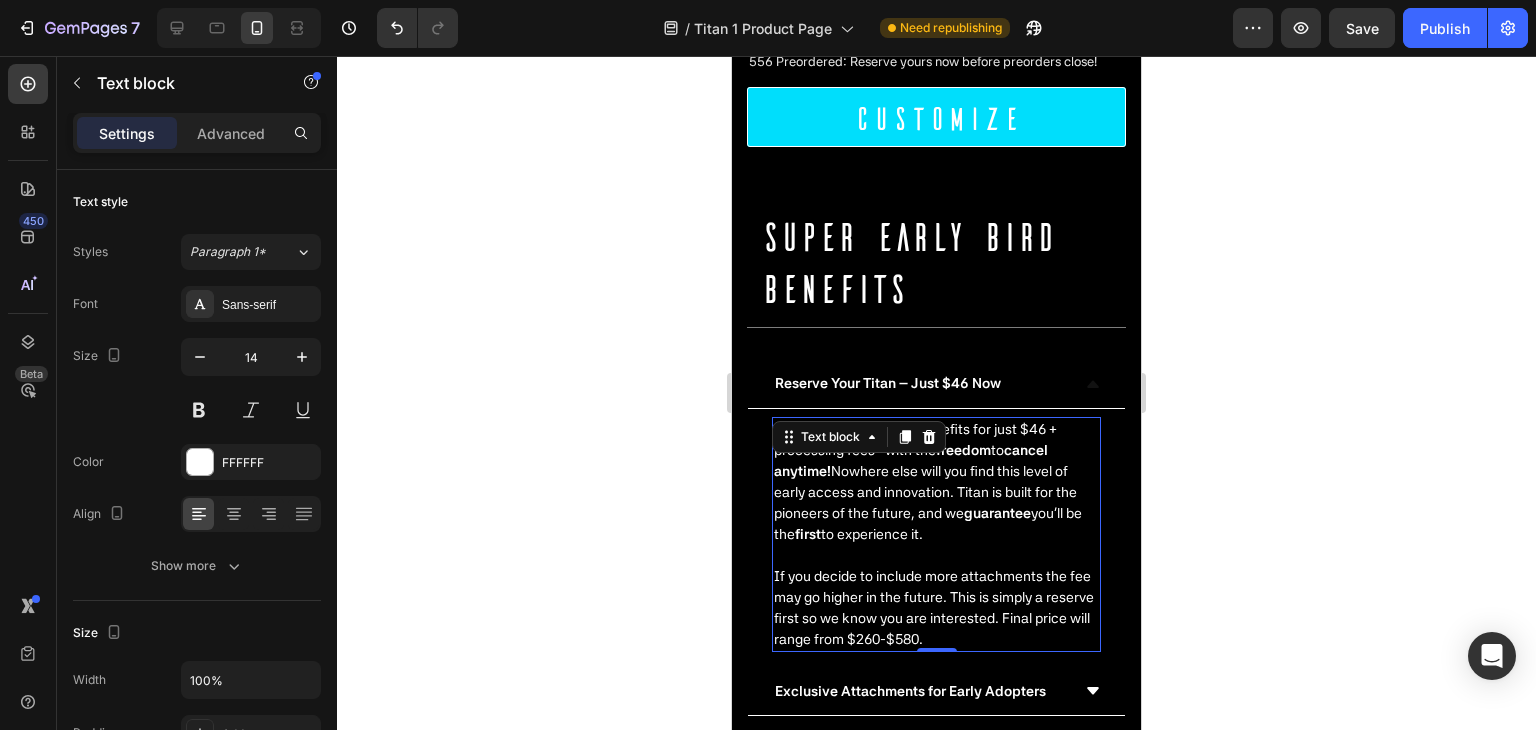 click on "Get all these exclusive benefits for just $46 + processing fees—with the  freedom  to  cancel anytime!  Nowhere else will you find this level of early access and innovation. Titan is built for the pioneers of the future, and we  guarantee  you’ll be the  first  to experience it." at bounding box center (936, 482) 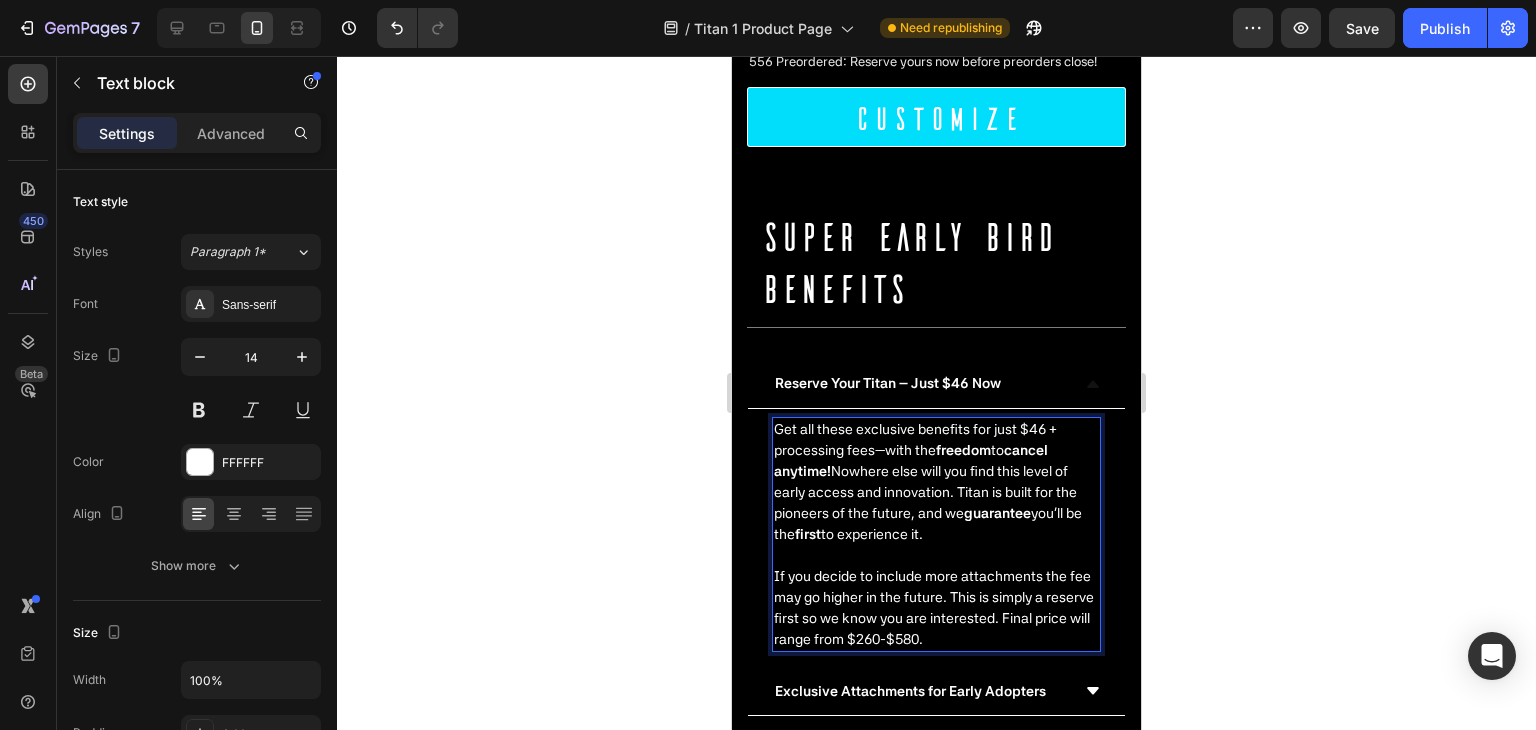 click on "Get all these exclusive benefits for just $46 + processing fees—with the  freedom  to  cancel anytime!  Nowhere else will you find this level of early access and innovation. Titan is built for the pioneers of the future, and we  guarantee  you’ll be the  first  to experience it." at bounding box center [936, 482] 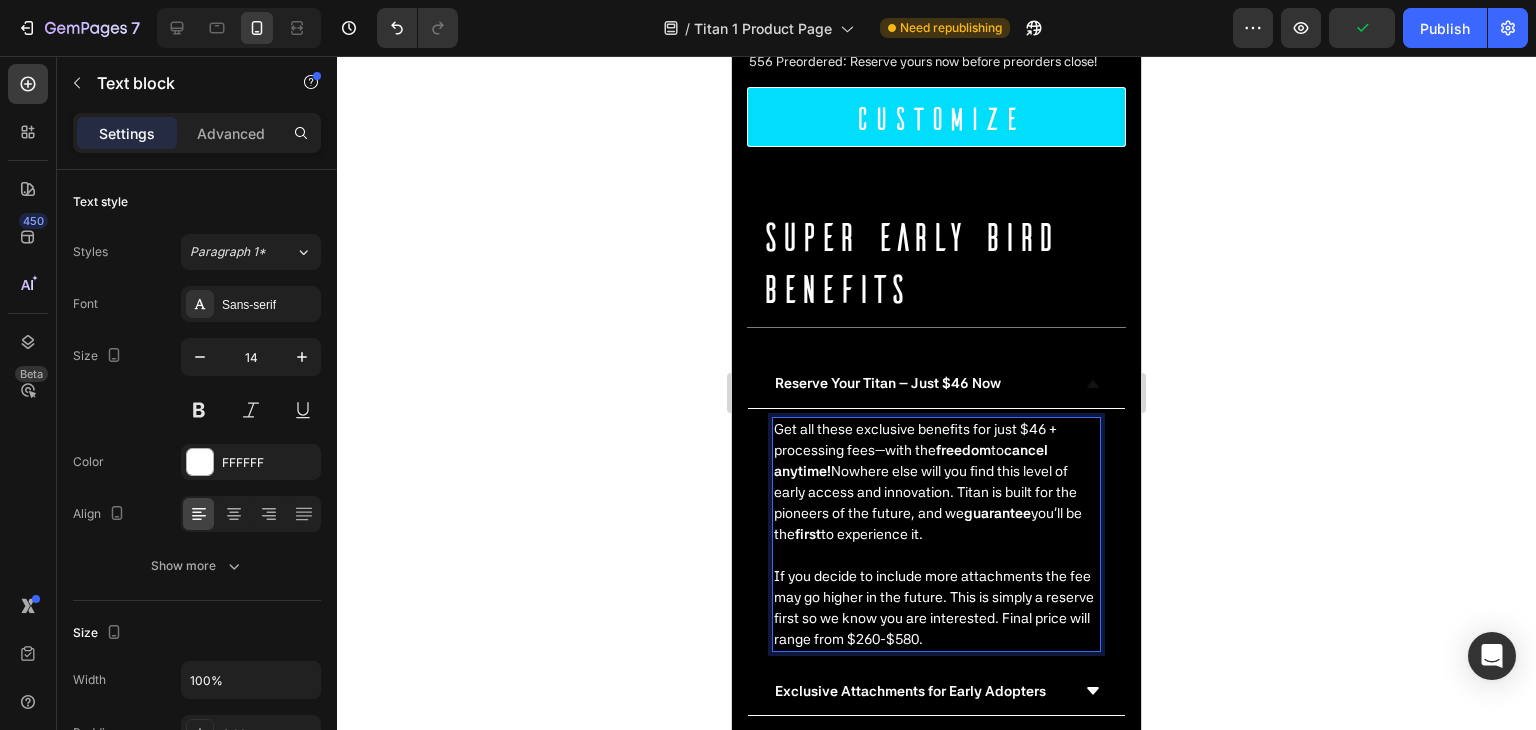 click on "cancel anytime!" at bounding box center [911, 460] 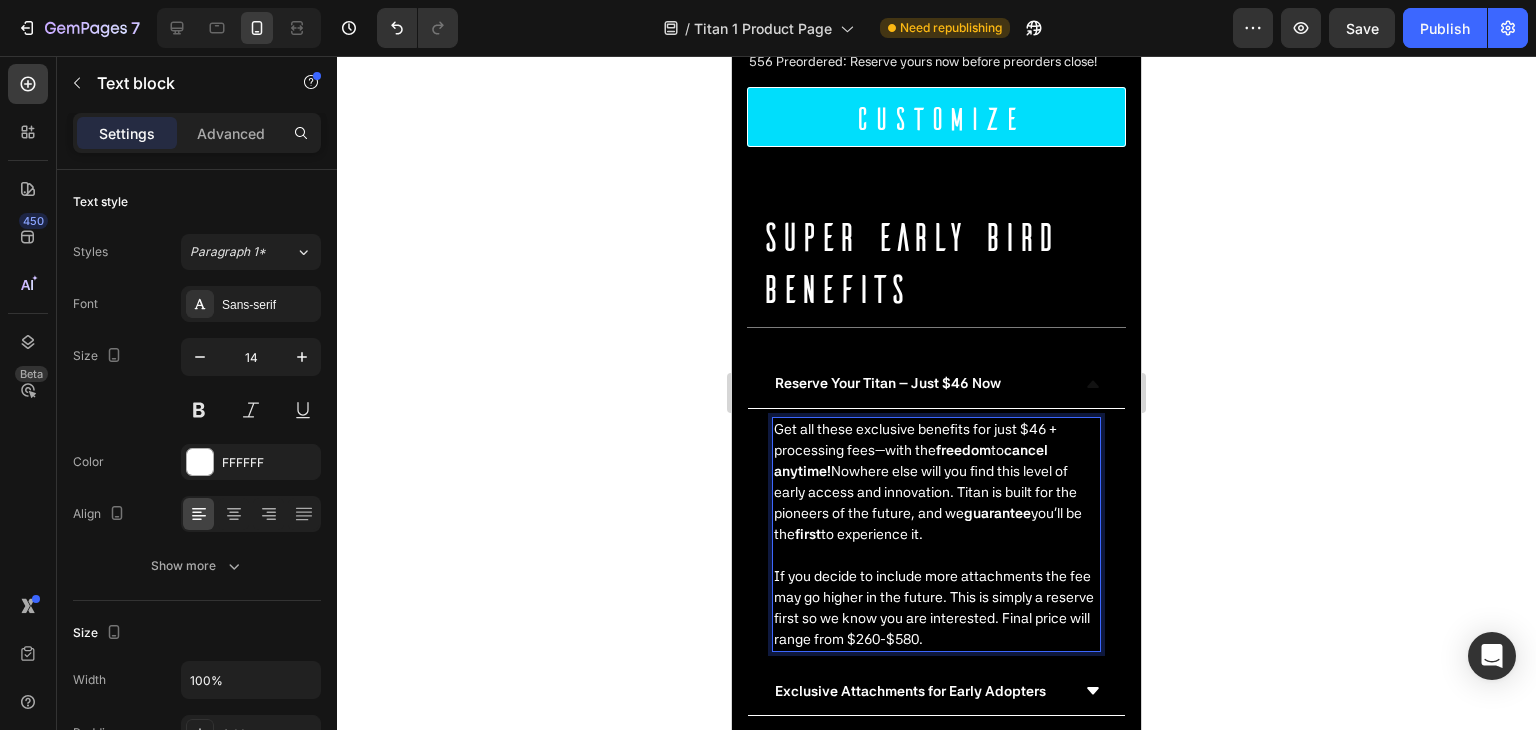 click on "cancel anytime!" at bounding box center (911, 460) 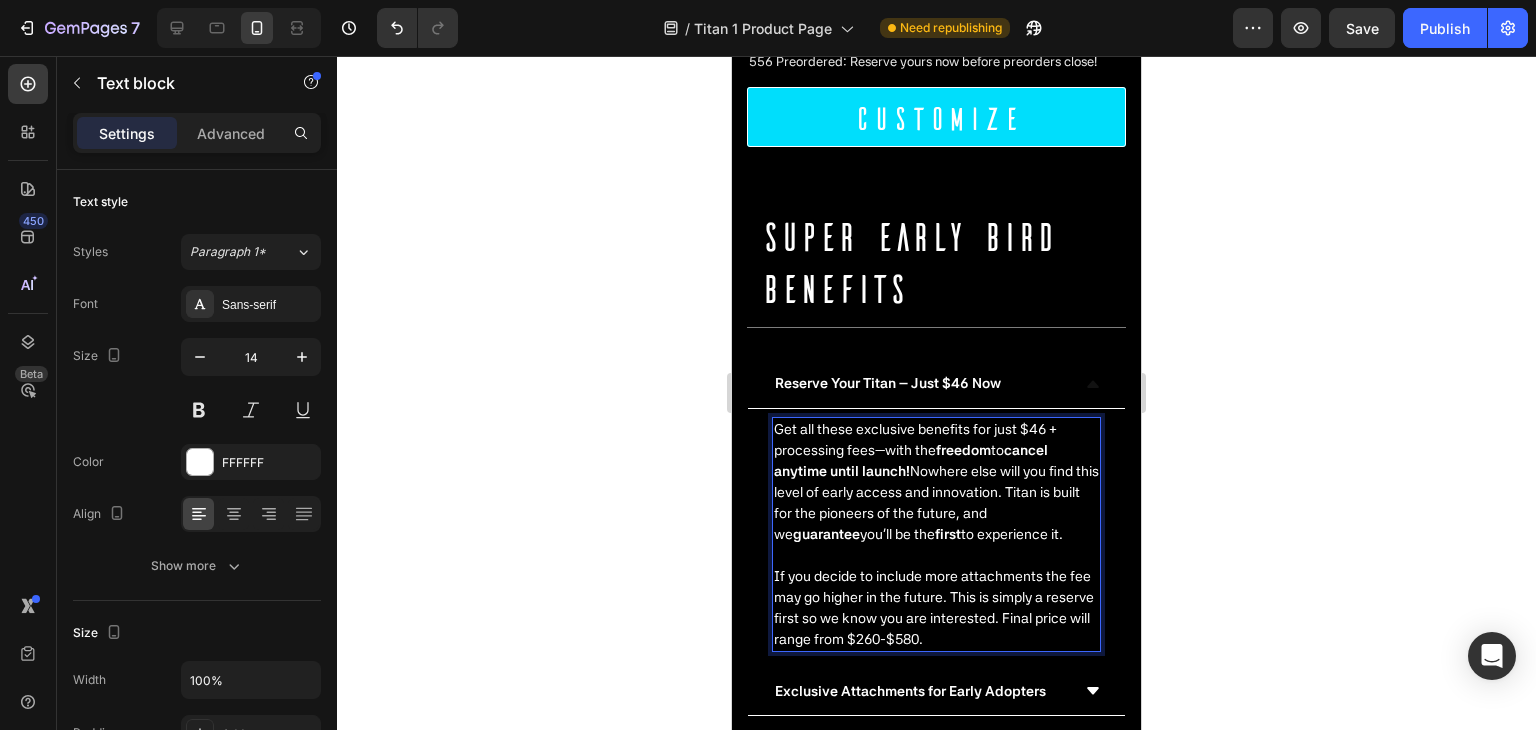 click on "Get all these exclusive benefits for just $46 + processing fees—with the  freedom  to  cancel anytime until launch!  Nowhere else will you find this level of early access and innovation. Titan is built for the pioneers of the future, and we  guarantee  you’ll be the  first  to experience it." at bounding box center [936, 482] 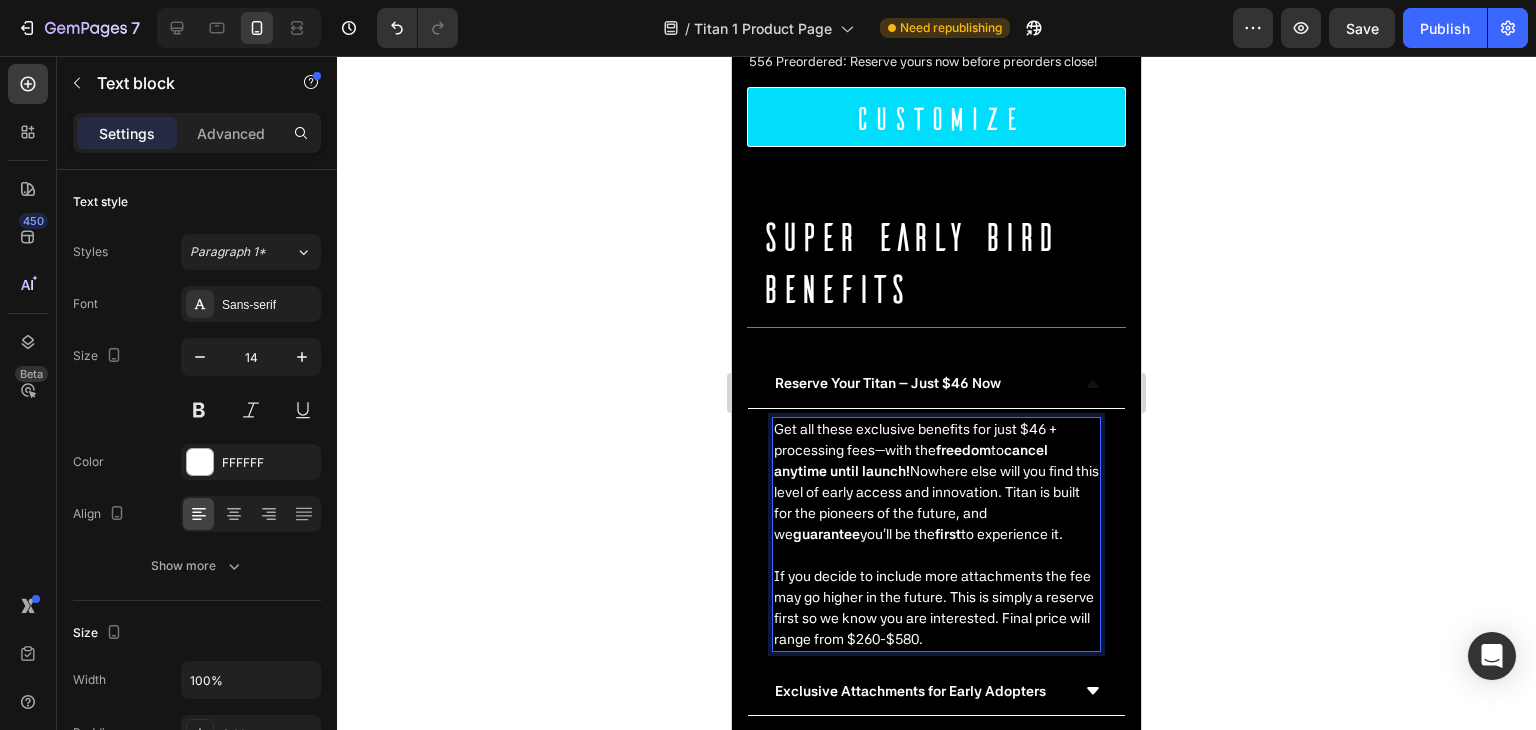 click on "If you decide to include more attachments the fee may go higher in the future. This is simply a reserve first so we know you are interested. Final price will range from $260-$580." at bounding box center (936, 608) 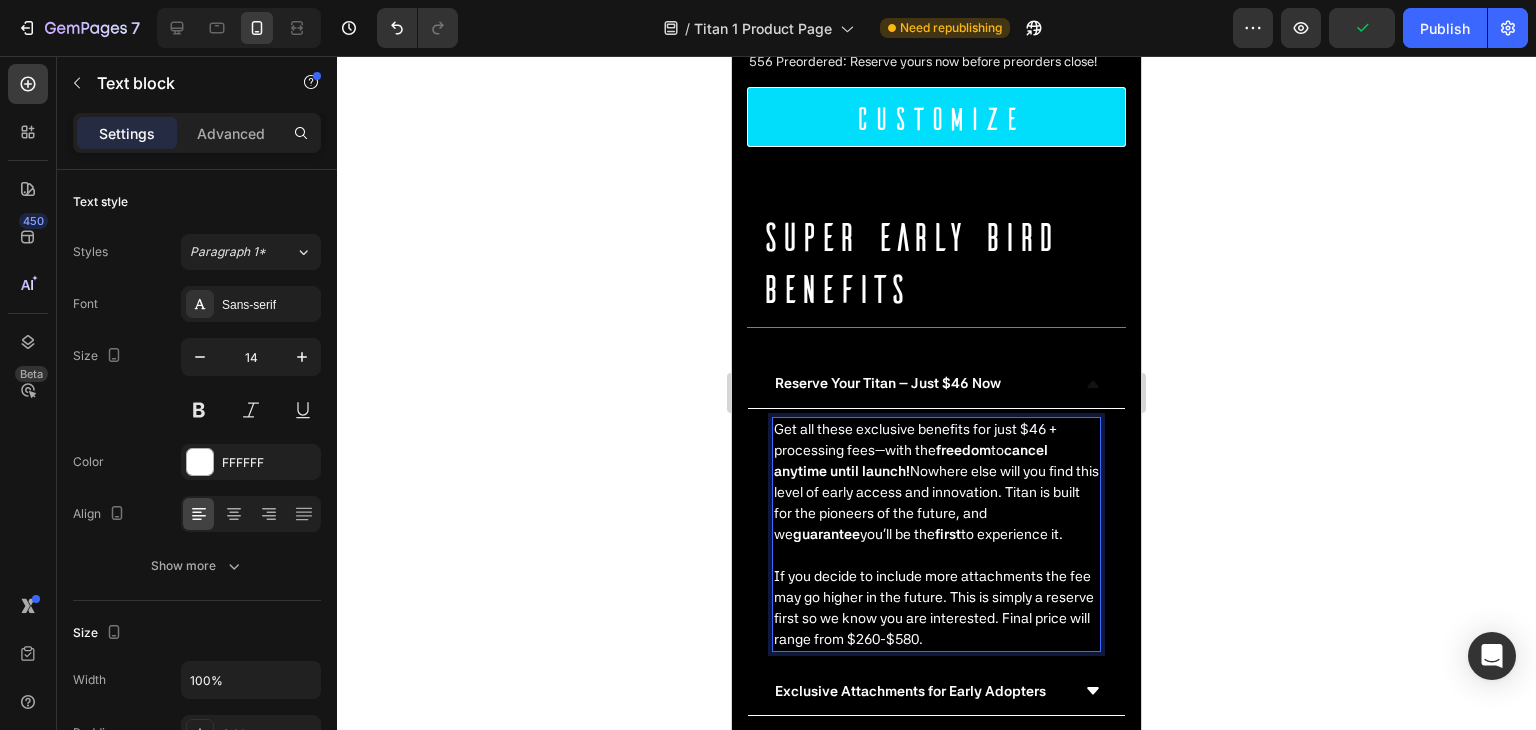 click on "Get all these exclusive benefits for just $46 + processing fees—with the  freedom  to  cancel anytime until launch!  Nowhere else will you find this level of early access and innovation. Titan is built for the pioneers of the future, and we  guarantee  you’ll be the  first  to experience it." at bounding box center (936, 482) 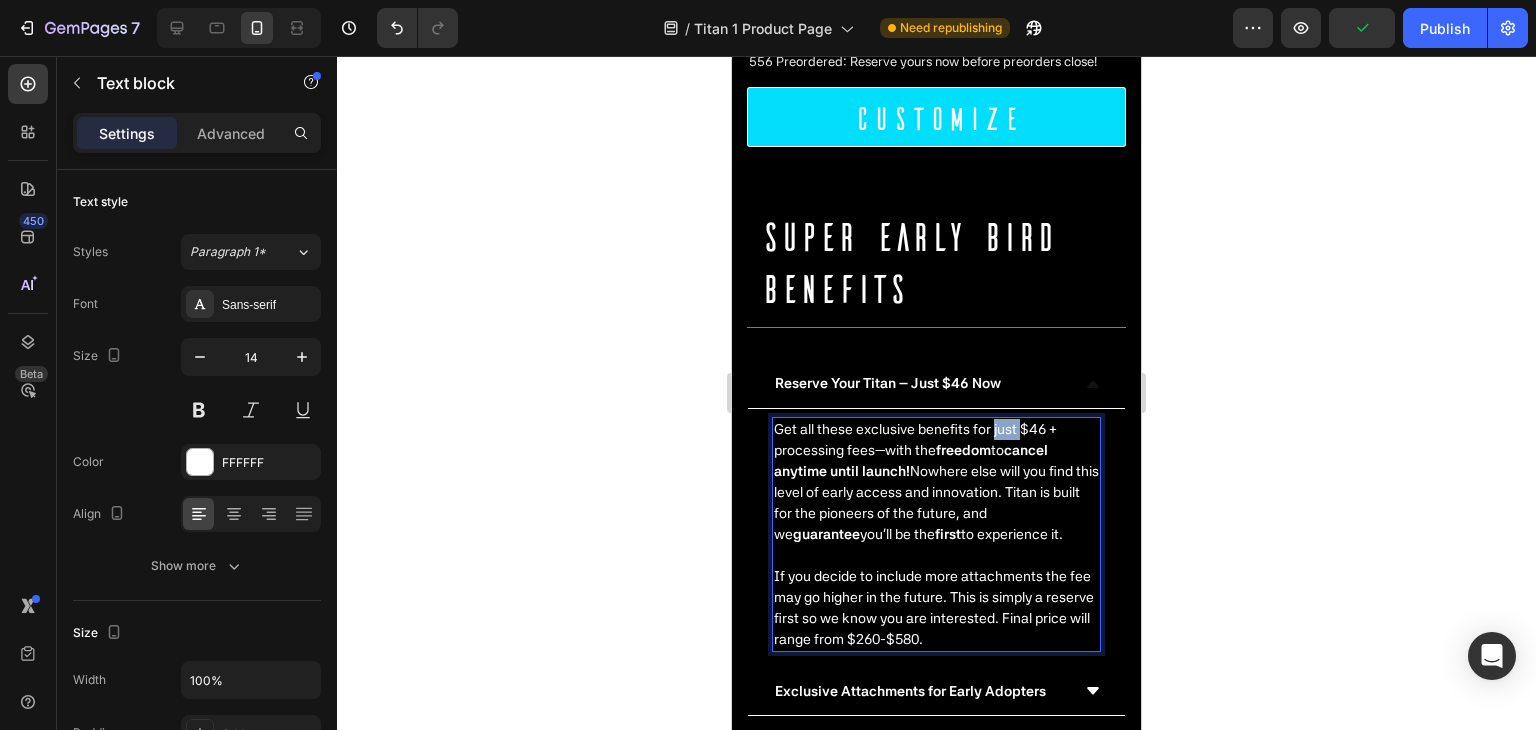 click on "Get all these exclusive benefits for just $46 + processing fees—with the  freedom  to  cancel anytime until launch!  Nowhere else will you find this level of early access and innovation. Titan is built for the pioneers of the future, and we  guarantee  you’ll be the  first  to experience it." at bounding box center [936, 482] 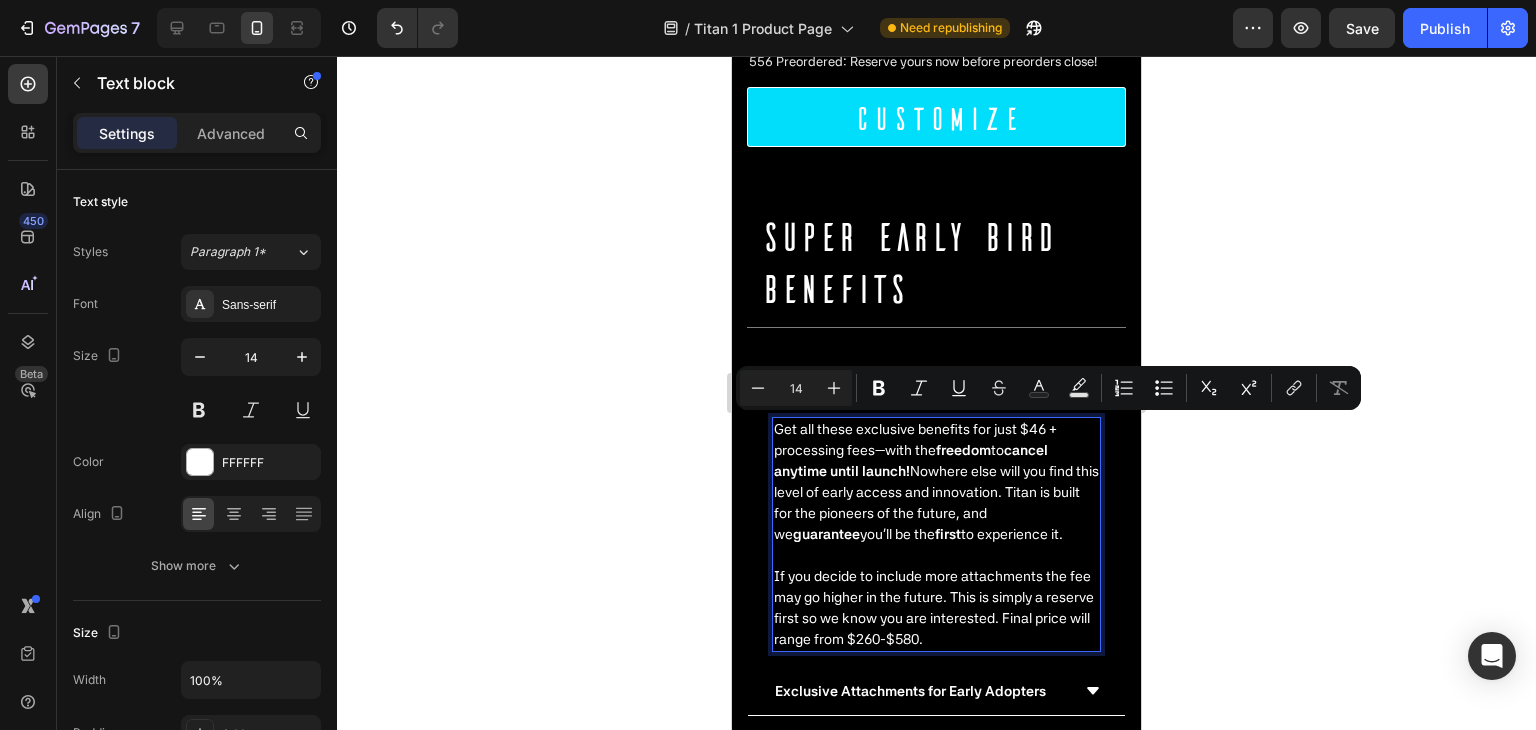 click on "cancel anytime until launch!" at bounding box center (911, 460) 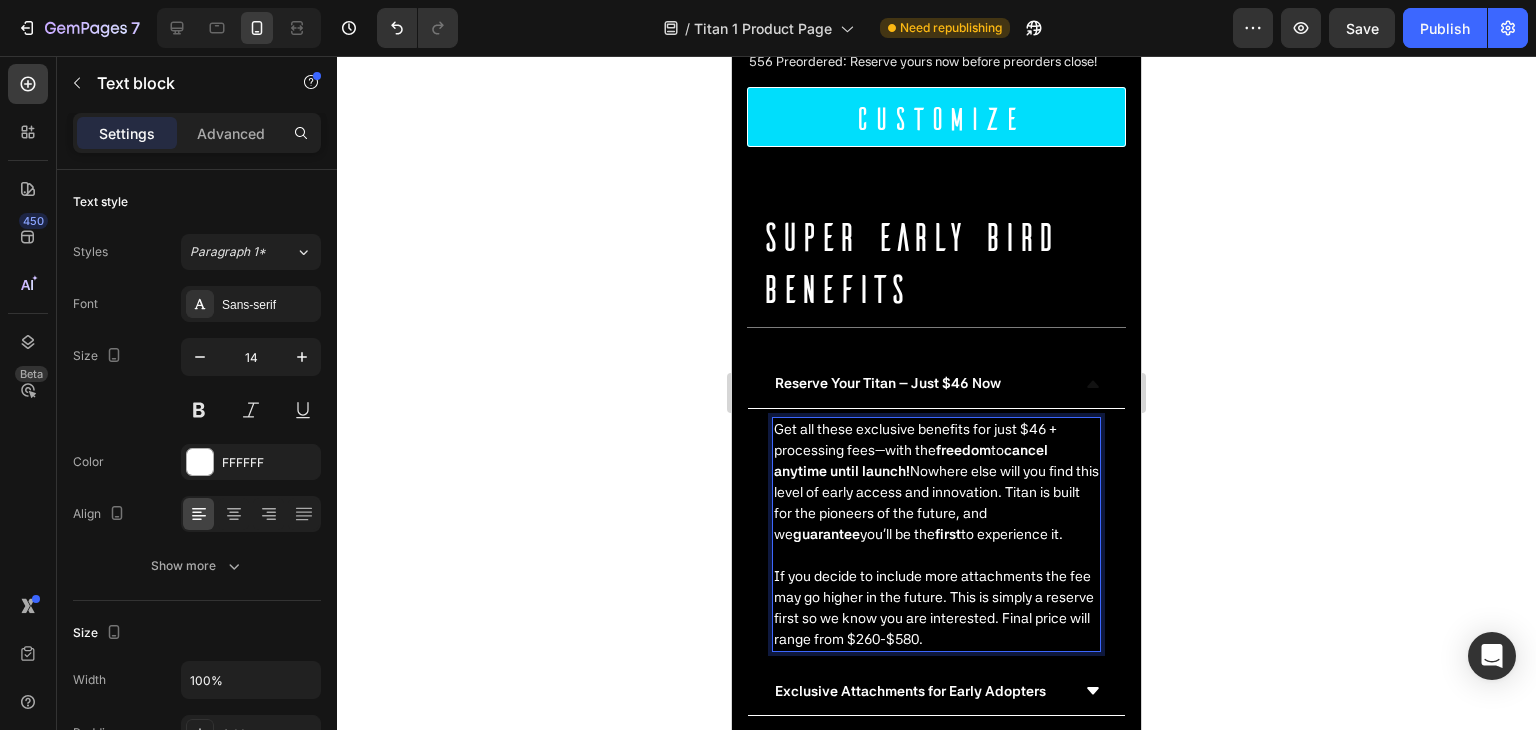 click on "Get all these exclusive benefits for just $46 + processing fees—with the  freedom  to  cancel anytime until launch!  Nowhere else will you find this level of early access and innovation. Titan is built for the pioneers of the future, and we  guarantee  you’ll be the  first  to experience it." at bounding box center [936, 482] 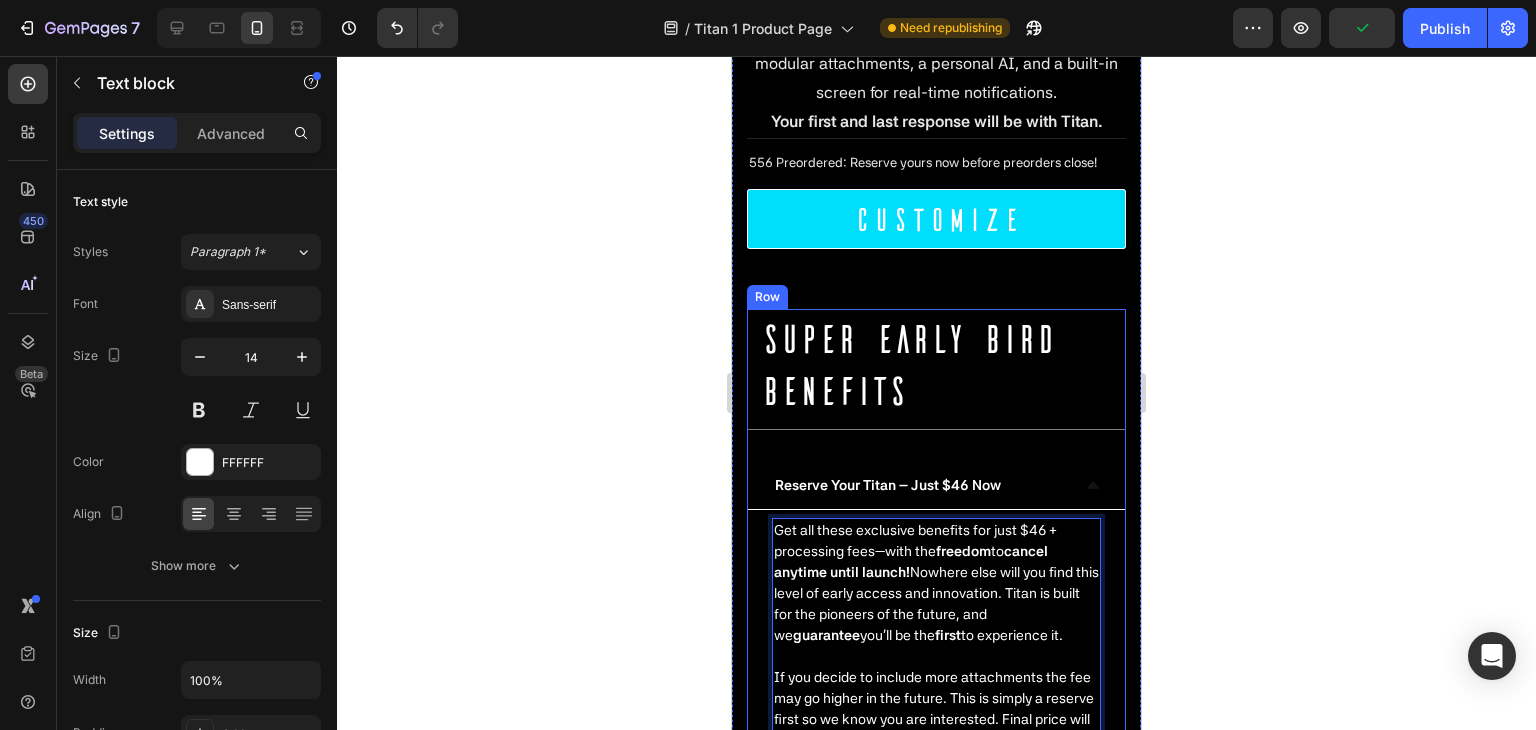 scroll, scrollTop: 700, scrollLeft: 0, axis: vertical 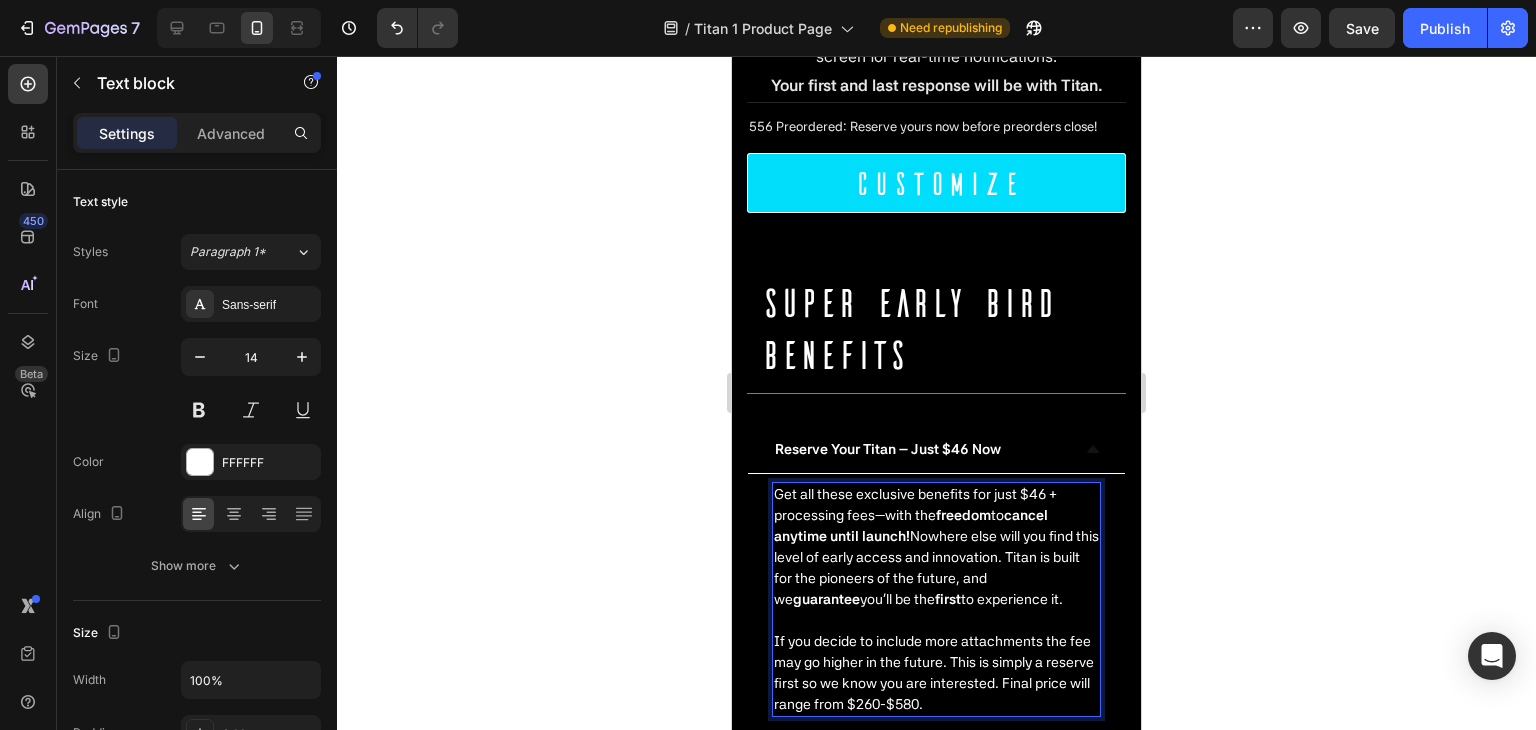 click on "Get all these exclusive benefits for just $46 + processing fees—with the  freedom  to  cancel anytime until launch!  Nowhere else will you find this level of early access and innovation. Titan is built for the pioneers of the future, and we  guarantee  you’ll be the  first  to experience it." at bounding box center [936, 547] 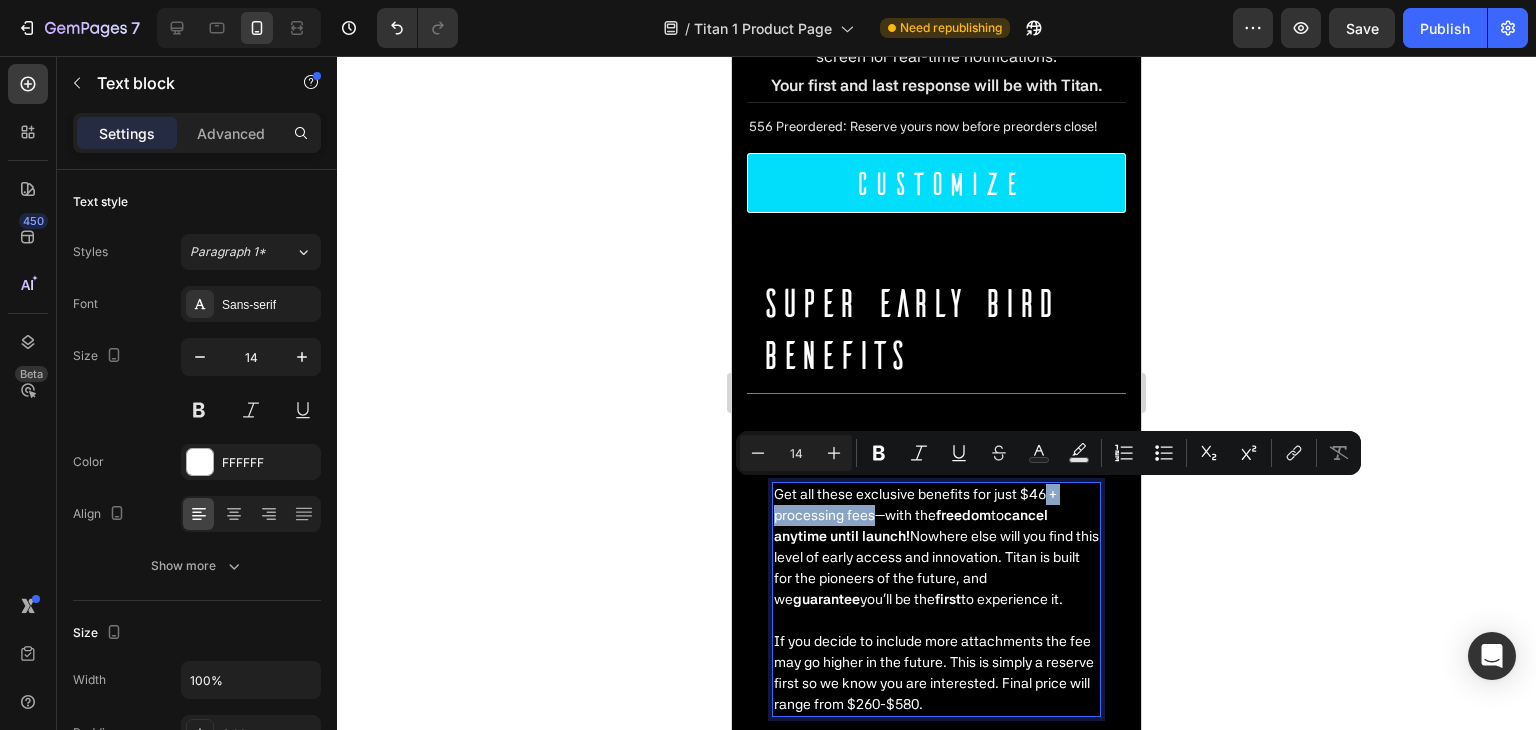 drag, startPoint x: 1042, startPoint y: 489, endPoint x: 872, endPoint y: 511, distance: 171.41762 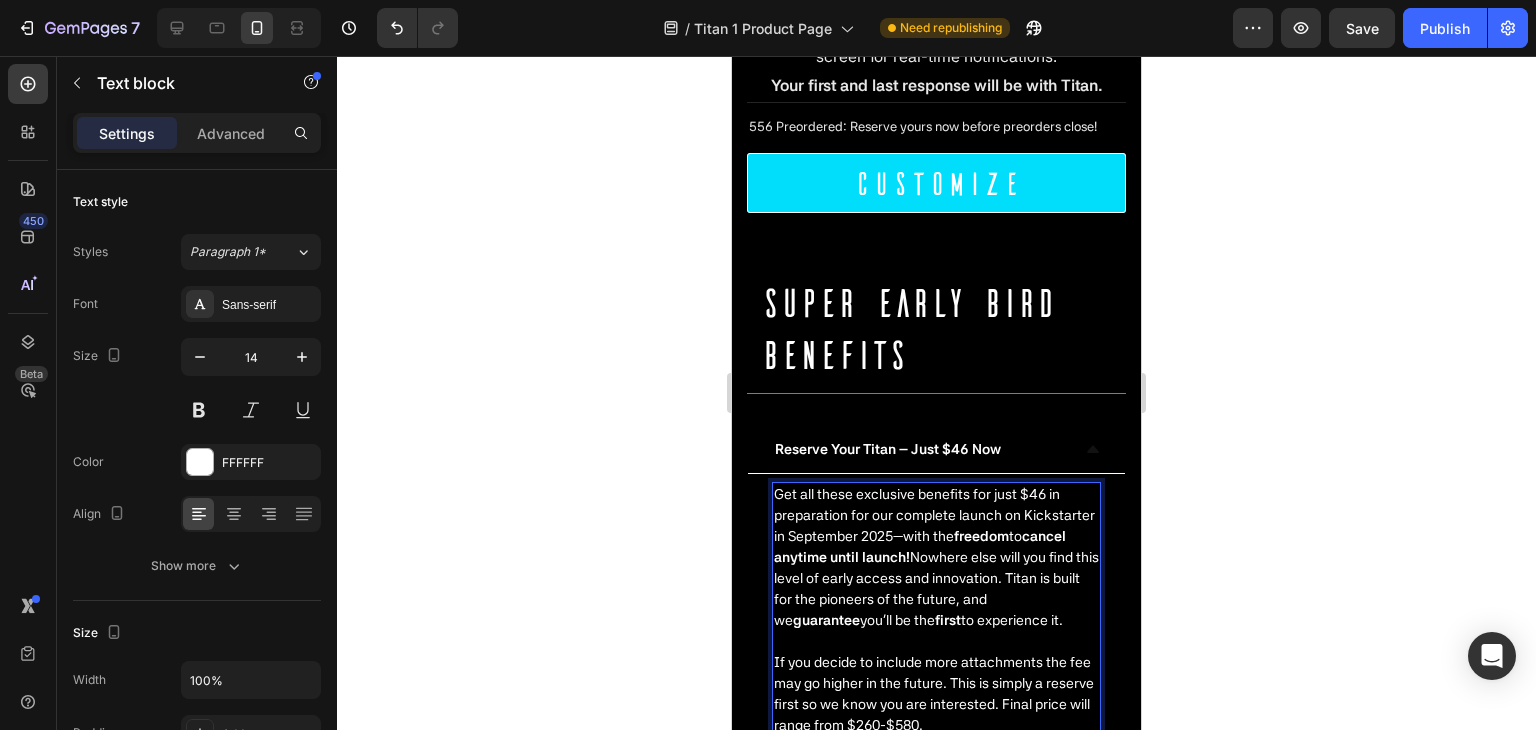 click on "Get all these exclusive benefits for just $46 in preparation for our complete launch on Kickstarter in September 2025—with the  freedom  to  cancel anytime until launch!  Nowhere else will you find this level of early access and innovation. Titan is built for the pioneers of the future, and we  guarantee  you’ll be the  first  to experience it." at bounding box center [936, 557] 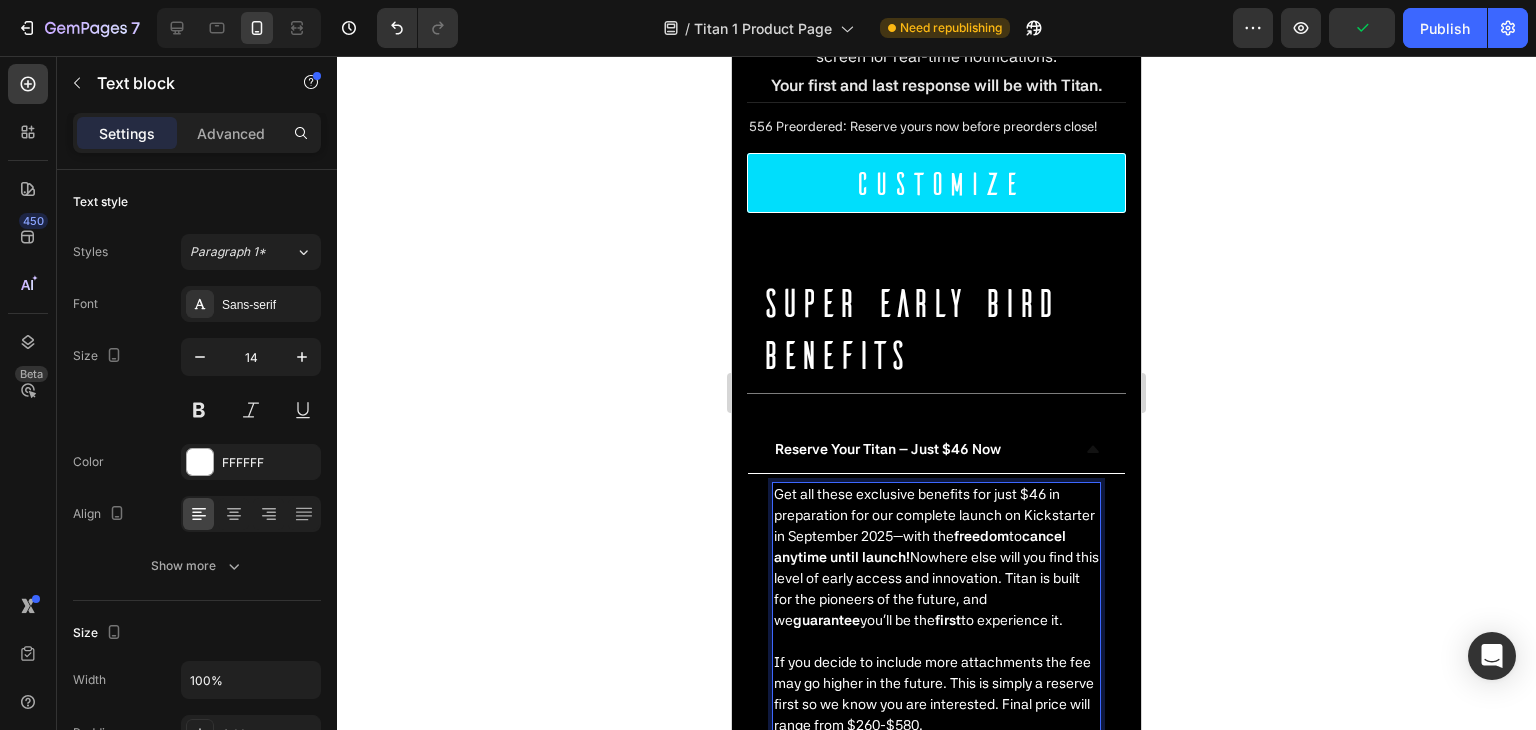 click on "Get all these exclusive benefits for just $46 in preparation for our complete launch on Kickstarter in September 2025—with the  freedom  to  cancel anytime until launch!  Nowhere else will you find this level of early access and innovation. Titan is built for the pioneers of the future, and we  guarantee  you’ll be the  first  to experience it." at bounding box center (936, 557) 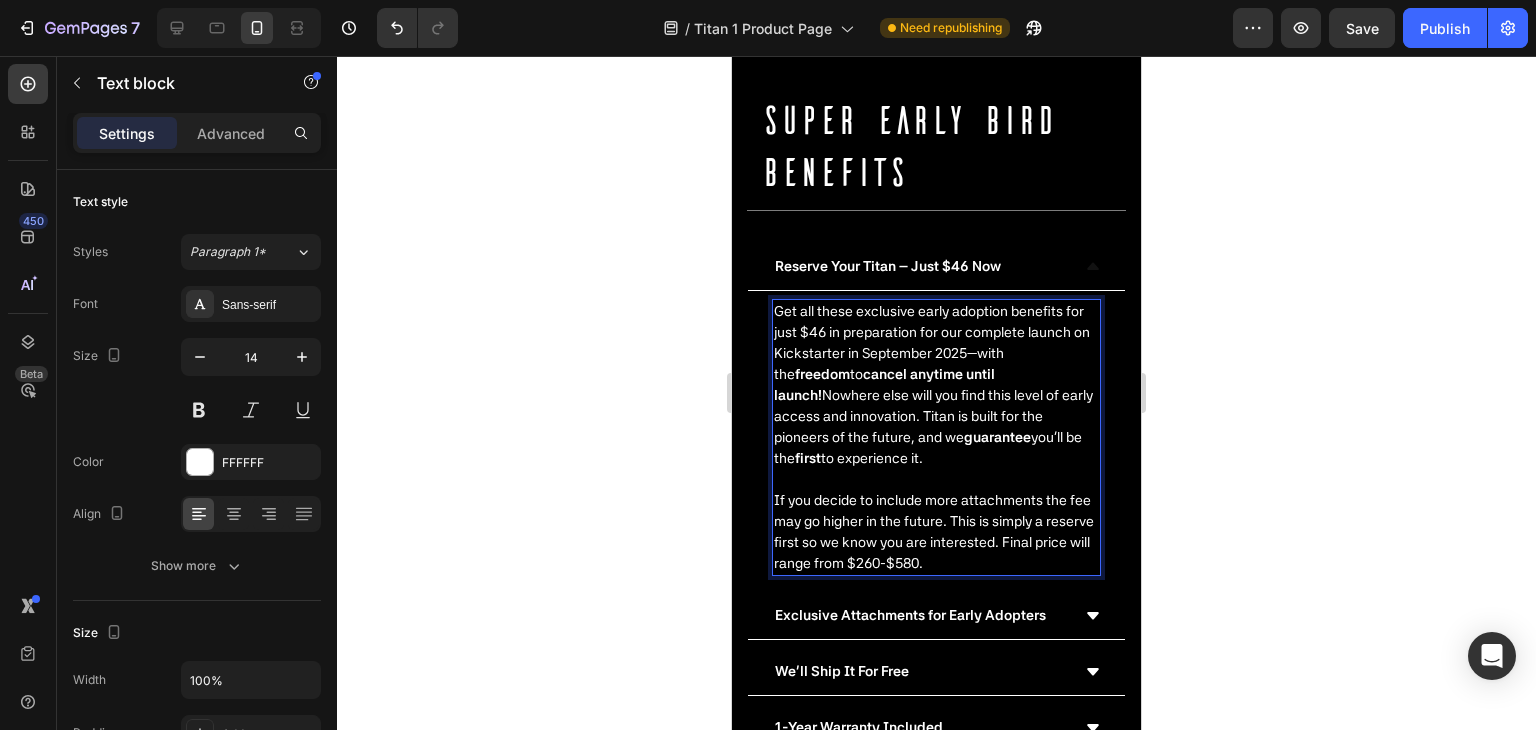 scroll, scrollTop: 900, scrollLeft: 0, axis: vertical 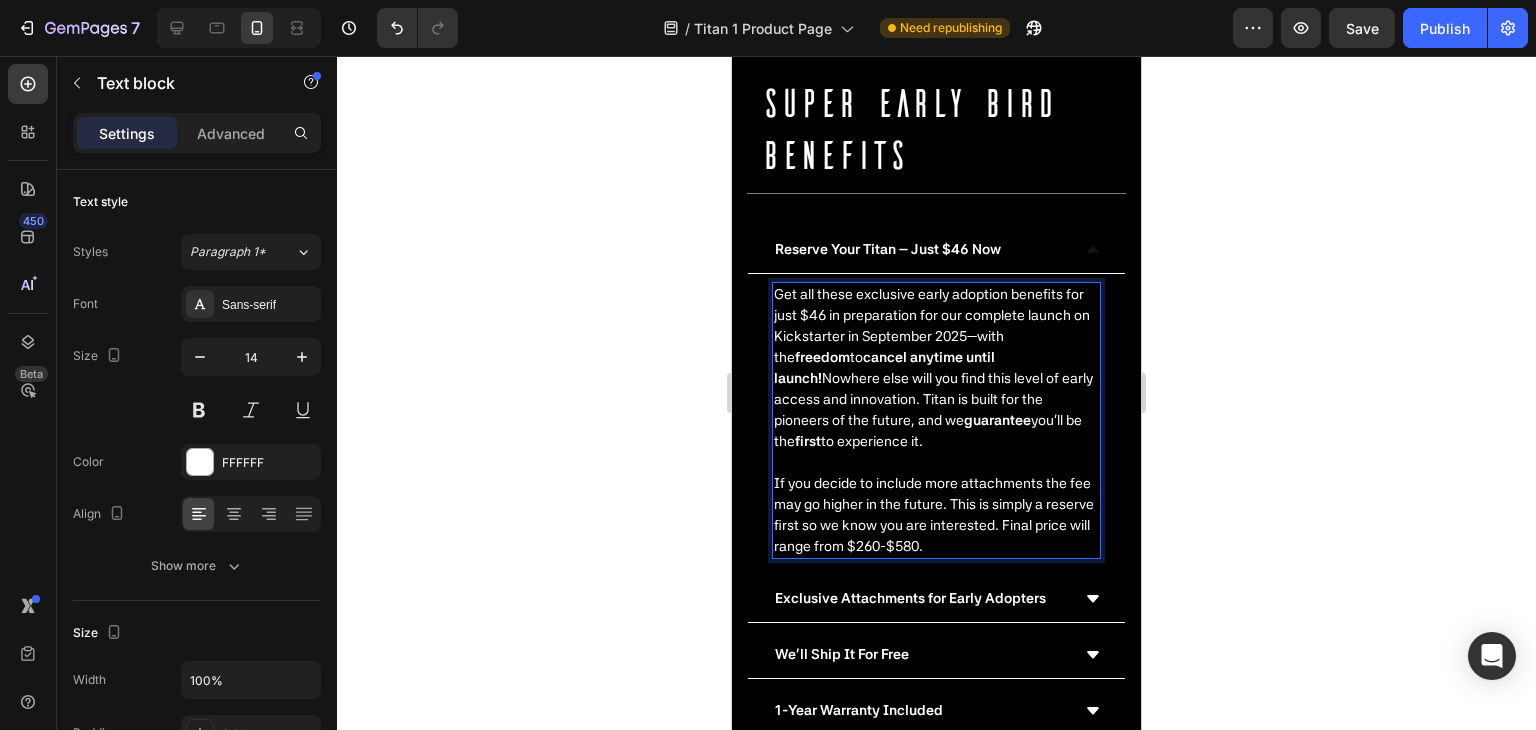 click on "If you decide to include more attachments the fee may go higher in the future. This is simply a reserve first so we know you are interested. Final price will range from $260-$580." at bounding box center [936, 515] 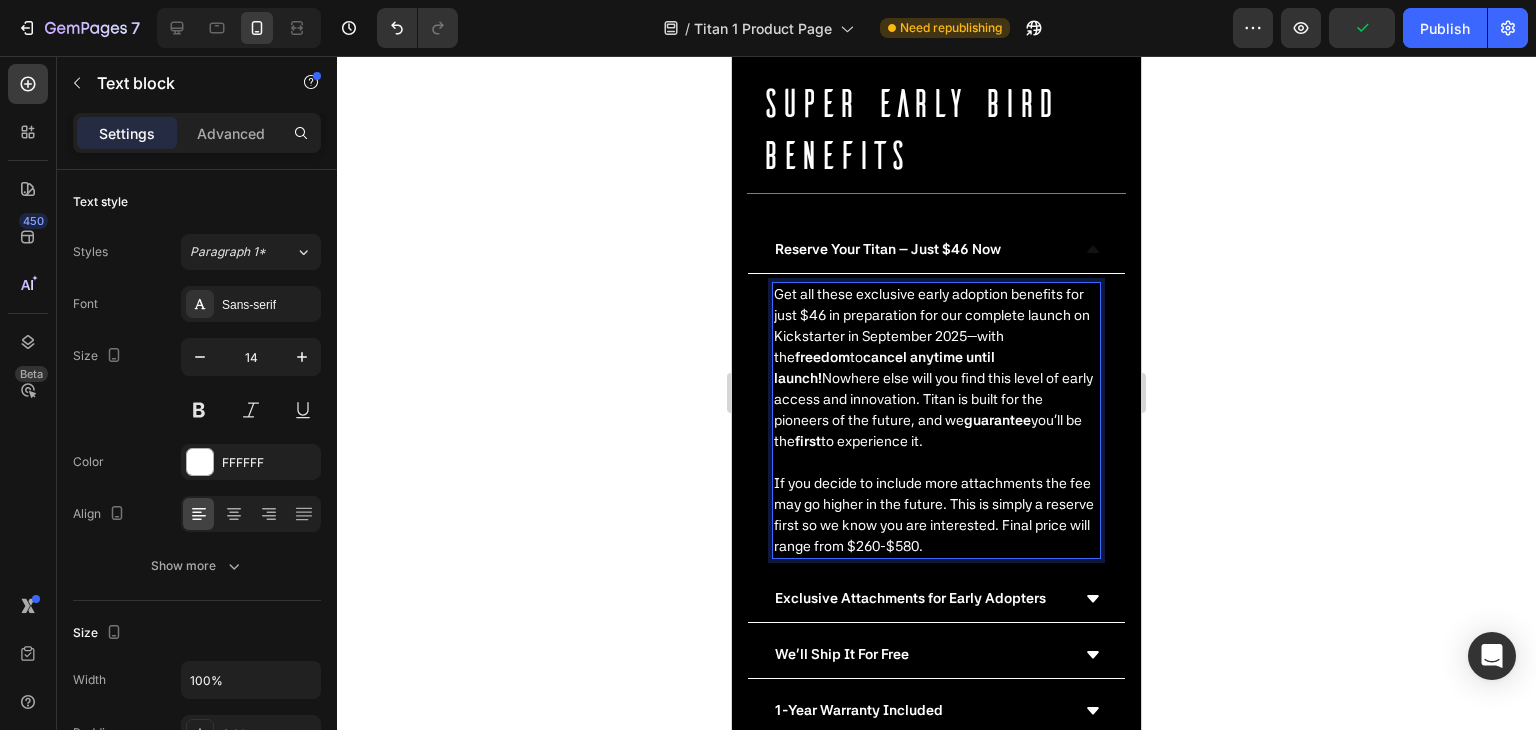 click on "If you decide to include more attachments the fee may go higher in the future. This is simply a reserve first so we know you are interested. Final price will range from $260-$580." at bounding box center [936, 515] 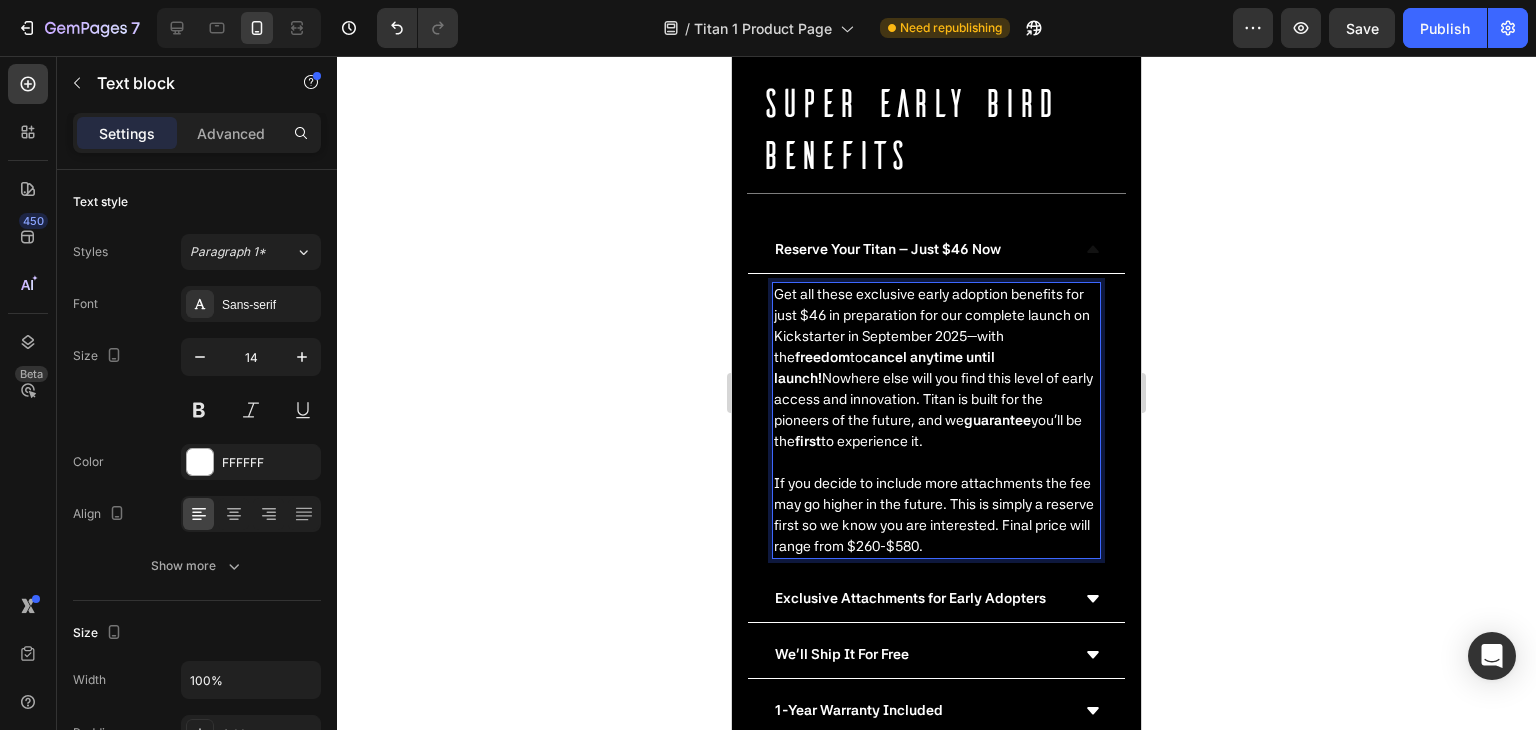 click on "If you decide to include more attachments the fee may go higher in the future. This is simply a reserve first so we know you are interested. Final price will range from $260-$580." at bounding box center (936, 515) 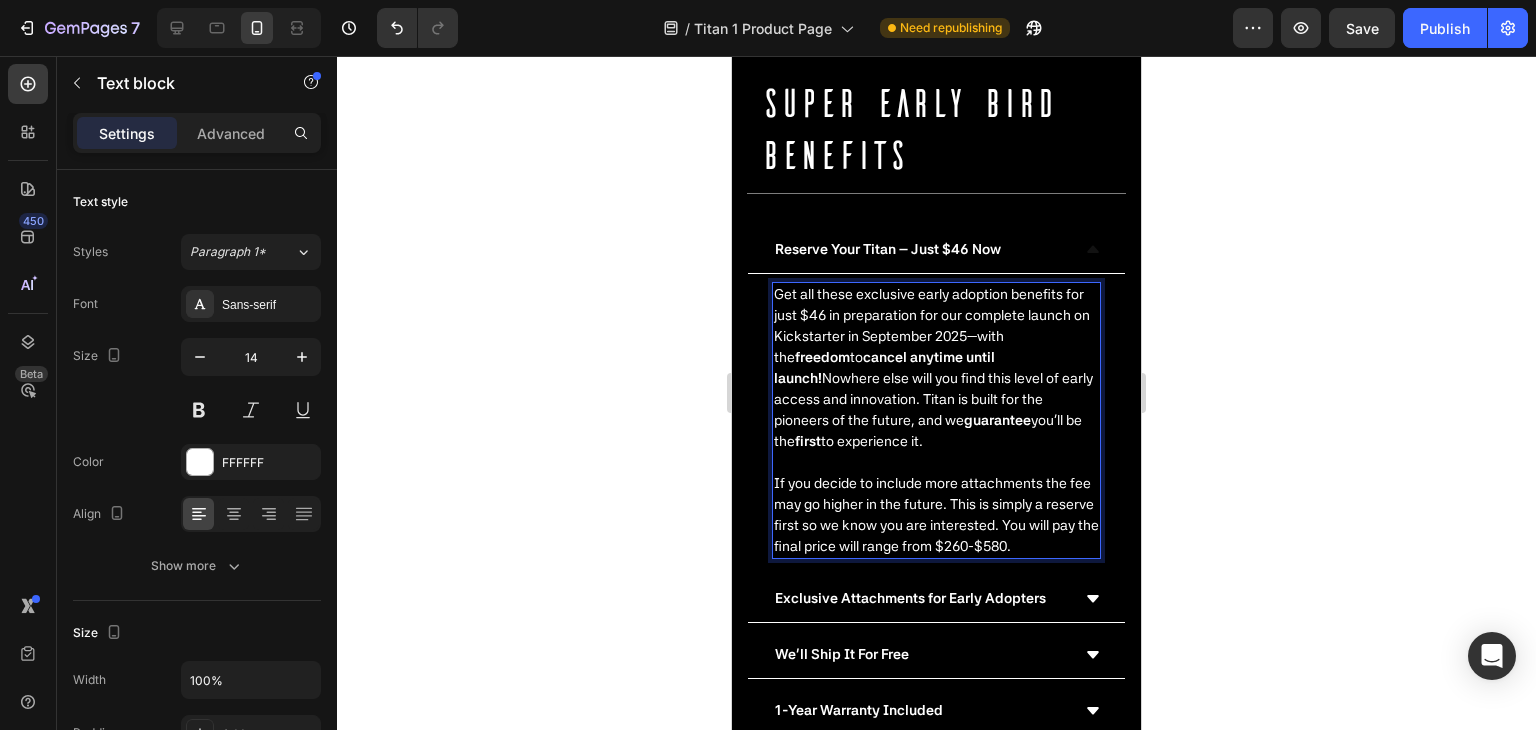 click on "If you decide to include more attachments the fee may go higher in the future. This is simply a reserve first so we know you are interested. You will pay the final price will range from $260-$580." at bounding box center [936, 515] 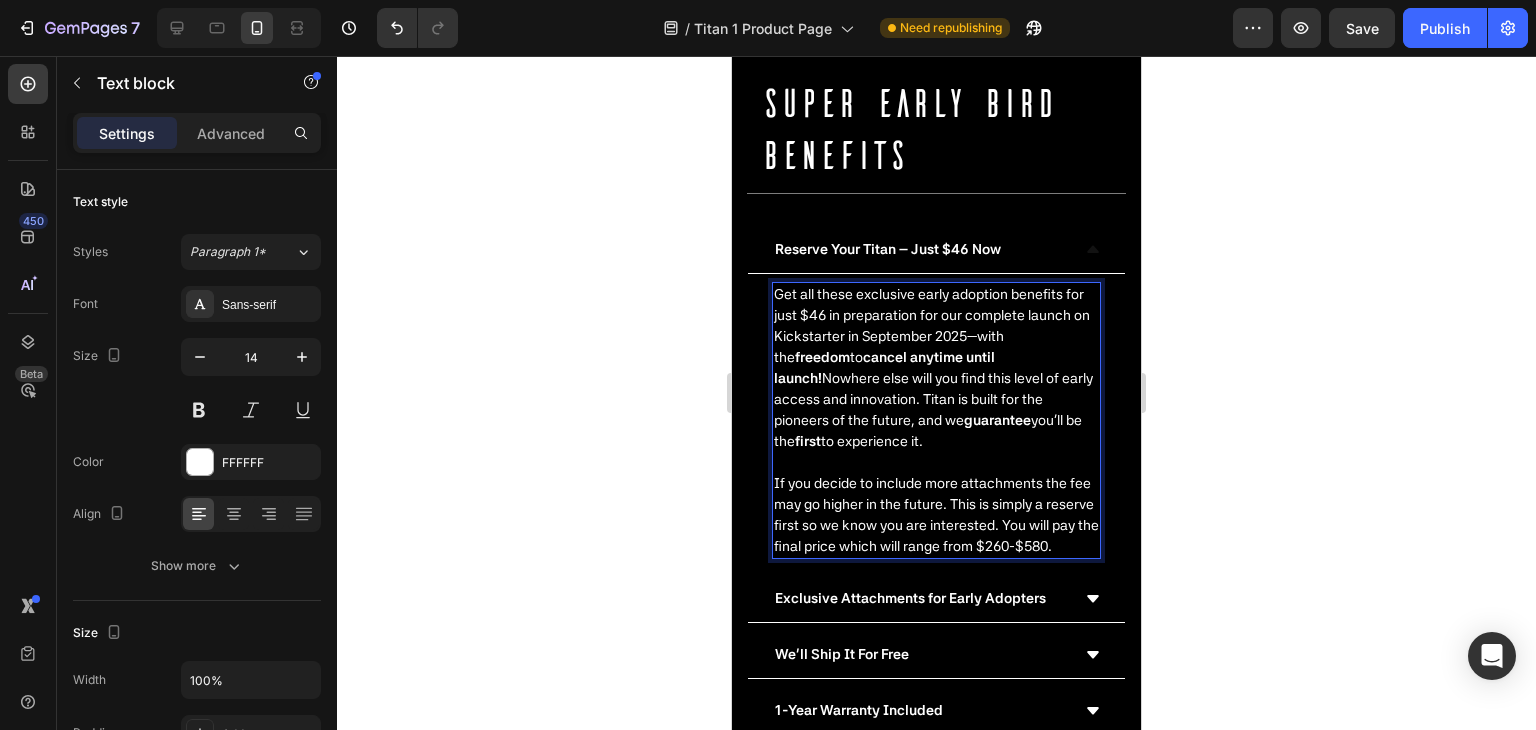 click on "If you decide to include more attachments the fee may go higher in the future. This is simply a reserve first so we know you are interested. You will pay the final price which will range from $260-$580." at bounding box center (936, 515) 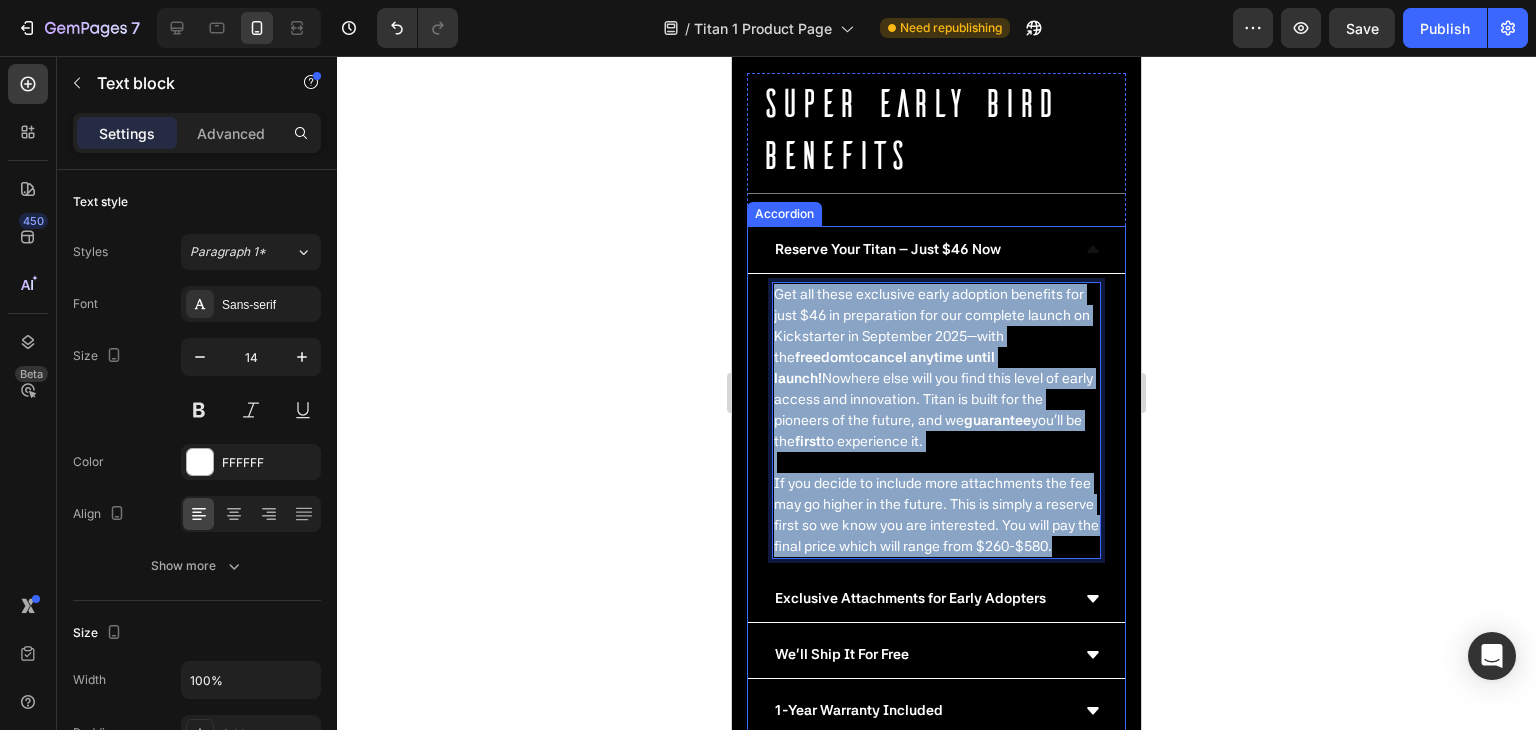 drag, startPoint x: 881, startPoint y: 560, endPoint x: 769, endPoint y: 292, distance: 290.4617 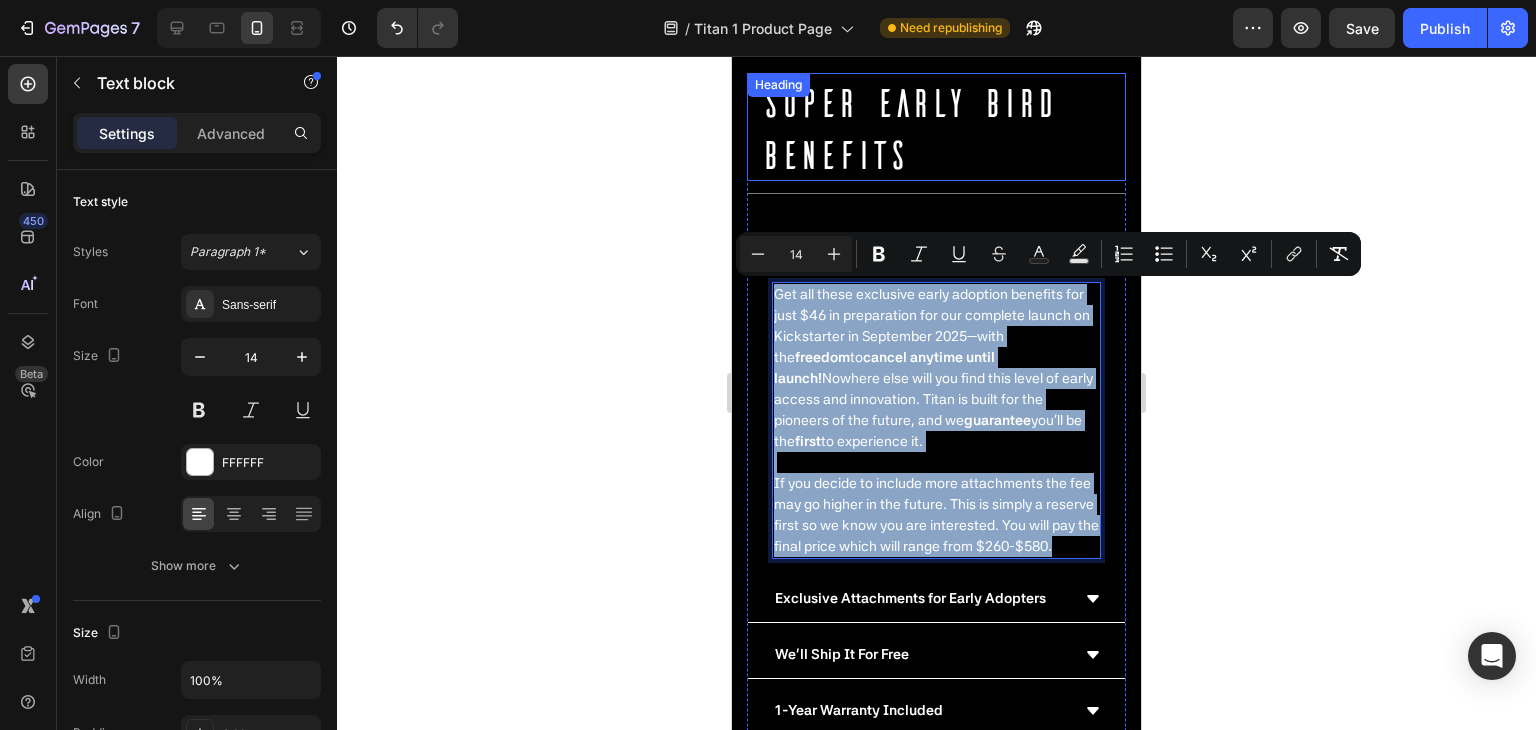click on "Super early bird benefits" at bounding box center [941, 127] 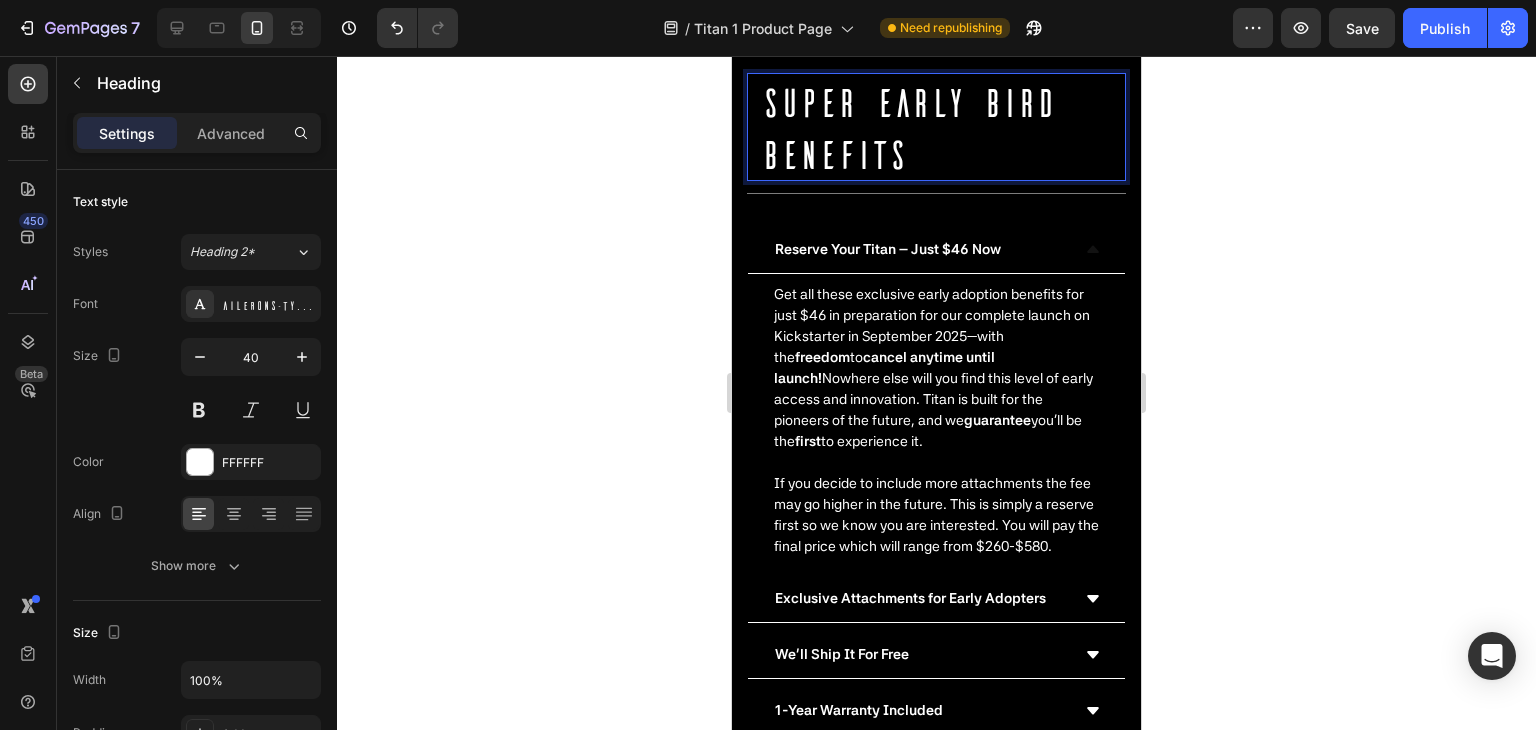 click on "Super early bird benefits" at bounding box center (941, 127) 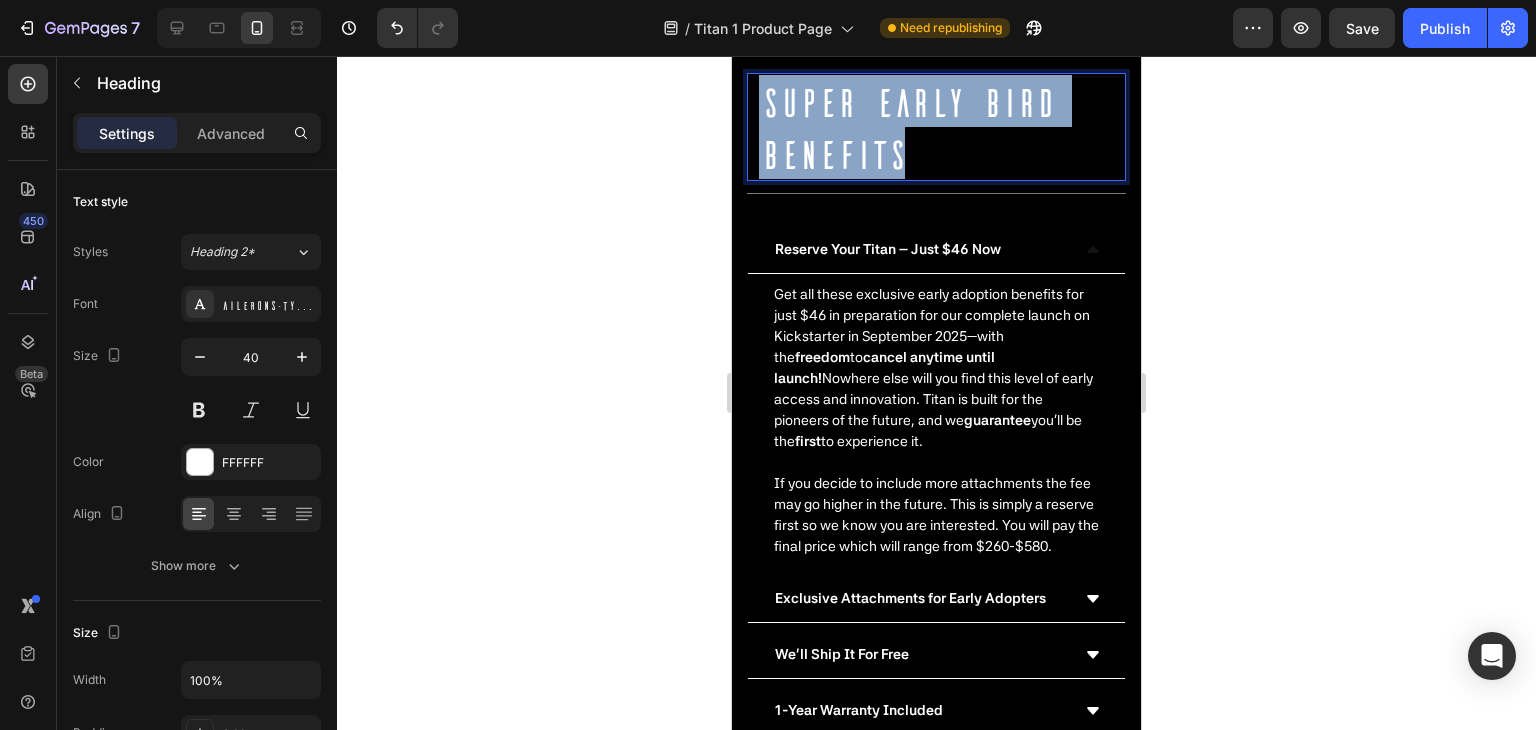 click on "Super early bird benefits" at bounding box center [941, 127] 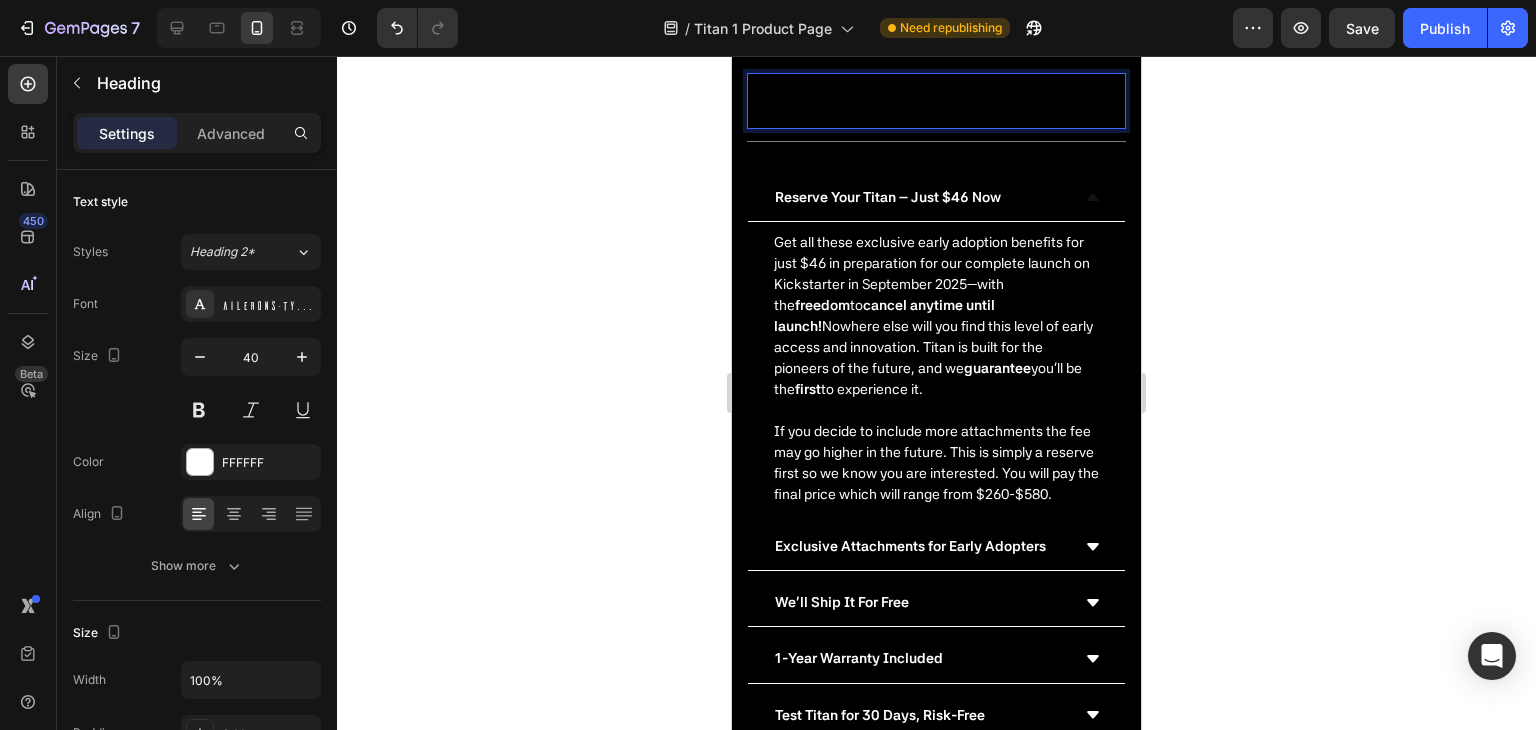 scroll, scrollTop: 898, scrollLeft: 0, axis: vertical 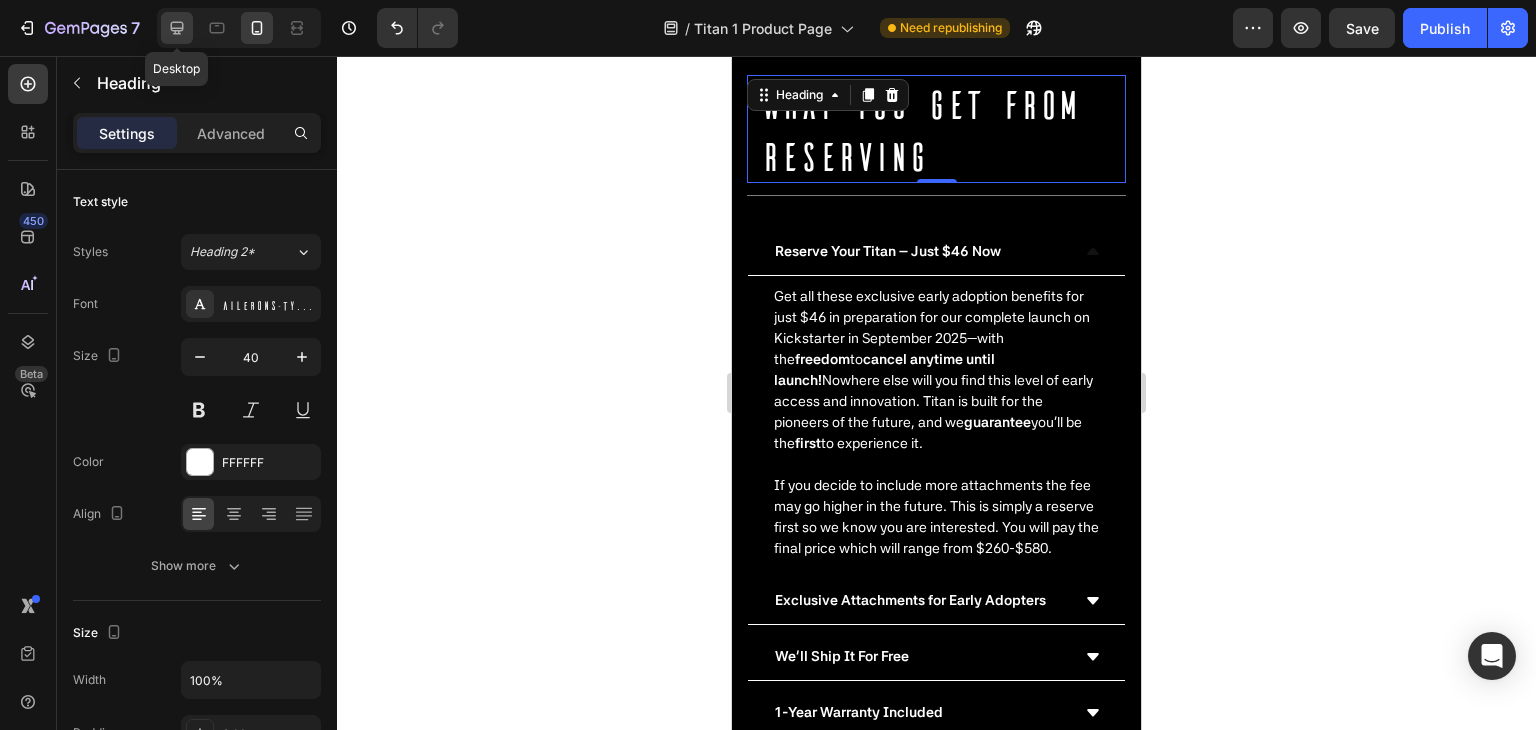 click 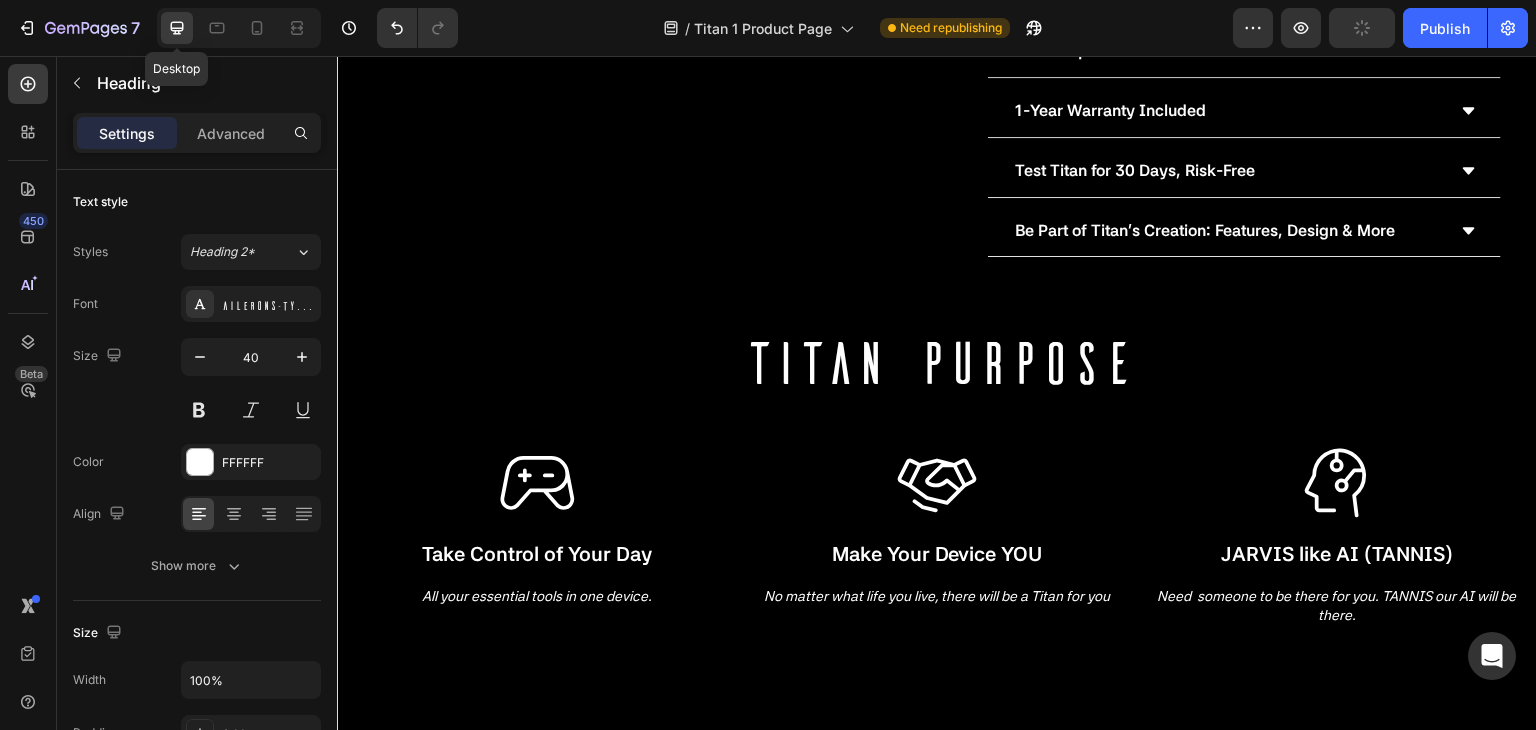 type on "50" 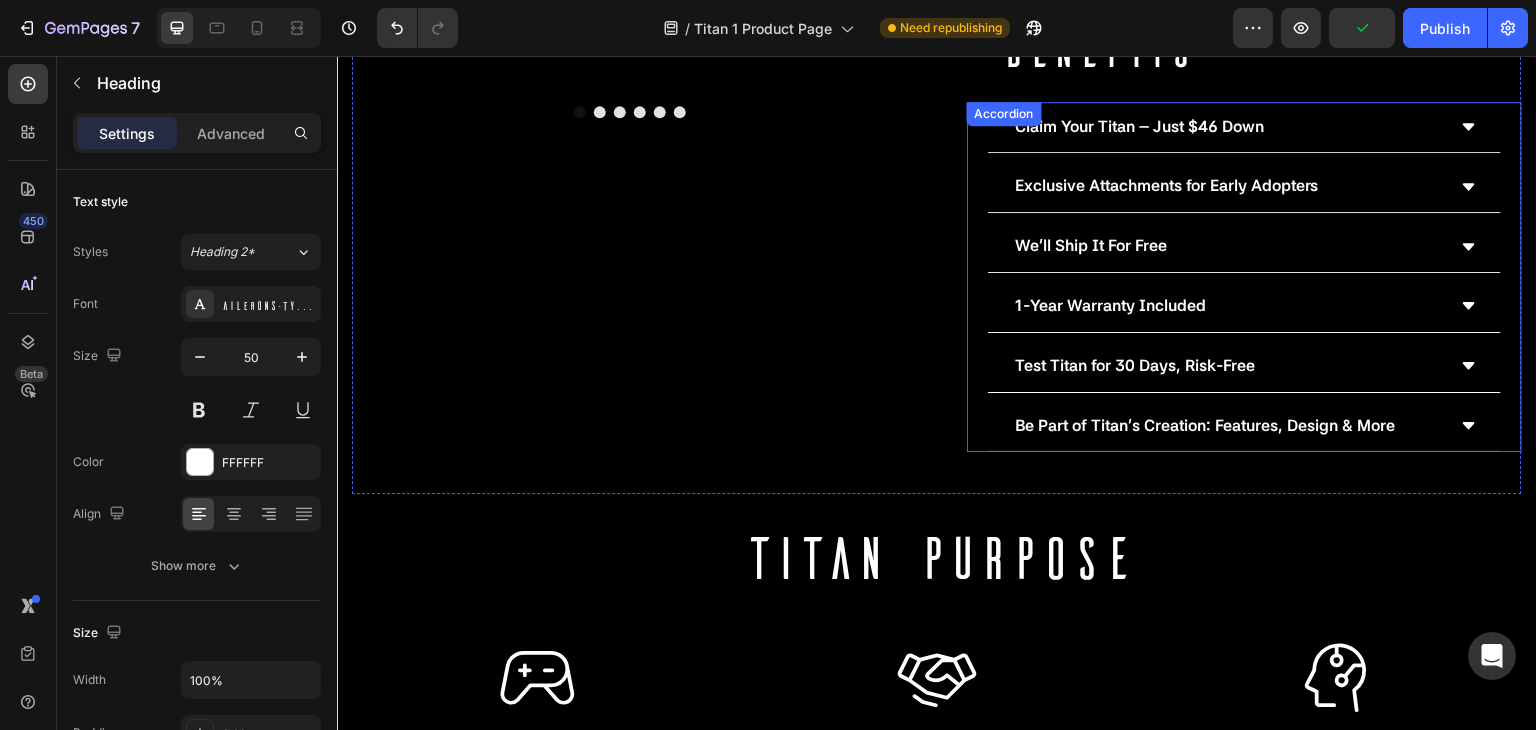 scroll, scrollTop: 528, scrollLeft: 0, axis: vertical 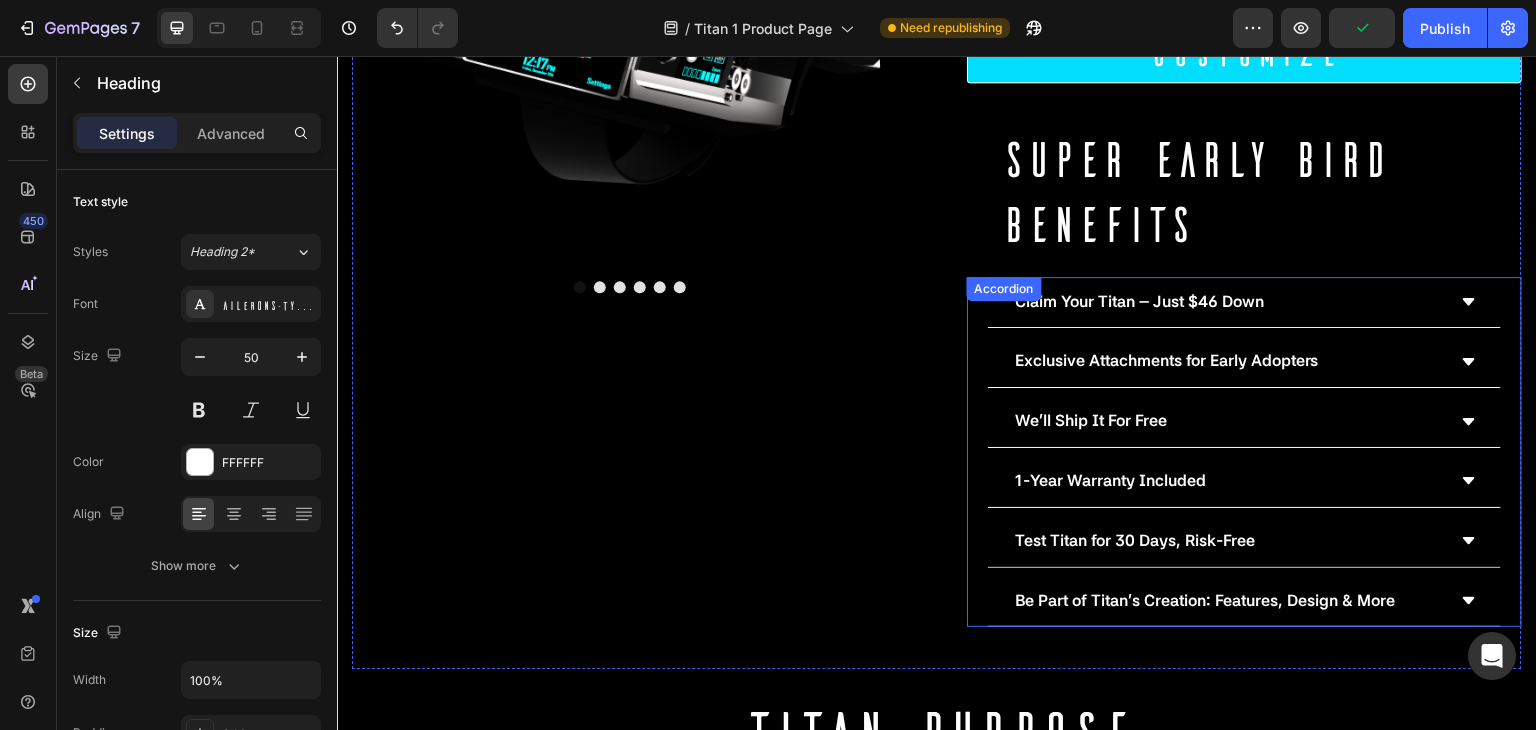 click on "Claim Your Titan – Just $46 Down" at bounding box center (1228, 302) 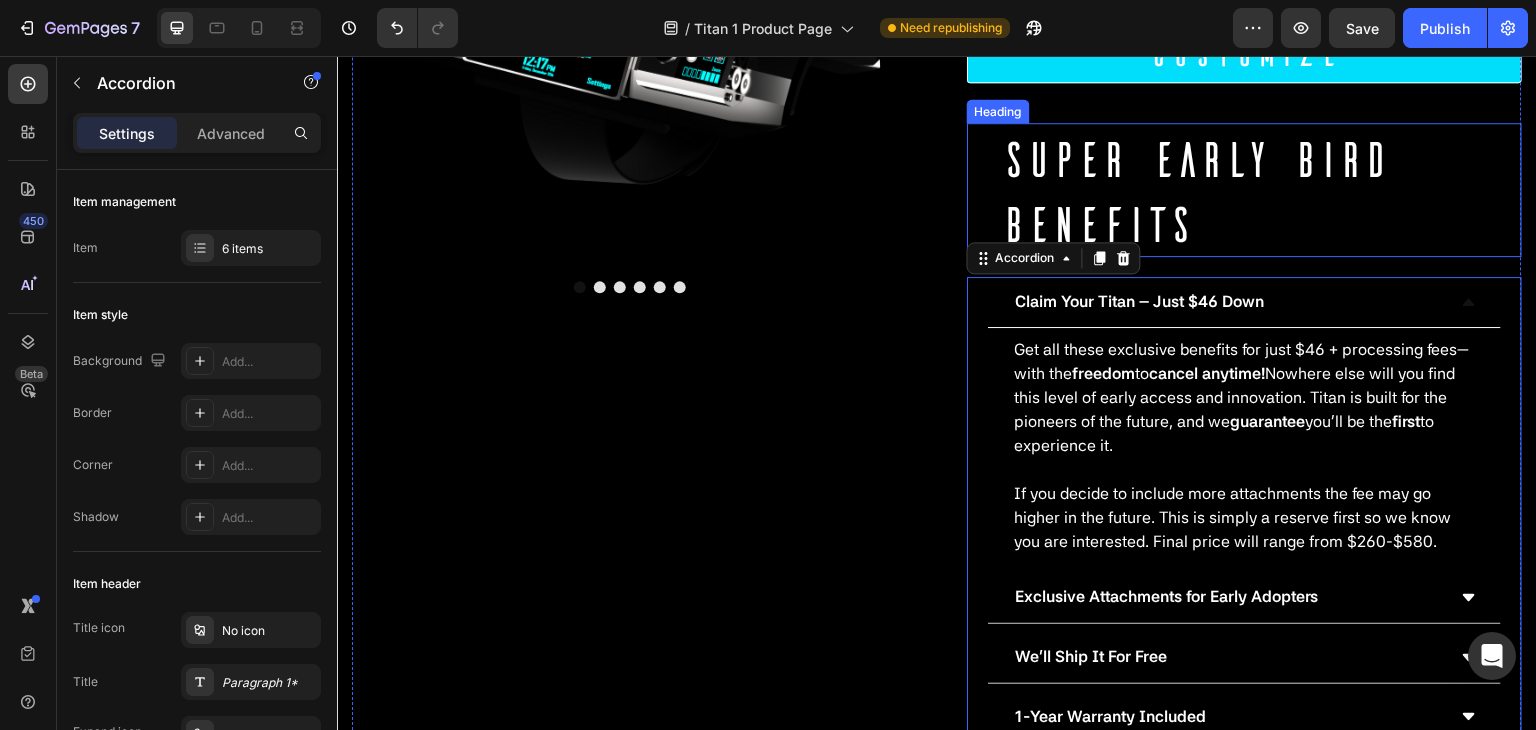 click on "SUper Early Bird benefits" at bounding box center [1259, 190] 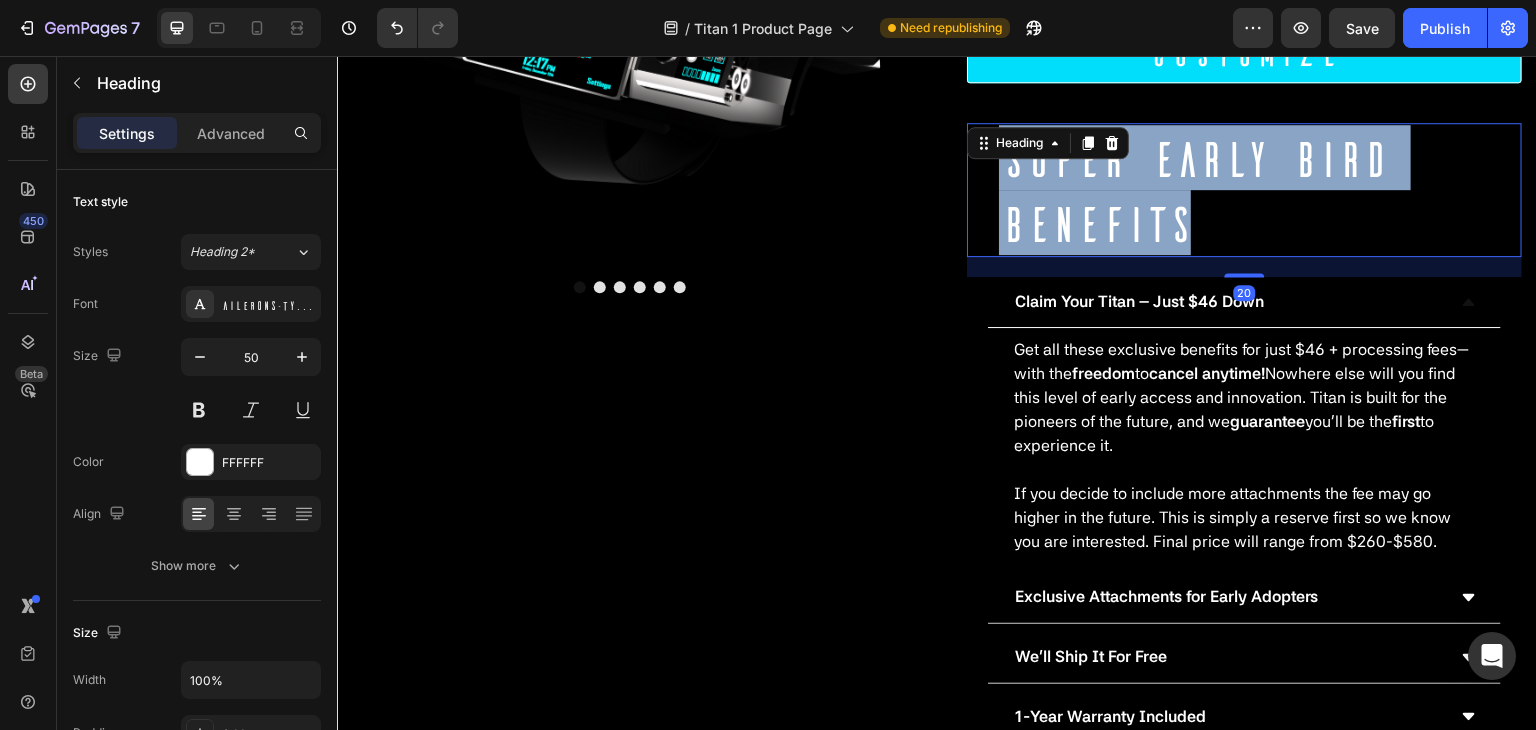 click on "SUper Early Bird benefits" at bounding box center (1259, 190) 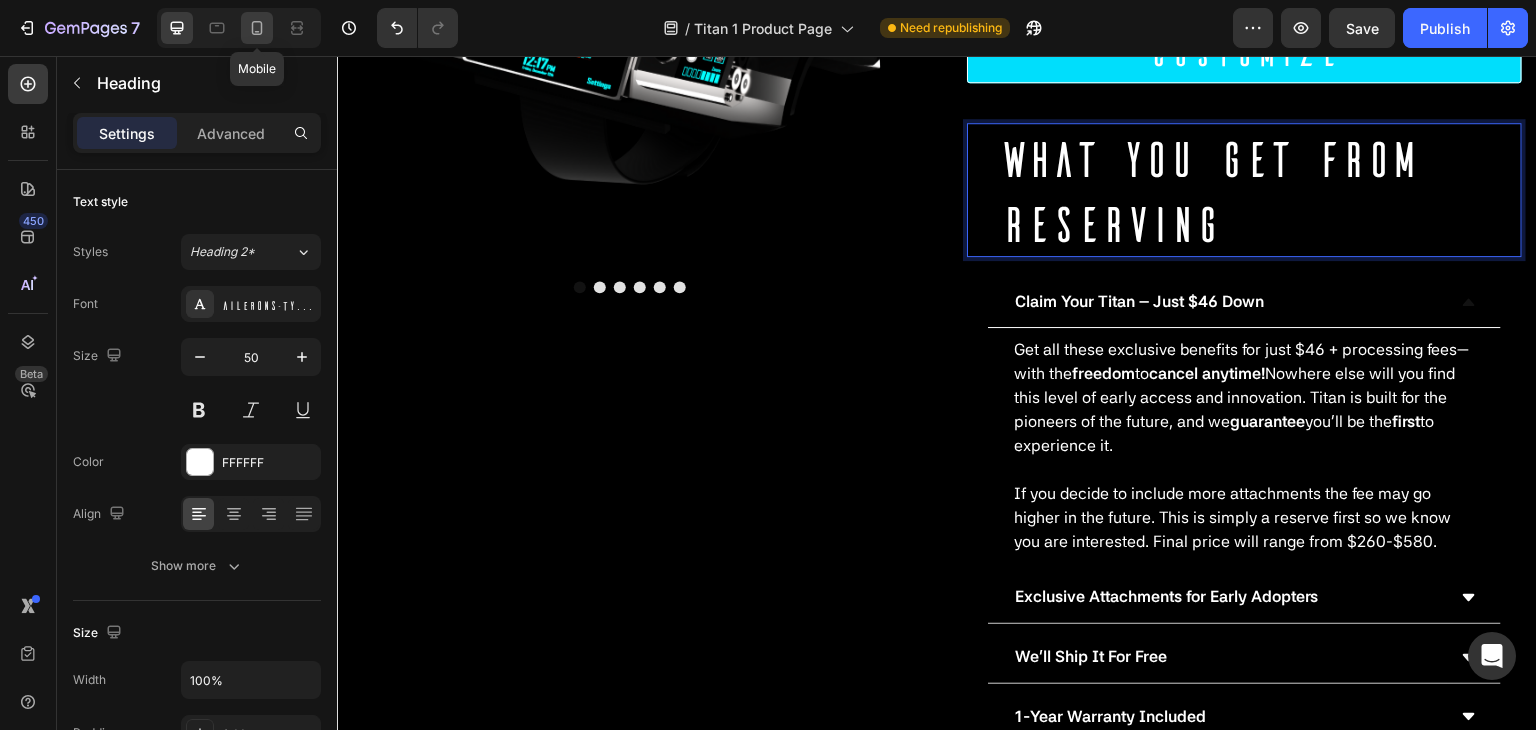 click 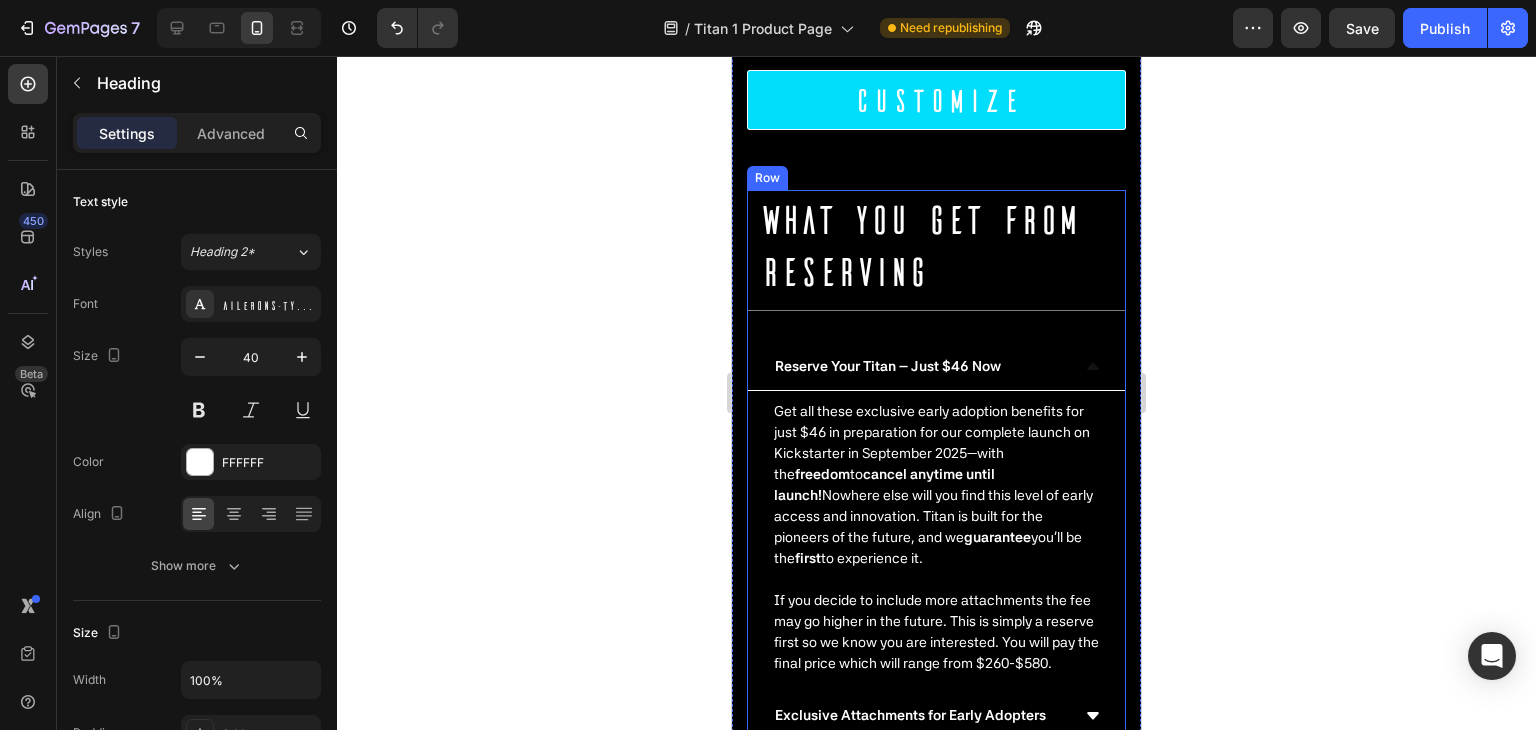 scroll, scrollTop: 831, scrollLeft: 0, axis: vertical 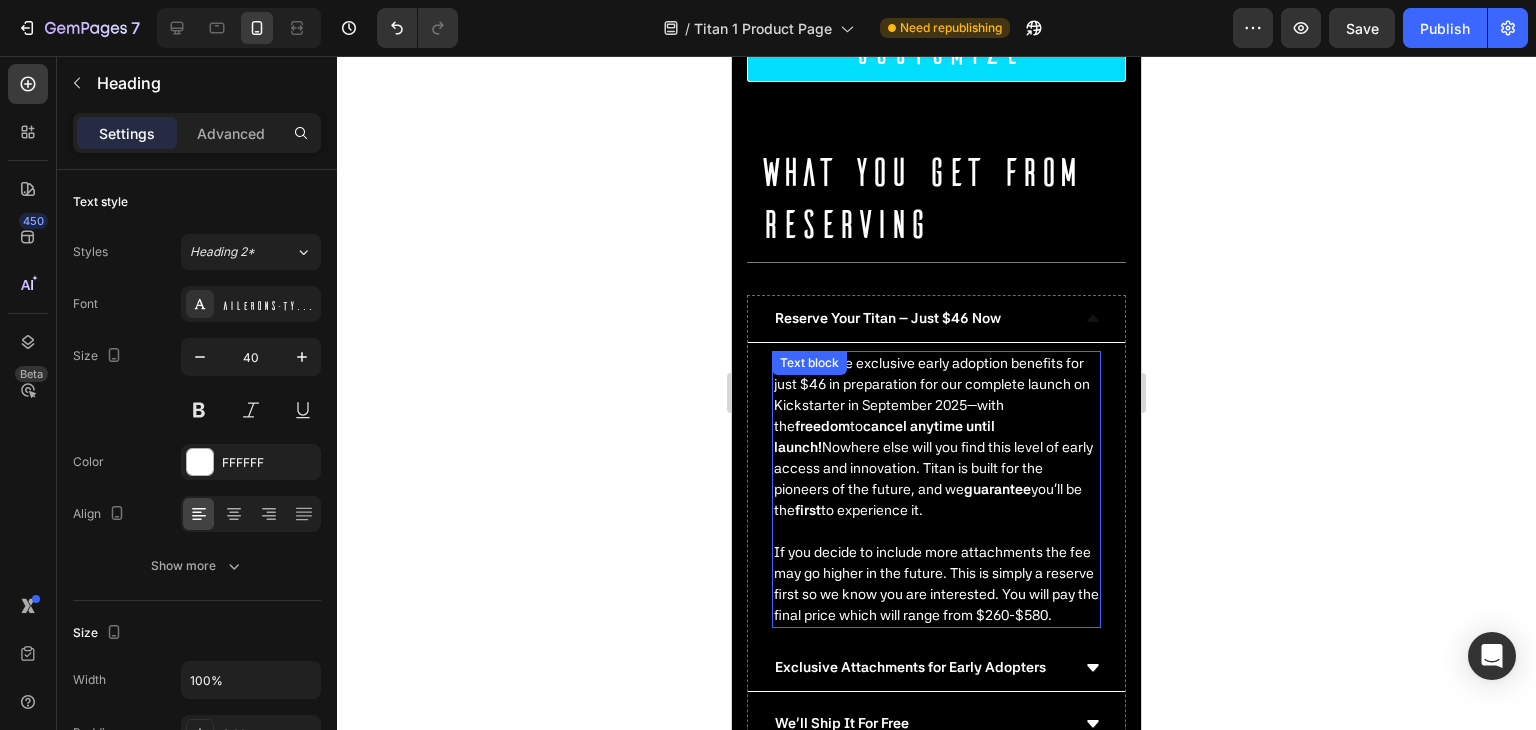 click on "Get all these exclusive early adoption benefits for just $46 in preparation for our complete launch on Kickstarter in September 2025—with the  freedom  to  cancel anytime until launch!  Nowhere else will you find this level of early access and innovation. Titan is built for the pioneers of the future, and we  guarantee  you’ll be the  first  to experience it." at bounding box center (936, 437) 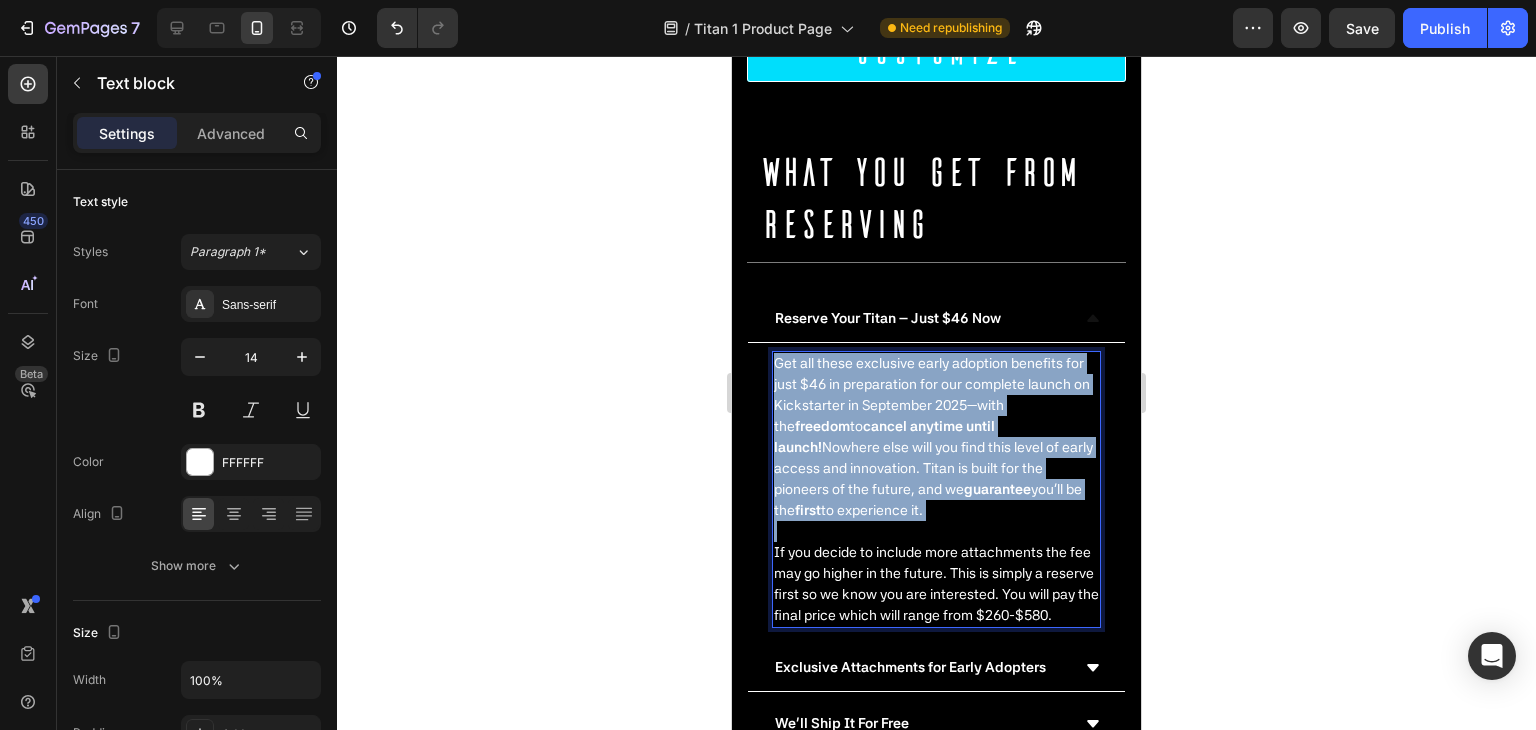 click on "Get all these exclusive early adoption benefits for just $46 in preparation for our complete launch on Kickstarter in September 2025—with the  freedom  to  cancel anytime until launch!  Nowhere else will you find this level of early access and innovation. Titan is built for the pioneers of the future, and we  guarantee  you’ll be the  first  to experience it." at bounding box center (936, 437) 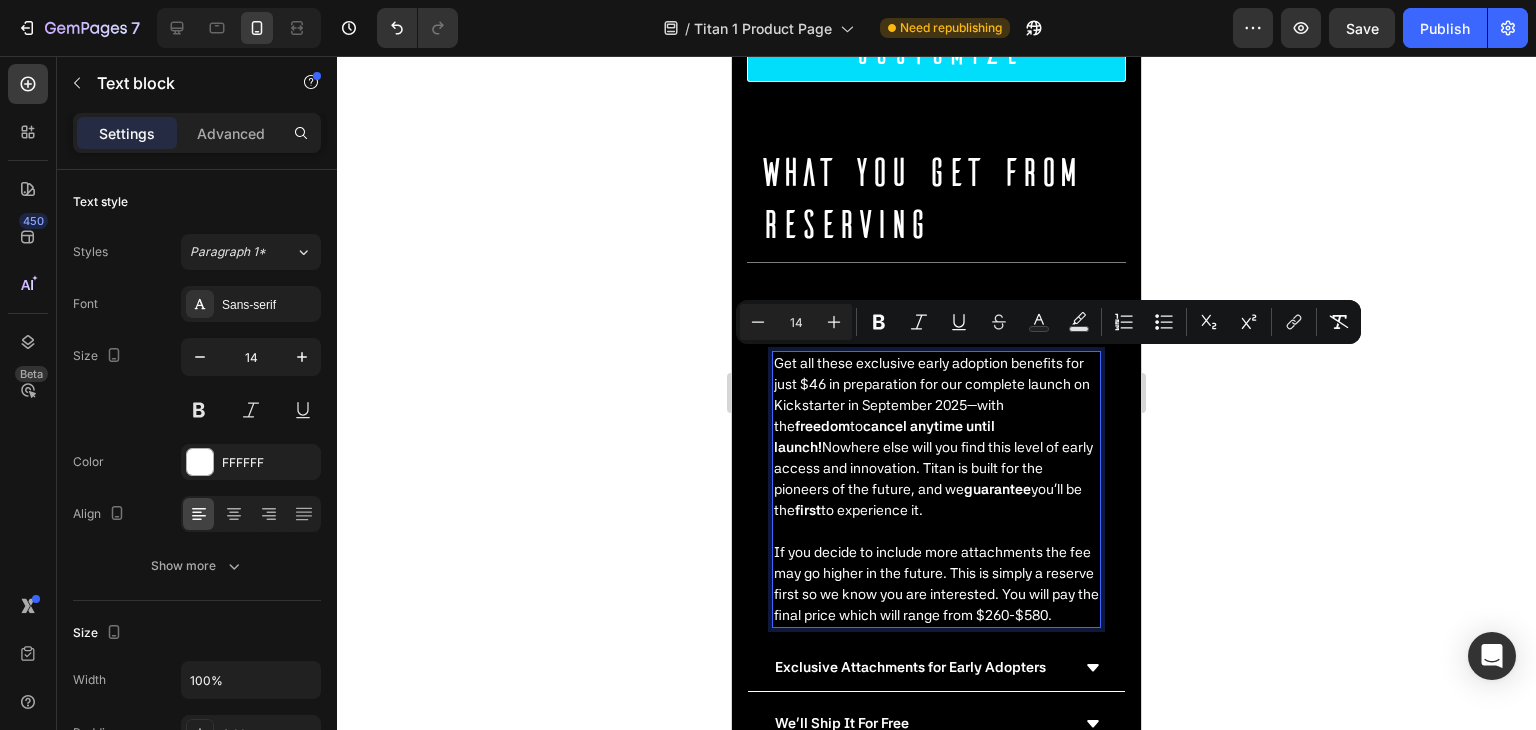 click on "If you decide to include more attachments the fee may go higher in the future. This is simply a reserve first so we know you are interested. You will pay the final price which will range from $260-$580." at bounding box center [936, 584] 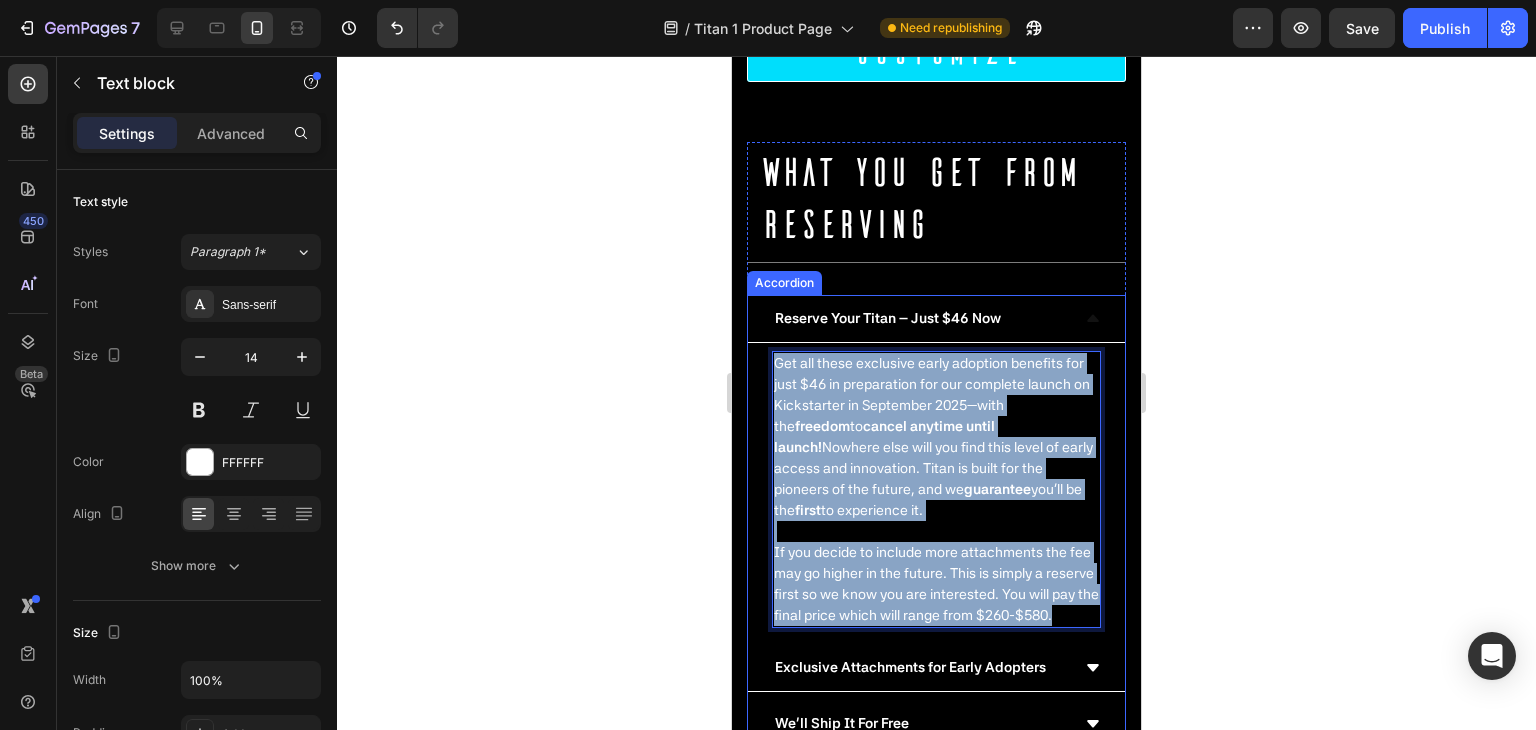 drag, startPoint x: 909, startPoint y: 636, endPoint x: 749, endPoint y: 363, distance: 316.43167 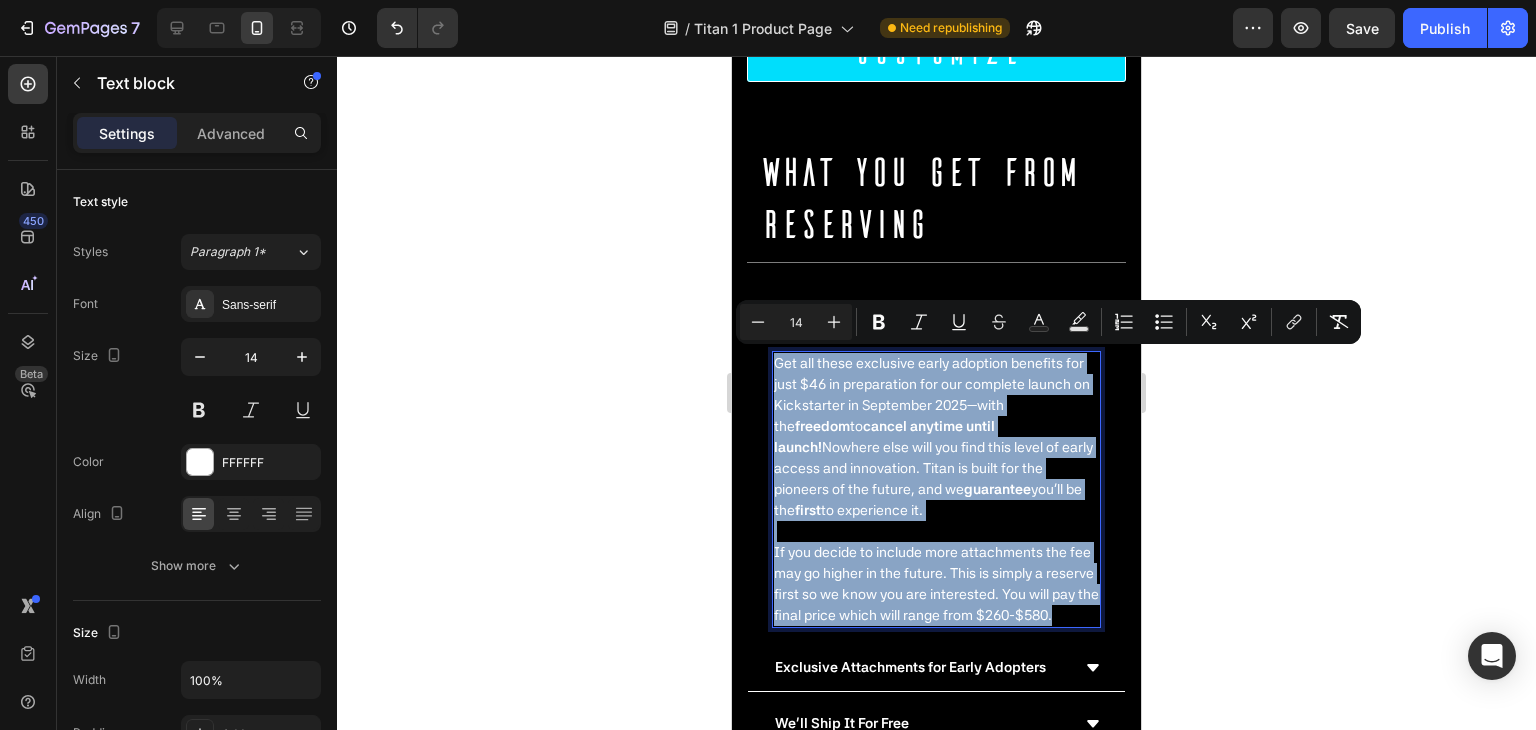 copy on "Get all these exclusive early adoption benefits for just $46 in preparation for our complete launch on Kickstarter in September 2025—with the  freedom  to  cancel anytime until launch!  Nowhere else will you find this level of early access and innovation. Titan is built for the pioneers of the future, and we  guarantee  you’ll be the  first  to experience it.   If you decide to include more attachments the fee may go higher in the future. This is simply a reserve first so we know you are interested. You will pay the final price which will range from $260-$580." 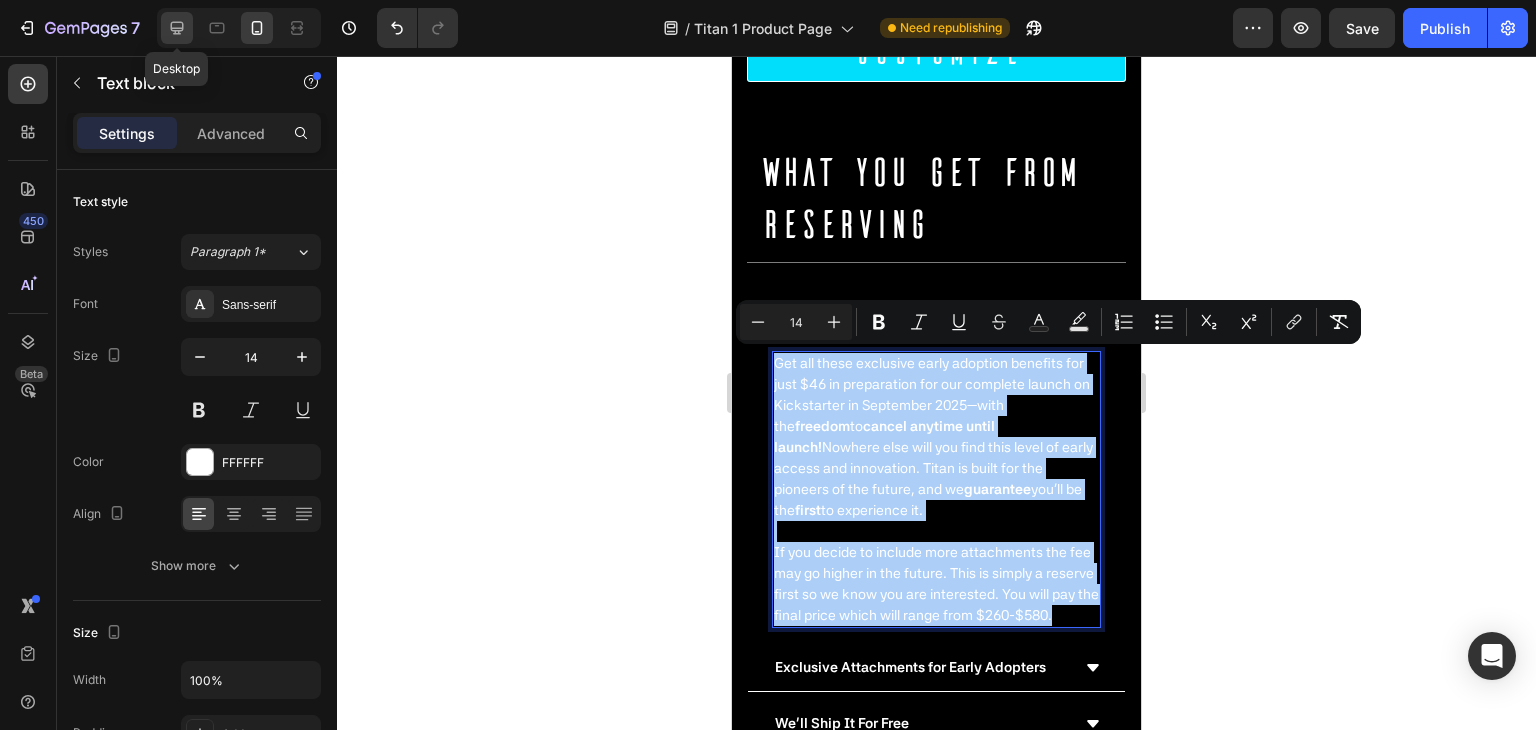 click 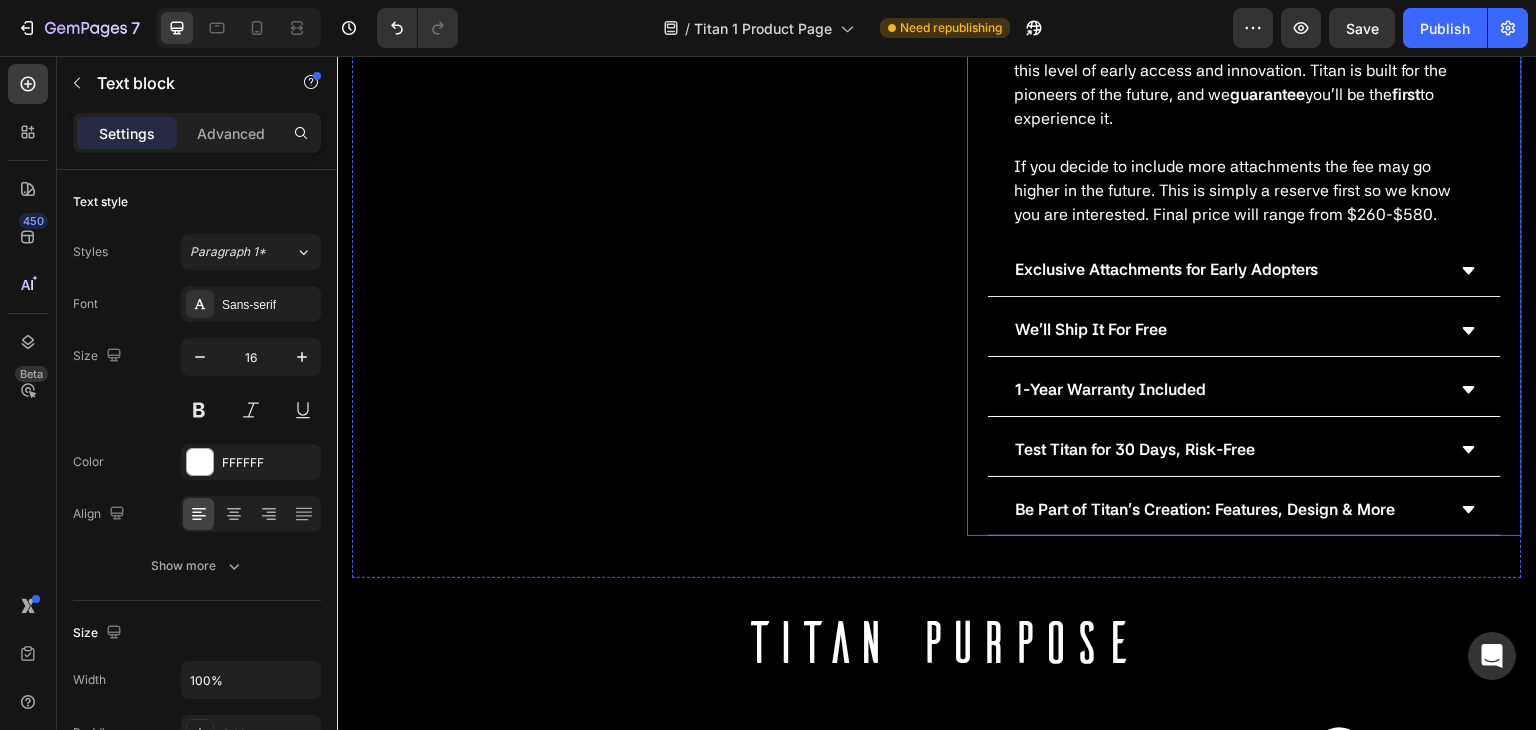scroll, scrollTop: 836, scrollLeft: 0, axis: vertical 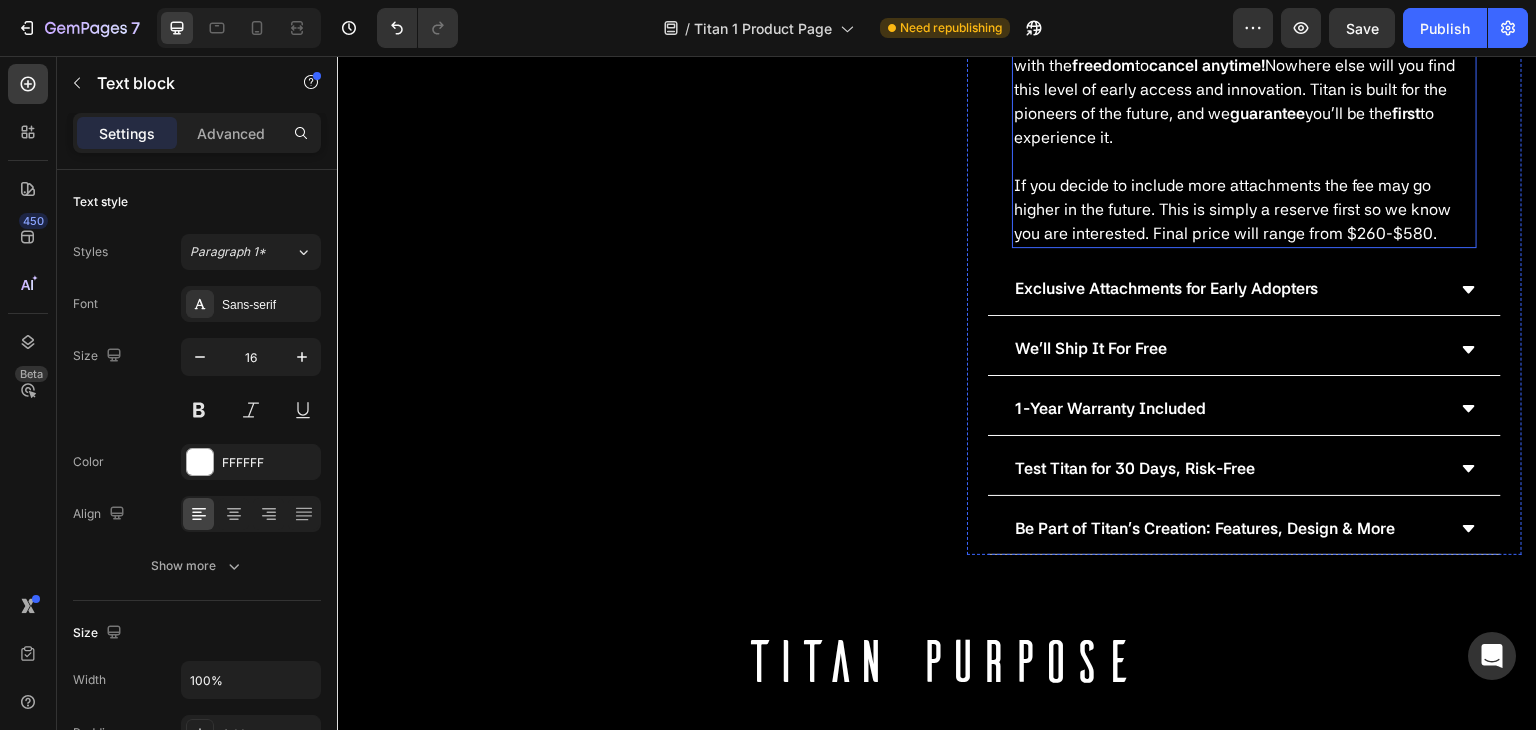 click on "If you decide to include more attachments the fee may go higher in the future. This is simply a reserve first so we know you are interested. Final price will range from $260-$580." at bounding box center [1244, 210] 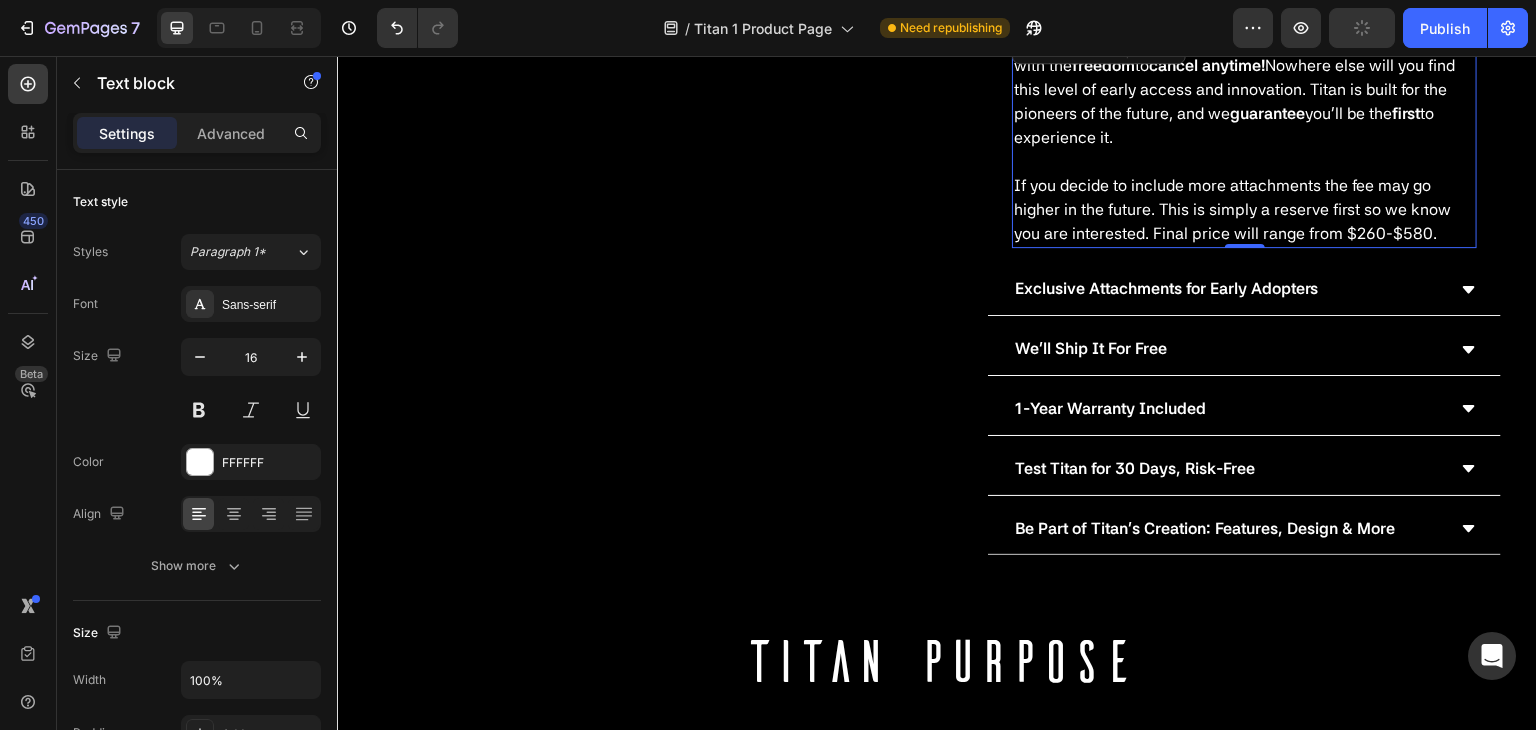 scroll, scrollTop: 636, scrollLeft: 0, axis: vertical 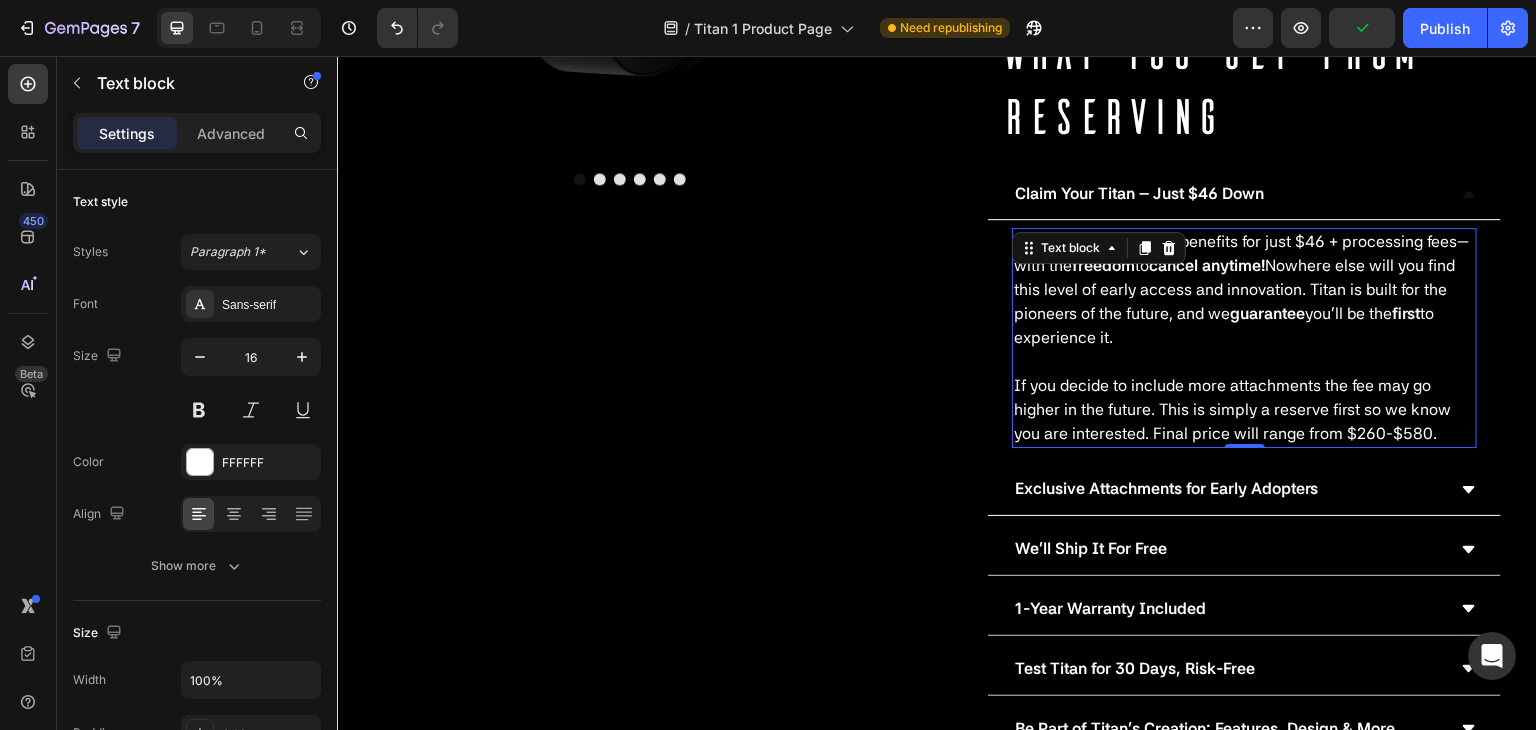 click on "Get all these exclusive benefits for just $46 + processing fees—with the  freedom  to  cancel anytime!  Nowhere else will you find this level of early access and innovation. Titan is built for the pioneers of the future, and we  guarantee  you’ll be the  first  to experience it." at bounding box center [1244, 290] 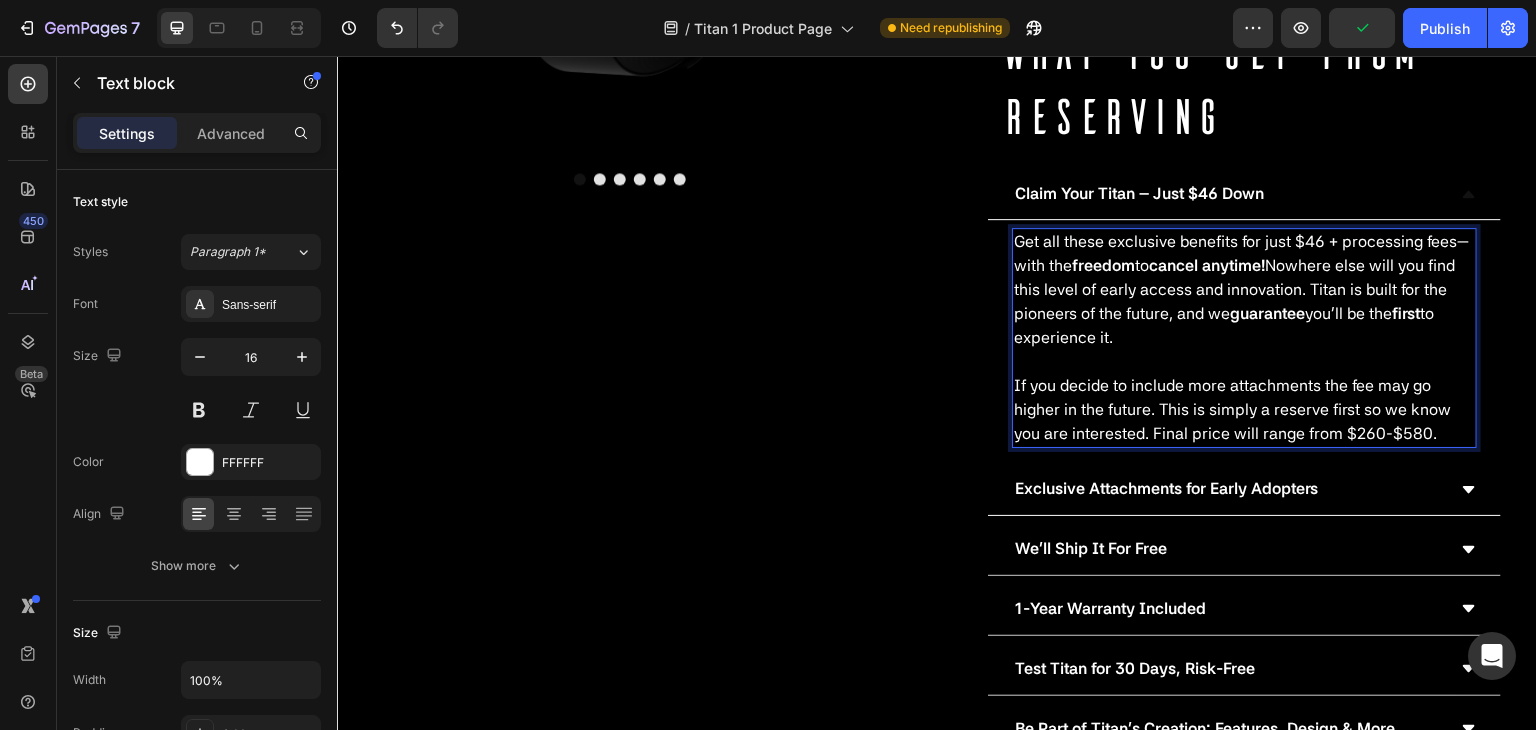 click on "Get all these exclusive benefits for just $46 + processing fees—with the  freedom  to  cancel anytime!  Nowhere else will you find this level of early access and innovation. Titan is built for the pioneers of the future, and we  guarantee  you’ll be the  first  to experience it." at bounding box center [1244, 290] 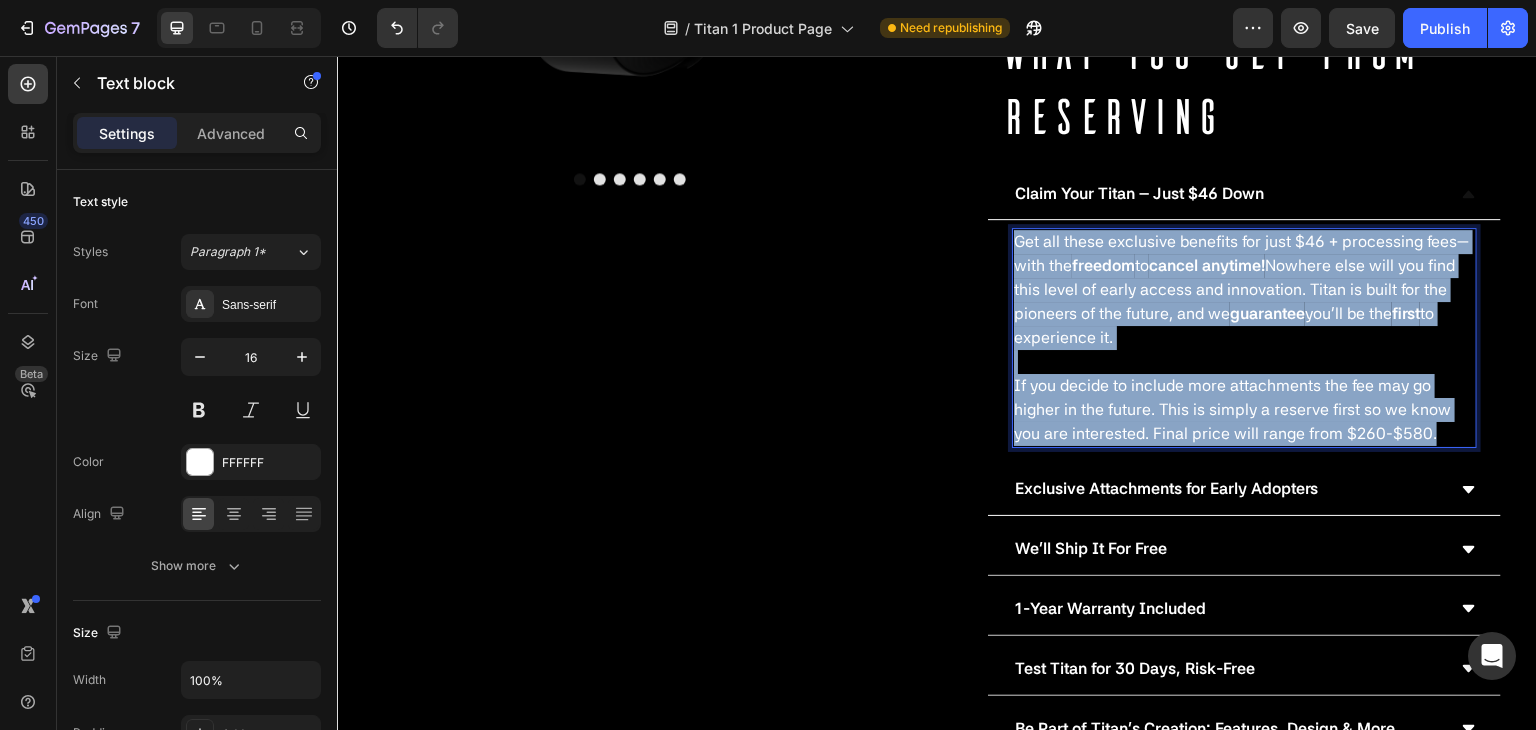 drag, startPoint x: 1435, startPoint y: 422, endPoint x: 1010, endPoint y: 238, distance: 463.12094 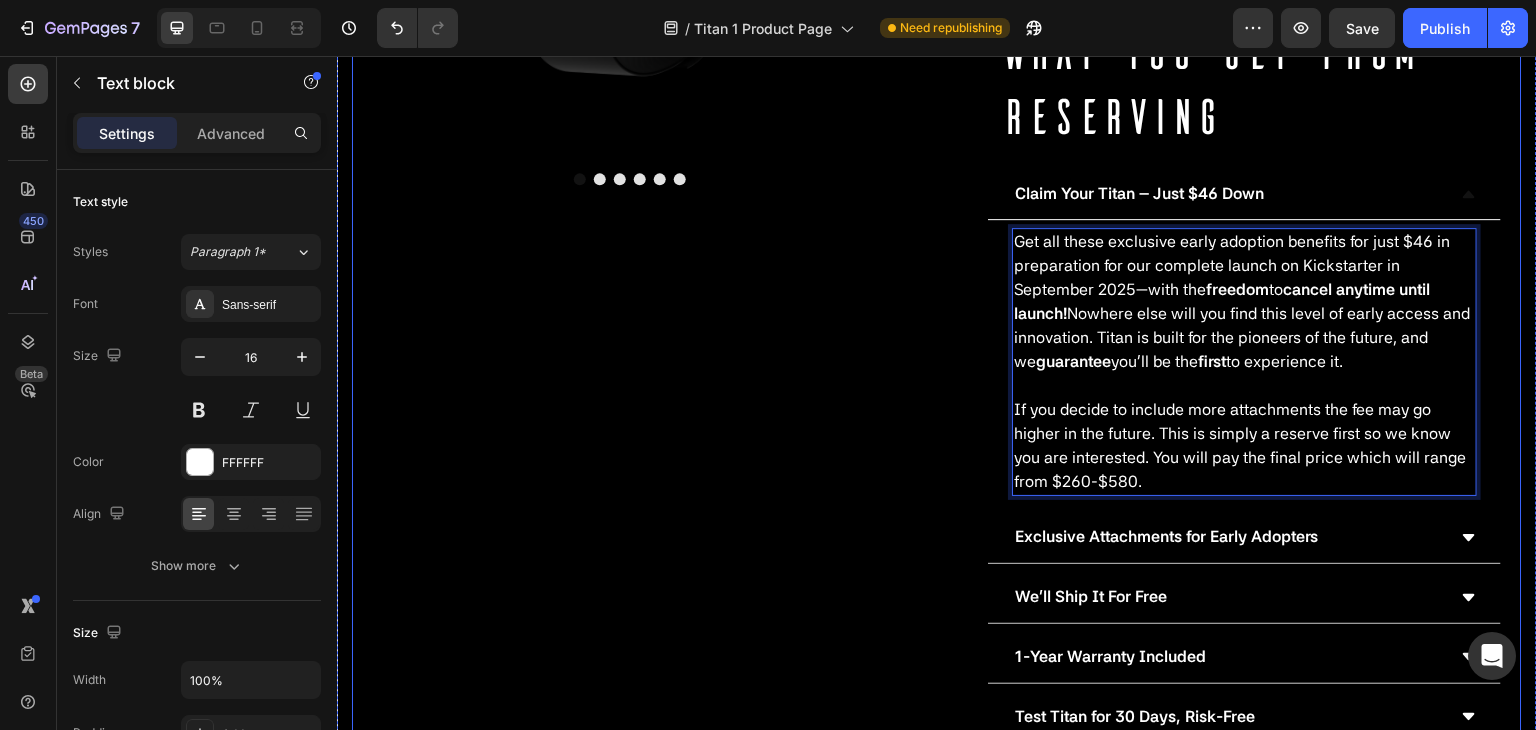 click on "Titan 1 (P) Title Preorder: $46 | Final: $260–$580 Text Block
Image Image Image Image Image Image
Carousel Titan 1 (P) Title Reserves: $46 | Final: $260–$580 Text Block Titan is a patent-pending wearable device with attachable options selected for your daily needs. Powered by innovation, your personal AI, and a built-in screen for real-time updates. Your first and last response will be with Titan. Text Block Titan is a patent-pending wearable device with modular attachments, a personal AI, and a built-in screen for real-time notifications. Your first and last response will be with Titan. Text Block 556 Preordered: Reserve yours now before preorders close! Text Block 556 Preordered: Reserve yours now before preorders close! Text Block Customize Button what you get from reserving Heading
Claim Your Titan – Just $46 Down freedom  to  cancel anytime until launch! guarantee  first    0" at bounding box center (937, 225) 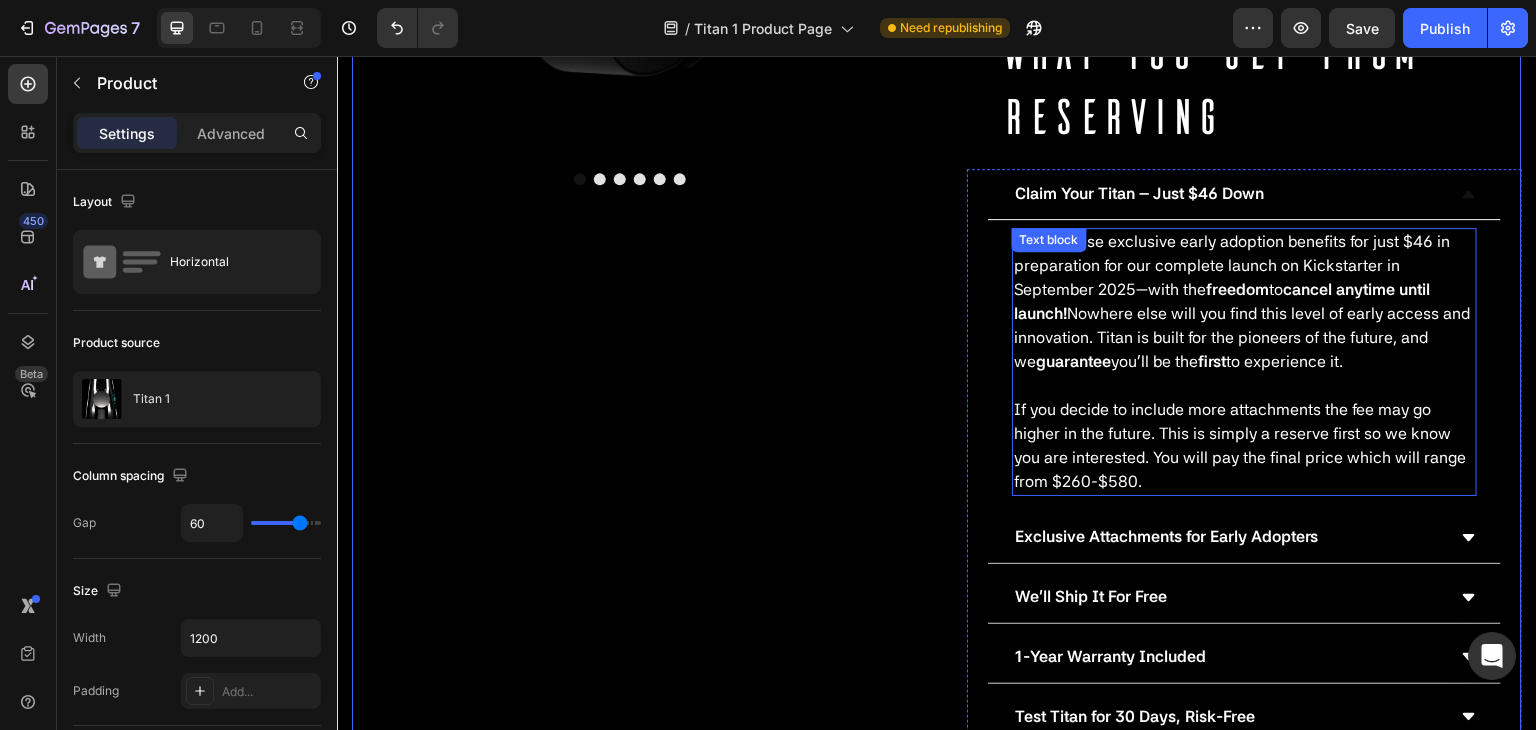 click on "Get all these exclusive early adoption benefits for just $46 in preparation for our complete launch on Kickstarter in September 2025—with the  freedom  to  cancel anytime until launch!  Nowhere else will you find this level of early access and innovation. Titan is built for the pioneers of the future, and we  guarantee  you’ll be the  first  to experience it." at bounding box center [1244, 302] 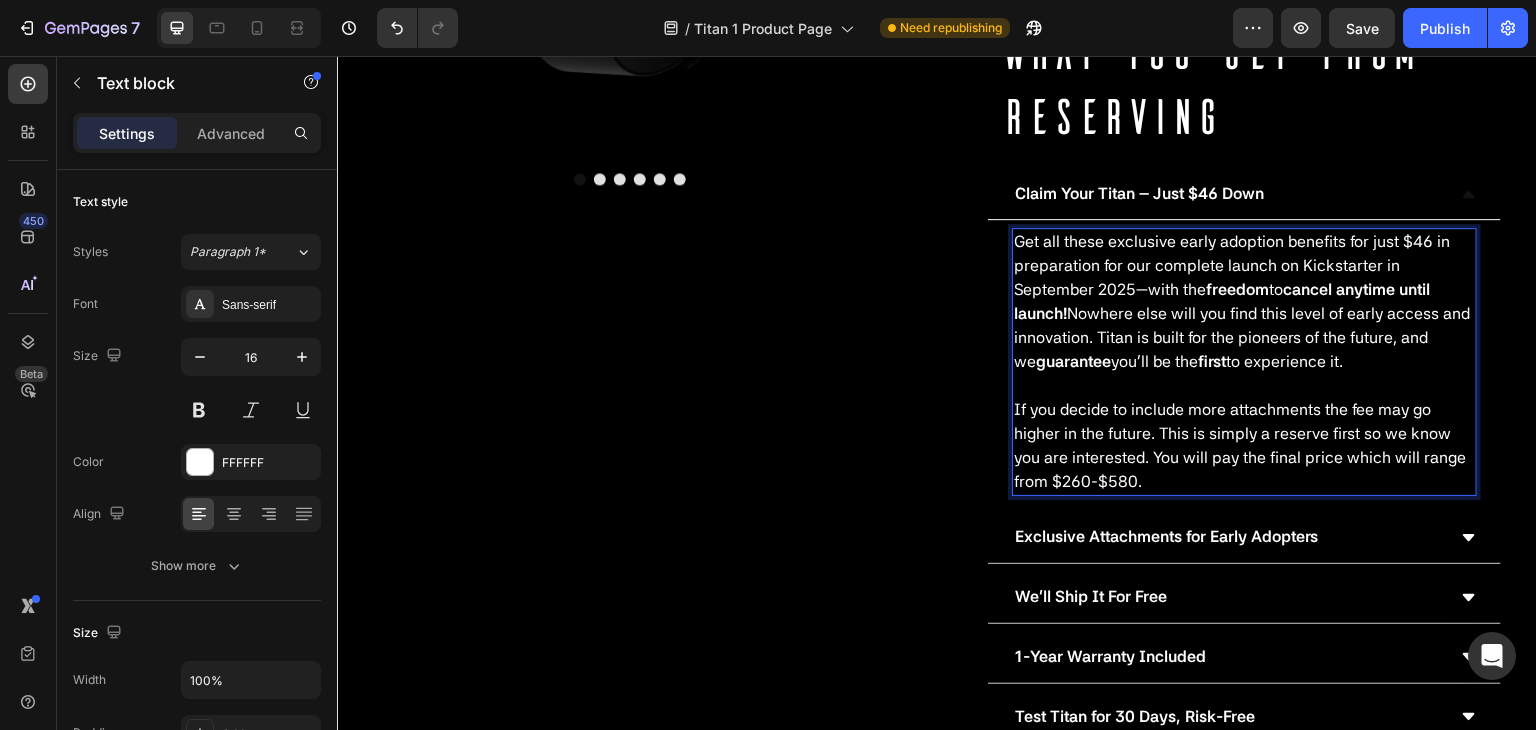 click on "Get all these exclusive early adoption benefits for just $46 in preparation for our complete launch on Kickstarter in September 2025—with the  freedom  to  cancel anytime until launch!  Nowhere else will you find this level of early access and innovation. Titan is built for the pioneers of the future, and we  guarantee  you’ll be the  first  to experience it." at bounding box center (1244, 302) 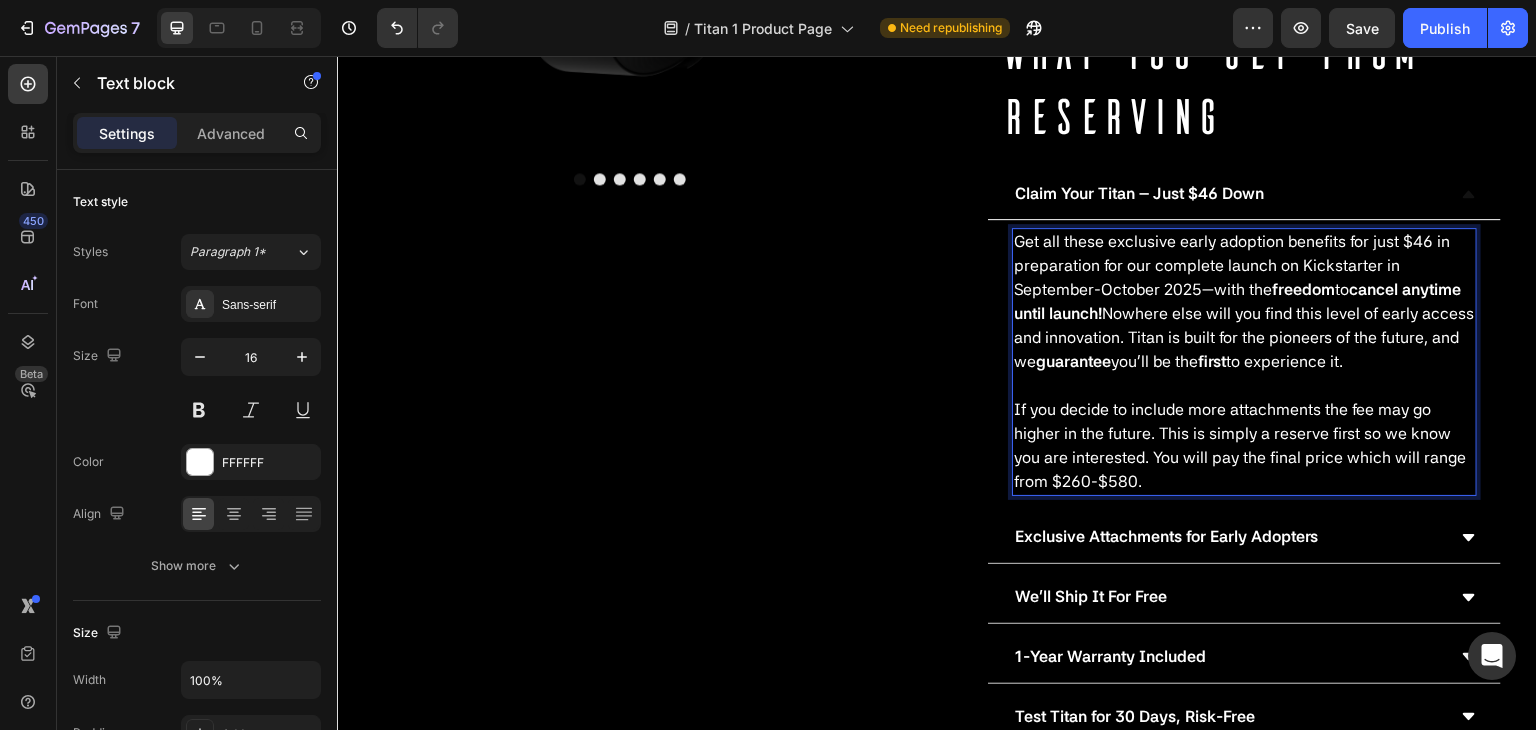 click on "Get all these exclusive early adoption benefits for just $46 in preparation for our complete launch on Kickstarter in September-October 2025—with the  freedom  to  cancel anytime until launch!  Nowhere else will you find this level of early access and innovation. Titan is built for the pioneers of the future, and we  guarantee  you’ll be the  first  to experience it." at bounding box center [1244, 302] 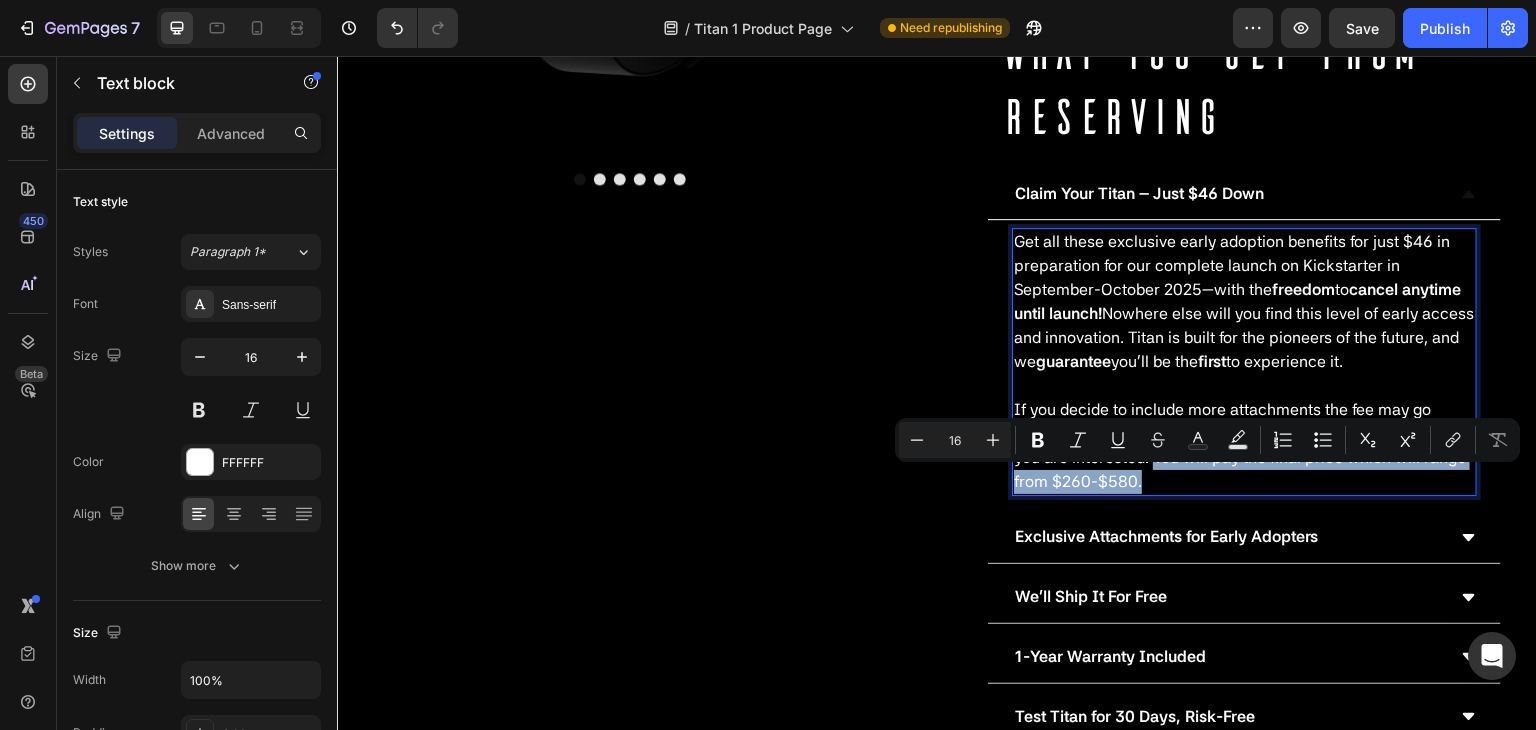 drag, startPoint x: 1147, startPoint y: 481, endPoint x: 1148, endPoint y: 507, distance: 26.019224 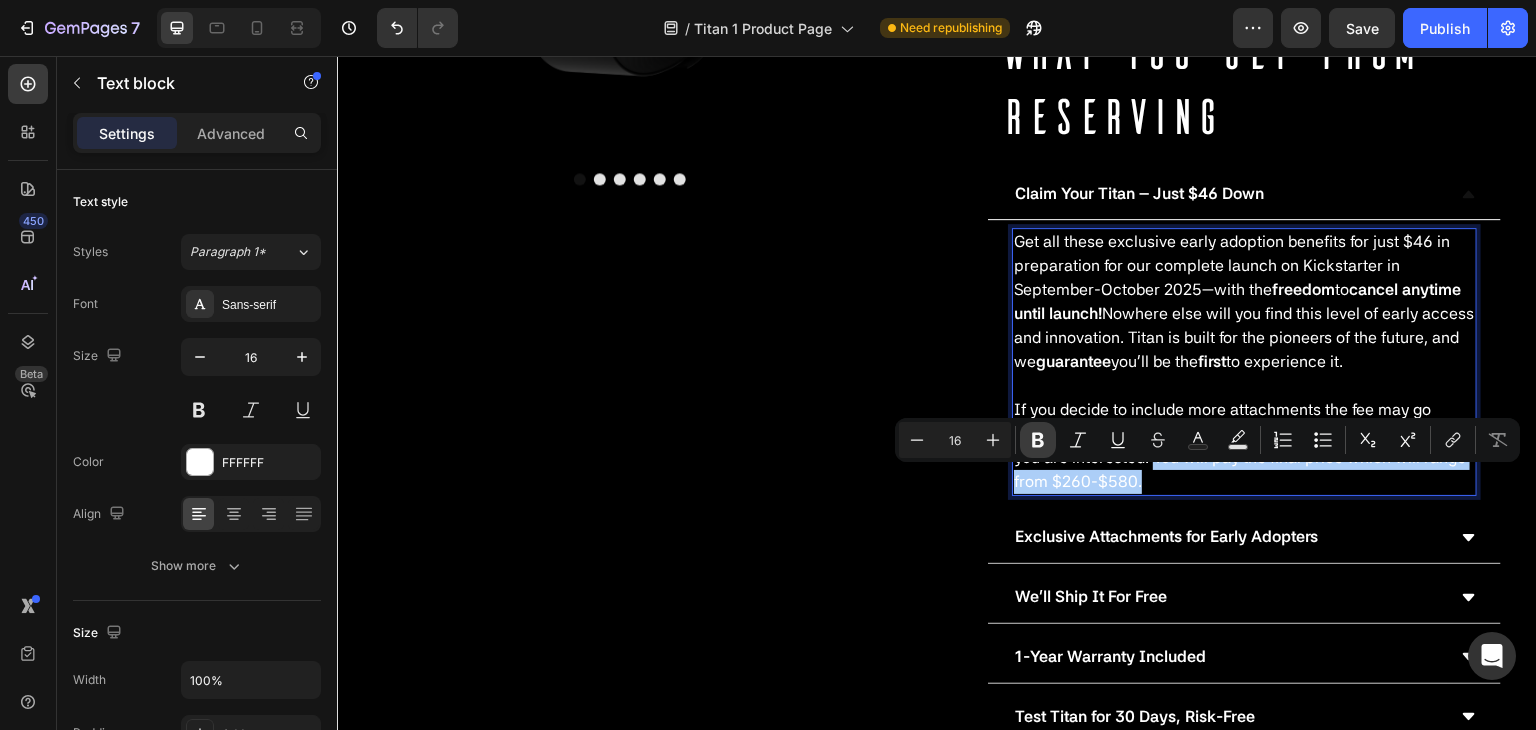 drag, startPoint x: 1033, startPoint y: 432, endPoint x: 771, endPoint y: 425, distance: 262.0935 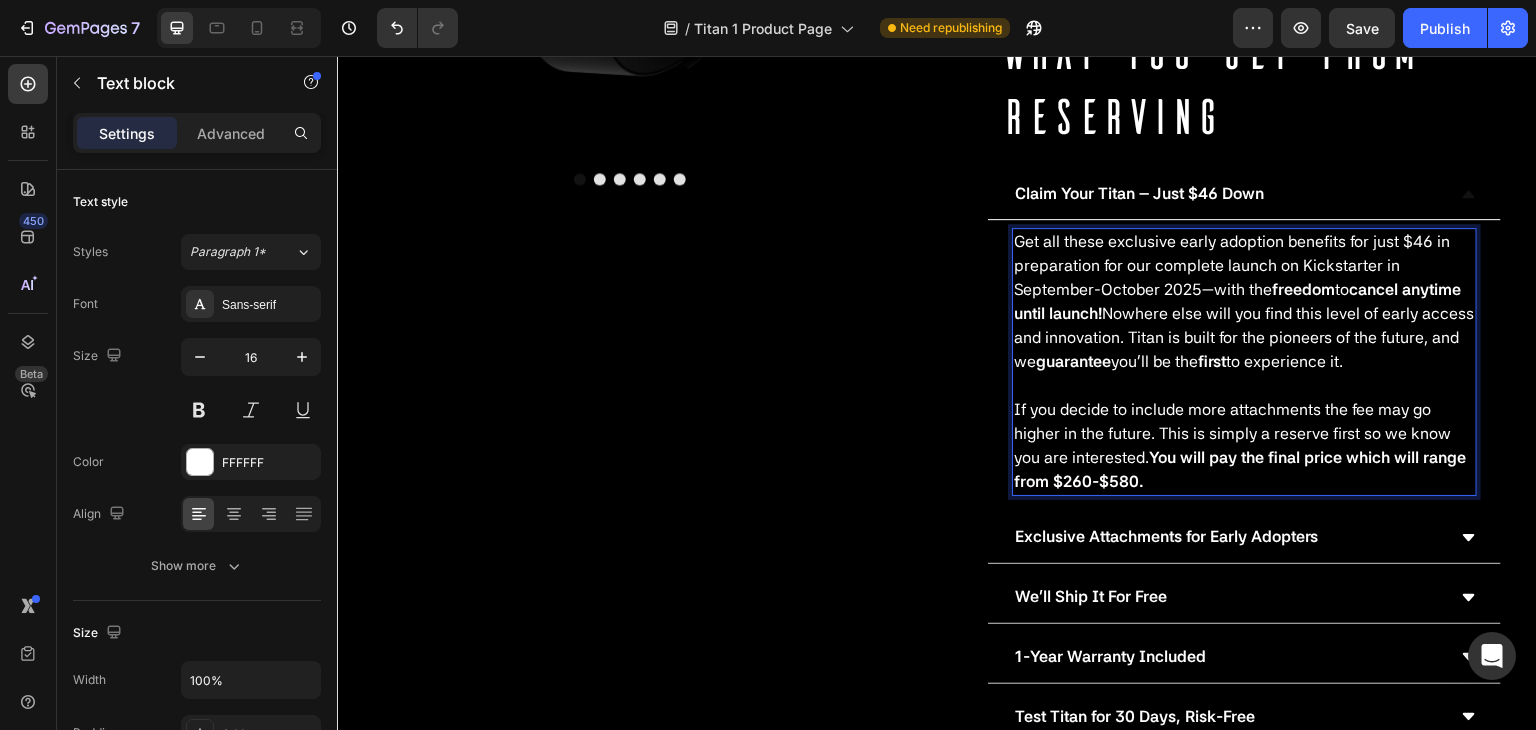 click on "If you decide to include more attachments the fee may go higher in the future. This is simply a reserve first so we know you are interested.  You will pay the final price which will range from $260-$580." at bounding box center (1244, 446) 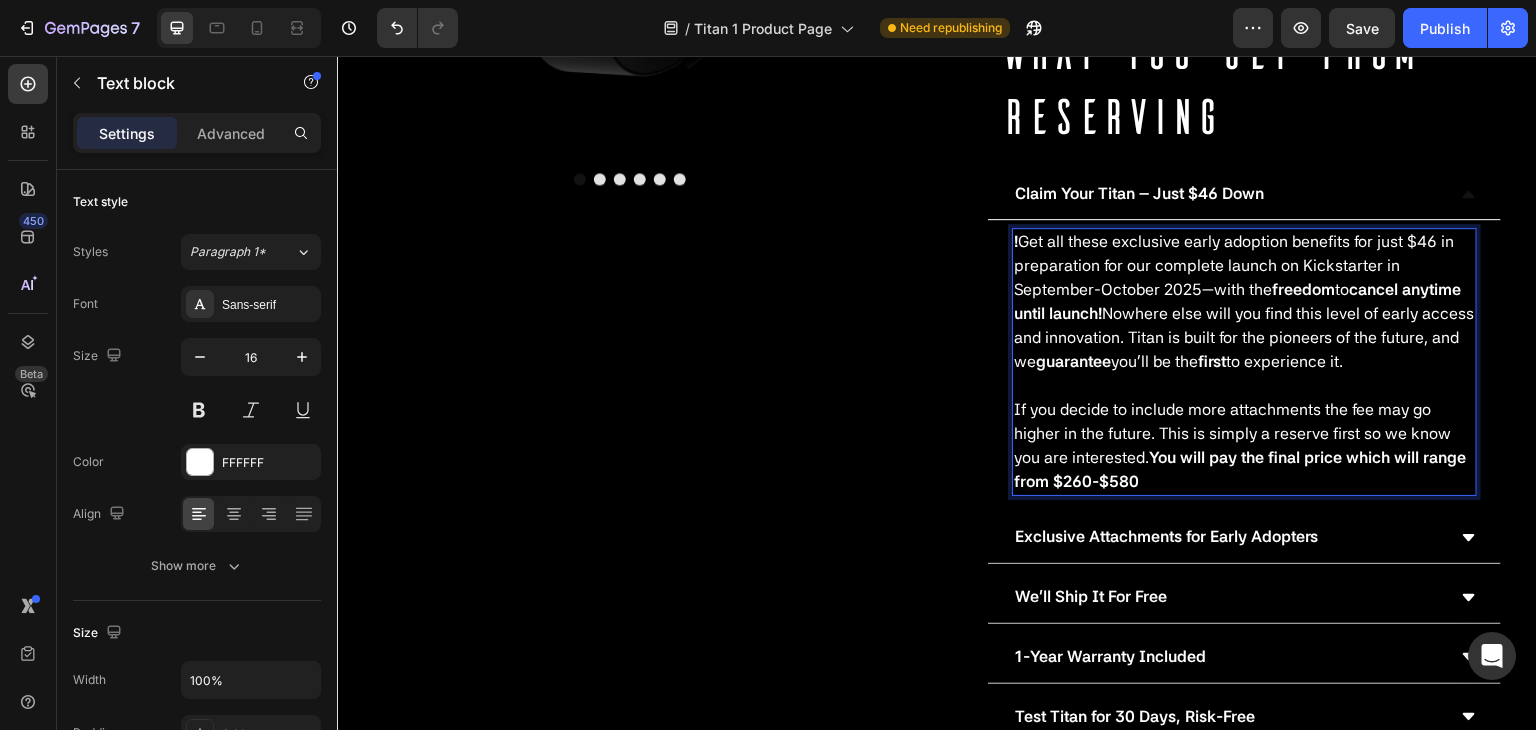 click on "If you decide to include more attachments the fee may go higher in the future. This is simply a reserve first so we know you are interested.  You will pay the final price which will range from $260-$580" at bounding box center [1244, 446] 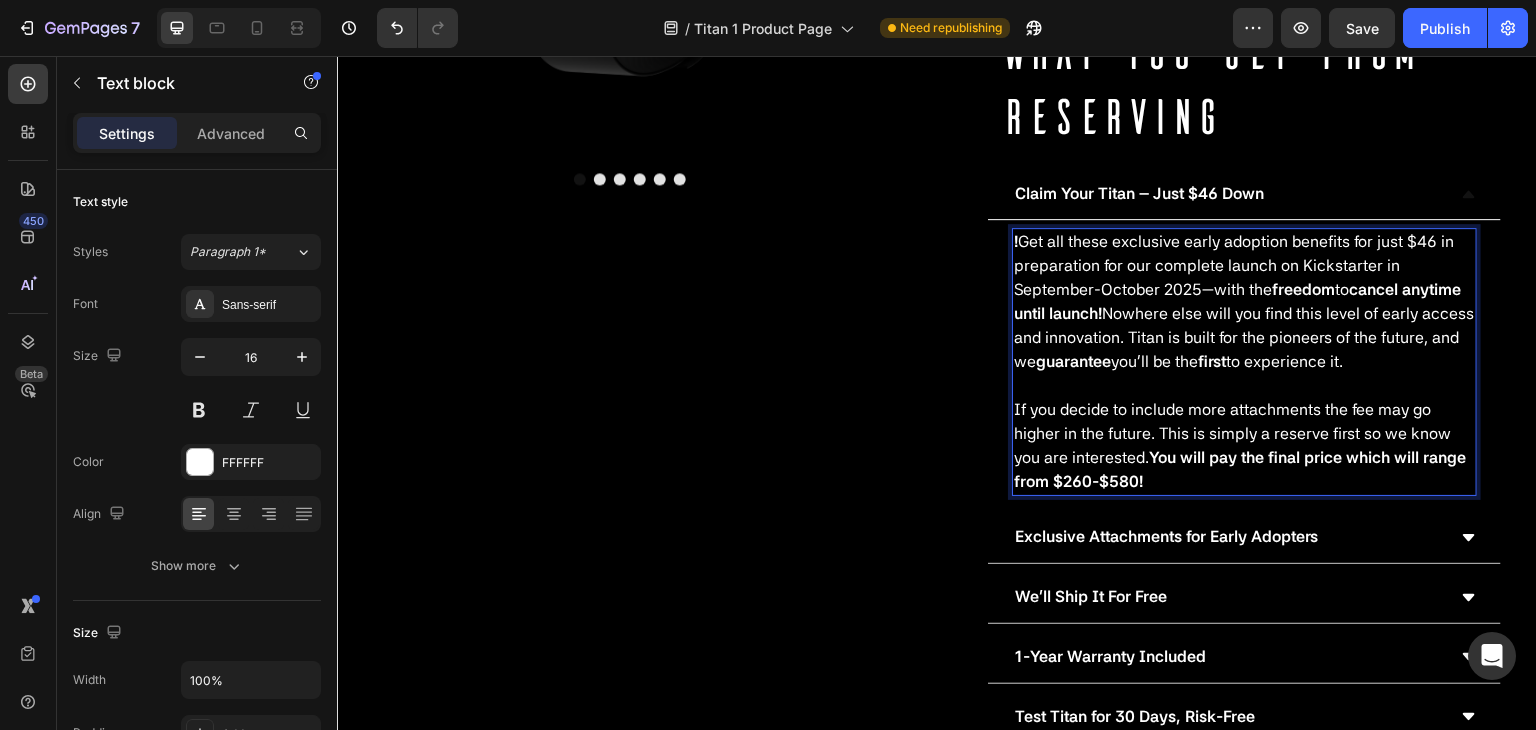 click on "If you decide to include more attachments the fee may go higher in the future. This is simply a reserve first so we know you are interested.  You will pay the final price which will range from $260-$580!" at bounding box center (1244, 446) 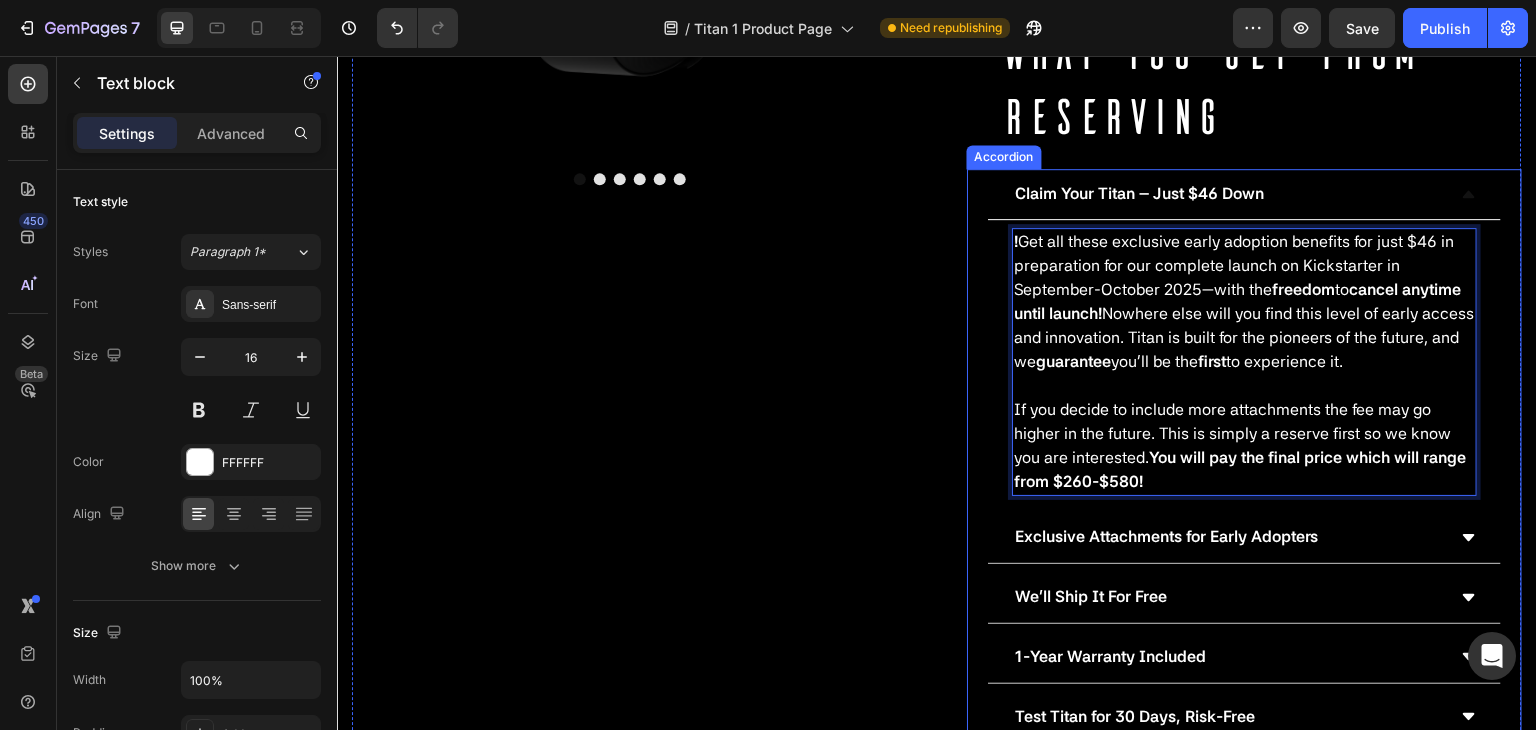 click on "Claim Your Titan – Just $46 Down" at bounding box center [1228, 194] 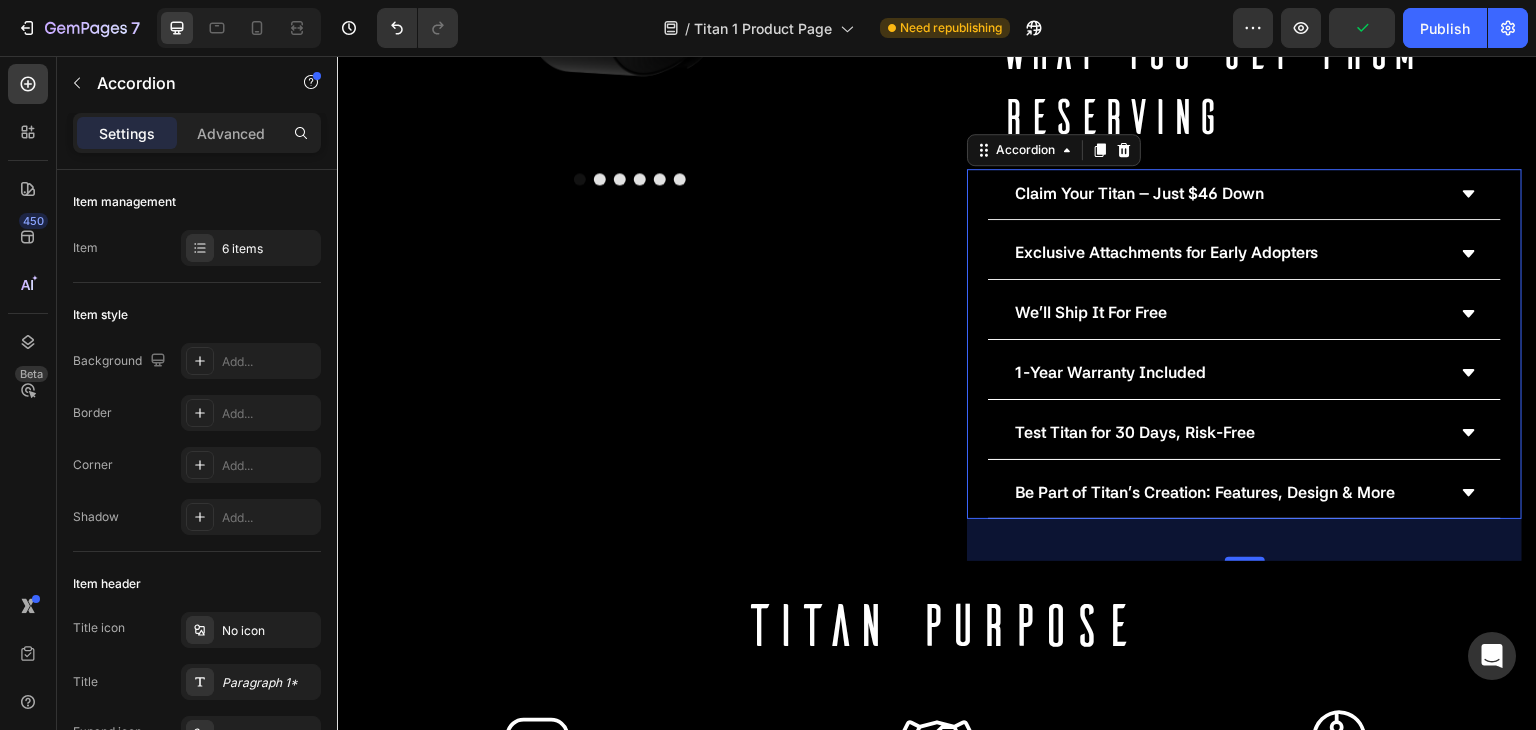click on "Exclusive Attachments for Early Adopters" at bounding box center (1244, 254) 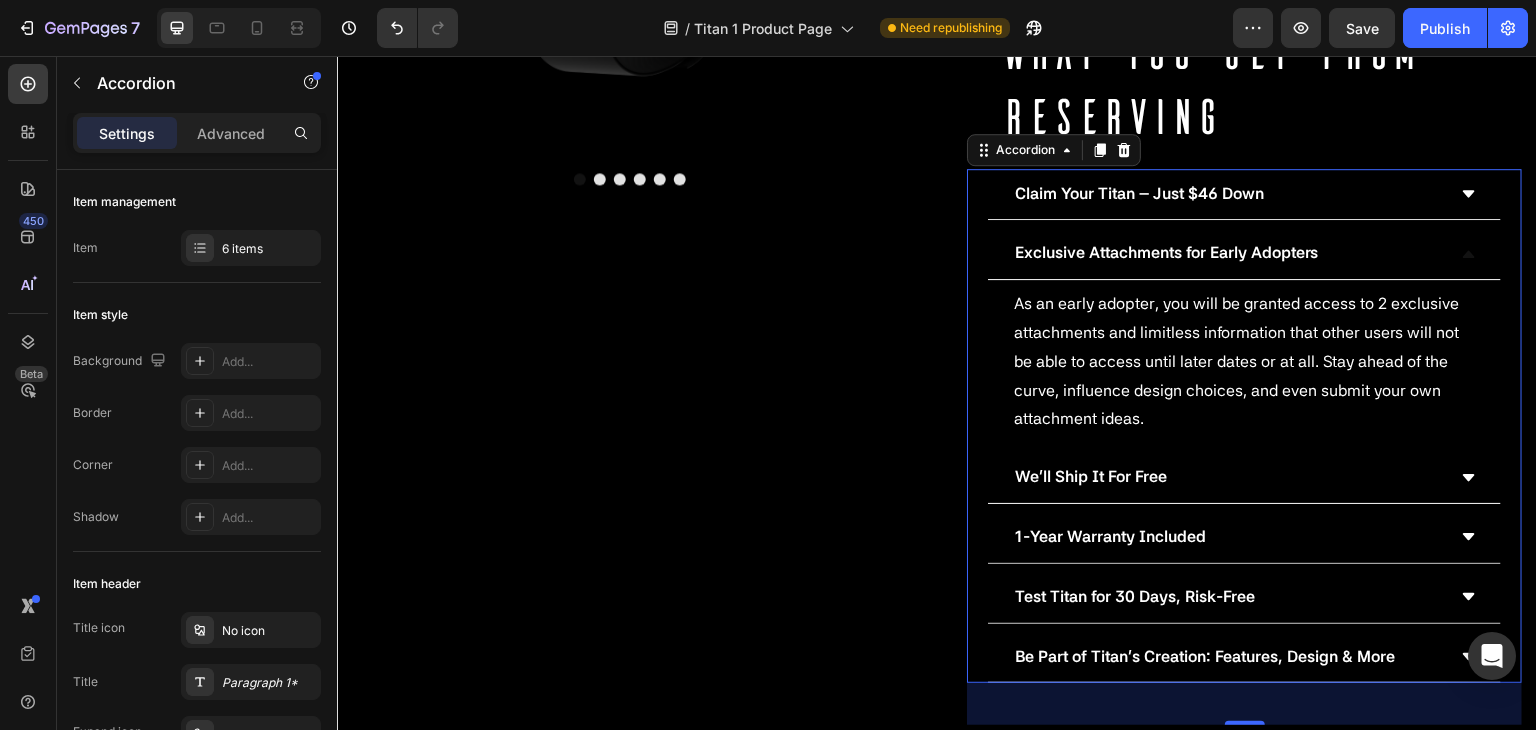 click on "Exclusive Attachments for Early Adopters" at bounding box center [1228, 253] 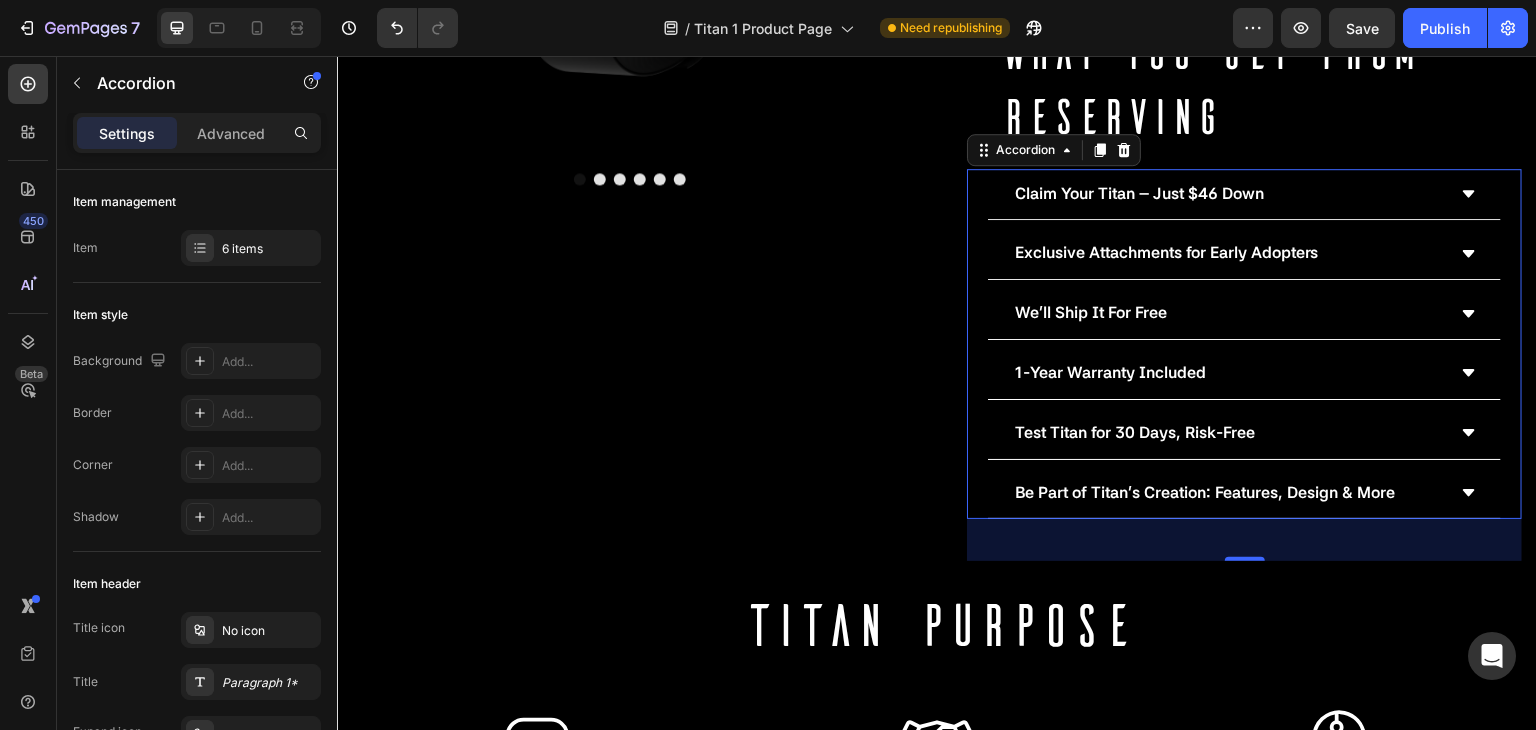 click on "Test Titan for 30 Days, Risk-Free" at bounding box center (1228, 433) 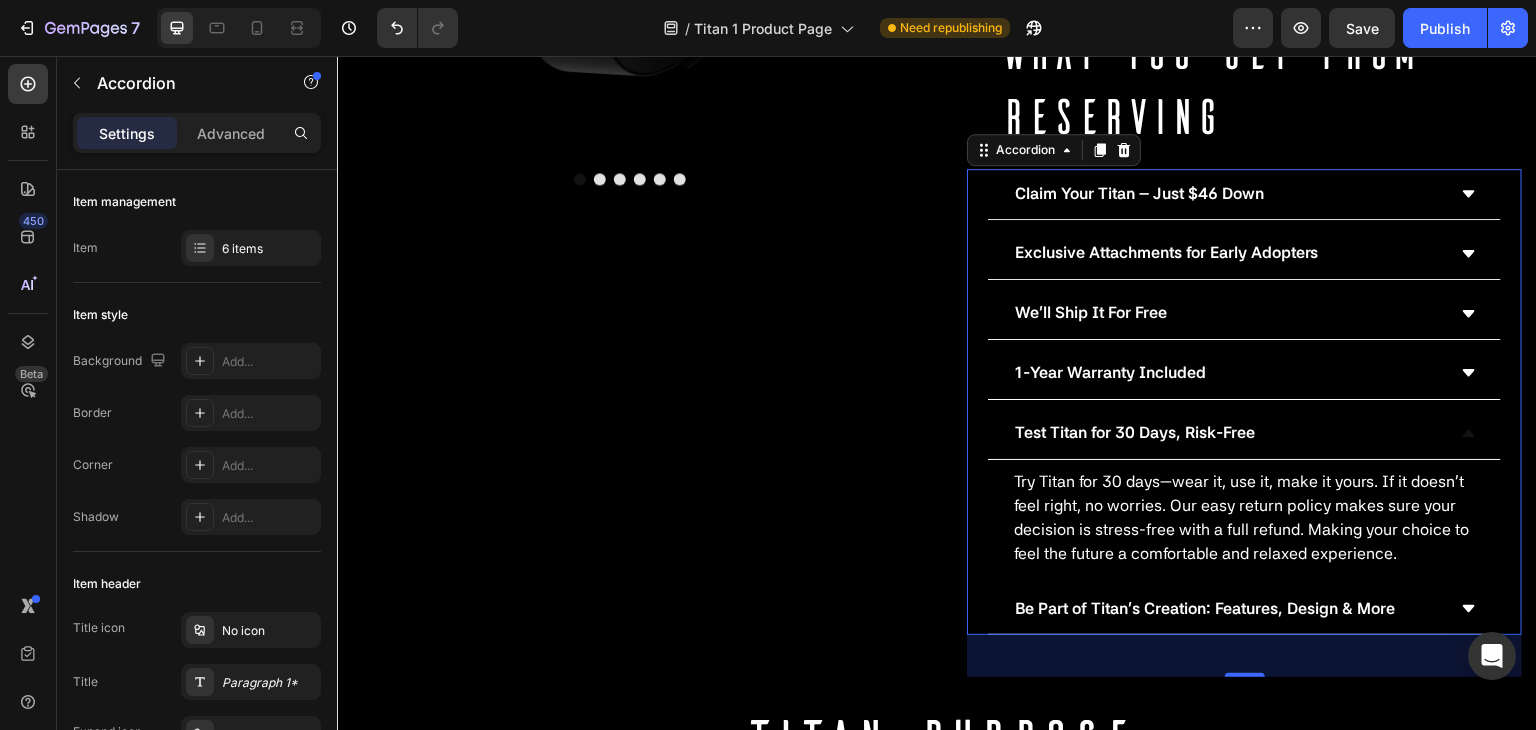 click on "Test Titan for 30 Days, Risk-Free" at bounding box center [1228, 433] 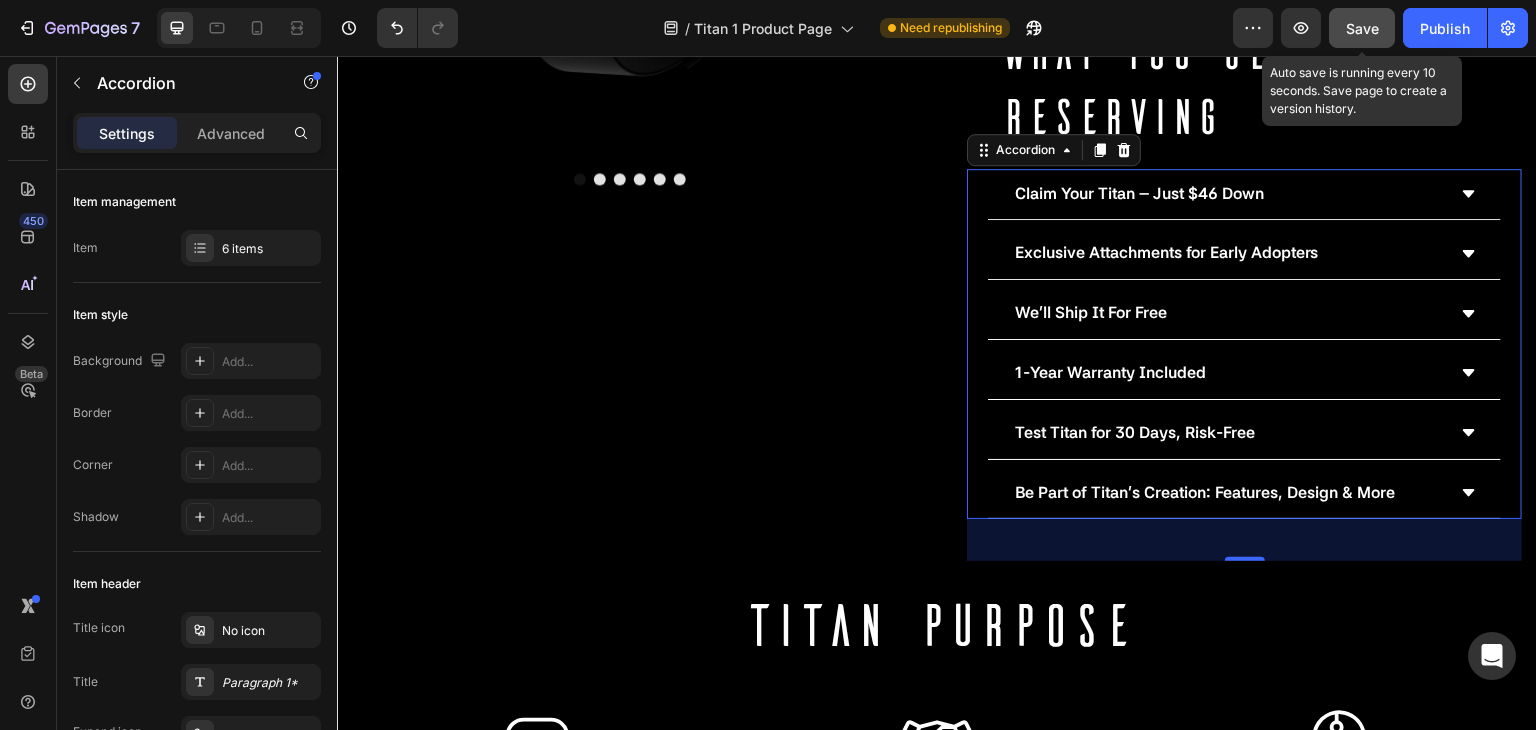 click on "Save" 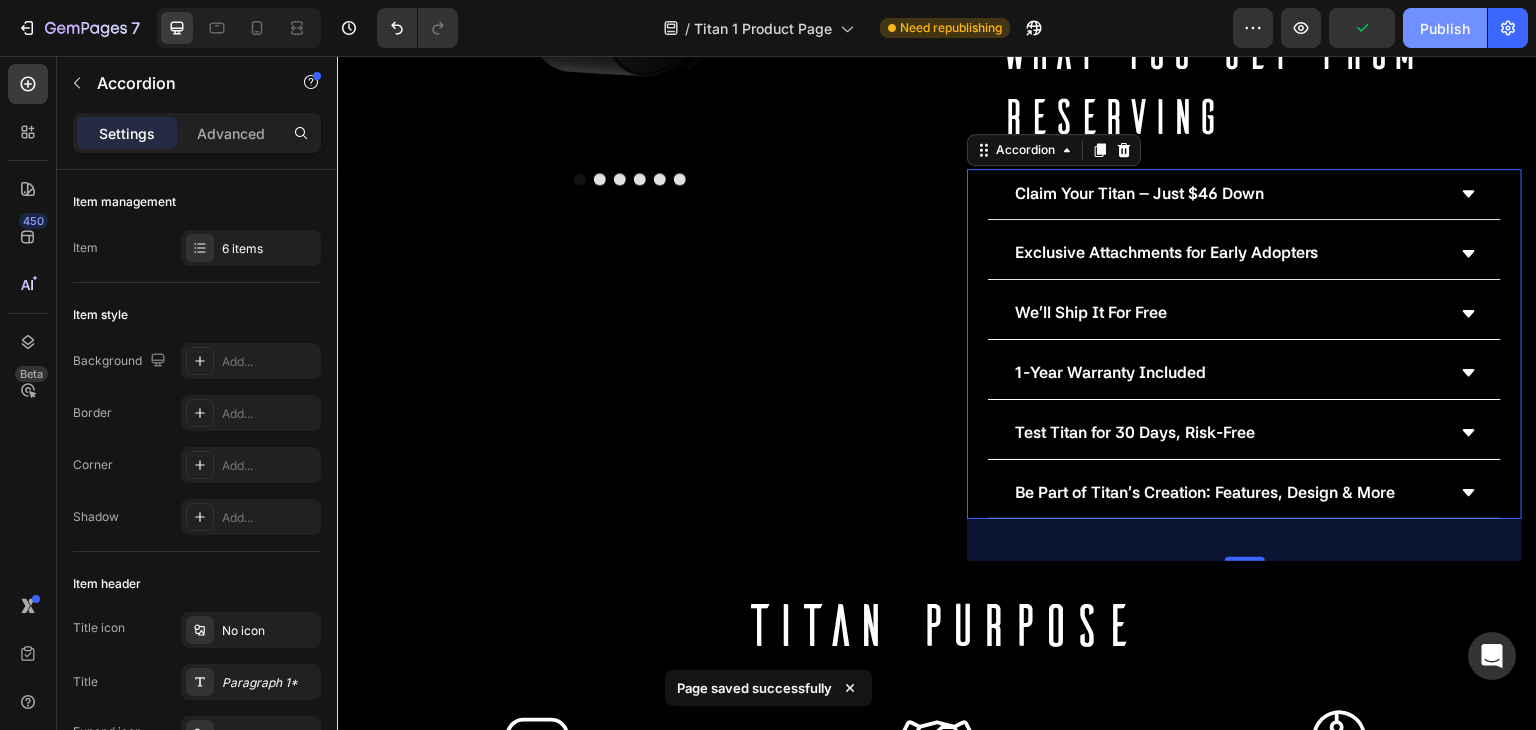 click on "Publish" at bounding box center [1445, 28] 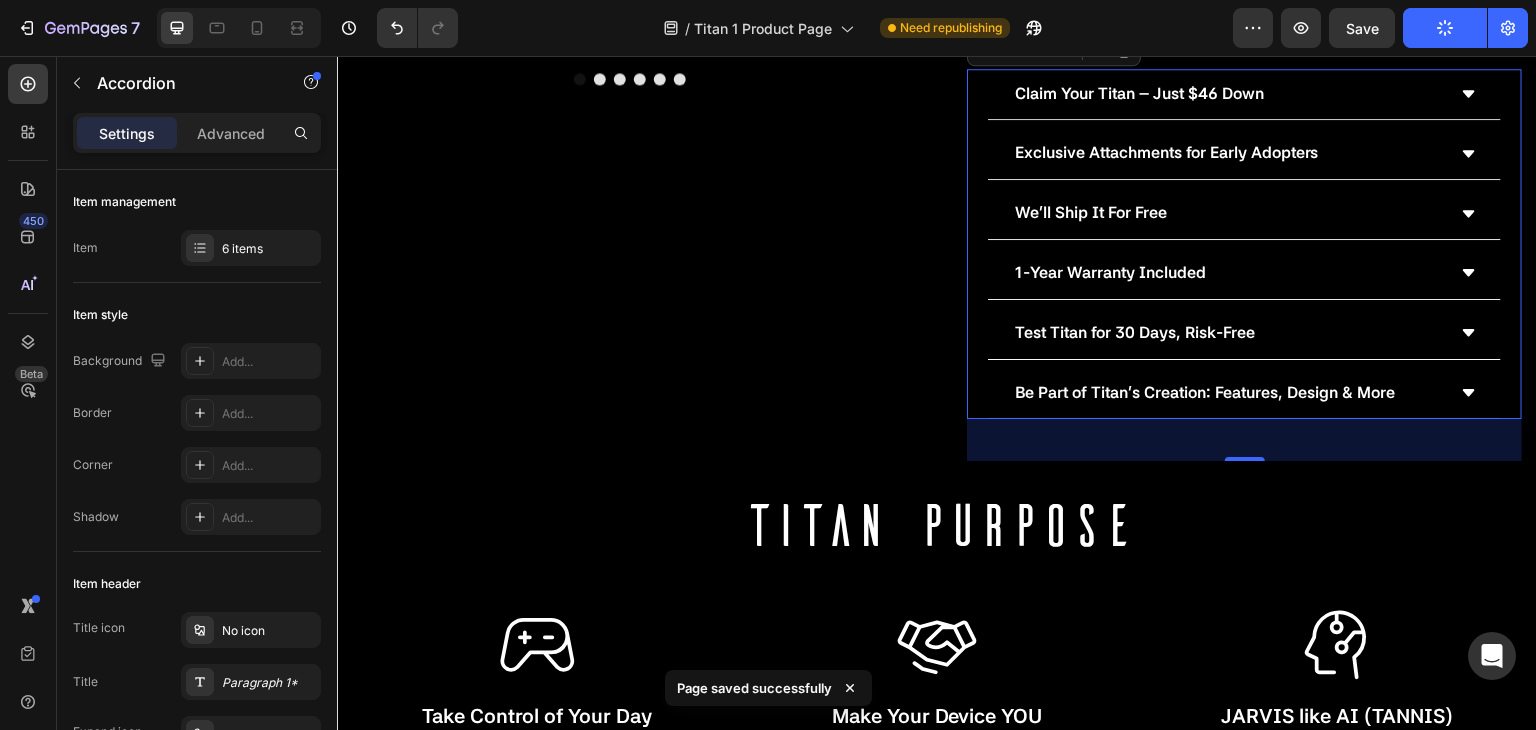 scroll, scrollTop: 436, scrollLeft: 0, axis: vertical 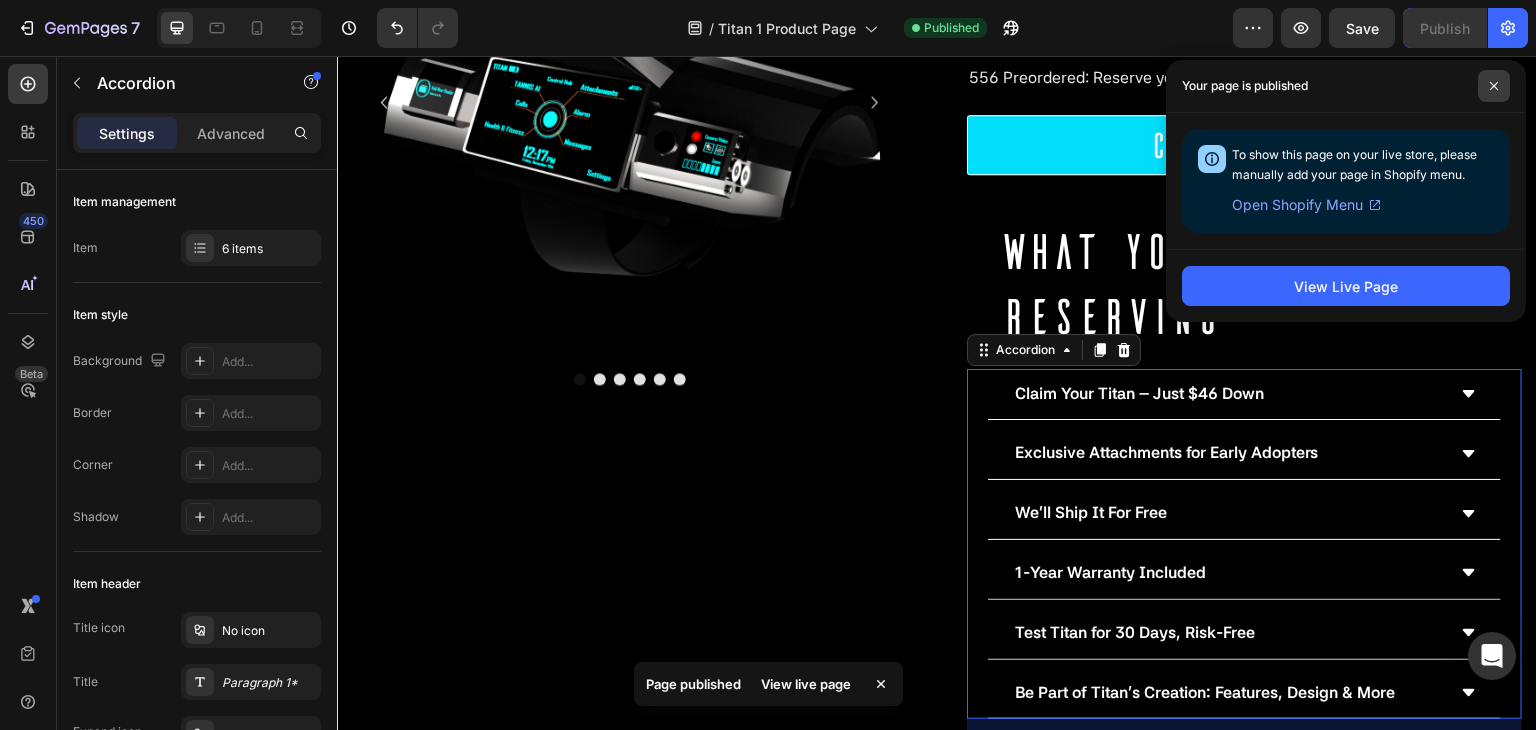 drag, startPoint x: 1501, startPoint y: 86, endPoint x: 861, endPoint y: 339, distance: 688.19257 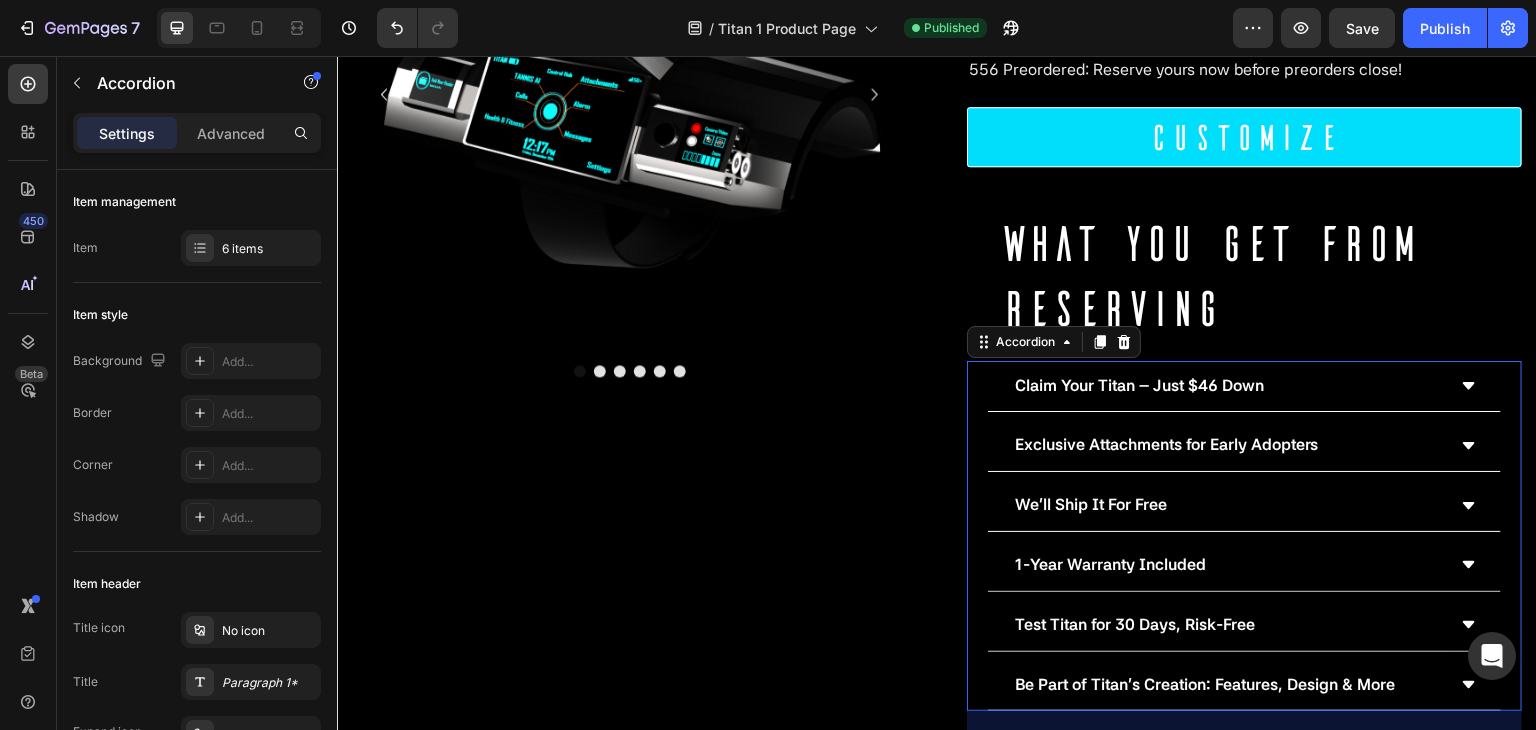 scroll, scrollTop: 436, scrollLeft: 0, axis: vertical 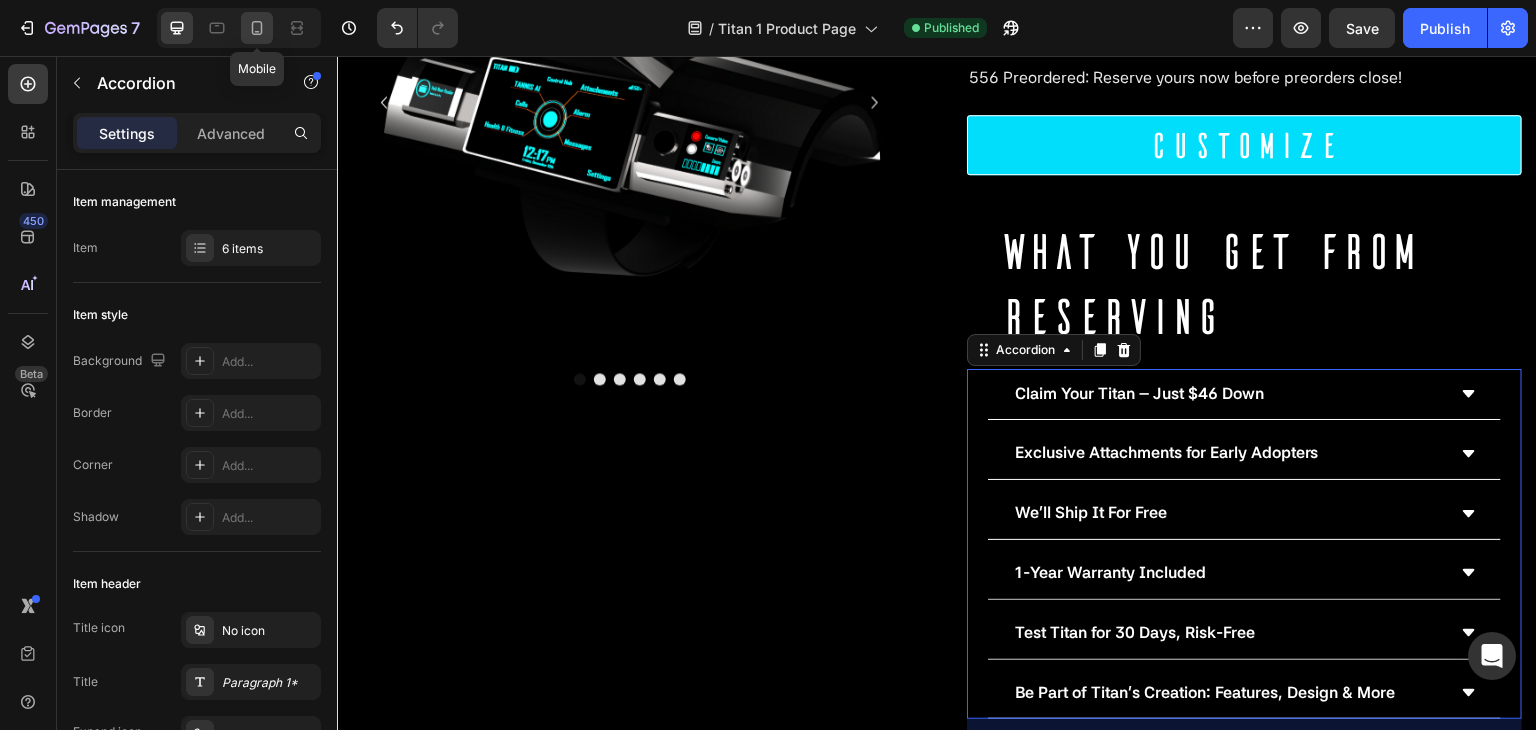 click 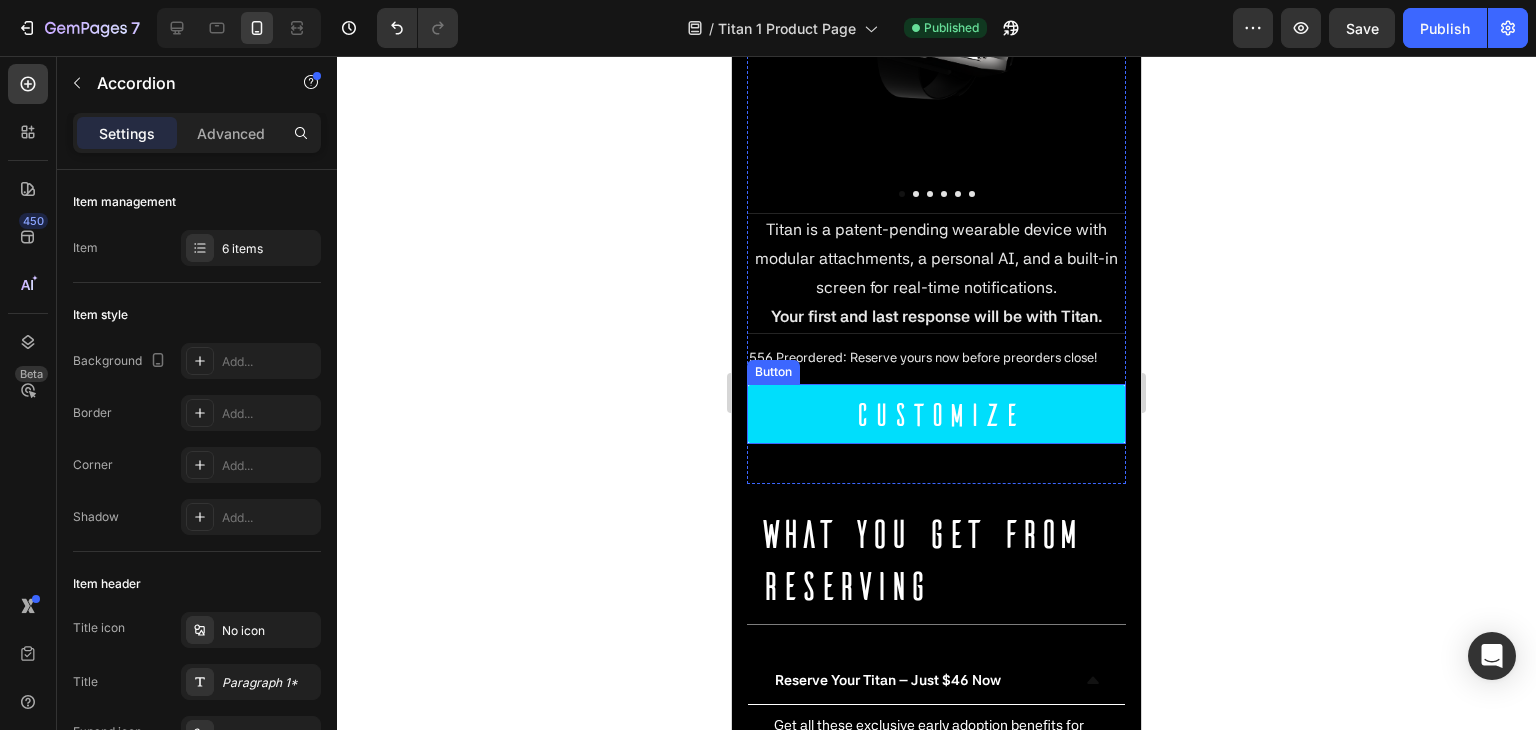 scroll, scrollTop: 594, scrollLeft: 0, axis: vertical 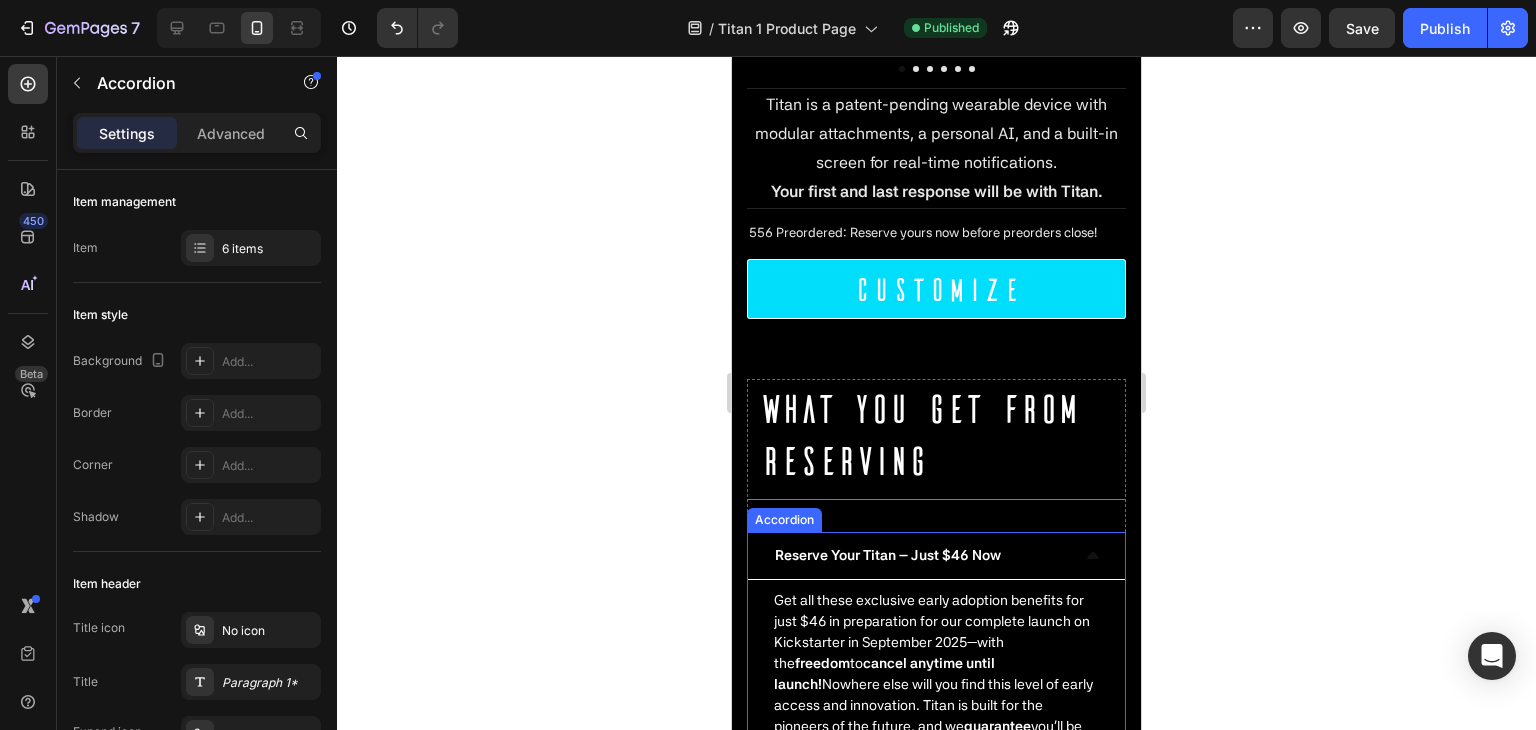 click on "Reserve Your Titan – Just $46 Now" at bounding box center [920, 555] 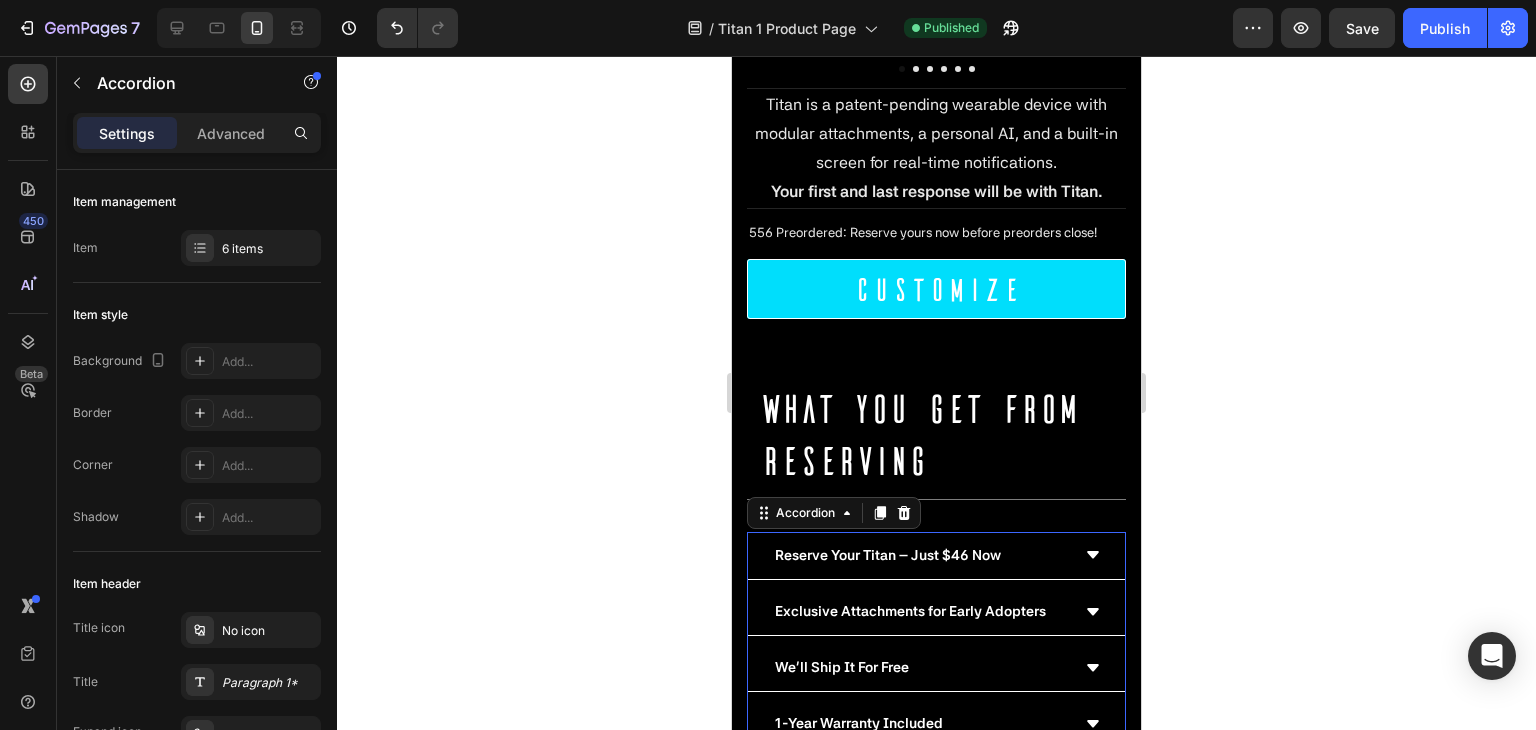 click on "Reserve Your Titan – Just $46 Now" at bounding box center (920, 555) 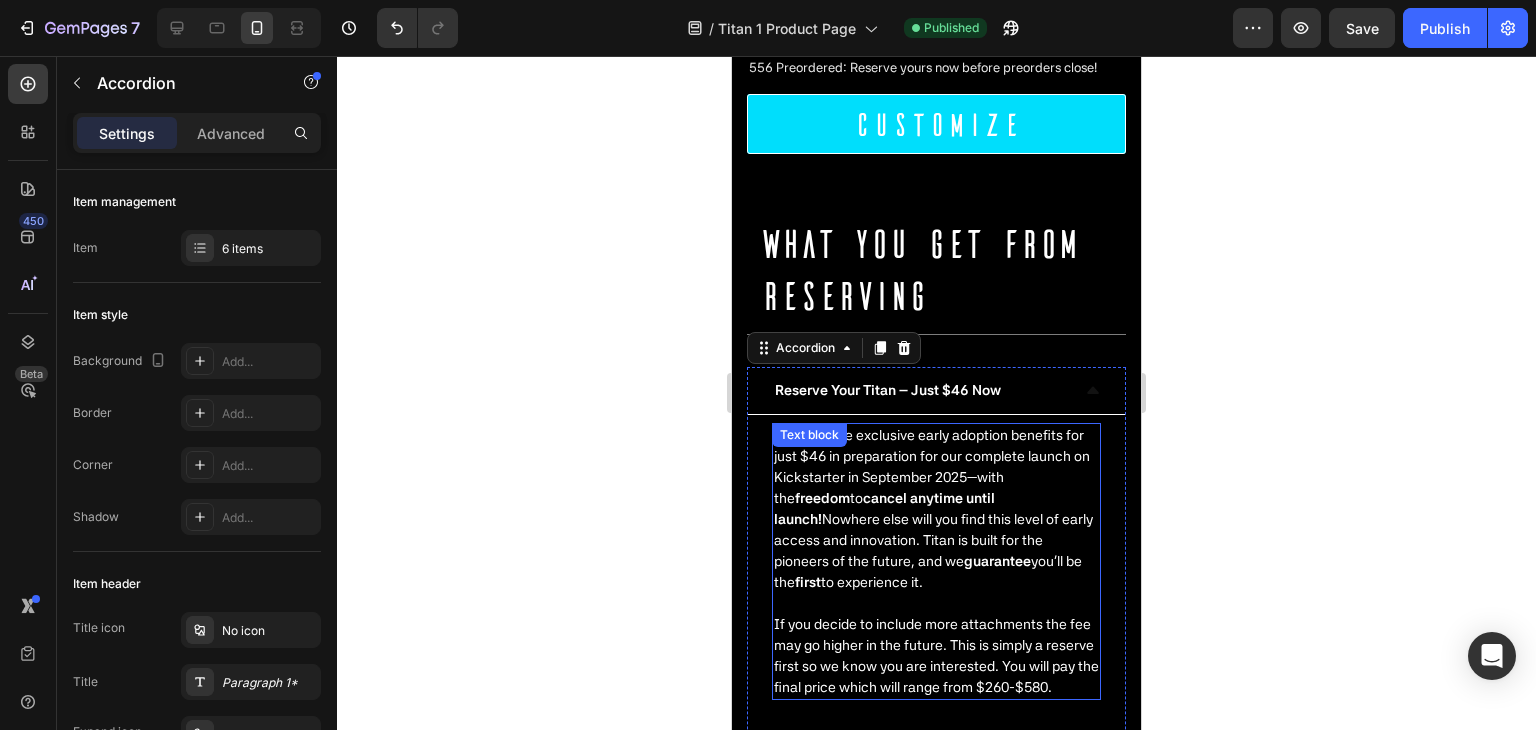scroll, scrollTop: 794, scrollLeft: 0, axis: vertical 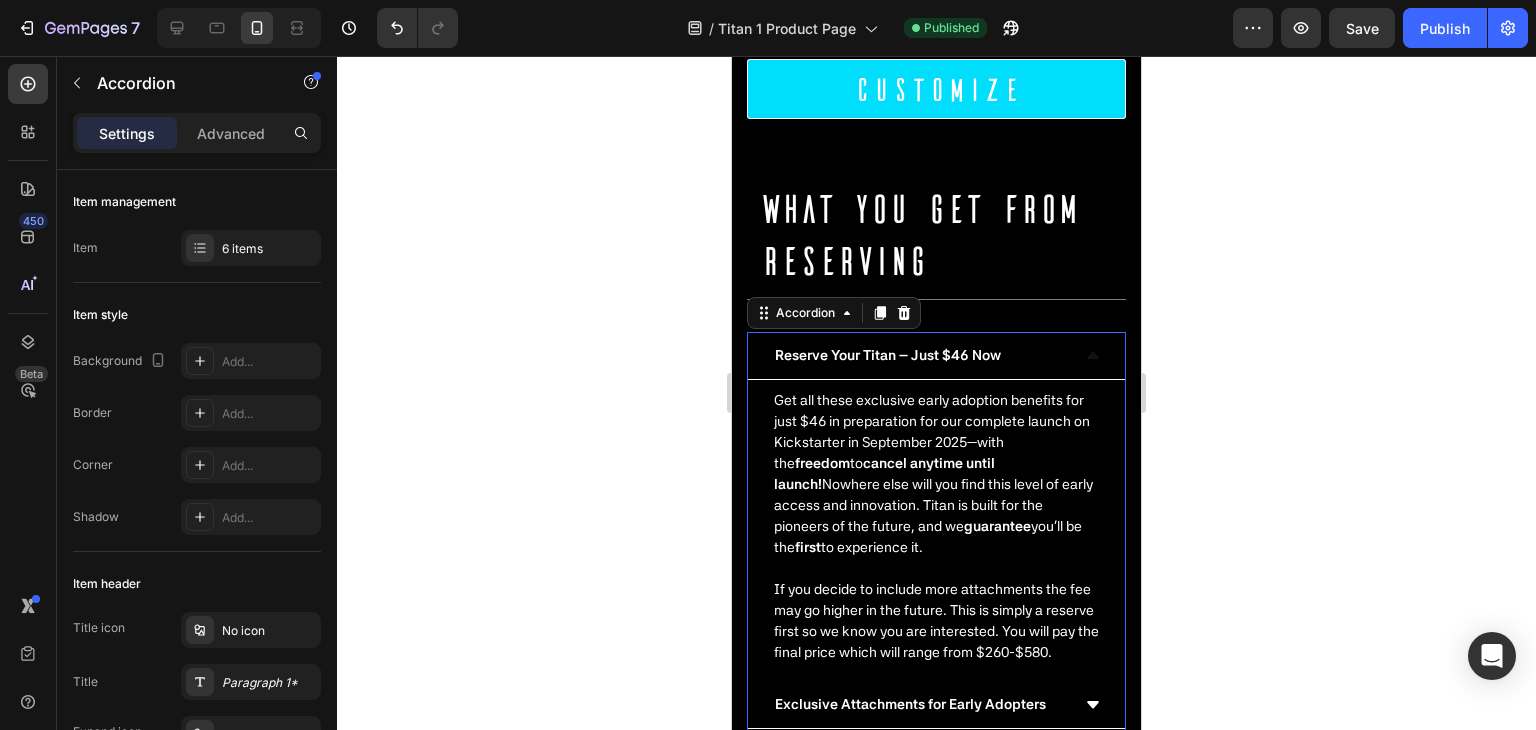 click on "Reserve Your Titan – Just $46 Now" at bounding box center [936, 356] 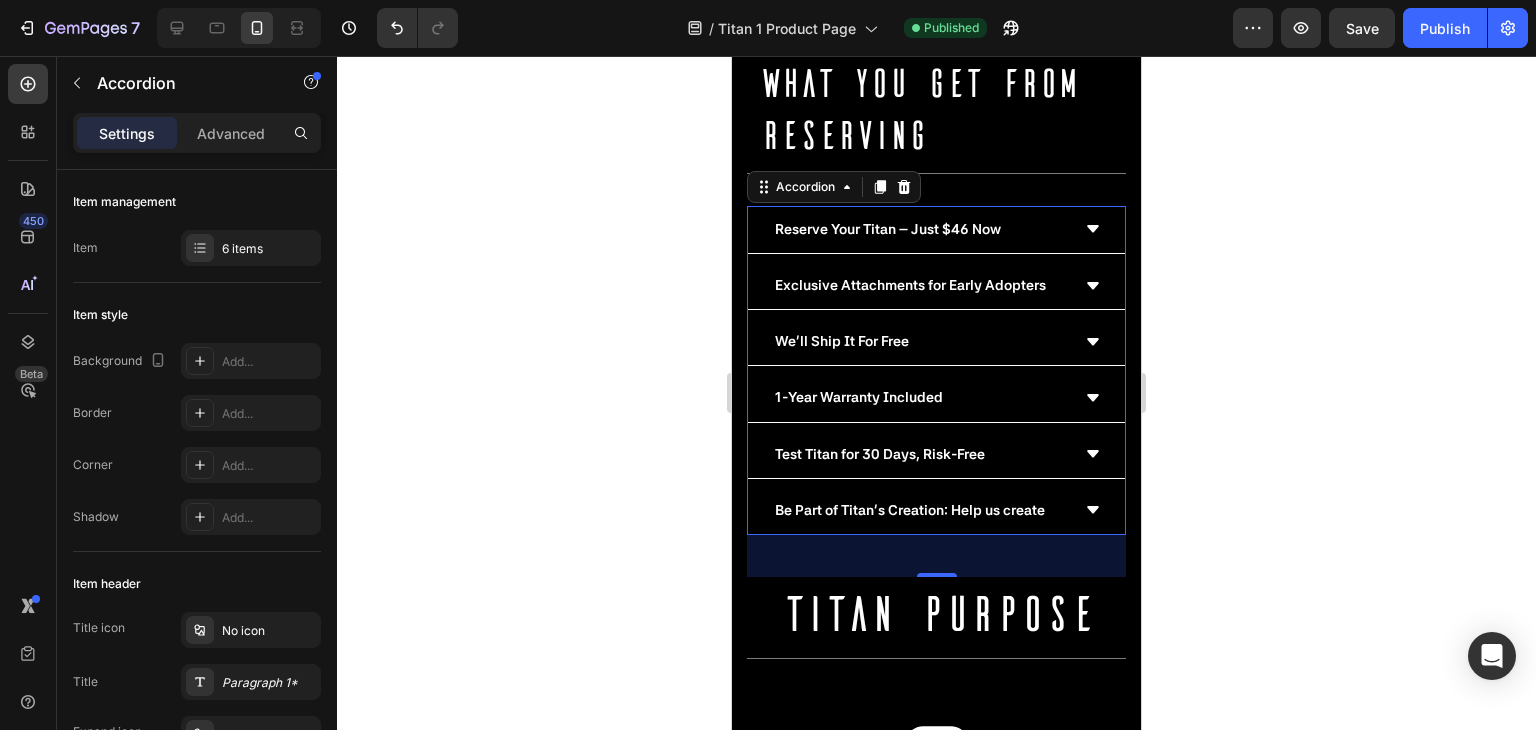 scroll, scrollTop: 0, scrollLeft: 0, axis: both 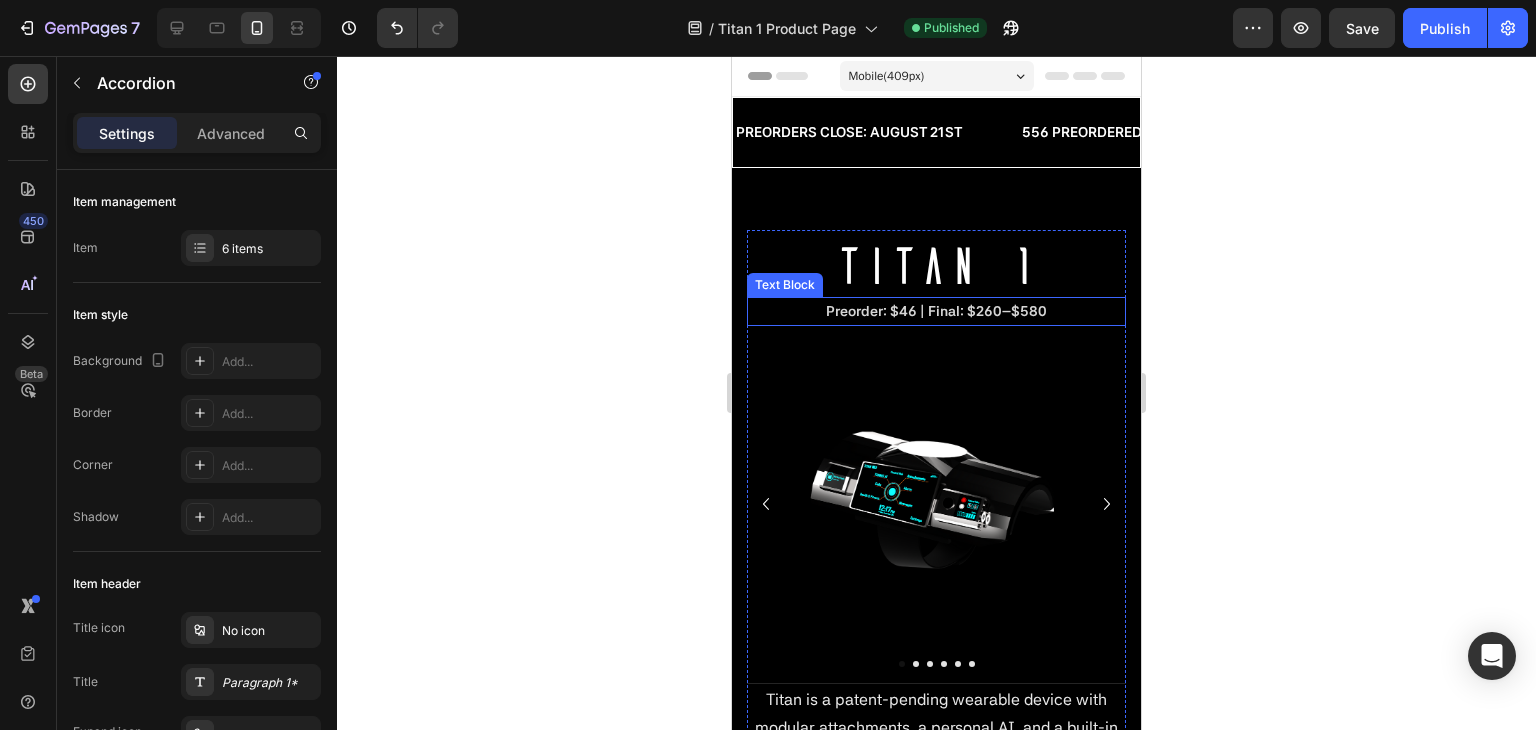 click on "Preorder: $46 | Final: $260–$580" at bounding box center (936, 311) 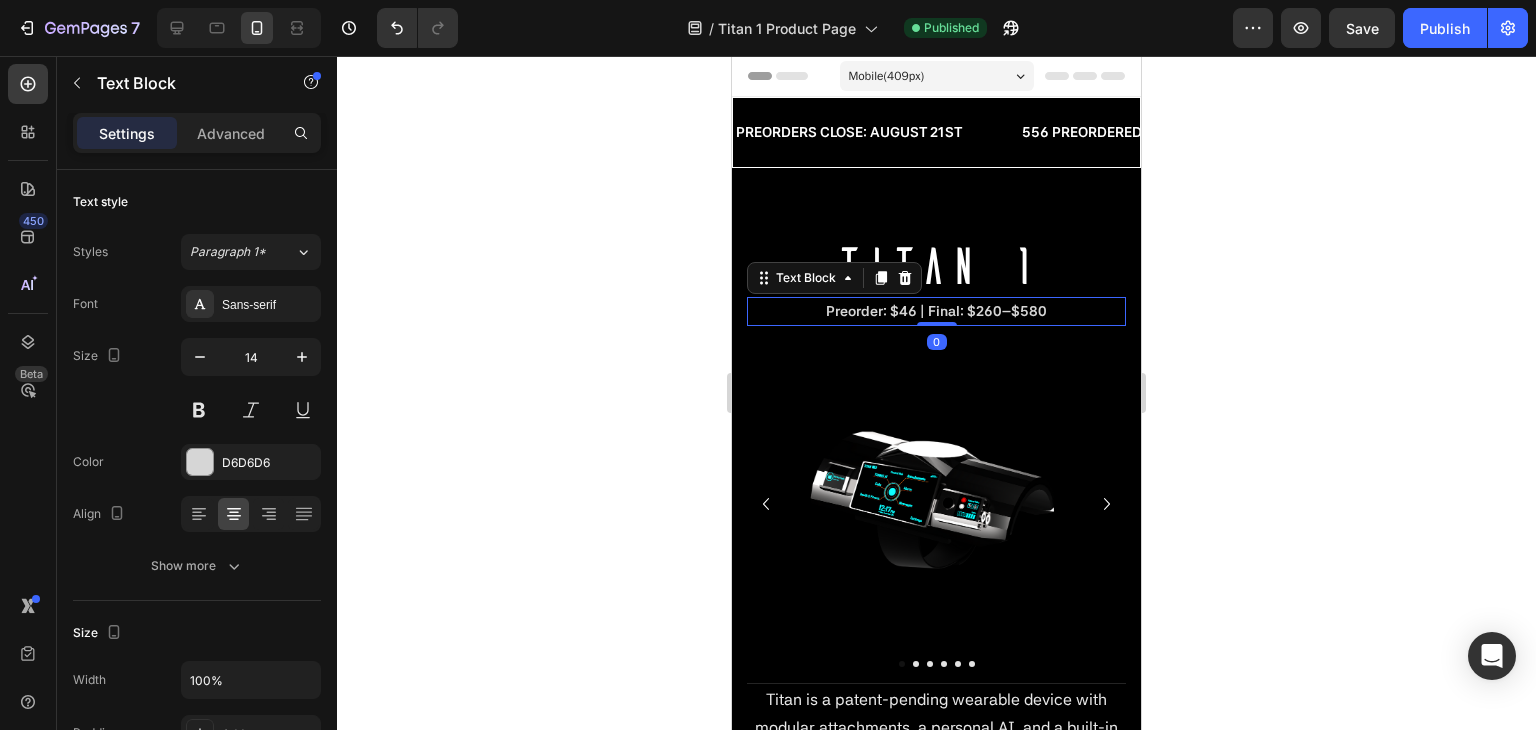 click on "Preorder: $46 | Final: $260–$580" at bounding box center (936, 311) 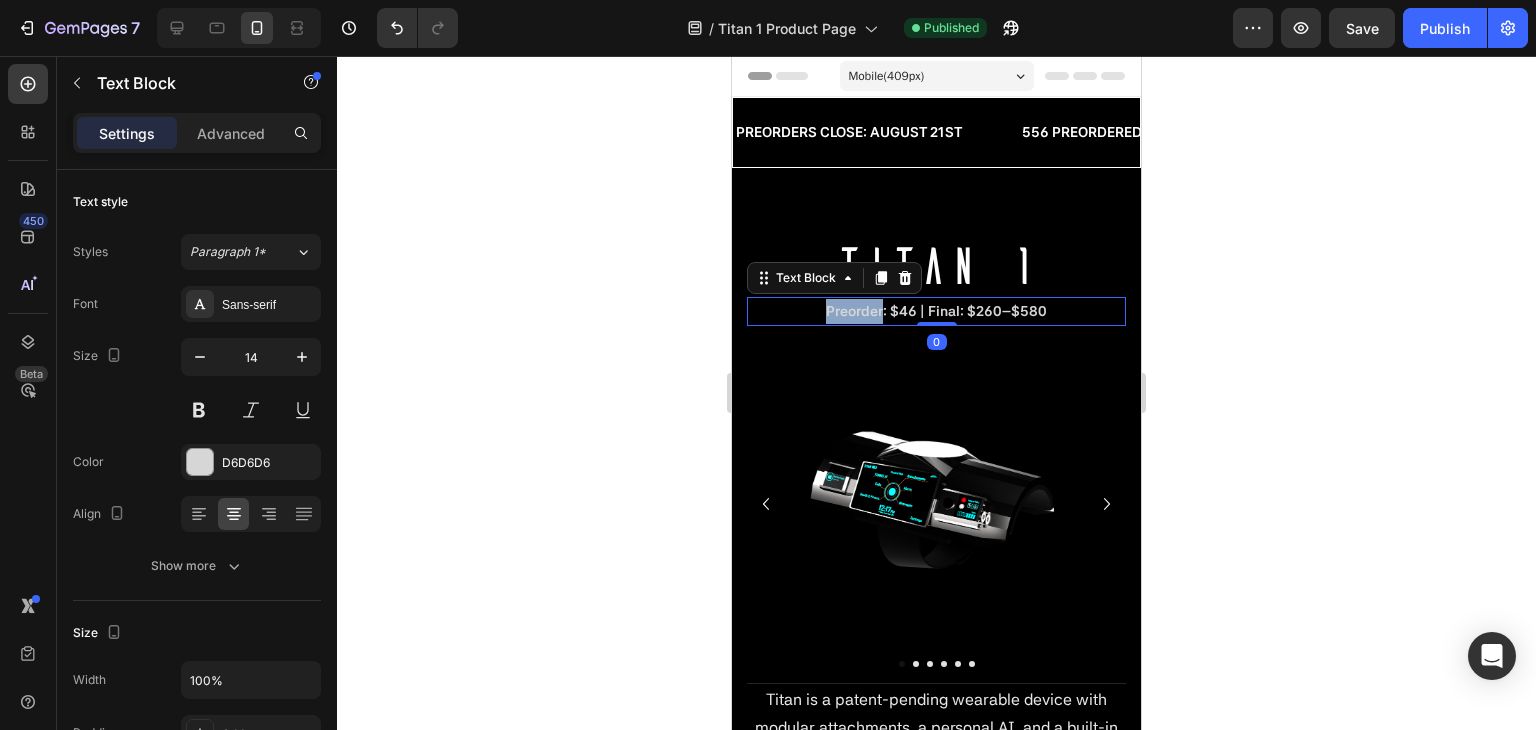 click on "Preorder: $46 | Final: $260–$580" at bounding box center [936, 311] 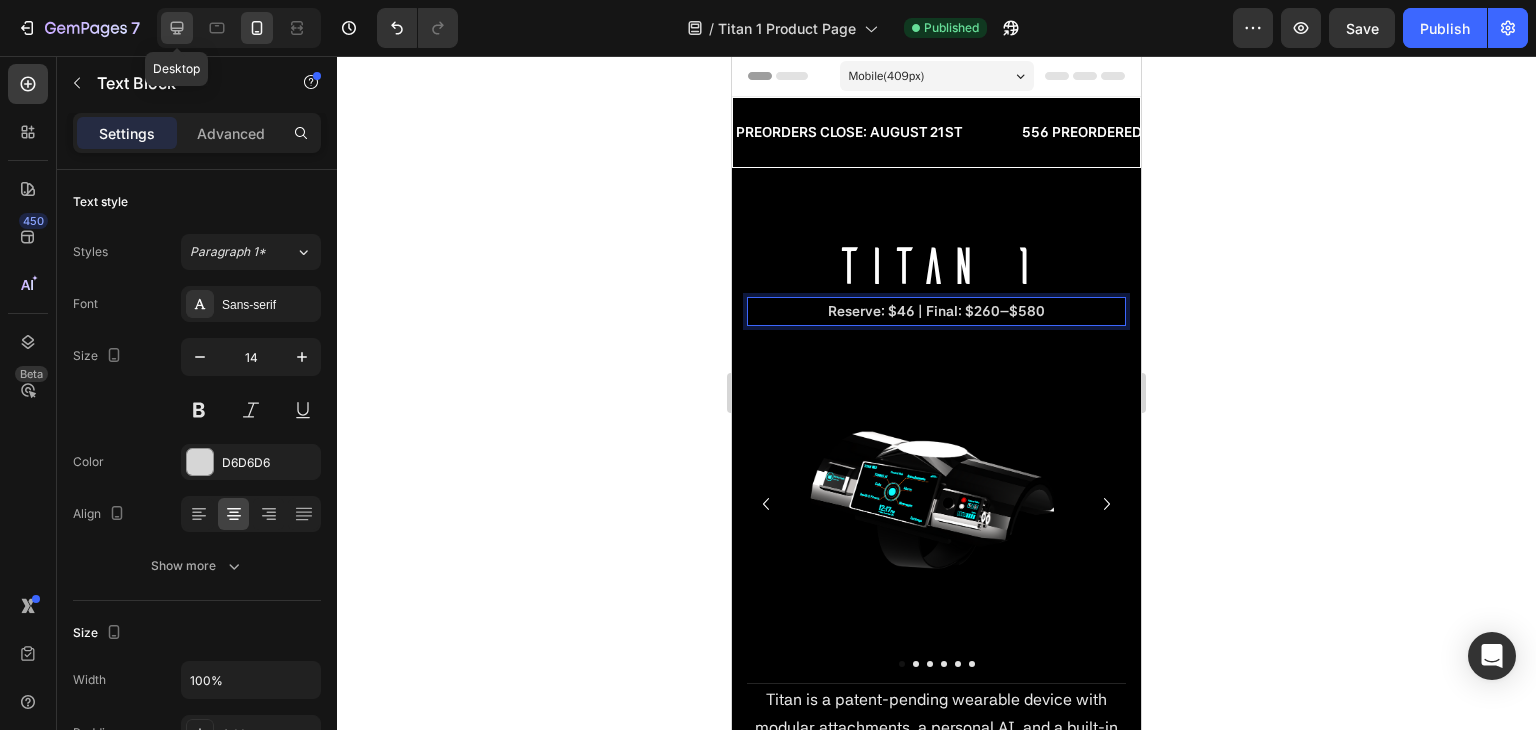 click 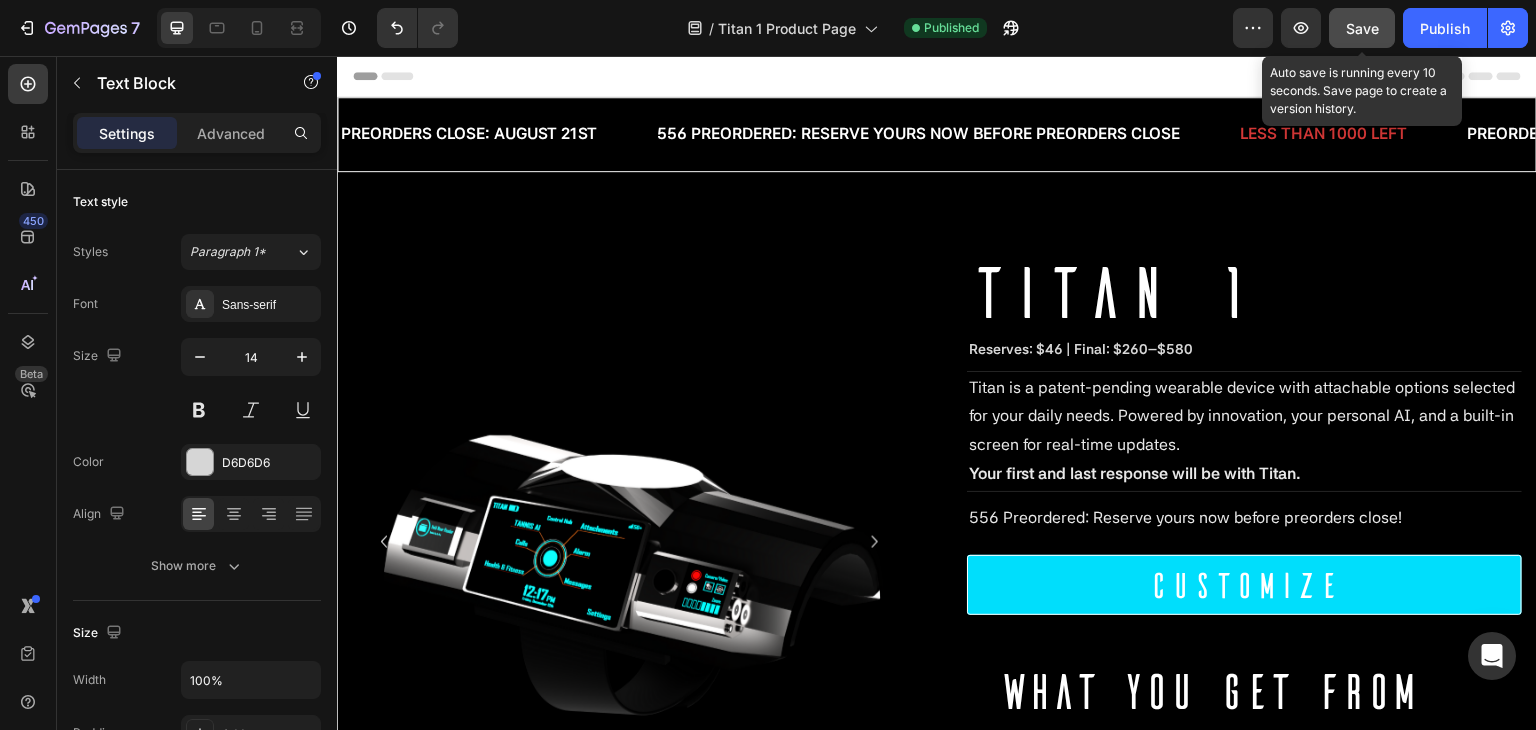 click on "Save" at bounding box center [1362, 28] 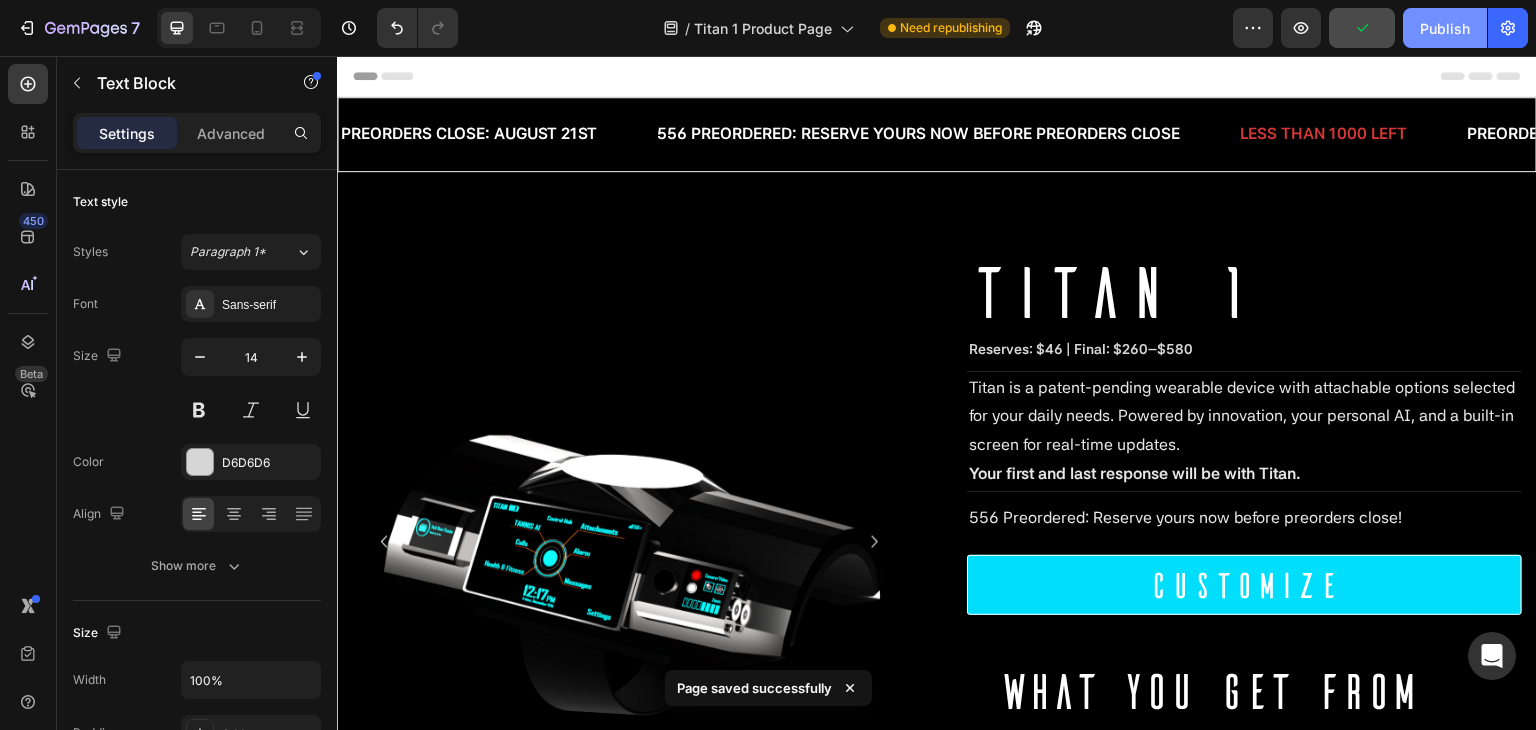 click on "Publish" at bounding box center [1445, 28] 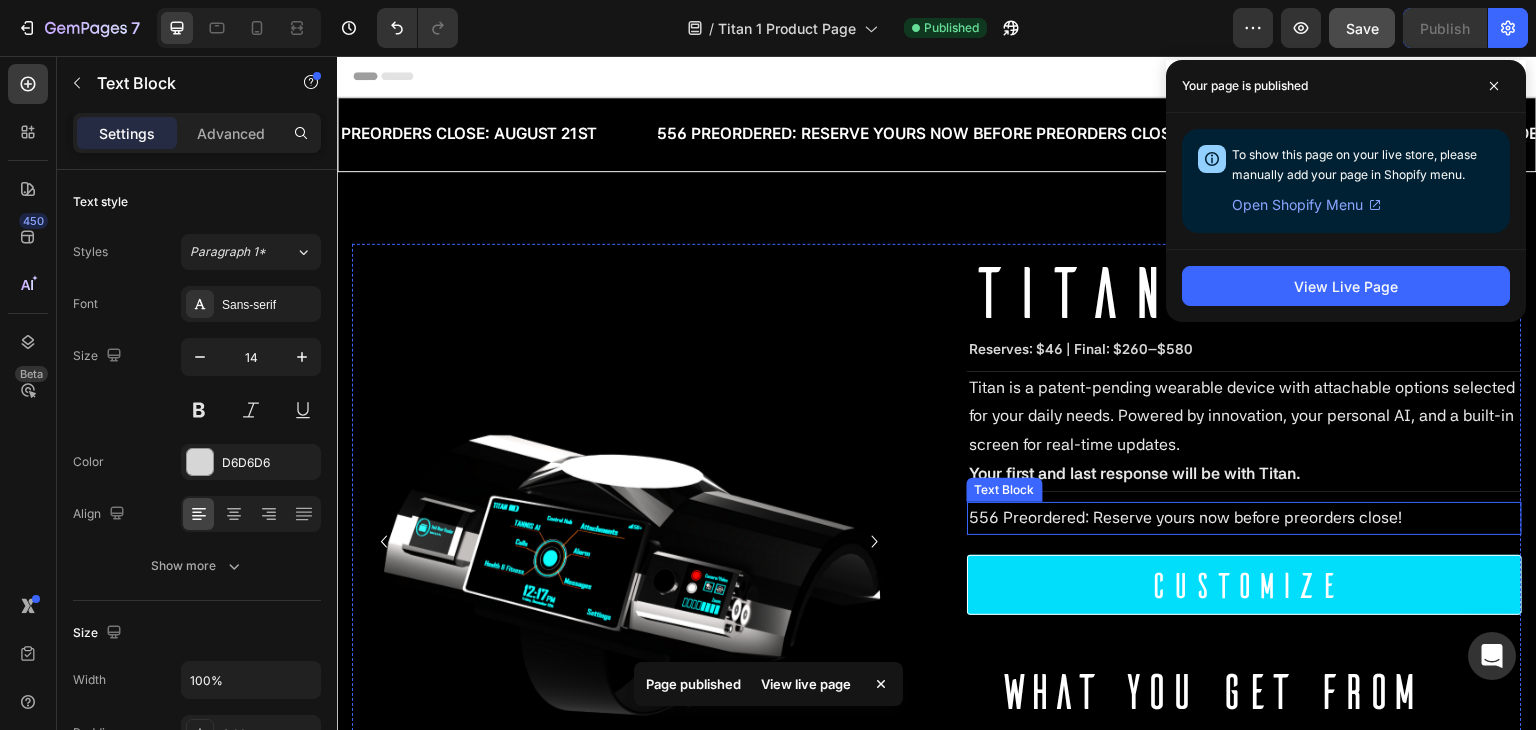 click on "556 Preordered: Reserve yours now before preorders close!" at bounding box center [1244, 518] 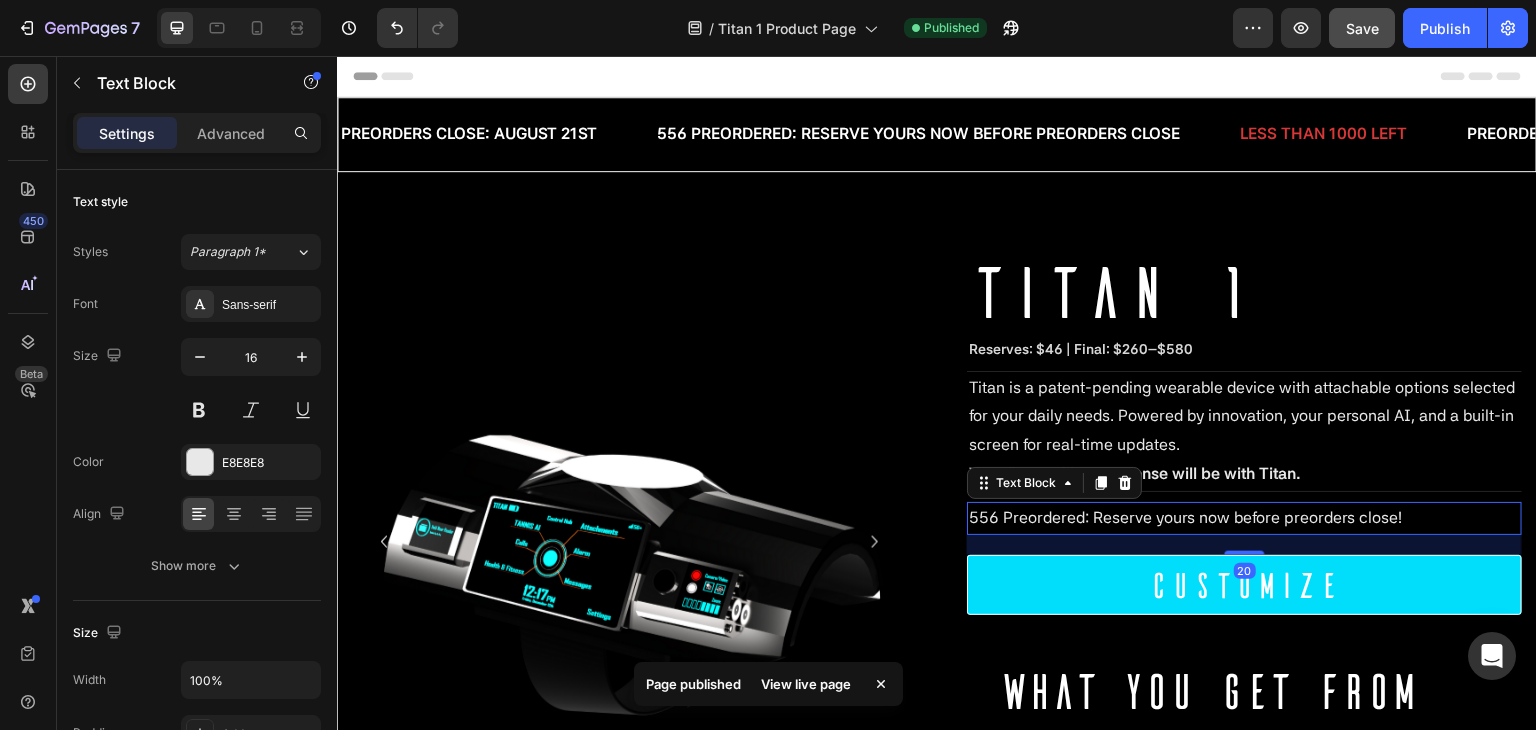 click on "556 Preordered: Reserve yours now before preorders close!" at bounding box center (1244, 518) 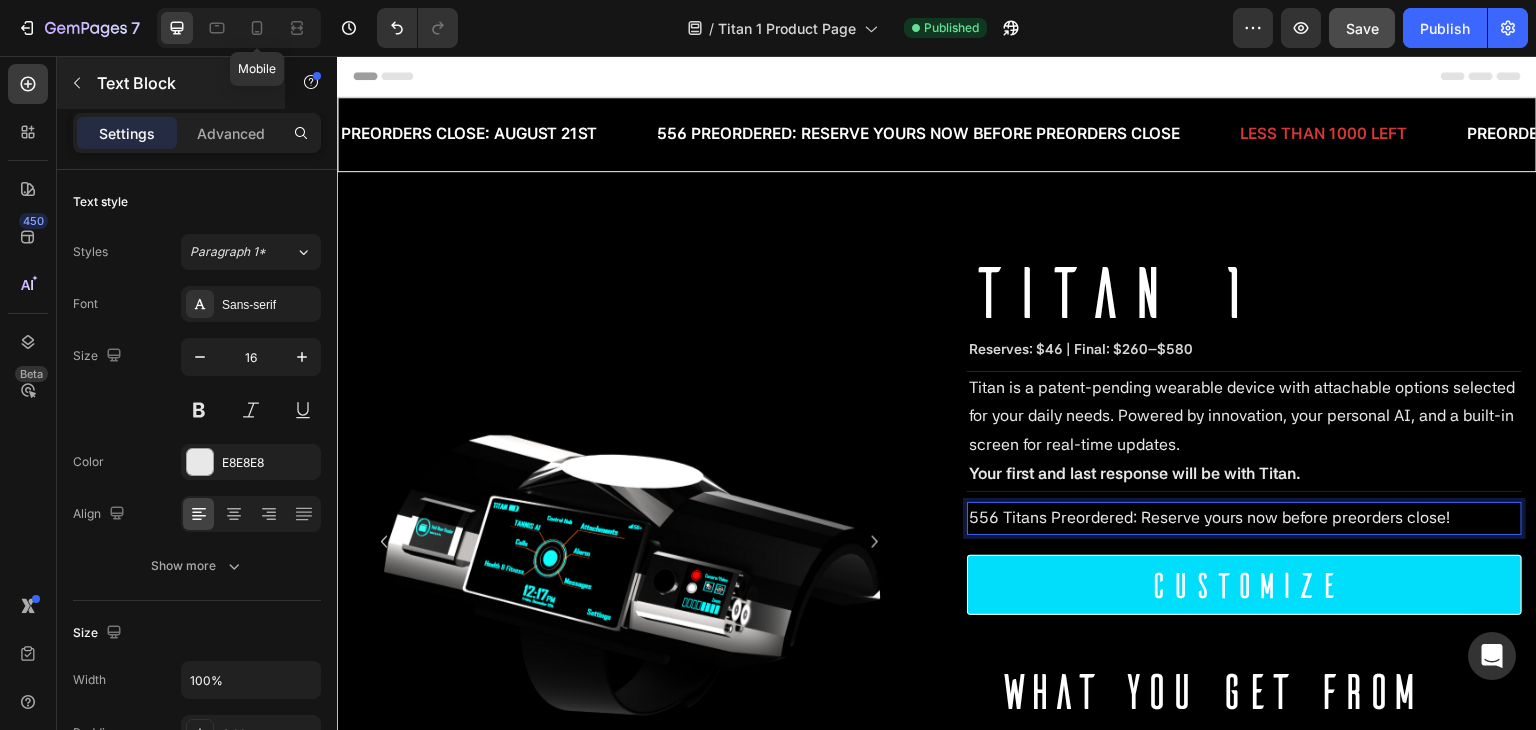 drag, startPoint x: 262, startPoint y: 25, endPoint x: 278, endPoint y: 67, distance: 44.94441 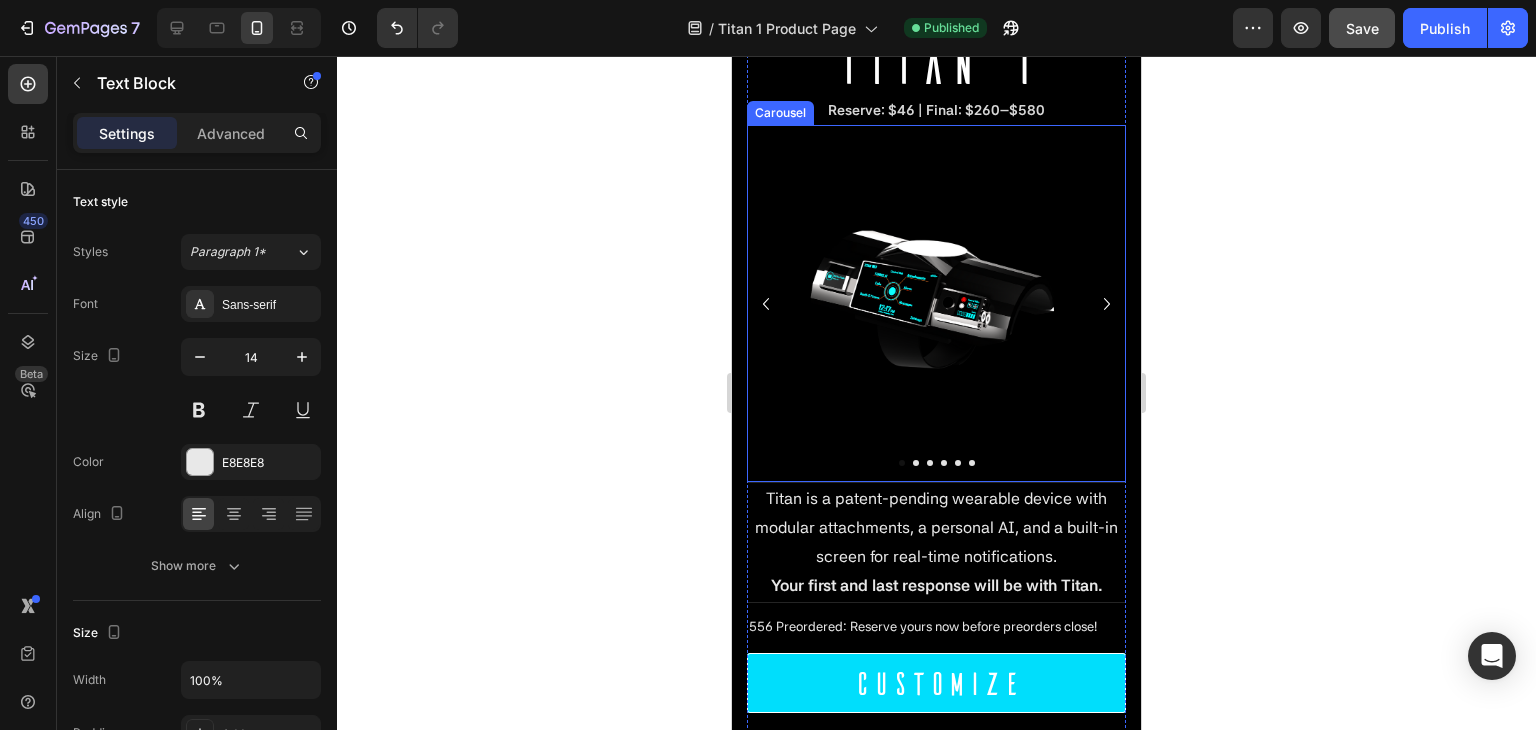 scroll, scrollTop: 300, scrollLeft: 0, axis: vertical 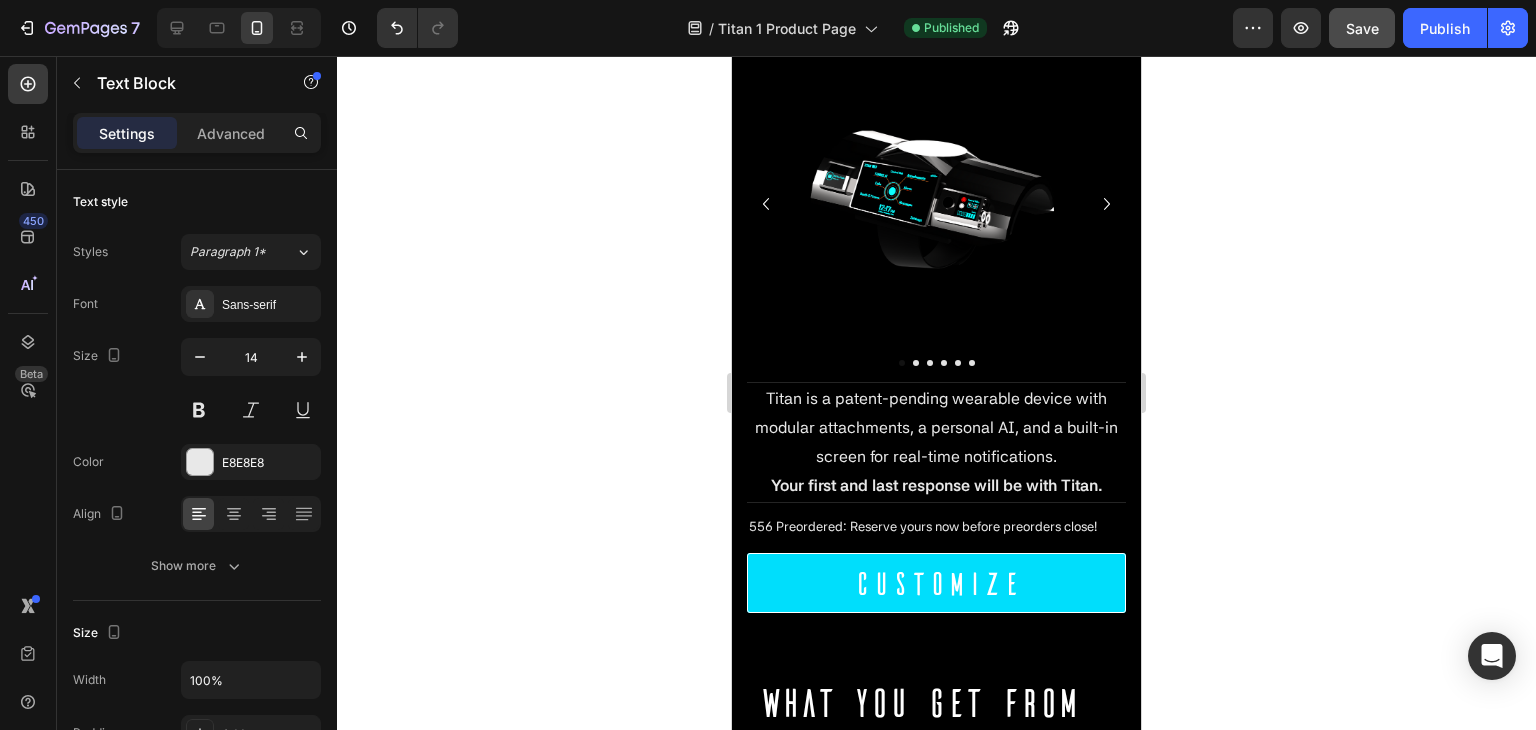 click at bounding box center [239, 28] 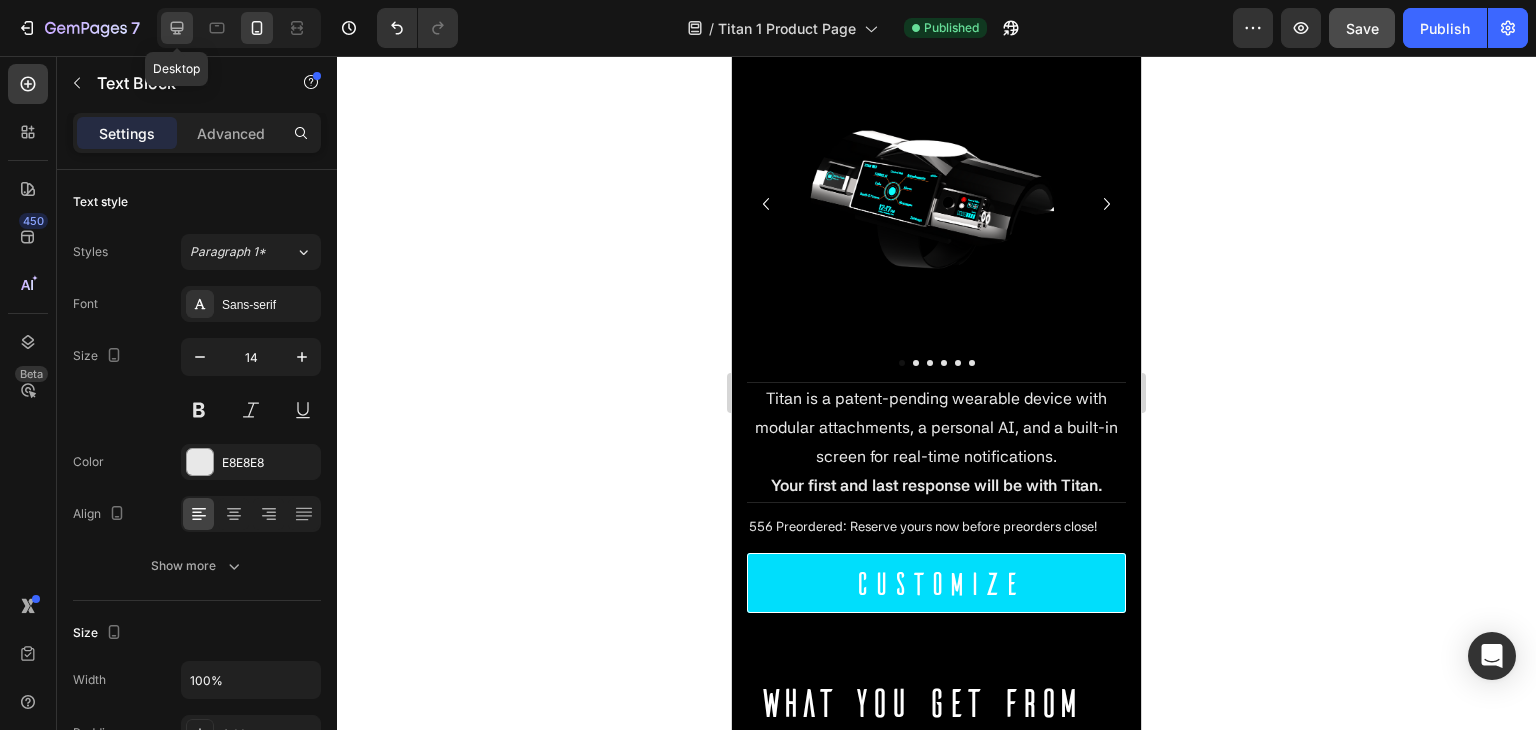 click 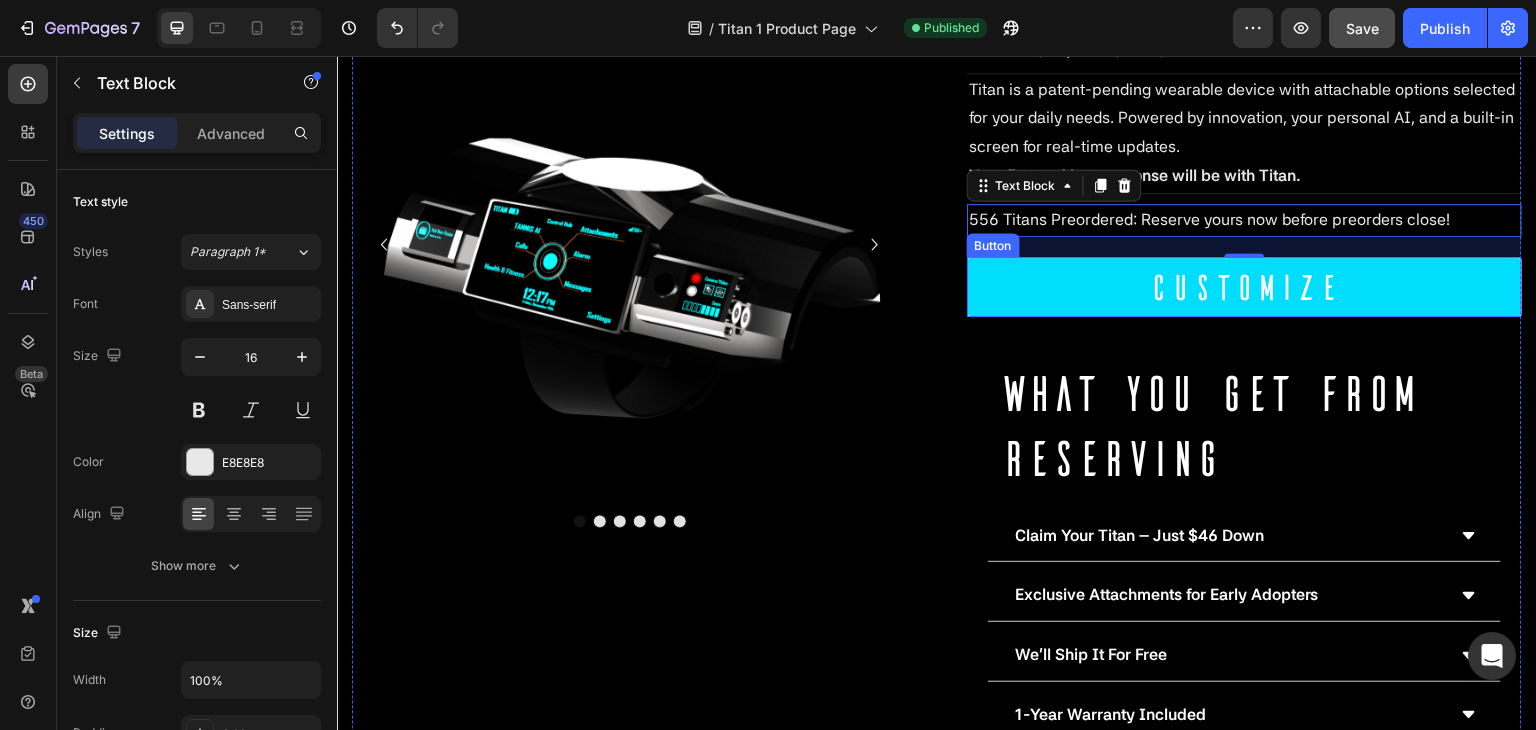 scroll, scrollTop: 171, scrollLeft: 0, axis: vertical 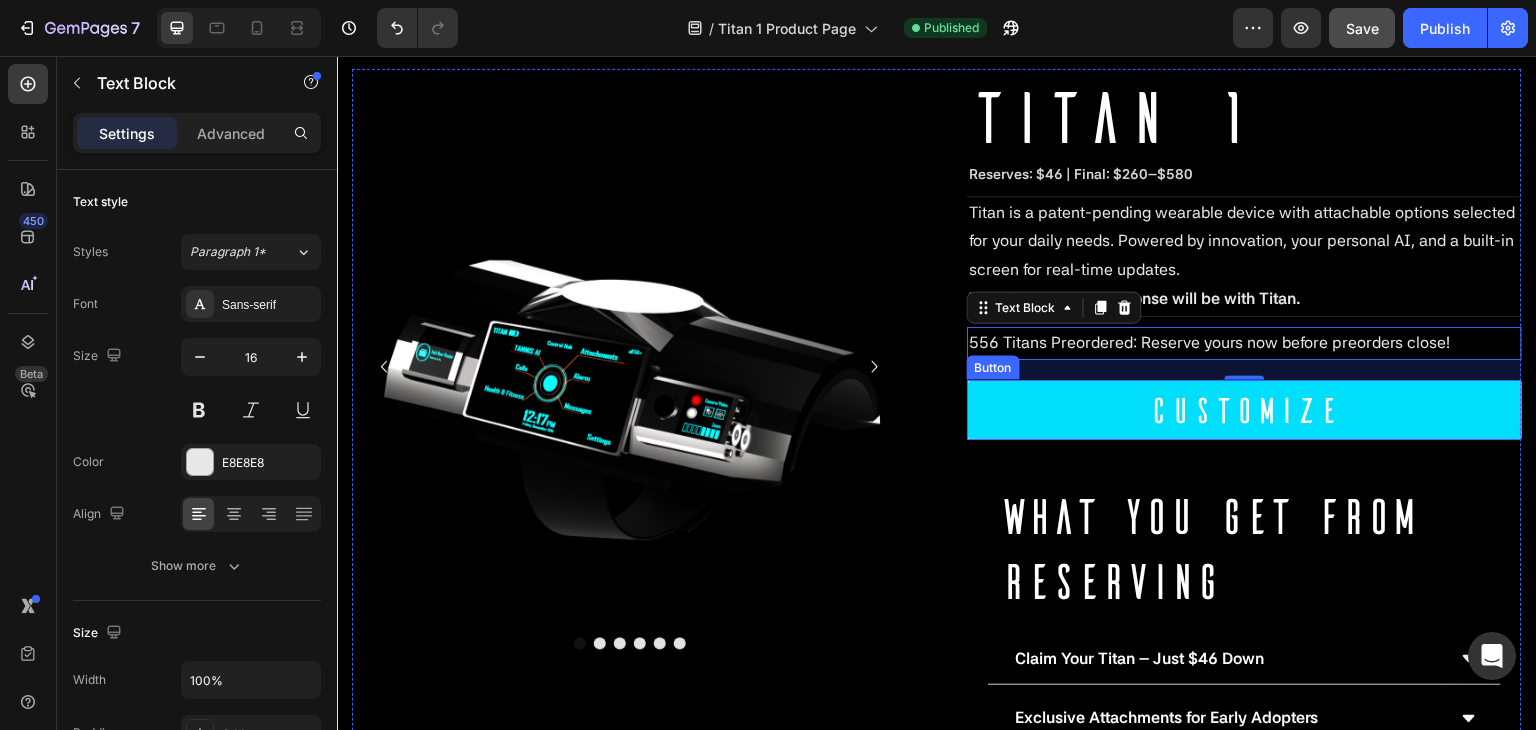 click on "Titan 1 (P) Title Reserves: $46 | Final: $260–$580 Text Block Titan is a patent-pending wearable device with attachable options selected for your daily needs. Powered by innovation, your personal AI, and a built-in screen for real-time updates. Your first and last response will be with Titan. Text Block Titan is a patent-pending wearable device with modular attachments, a personal AI, and a built-in screen for real-time notifications. Your first and last response will be with Titan. Text Block 556 Titans Preordered: Reserve yours now before preorders close! Text Block   20 556 Preordered: Reserve yours now before preorders close! Text Block Customize Button what you get from reserving Heading
Claim Your Titan – Just $46 Down
Exclusive Attachments for Early Adopters
We’ll Ship It For Free
1-Year Warranty Included" at bounding box center (1244, 548) 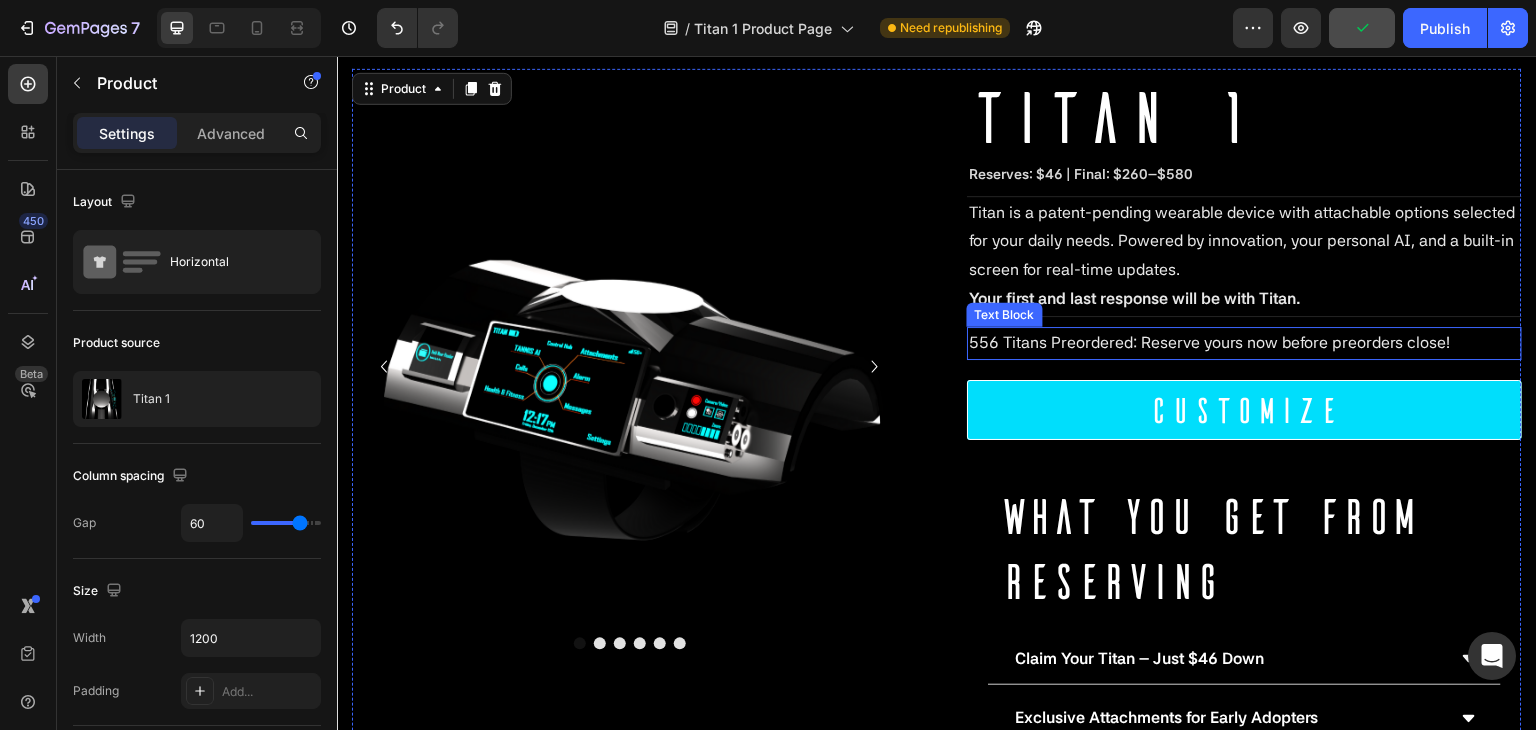 click on "556 Titans Preordered: Reserve yours now before preorders close!" at bounding box center [1244, 343] 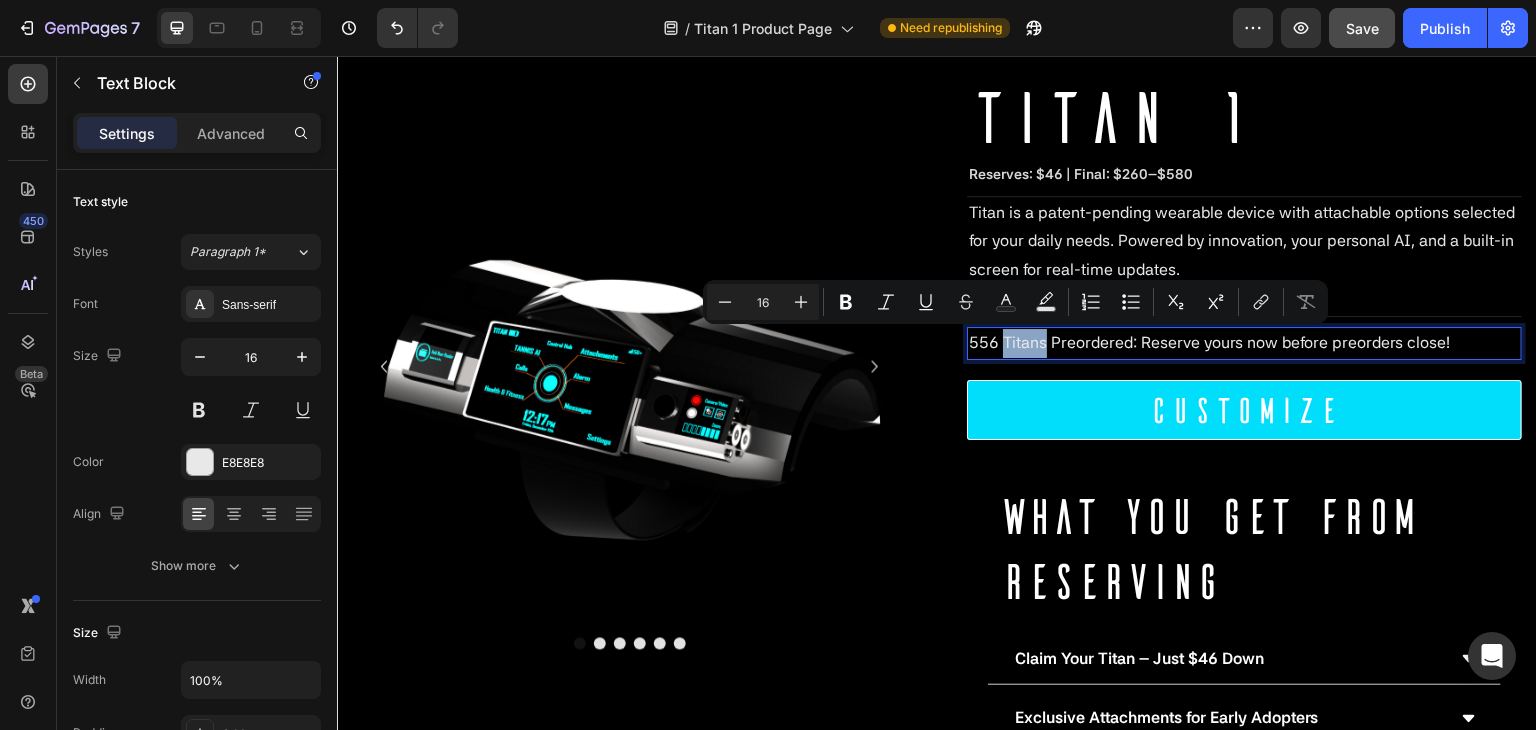 drag, startPoint x: 1037, startPoint y: 342, endPoint x: 998, endPoint y: 338, distance: 39.20459 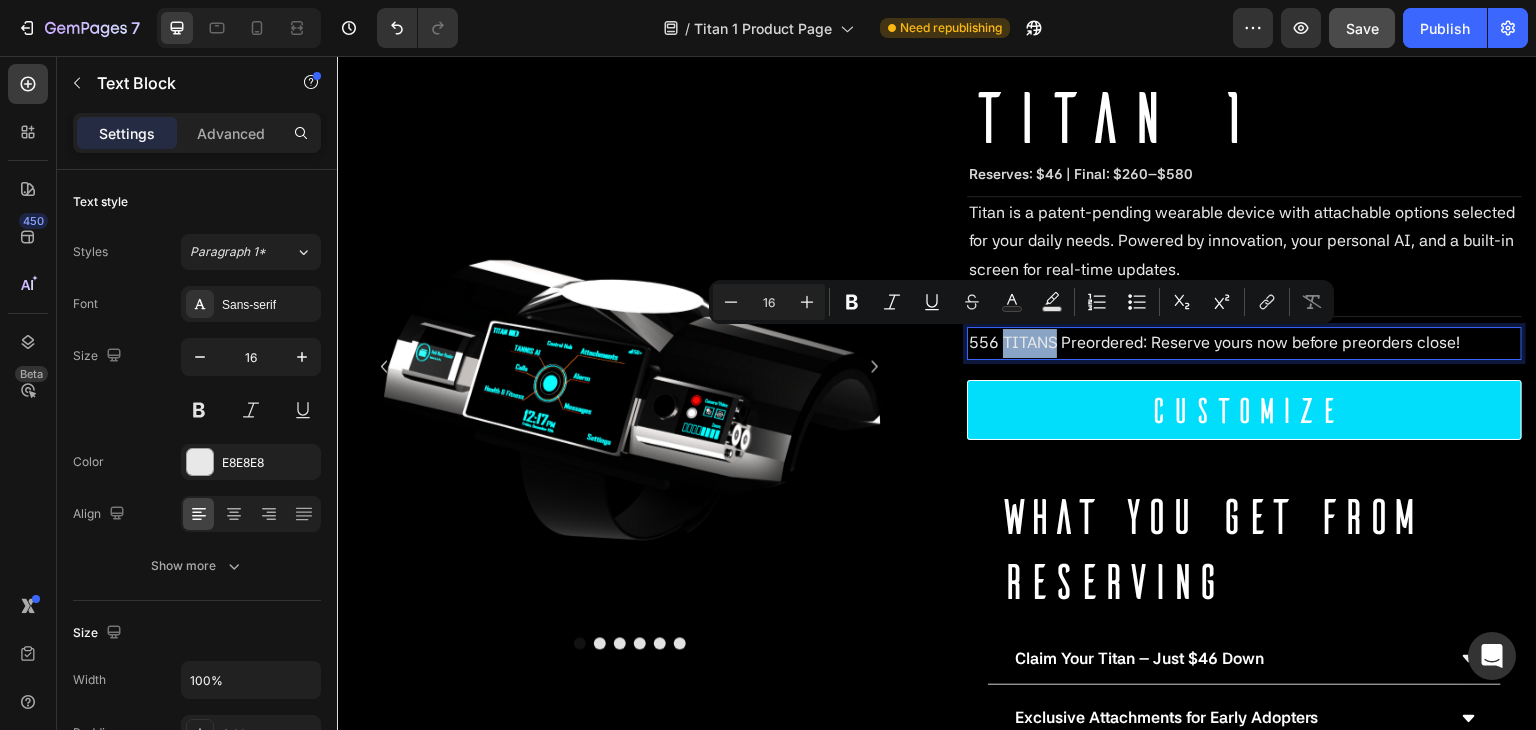 drag, startPoint x: 1049, startPoint y: 344, endPoint x: 994, endPoint y: 337, distance: 55.443665 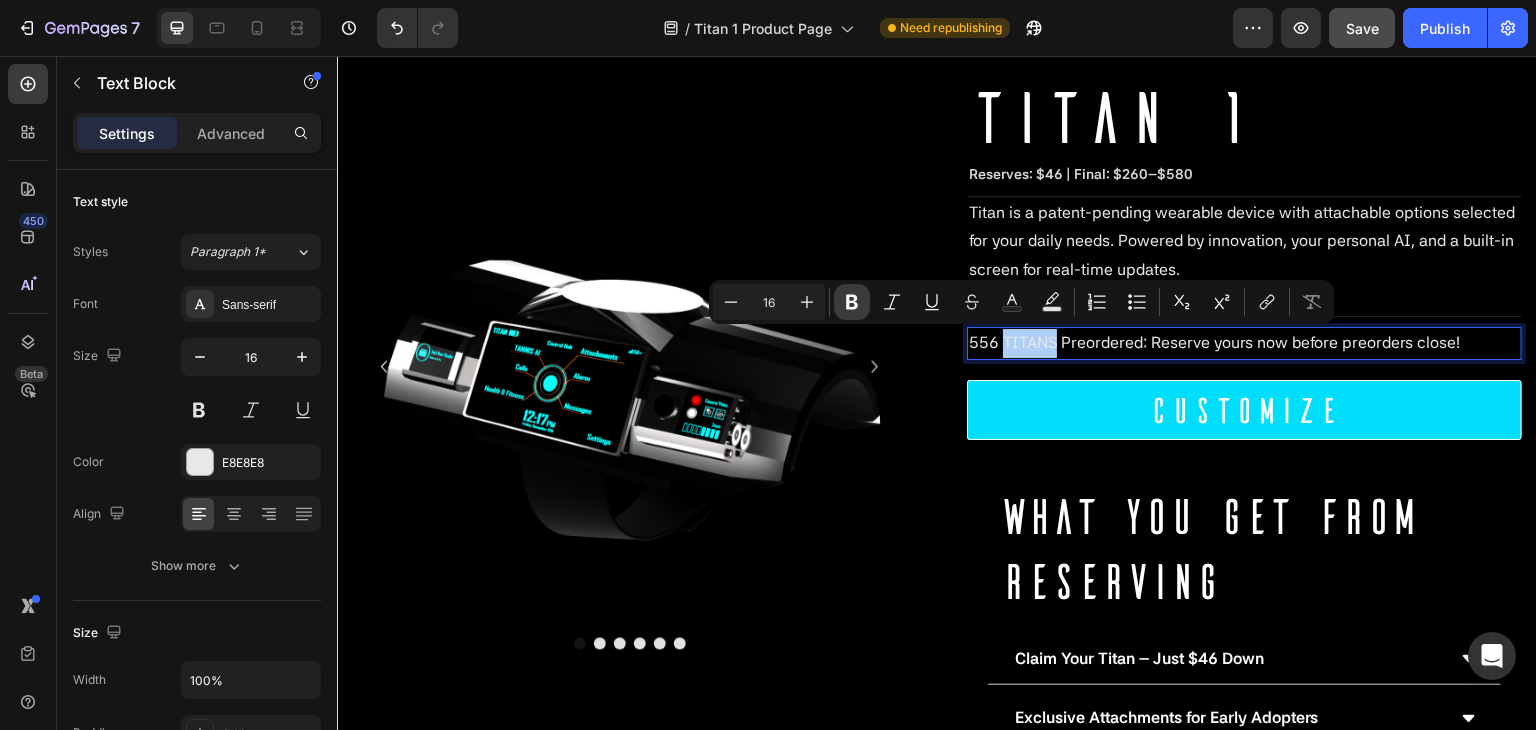 drag, startPoint x: 861, startPoint y: 298, endPoint x: 710, endPoint y: 335, distance: 155.46704 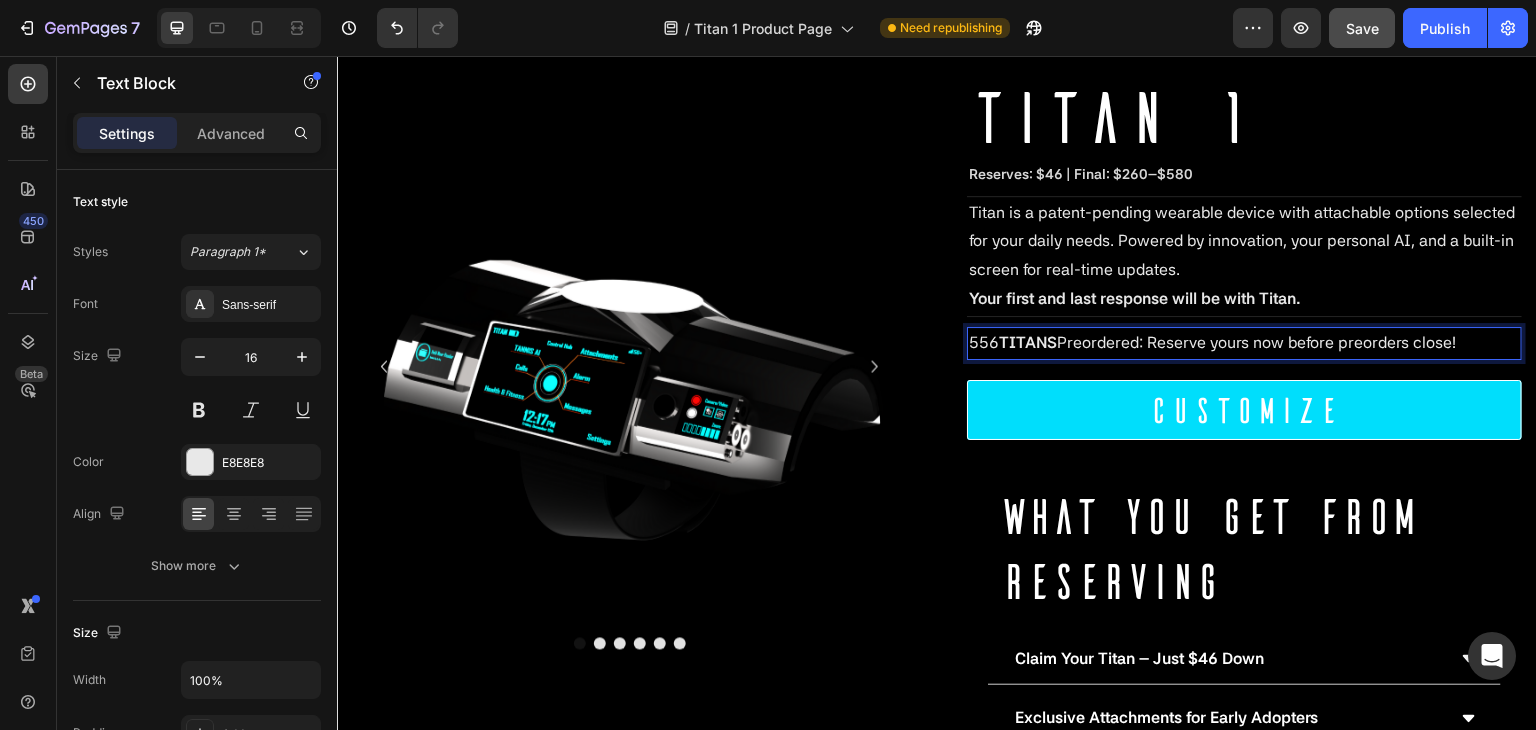 click on "556  TITANS  Preordered: Reserve yours now before preorders close!" at bounding box center [1244, 343] 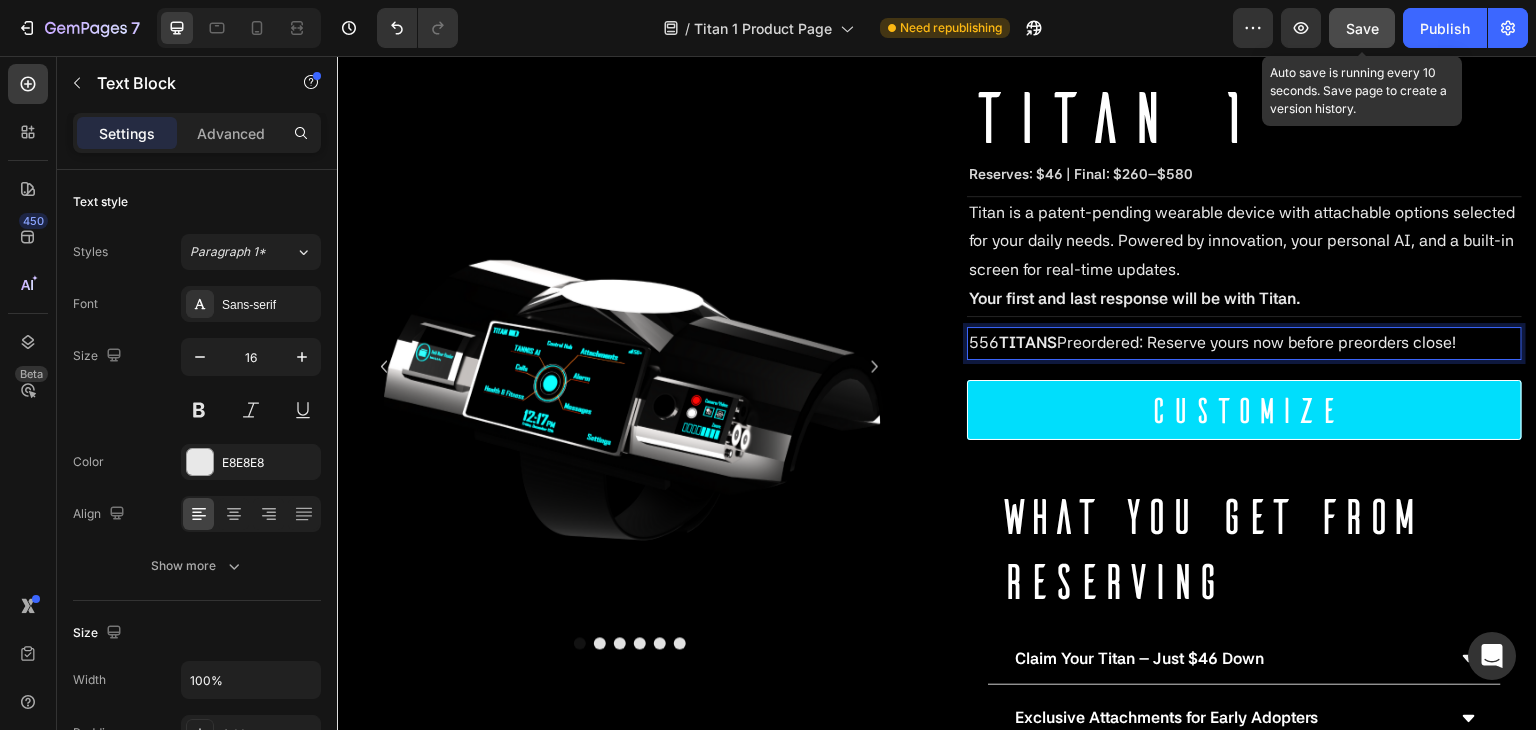 click on "Save" at bounding box center (1362, 28) 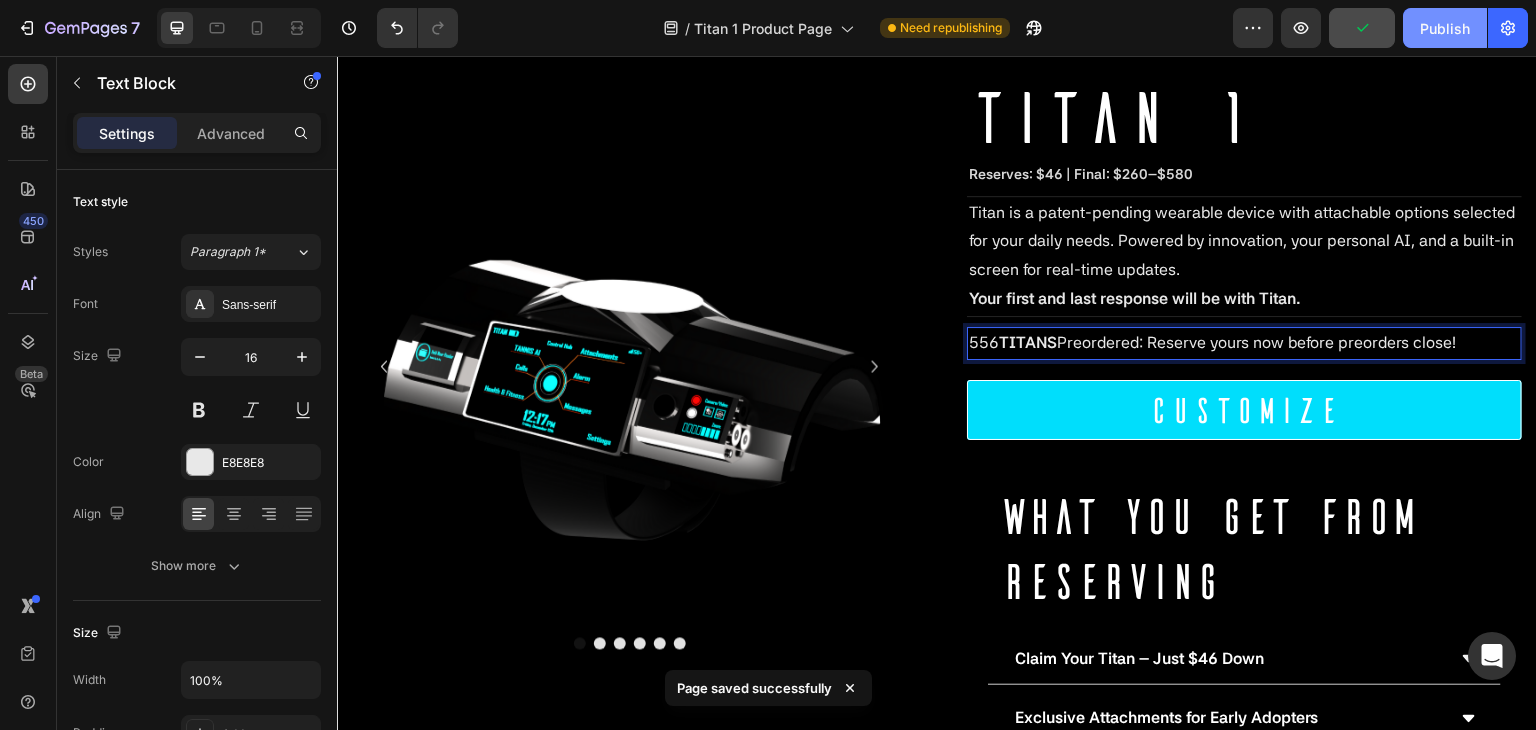 click on "Publish" at bounding box center [1445, 28] 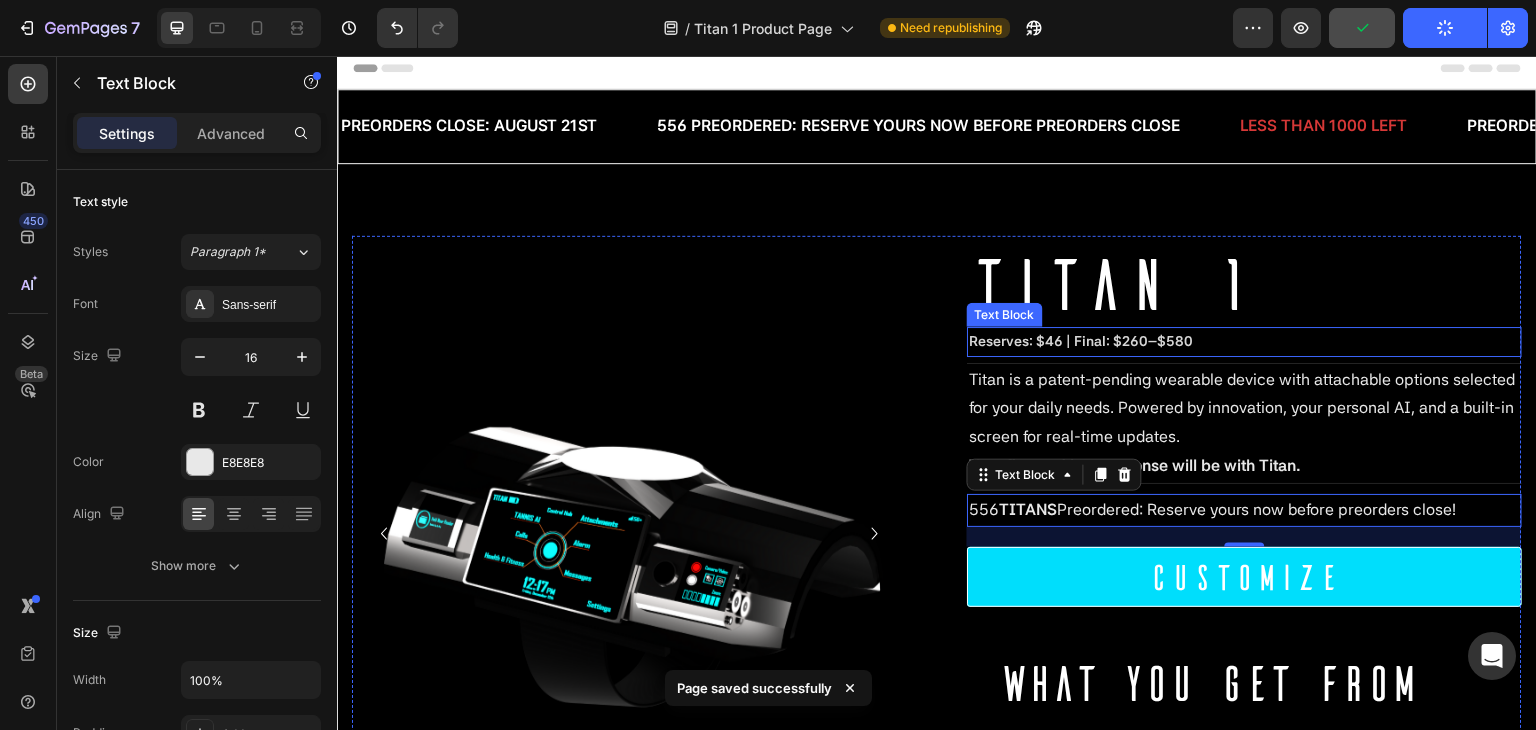 scroll, scrollTop: 0, scrollLeft: 0, axis: both 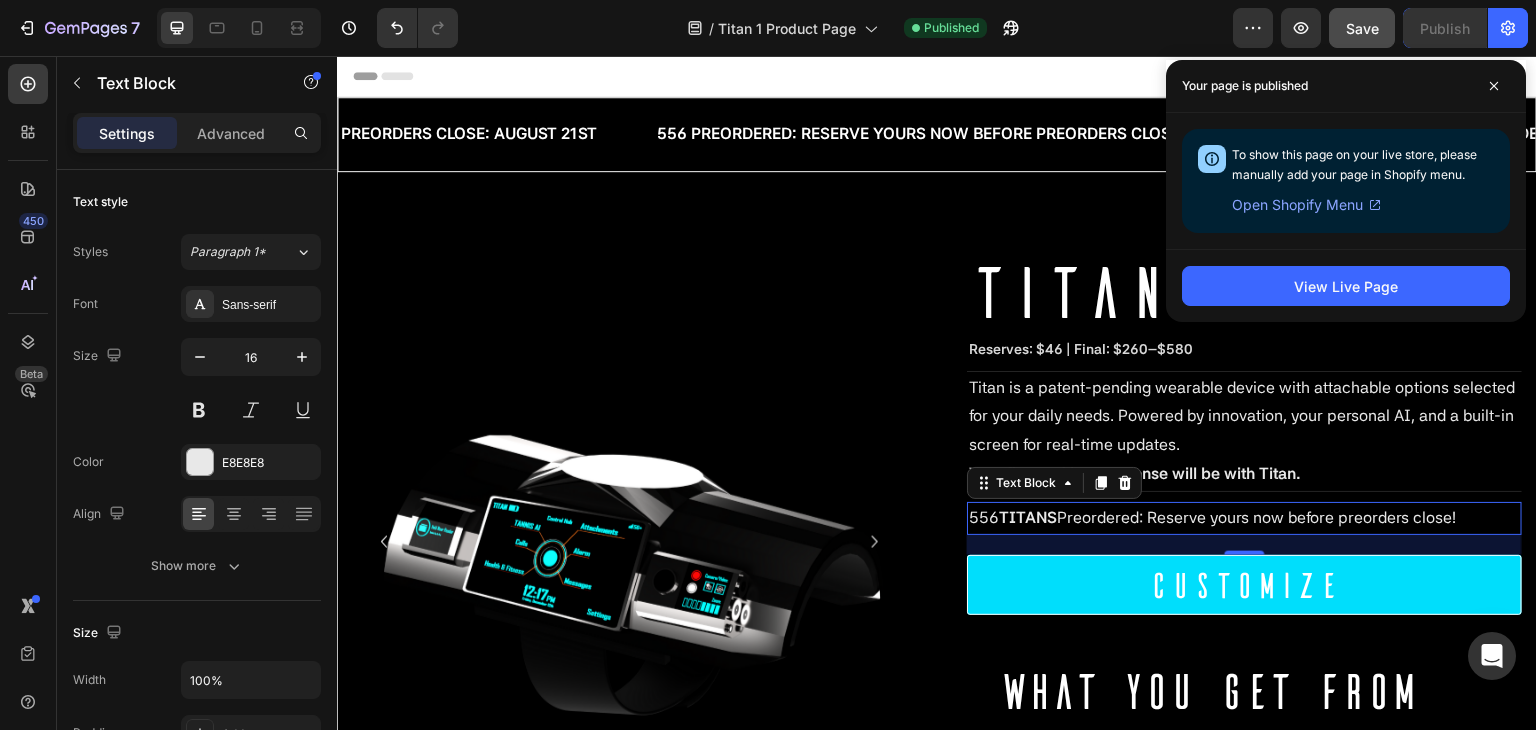 drag, startPoint x: 1482, startPoint y: 85, endPoint x: 1429, endPoint y: 86, distance: 53.009434 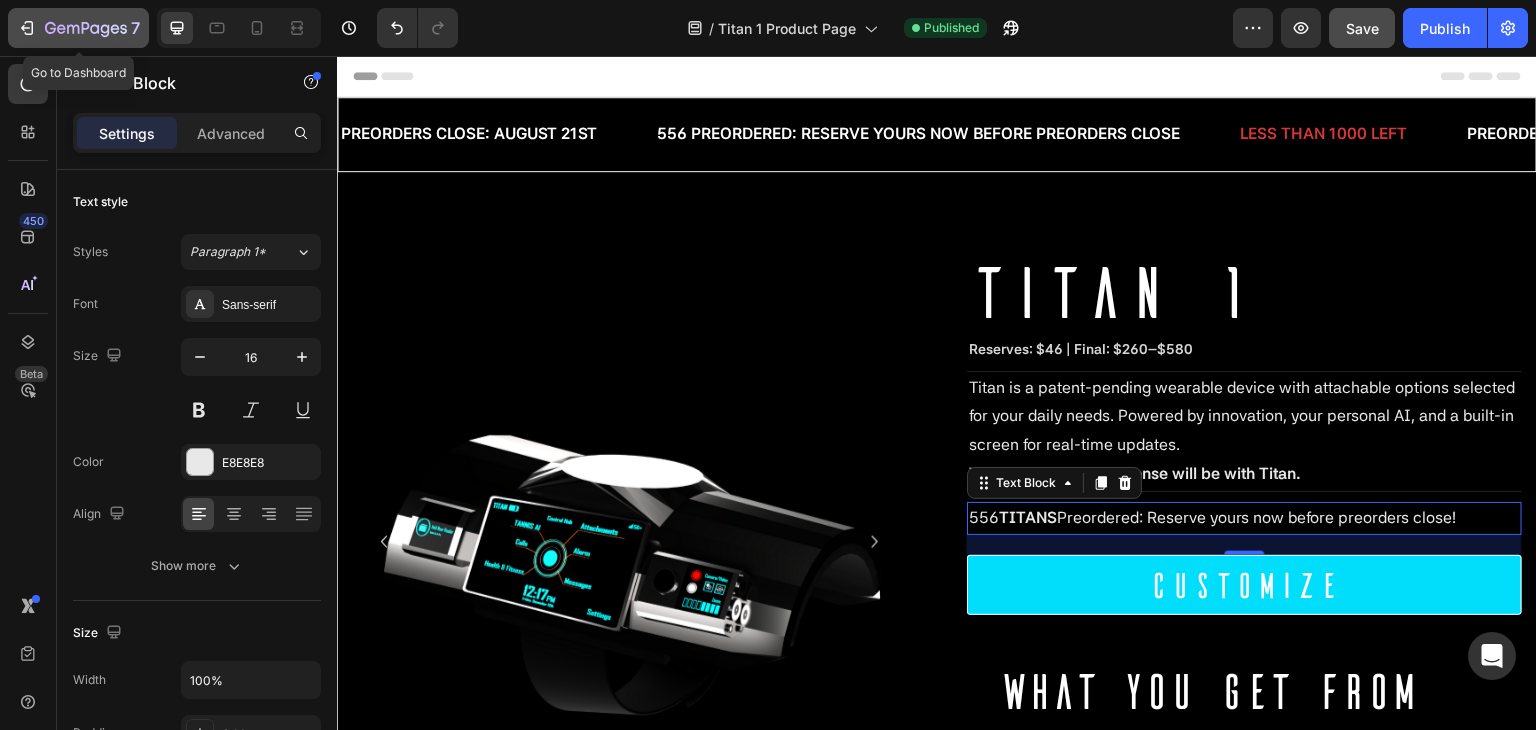 click 